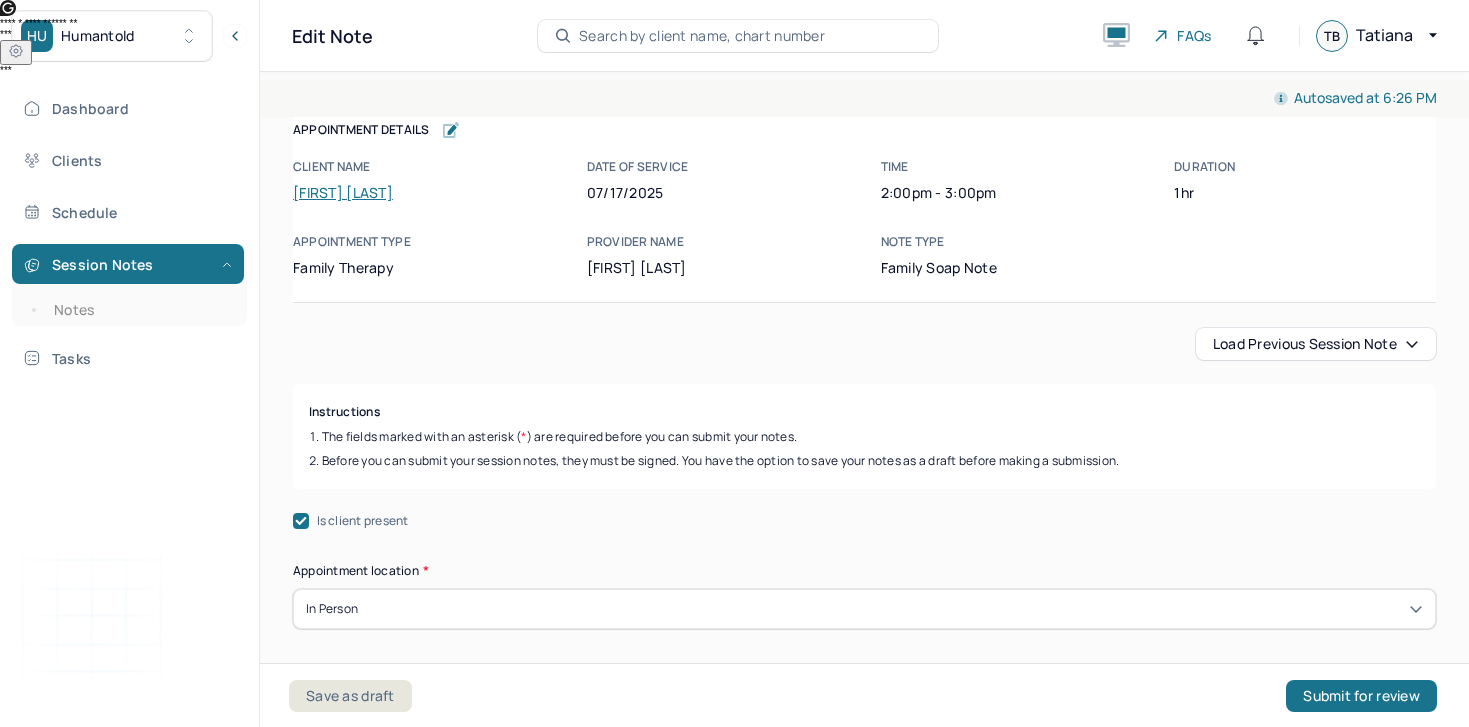 scroll, scrollTop: 0, scrollLeft: 0, axis: both 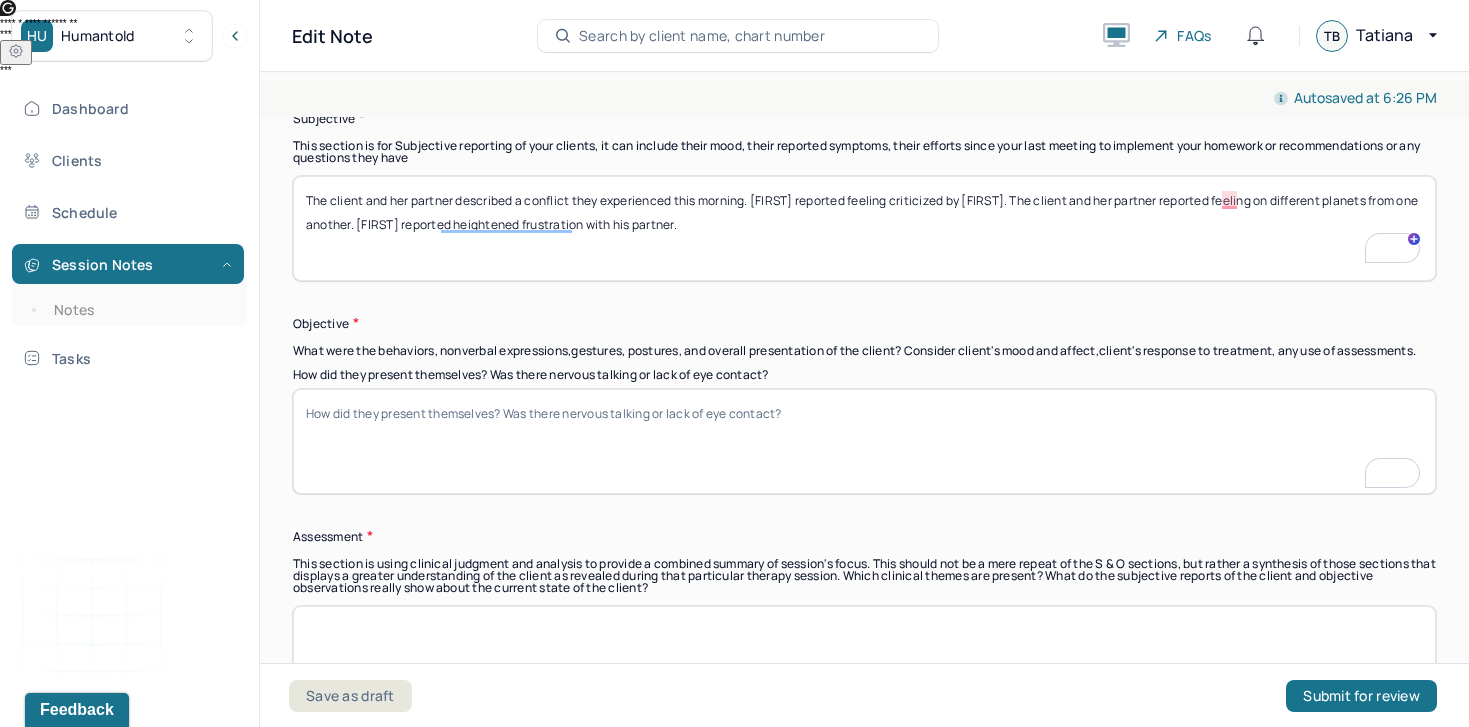 click on "How did they present themselves? Was there nervous talking or lack of eye contact?" at bounding box center (864, 441) 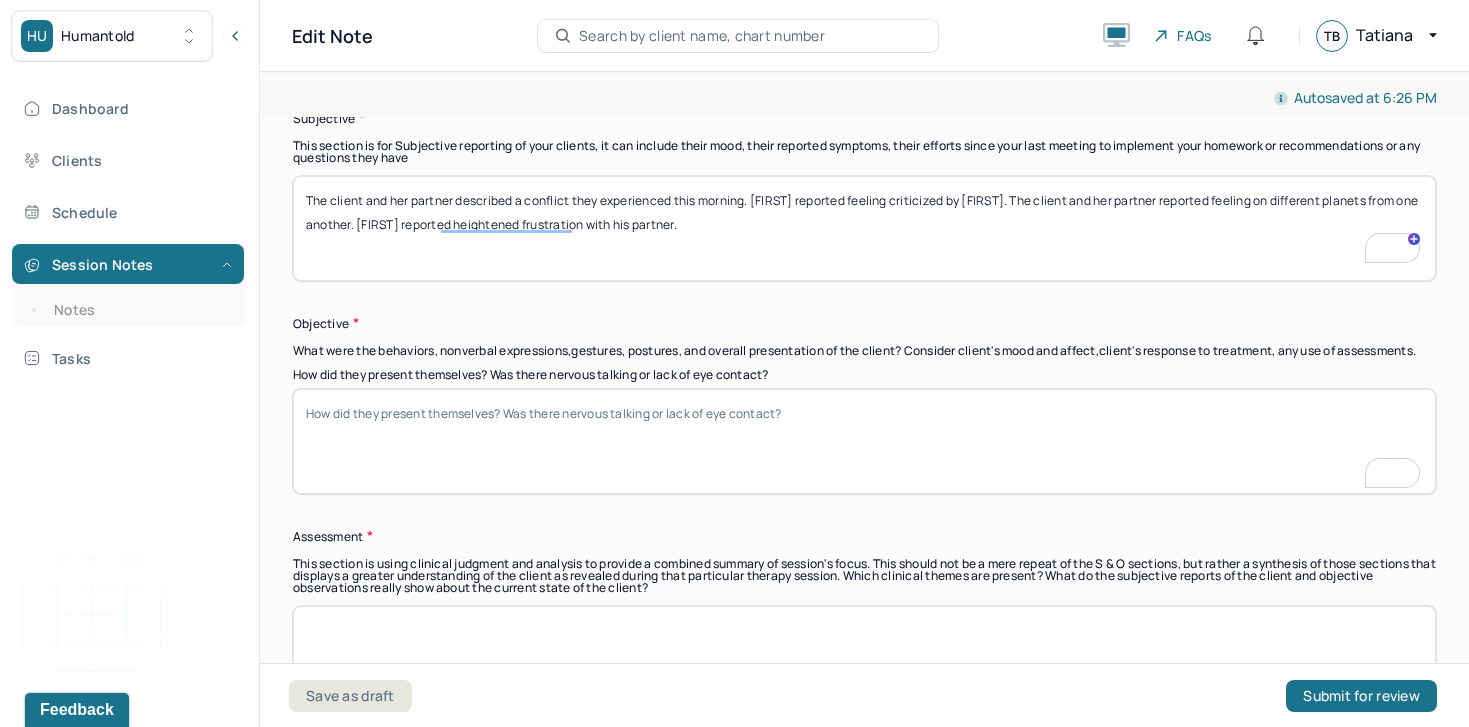 click on "The client and her partner described a conflict they experienced this morning. [FIRST] reported feeling criticized by [FIRST]. The client and her partner reported feeling on different planets from one another. [FIRST] reported heightened frustration with his partner." at bounding box center [864, 228] 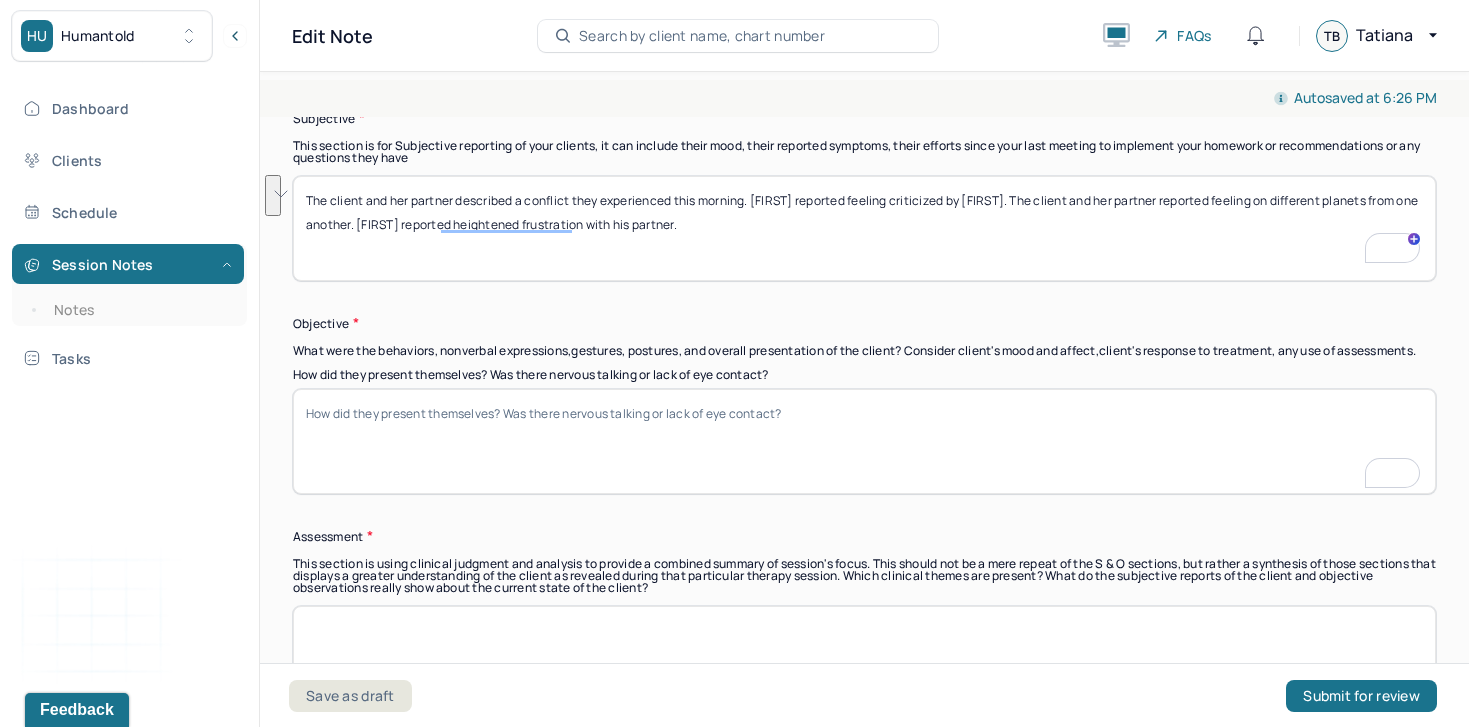 click on "How did they present themselves? Was there nervous talking or lack of eye contact?" at bounding box center (864, 441) 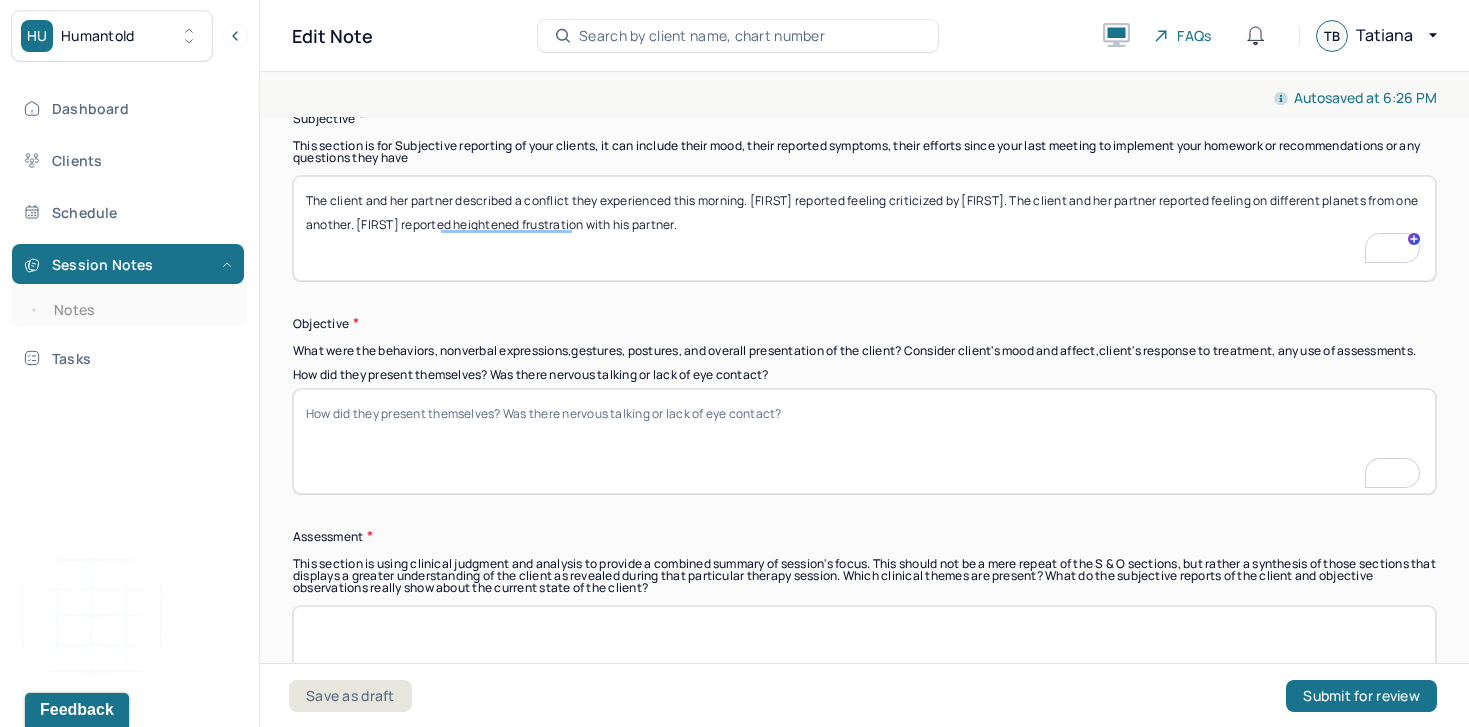 paste on "Both partners were present and participated actively in the session. [FIRST] appeared visibly frustrated and had a tense posture, while [FIRST] maintained a calm but withdrawn demeanor. Both individuals maintained appropriate eye contact and were generally respectful in their communication, though there were moments of emotional escalation" 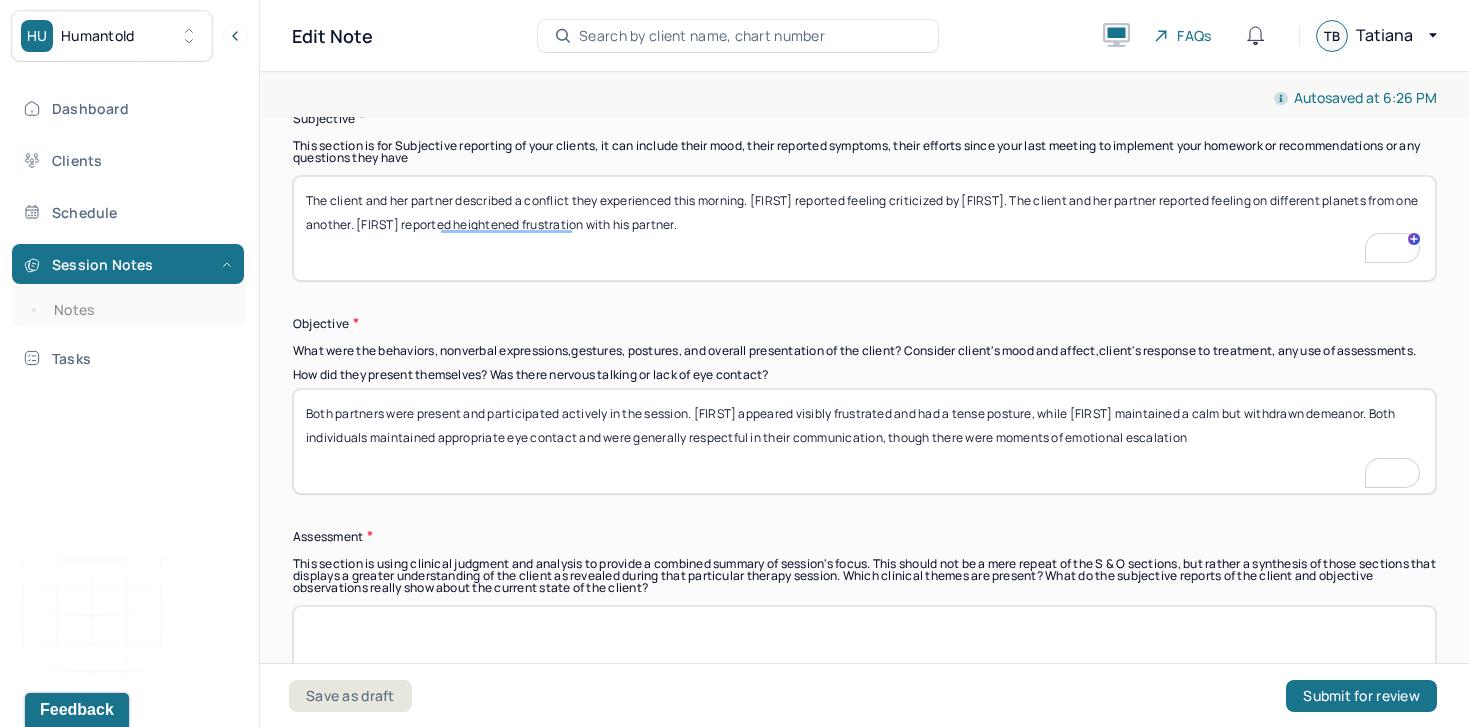 scroll, scrollTop: 1282, scrollLeft: 0, axis: vertical 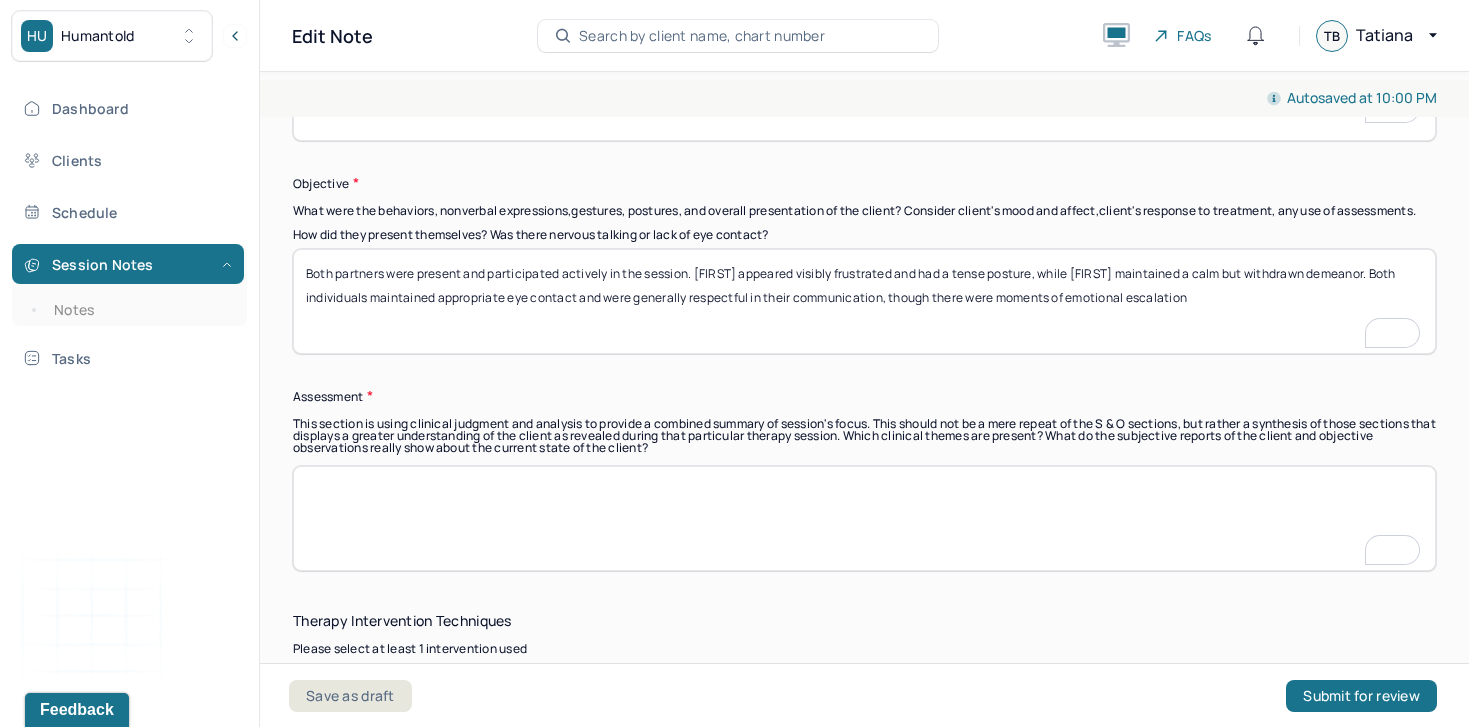 type on "Both partners were present and participated actively in the session. [FIRST] appeared visibly frustrated and had a tense posture, while [FIRST] maintained a calm but withdrawn demeanor. Both individuals maintained appropriate eye contact and were generally respectful in their communication, though there were moments of emotional escalation" 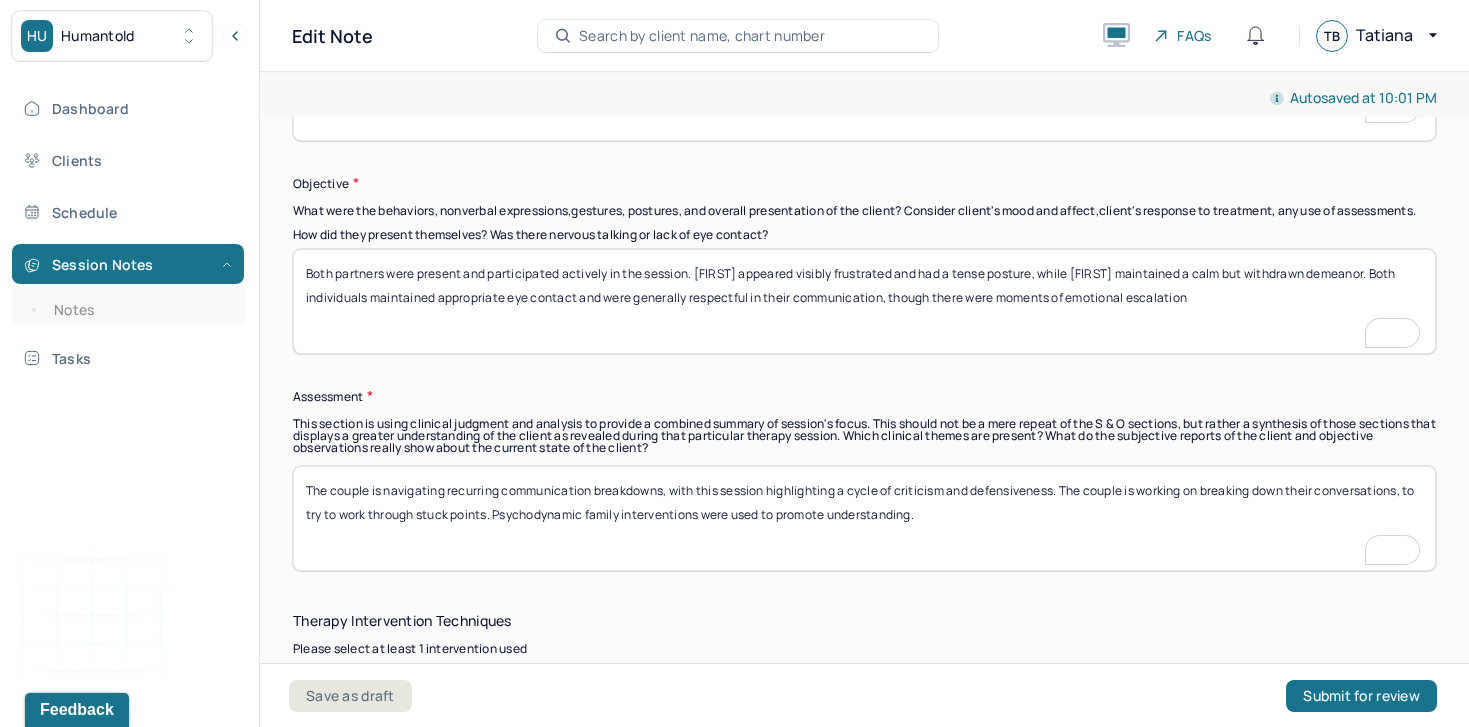 paste on "The client was informed that the clinician will be leaving the practice. The clinician provided guidance on how to transition care and the client's options, including instructions to contact the Humantold intake department with at least two weeks’ notice to be matched with a new provider. The client was encouraged to continue care and expressed understanding of the process for transition." 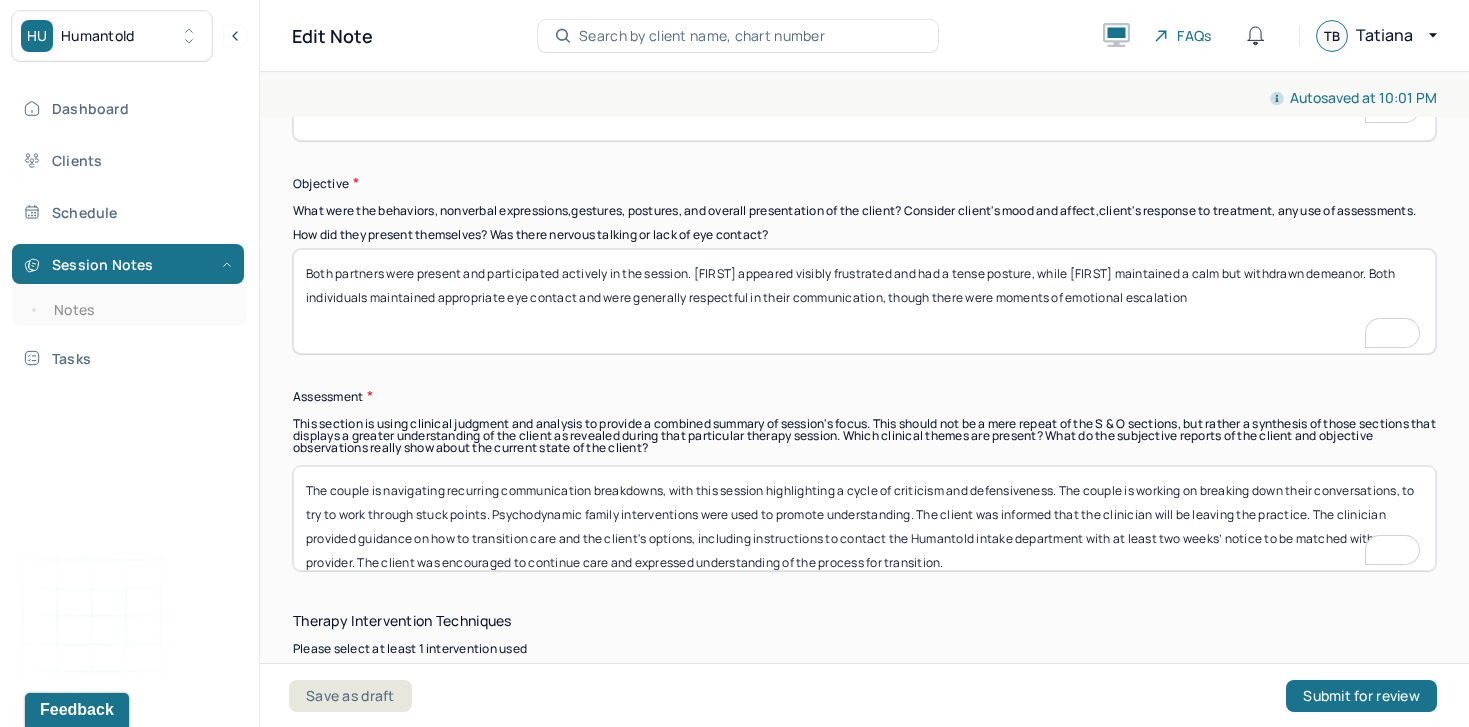 scroll, scrollTop: 1207, scrollLeft: 0, axis: vertical 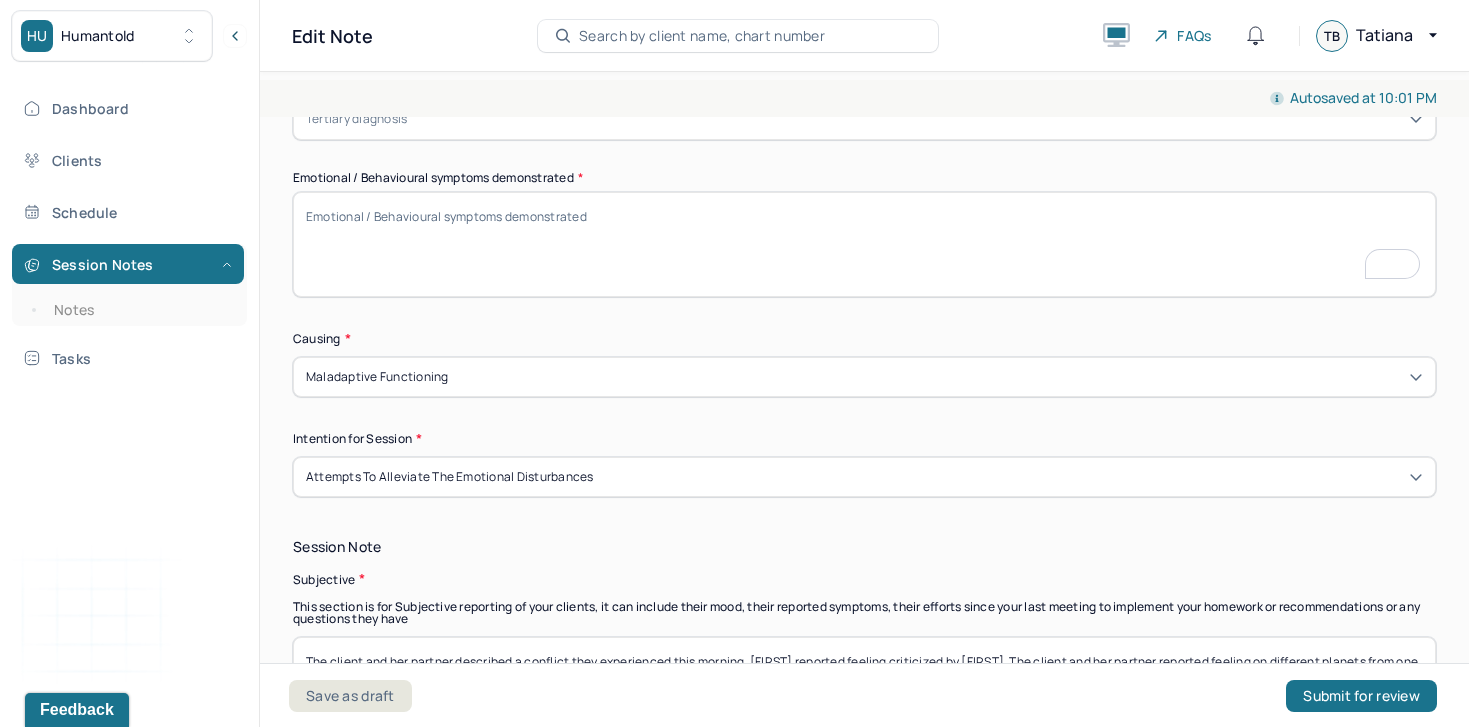 type on "The couple is navigating recurring communication breakdowns, with this session highlighting a cycle of criticism and defensiveness. The couple is working on breaking down their conversations, to try to work through stuck points. Psychodynamic family interventions were used to promote understanding. The client was informed that the clinician will be leaving the practice. The clinician provided guidance on how to transition care and the client's options, including instructions to contact the Humantold intake department with at least two weeks’ notice to be matched with a new provider. The client was encouraged to continue care and expressed understanding of the process for transition." 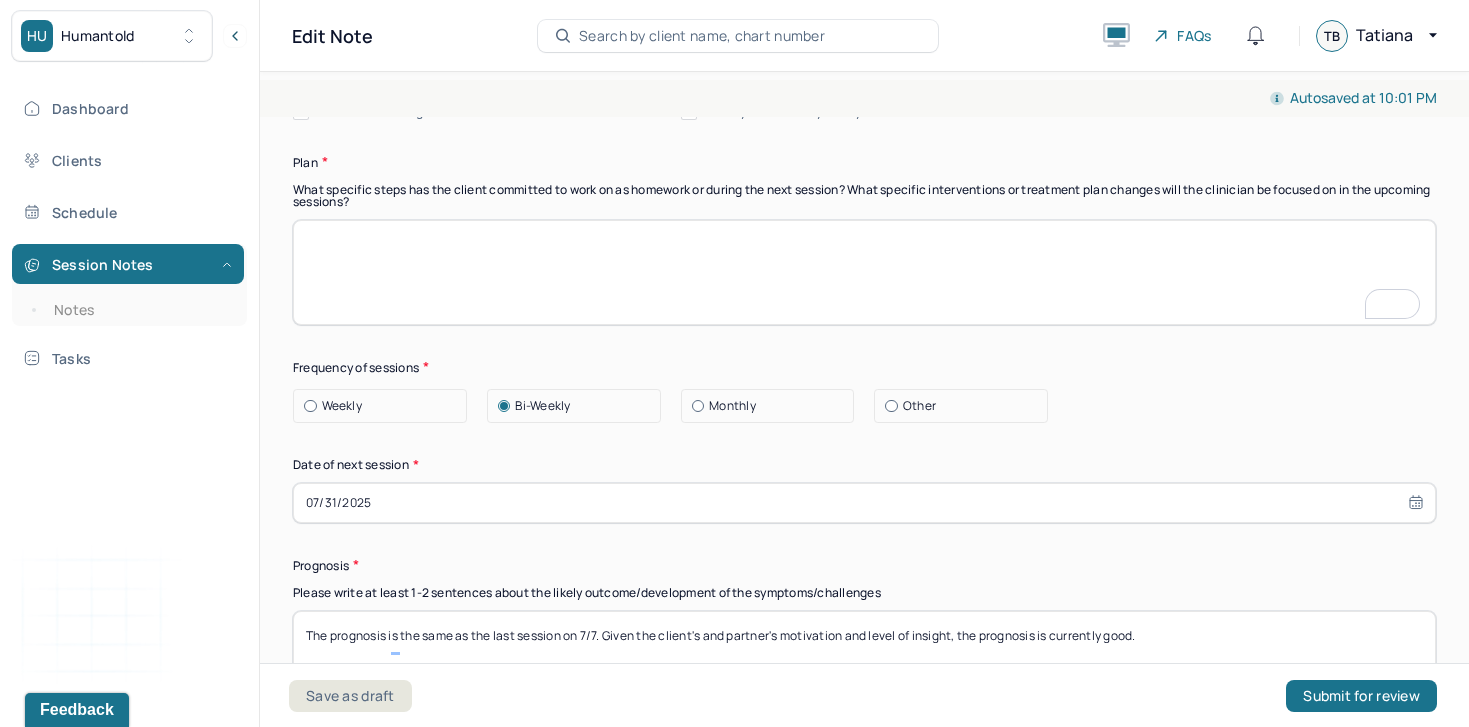 click at bounding box center (864, 272) 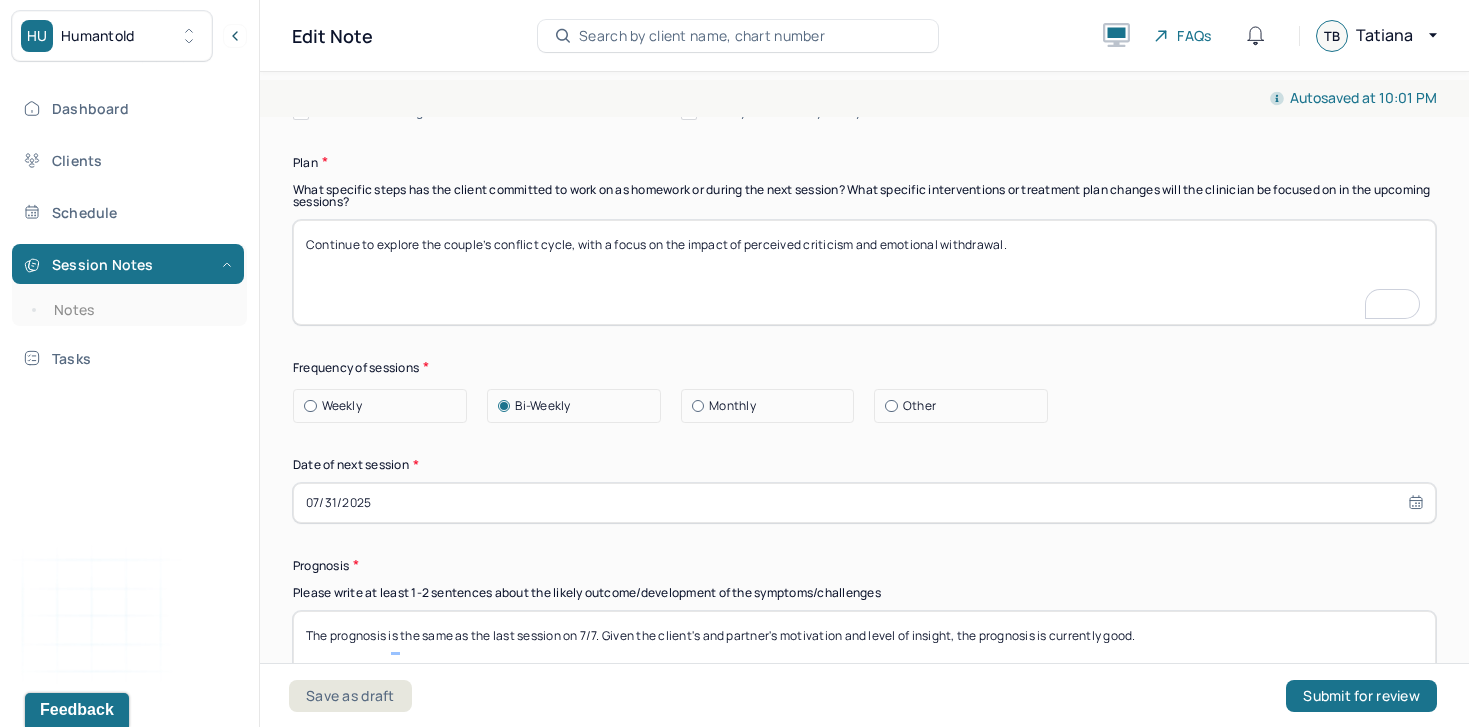 type on "Continue to explore the couple’s conflict cycle, with a focus on the impact of perceived criticism and emotional withdrawal." 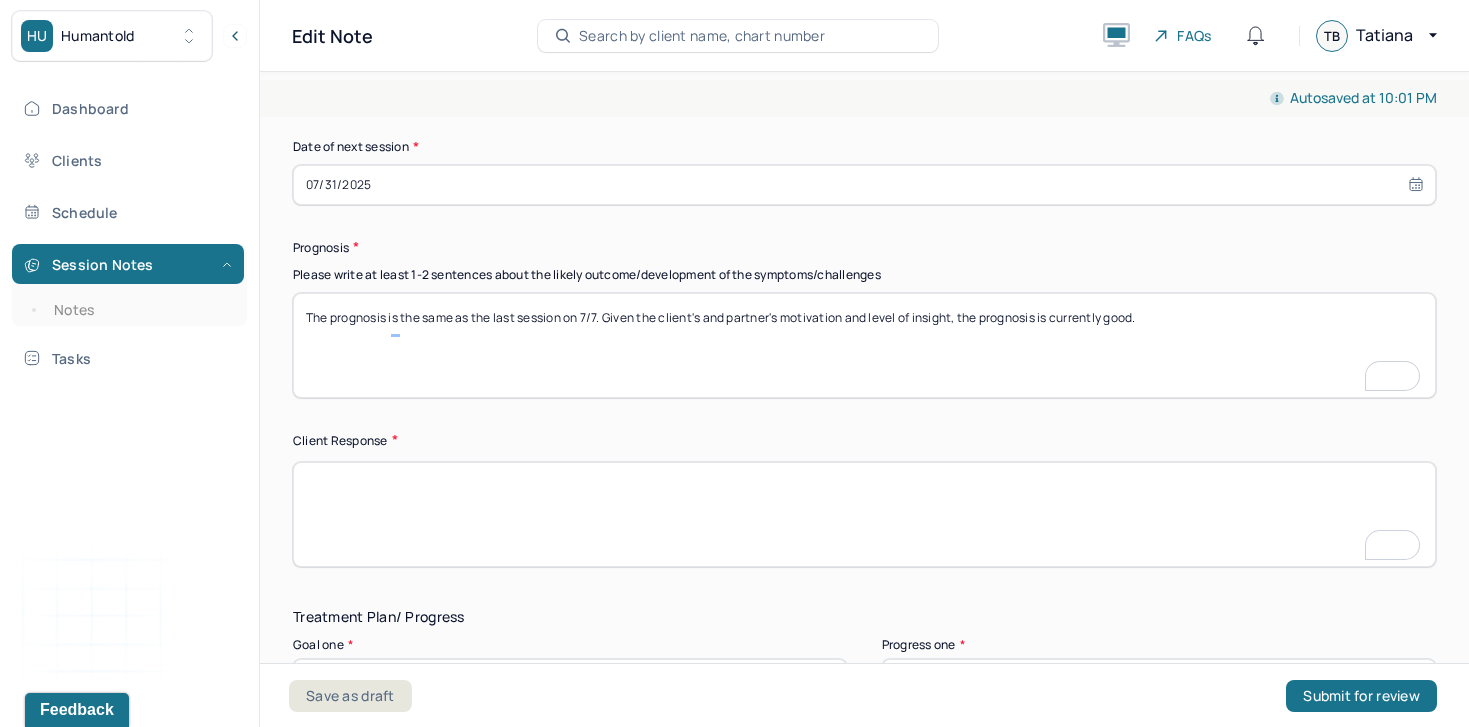 click at bounding box center [864, 514] 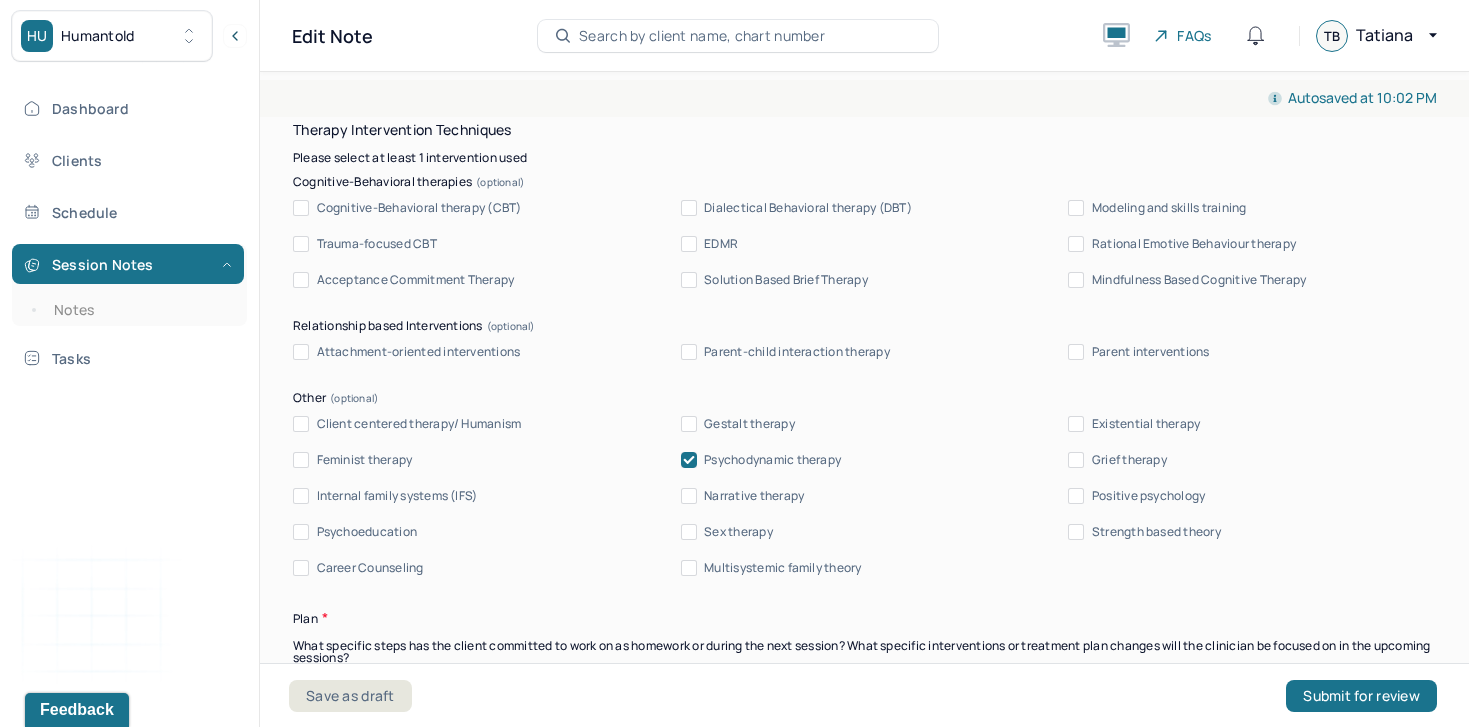 type on "Both clients responded with moderate openness to intervention. Ryan showed some resistance initially but became more reflective when invited to identify the feelings beneath his frustration. Eni was receptive to reflecting on her communication style and its potential impact on Ryan." 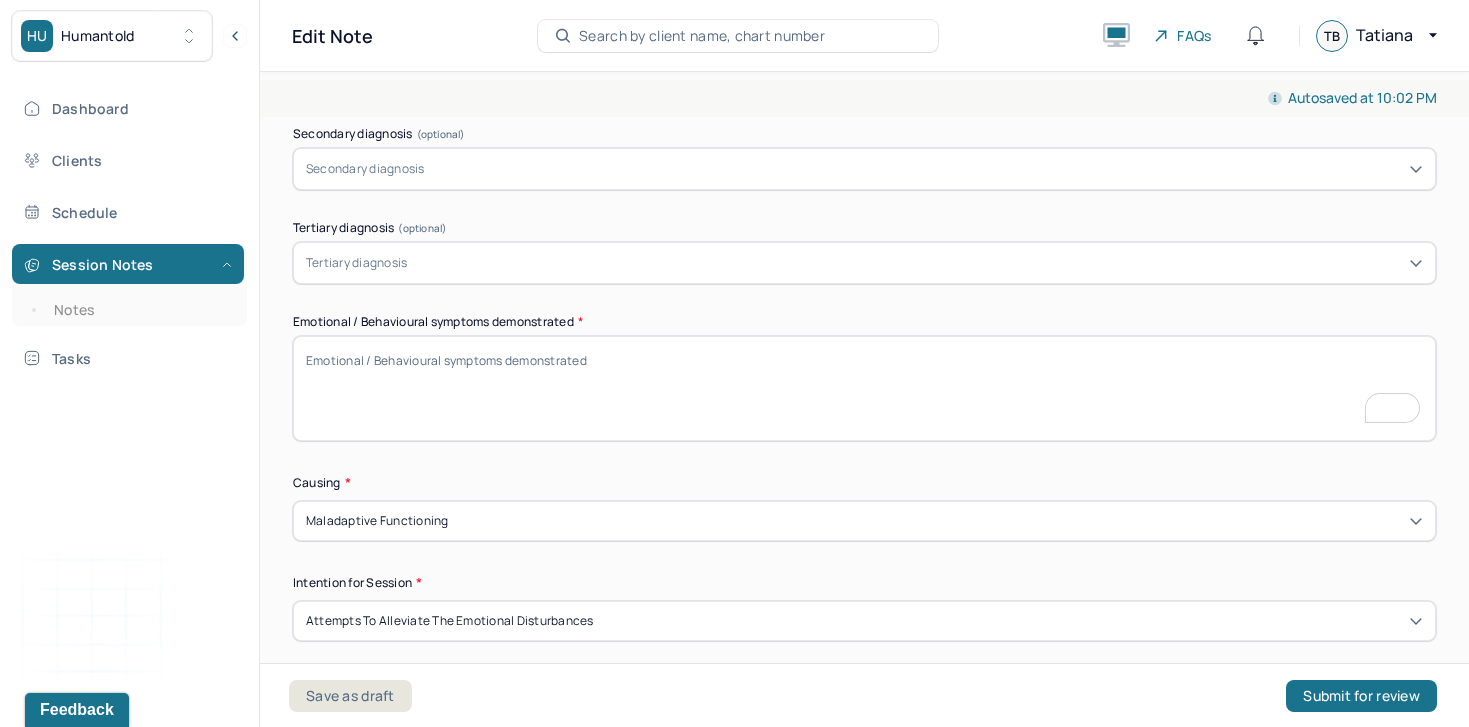 click on "Emotional / Behavioural symptoms demonstrated *" at bounding box center (864, 388) 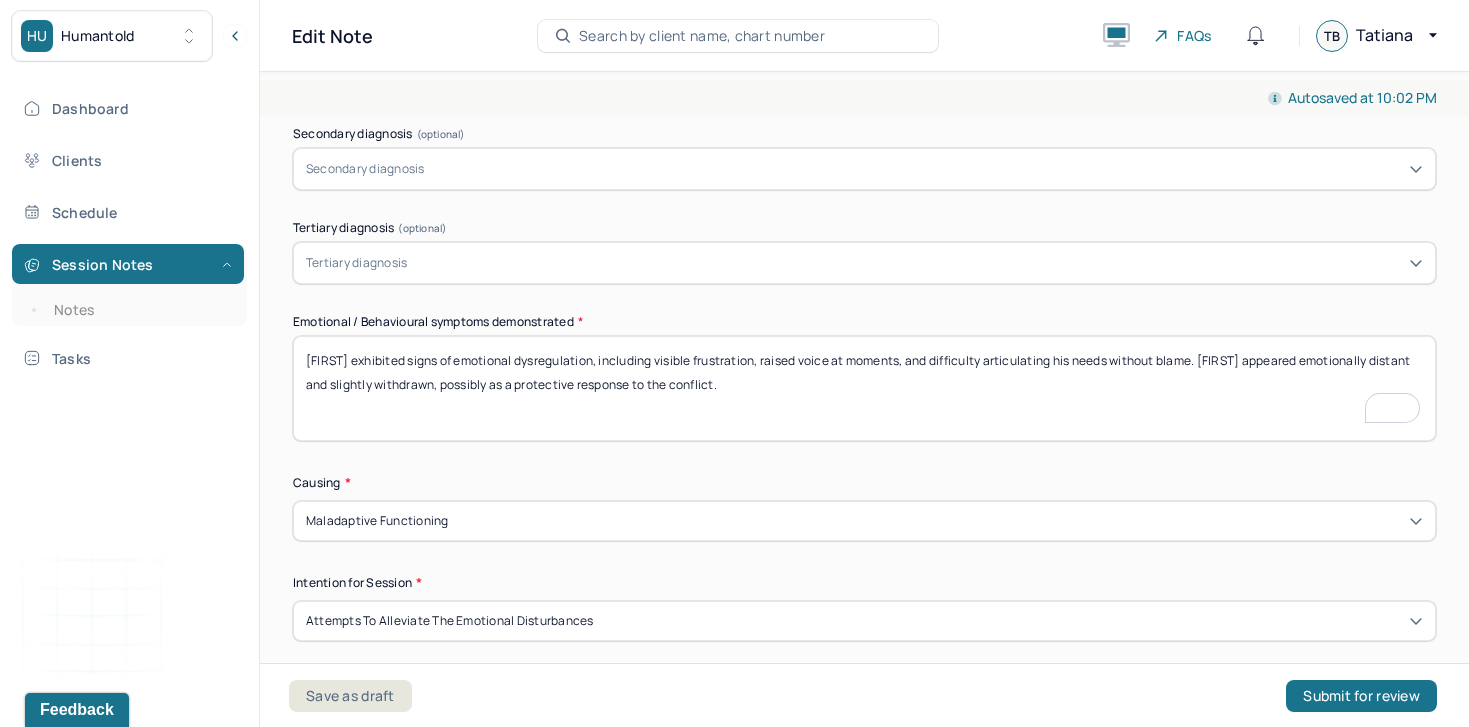 click on "yan exhibited signs of emotional dysregulation, including visible frustration, raised voice at moments, and difficulty articulating his needs without blame. Eni appeared emotionally distant and slightly withdrawn, possibly as a protective response to the conflict." at bounding box center (864, 388) 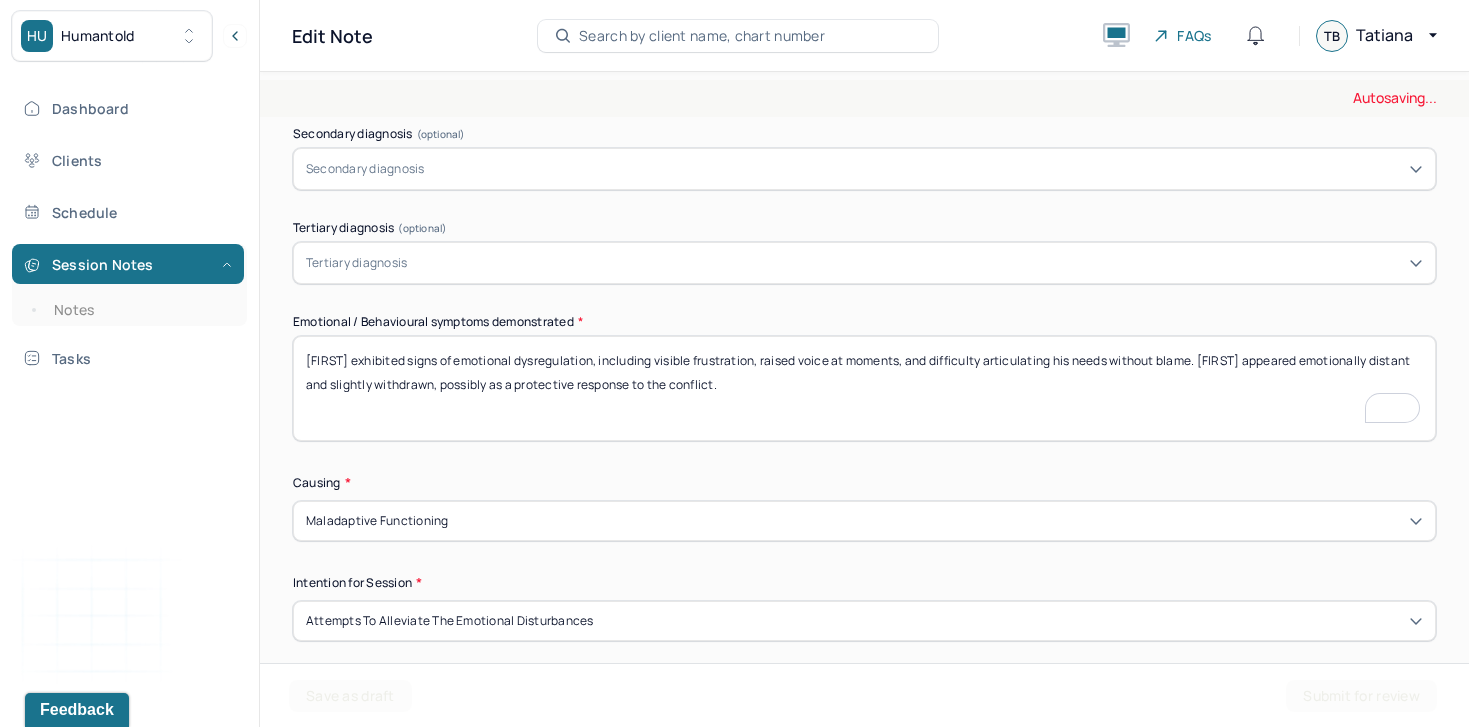 click on "yan exhibited signs of emotional dysregulation, including visible frustration, raised voice at moments, and difficulty articulating his needs without blame. Eni appeared emotionally distant and slightly withdrawn, possibly as a protective response to the conflict." at bounding box center (864, 388) 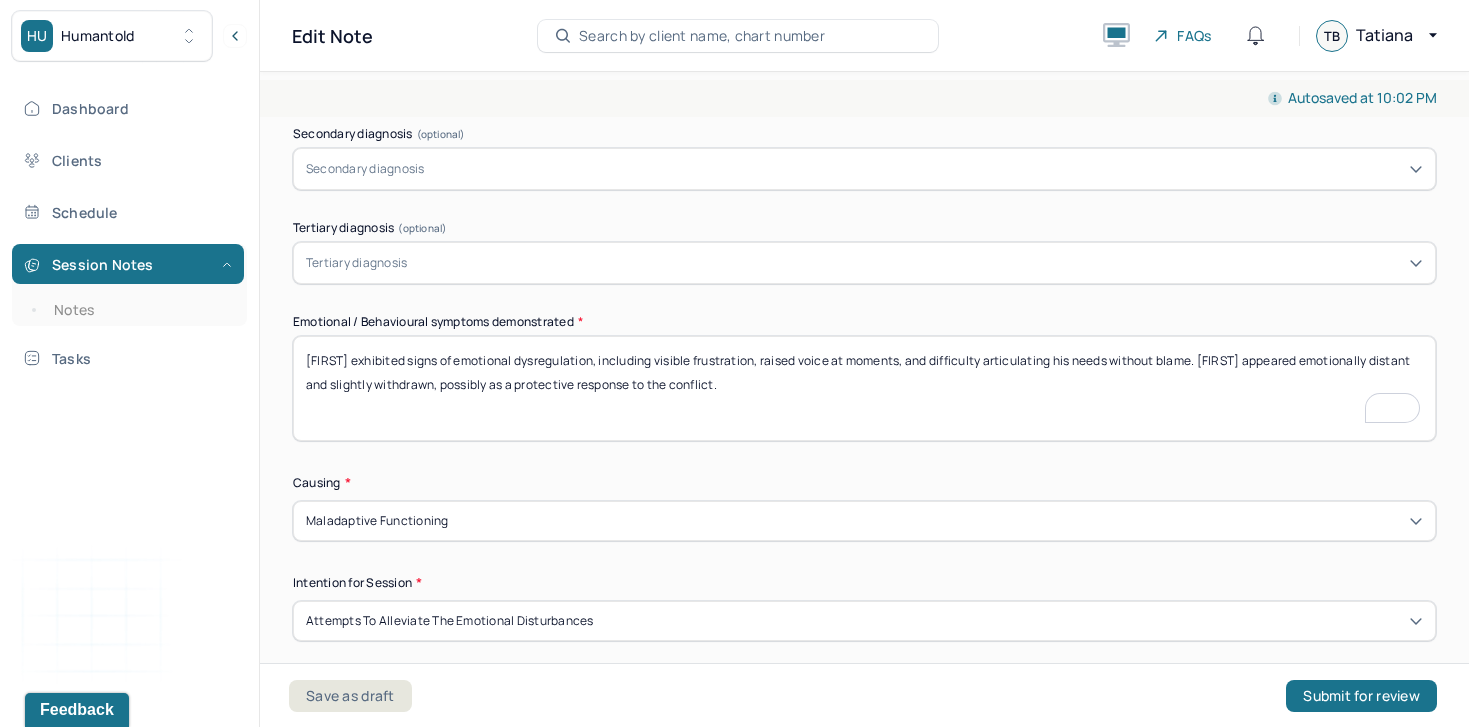 type on "B exhibited signs of emotional dysregulation, including visible frustration, raised voice at moments, and difficulty articulating his needs without blame. Eni appeared emotionally distant and slightly withdrawn, possibly as a protective response to the conflict." 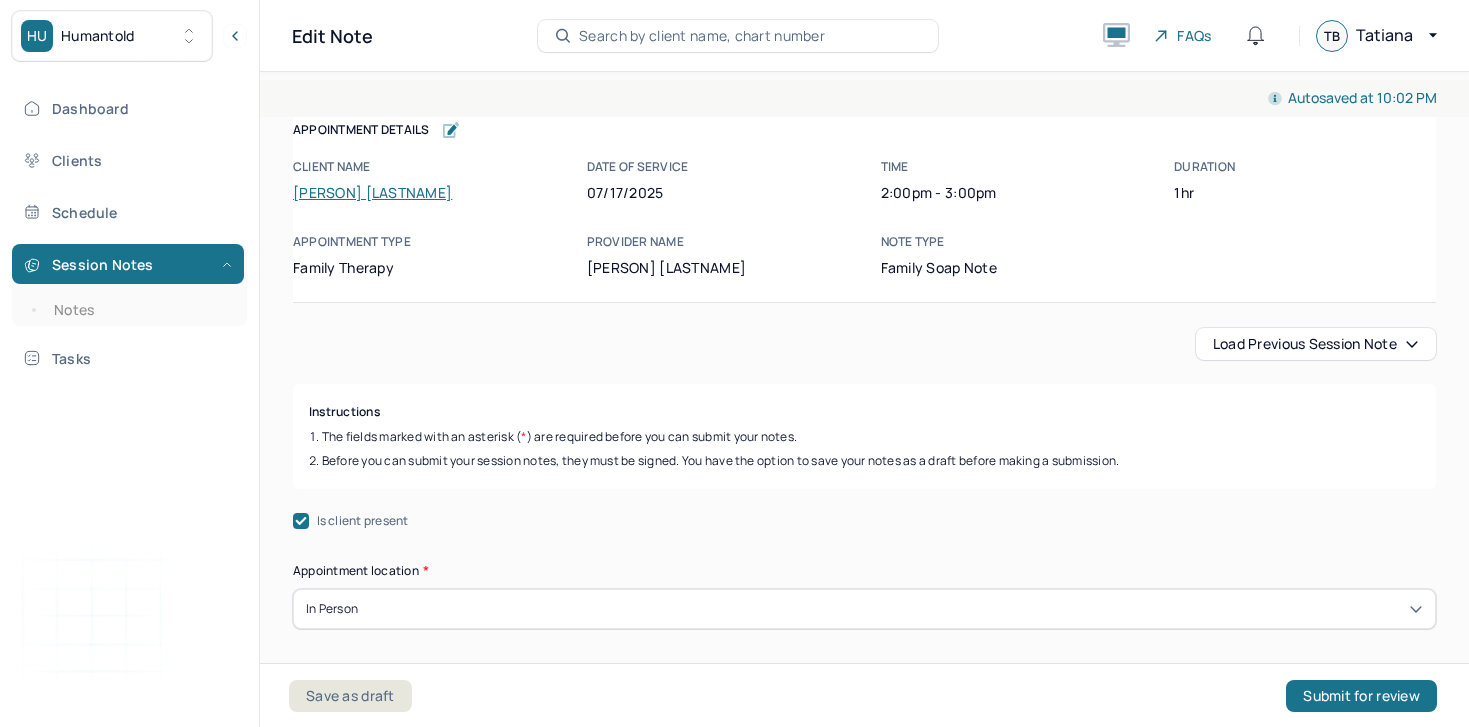 scroll, scrollTop: 0, scrollLeft: 0, axis: both 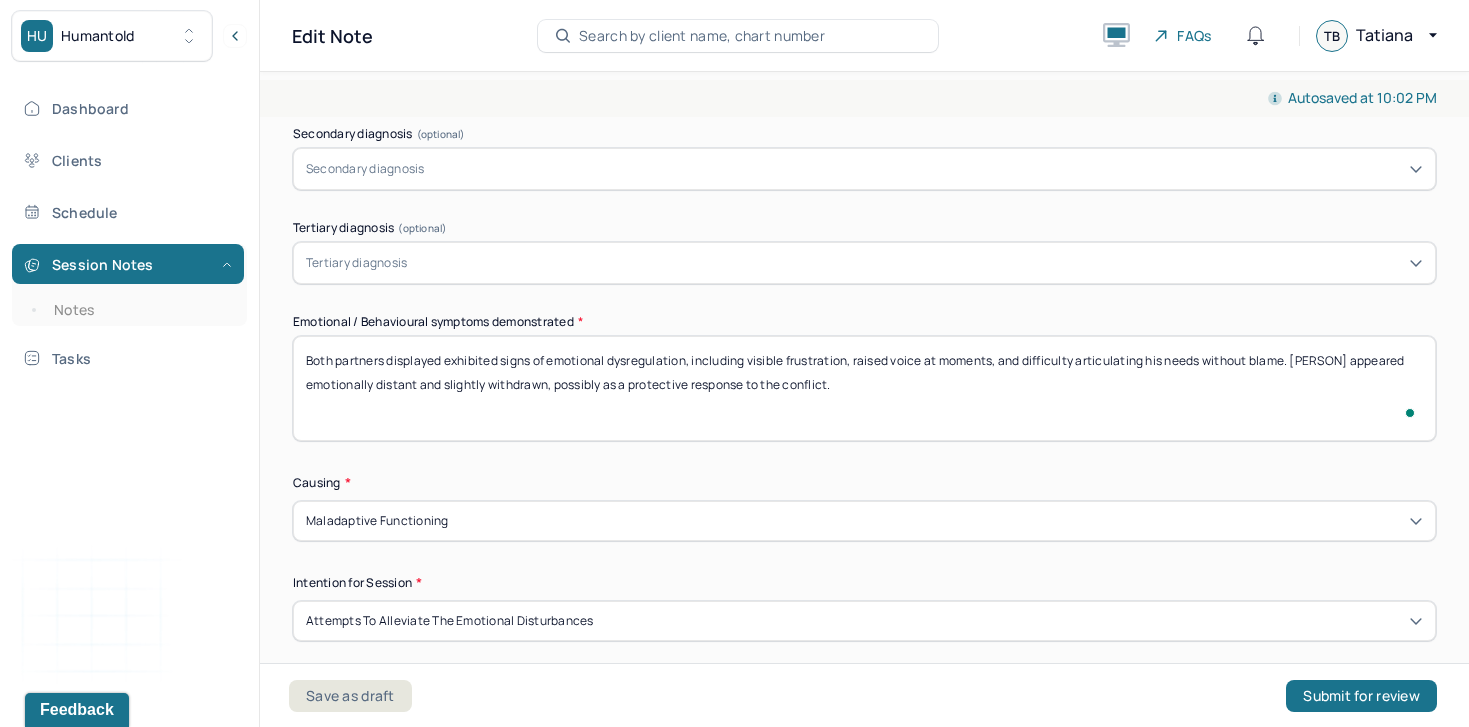 click on "yan exhibited signs of emotional dysregulation, including visible frustration, raised voice at moments, and difficulty articulating his needs without blame. Eni appeared emotionally distant and slightly withdrawn, possibly as a protective response to the conflict." at bounding box center (864, 388) 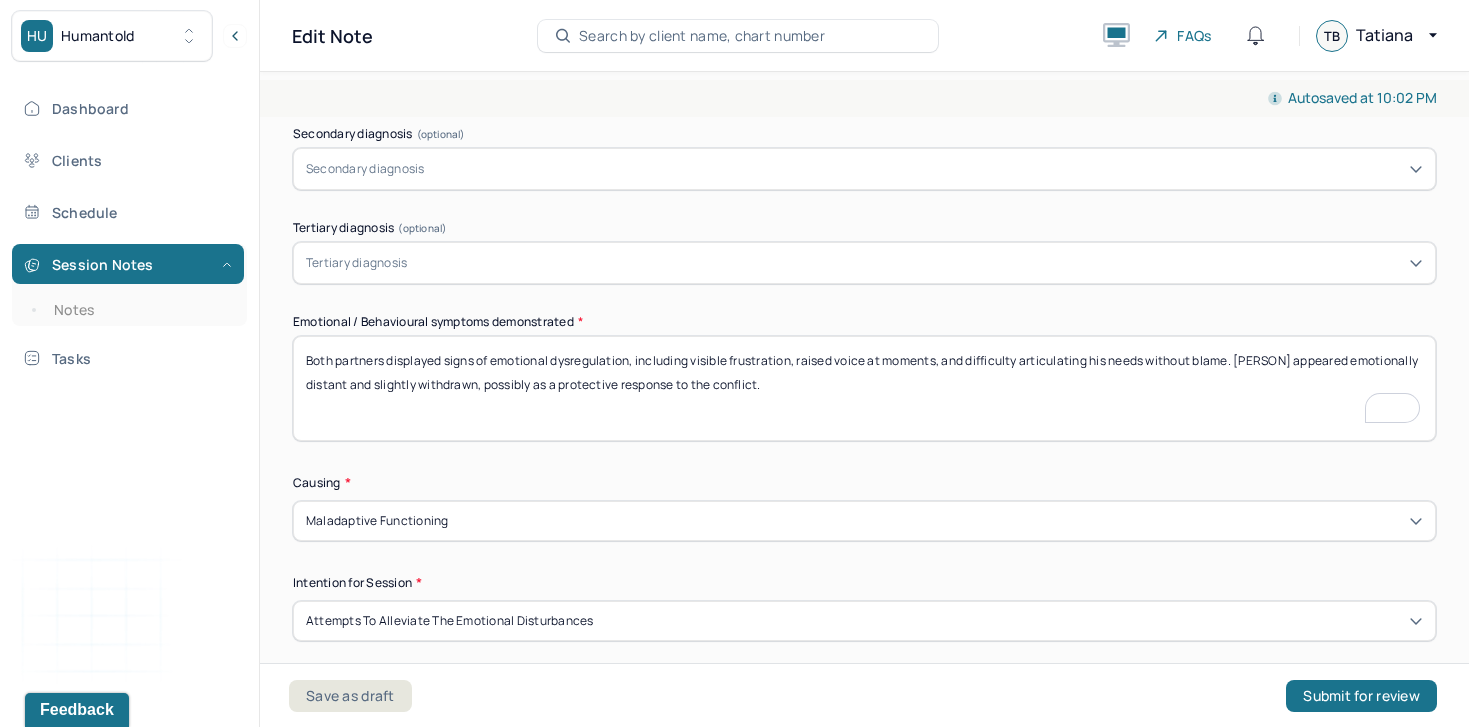 click on "Both partners displayed exhibited signs of emotional dysregulation, including visible frustration, raised voice at moments, and difficulty articulating his needs without blame. Eni appeared emotionally distant and slightly withdrawn, possibly as a protective response to the conflict." at bounding box center (864, 388) 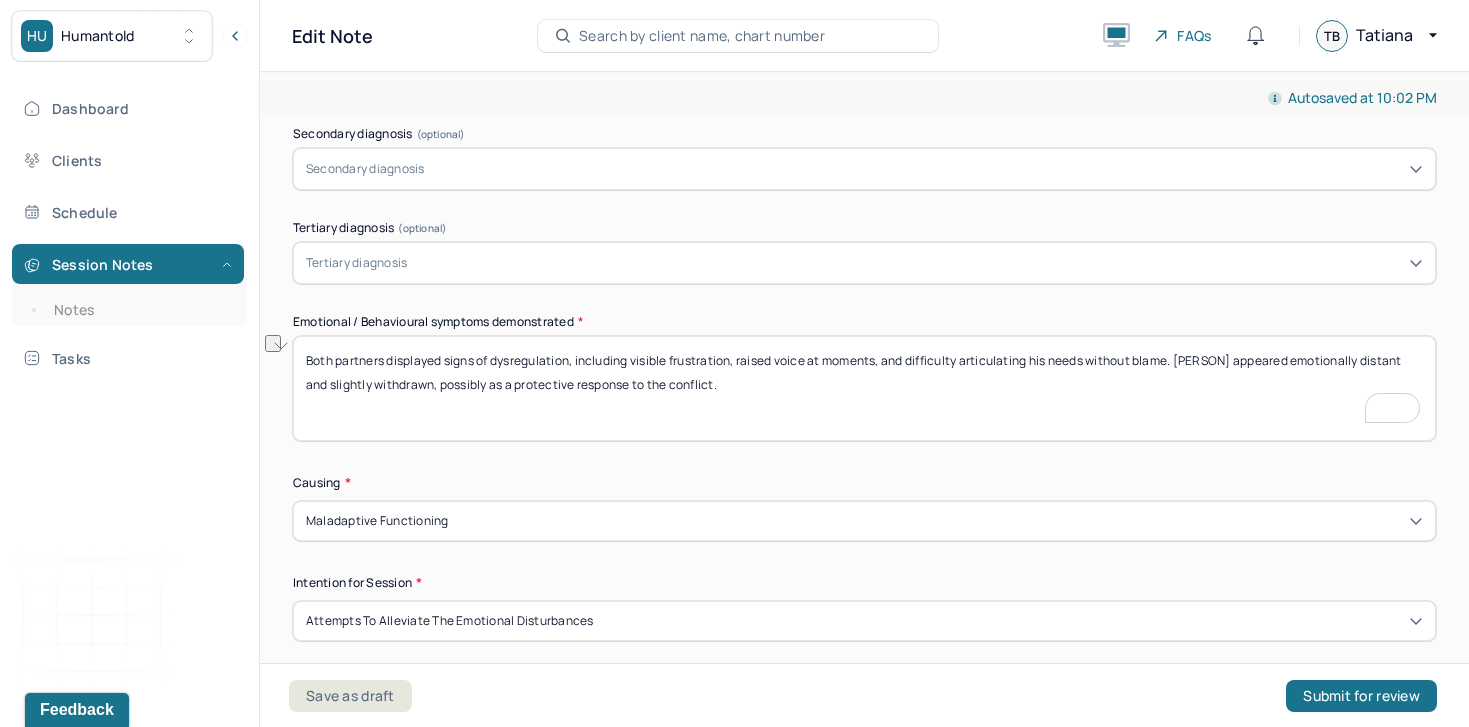 drag, startPoint x: 632, startPoint y: 359, endPoint x: 446, endPoint y: 356, distance: 186.02419 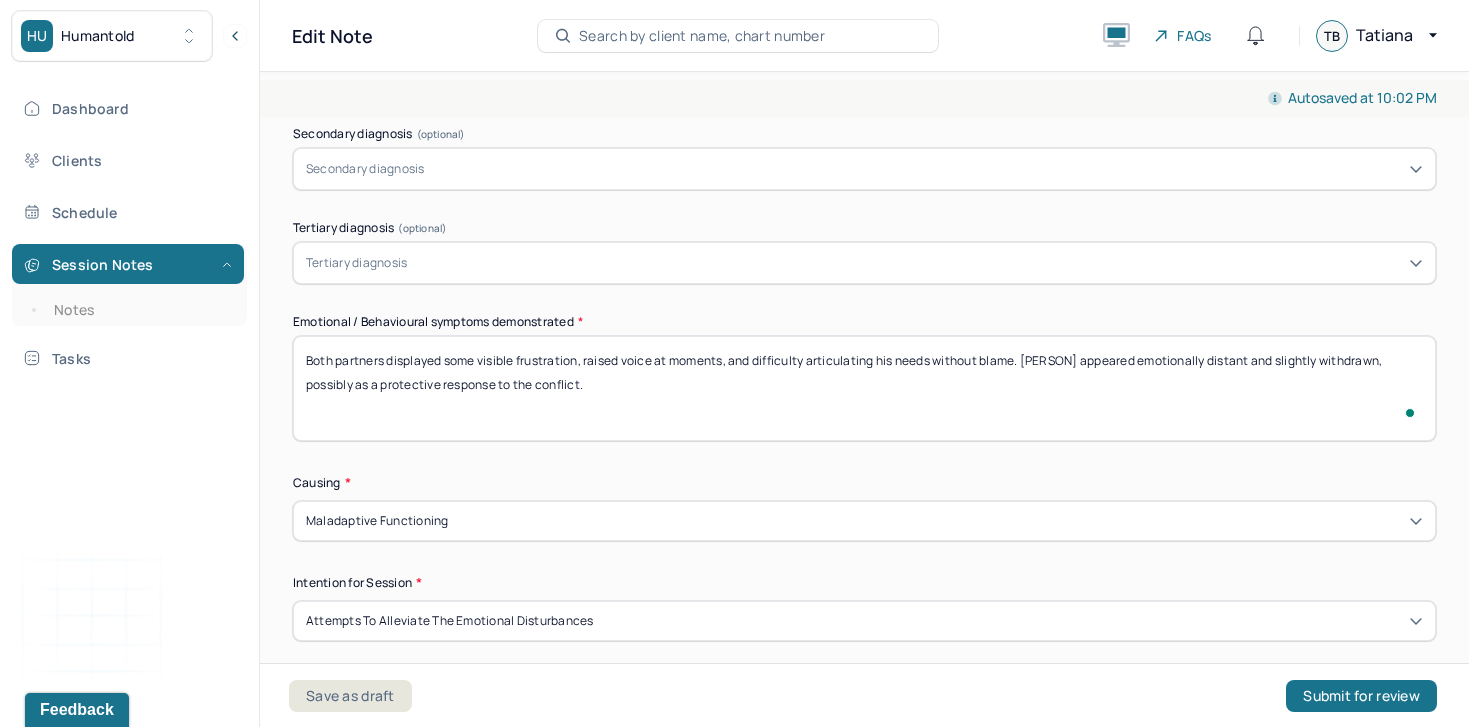 click on "Both partners displayed signs of dysregulation, including visible frustration, raised voice at moments, and difficulty articulating his needs without blame. Eni appeared emotionally distant and slightly withdrawn, possibly as a protective response to the conflict." at bounding box center [864, 388] 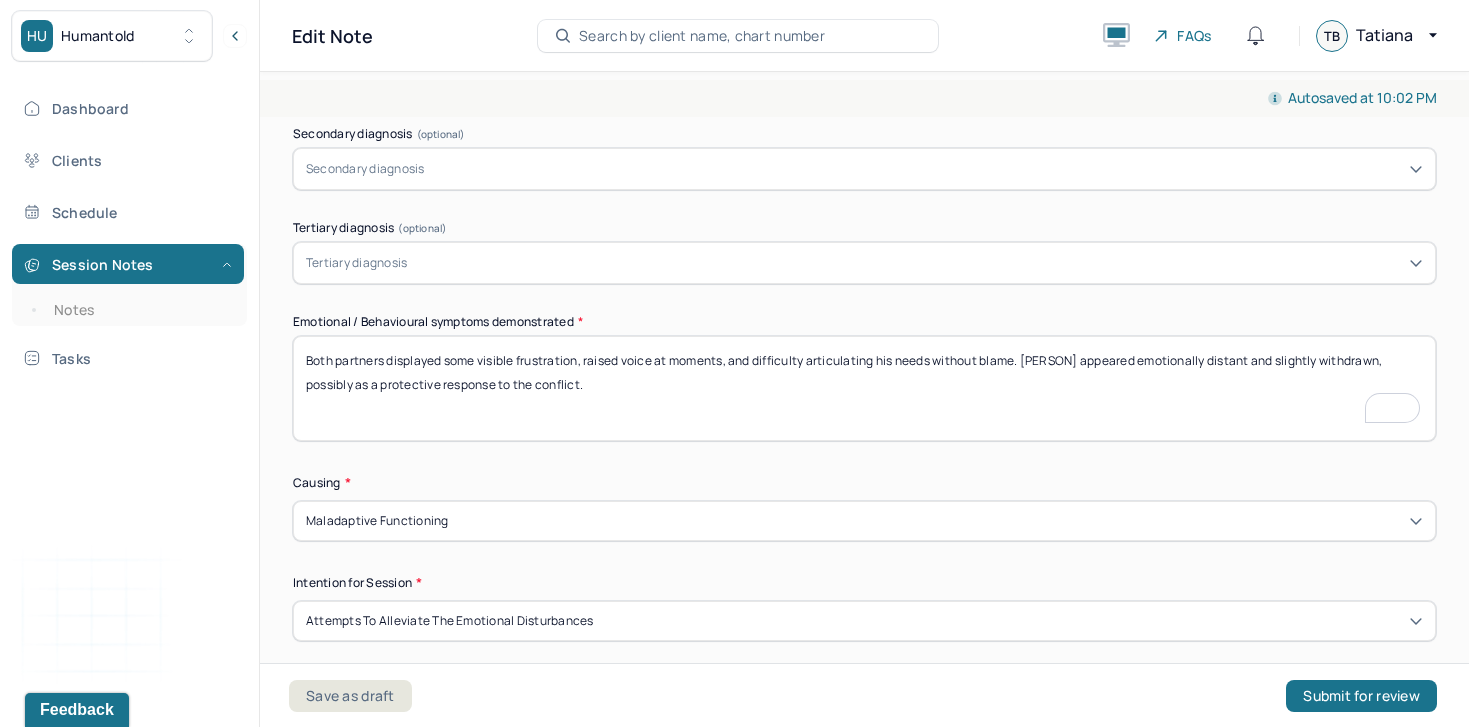 click on "Both partners displayed some visible frustration, raised voice at moments, and difficulty articulating his needs without blame. Eni appeared emotionally distant and slightly withdrawn, possibly as a protective response to the conflict." at bounding box center [864, 388] 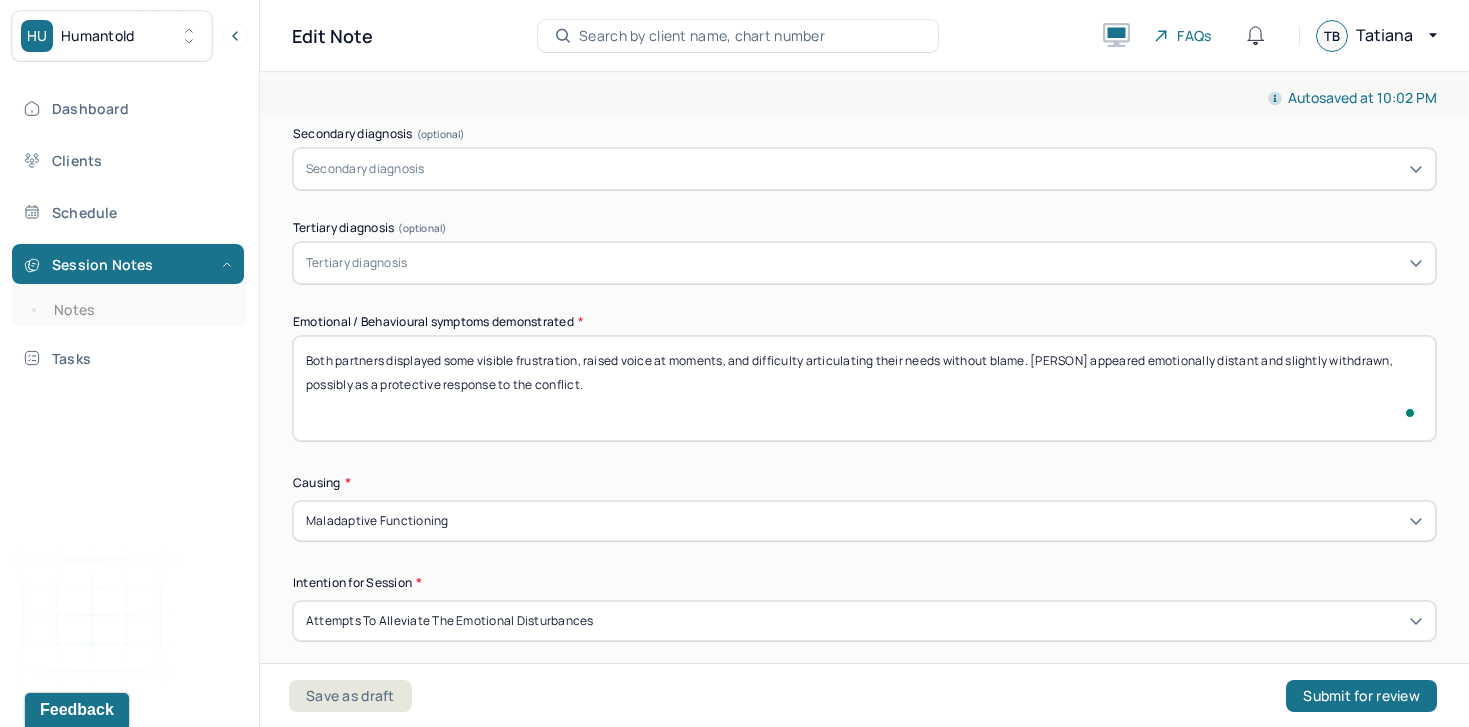click on "Both partners displayed some visible frustration, raised voice at moments, and difficulty articulating his needs without blame. Eni appeared emotionally distant and slightly withdrawn, possibly as a protective response to the conflict." at bounding box center (864, 388) 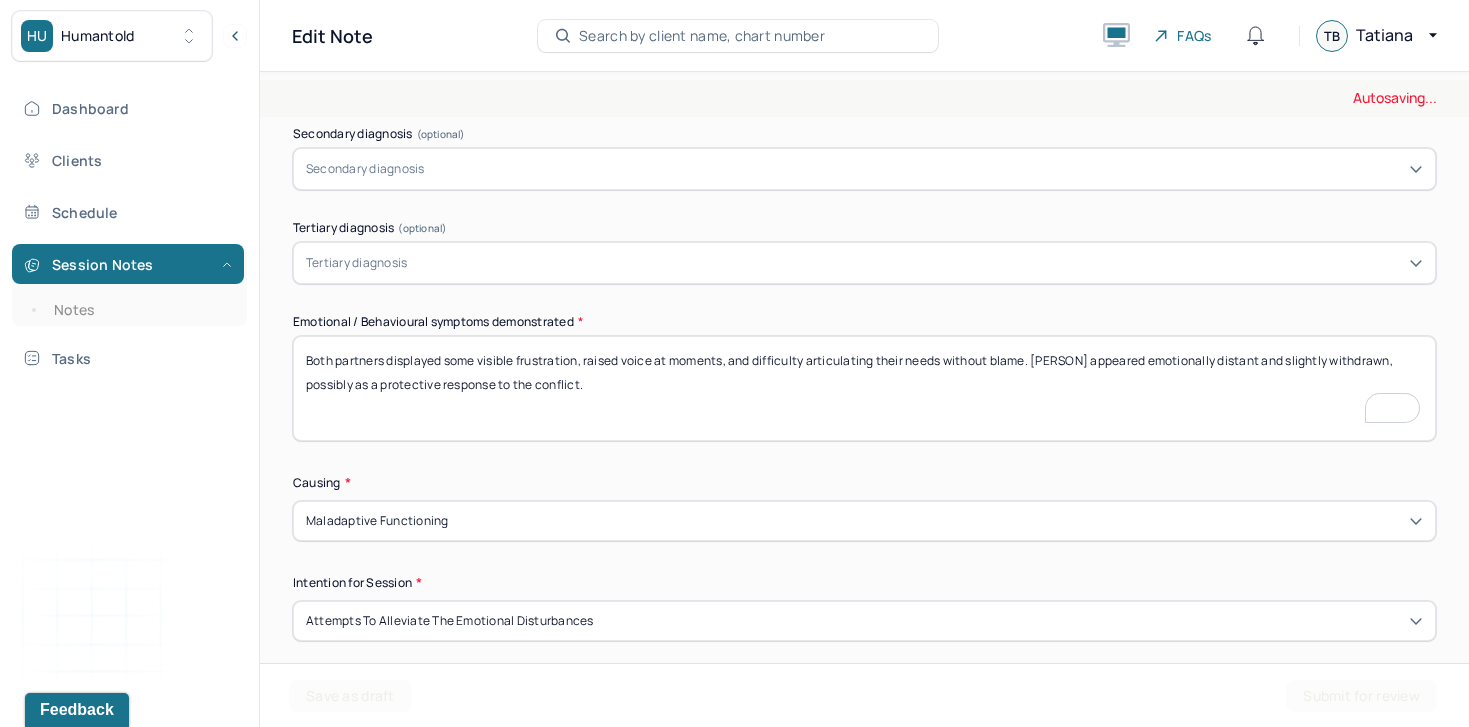scroll, scrollTop: 2008, scrollLeft: 0, axis: vertical 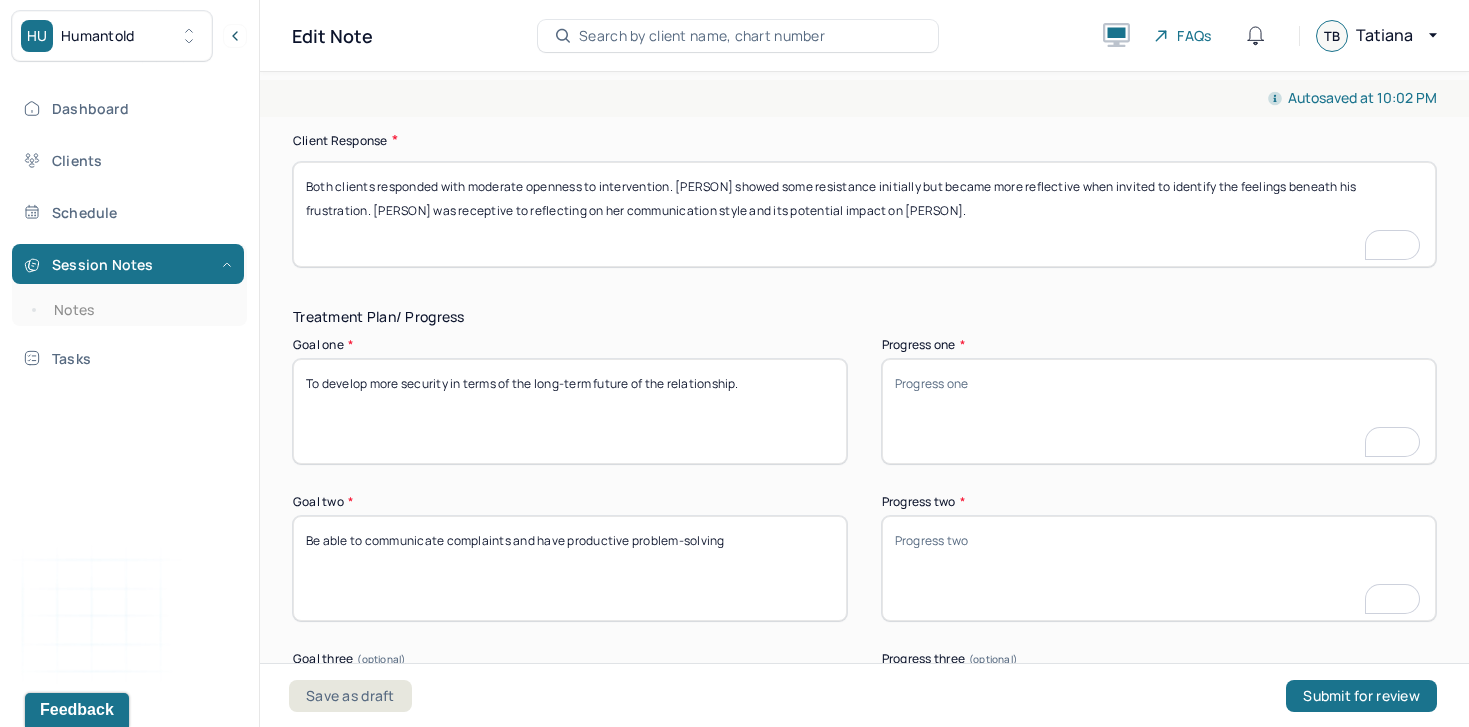 type on "Both partners displayed some visible frustration, raised voice at moments, and difficulty articulating their needs without blame. [FIRST] appeared emotionally distant and slightly withdrawn, possibly as a protective response to the conflict." 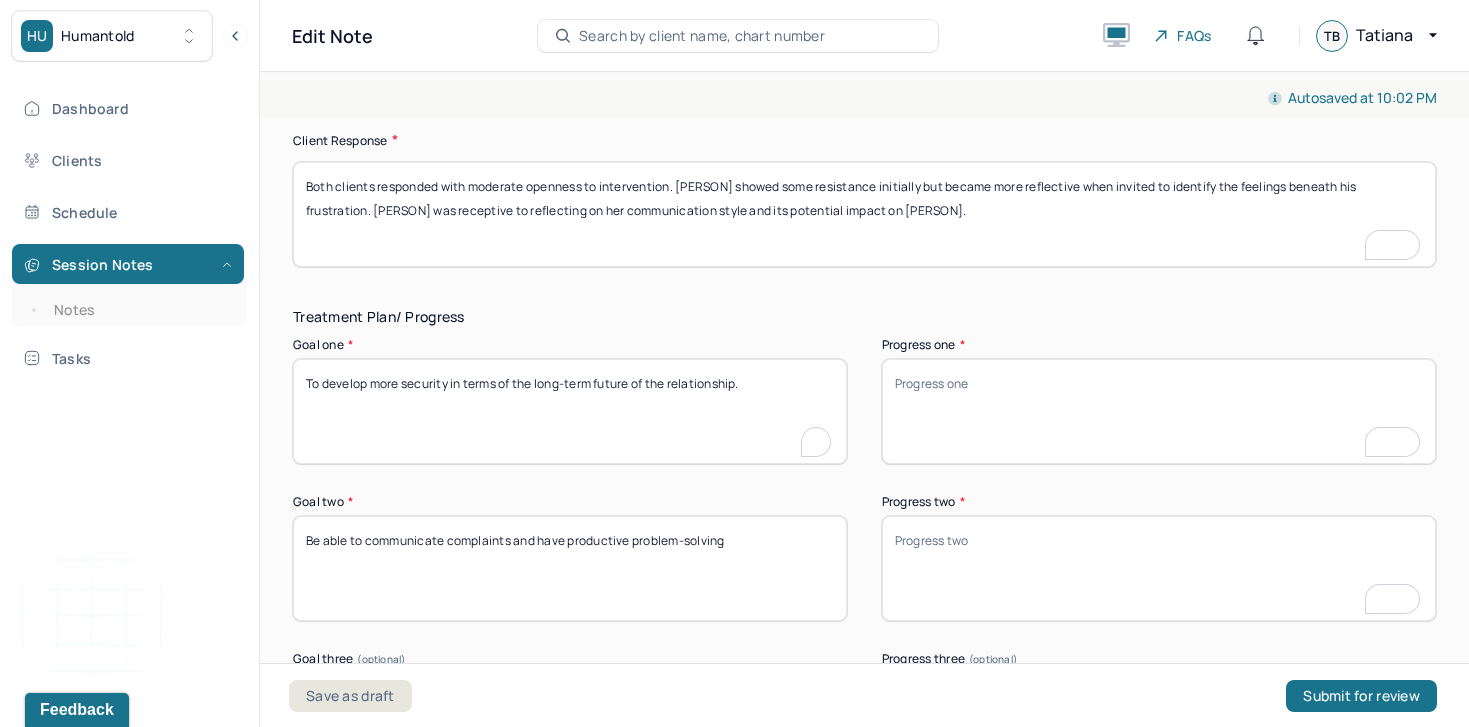 click on "To develop more security in terms of the long-term future of the relationship." at bounding box center [570, 411] 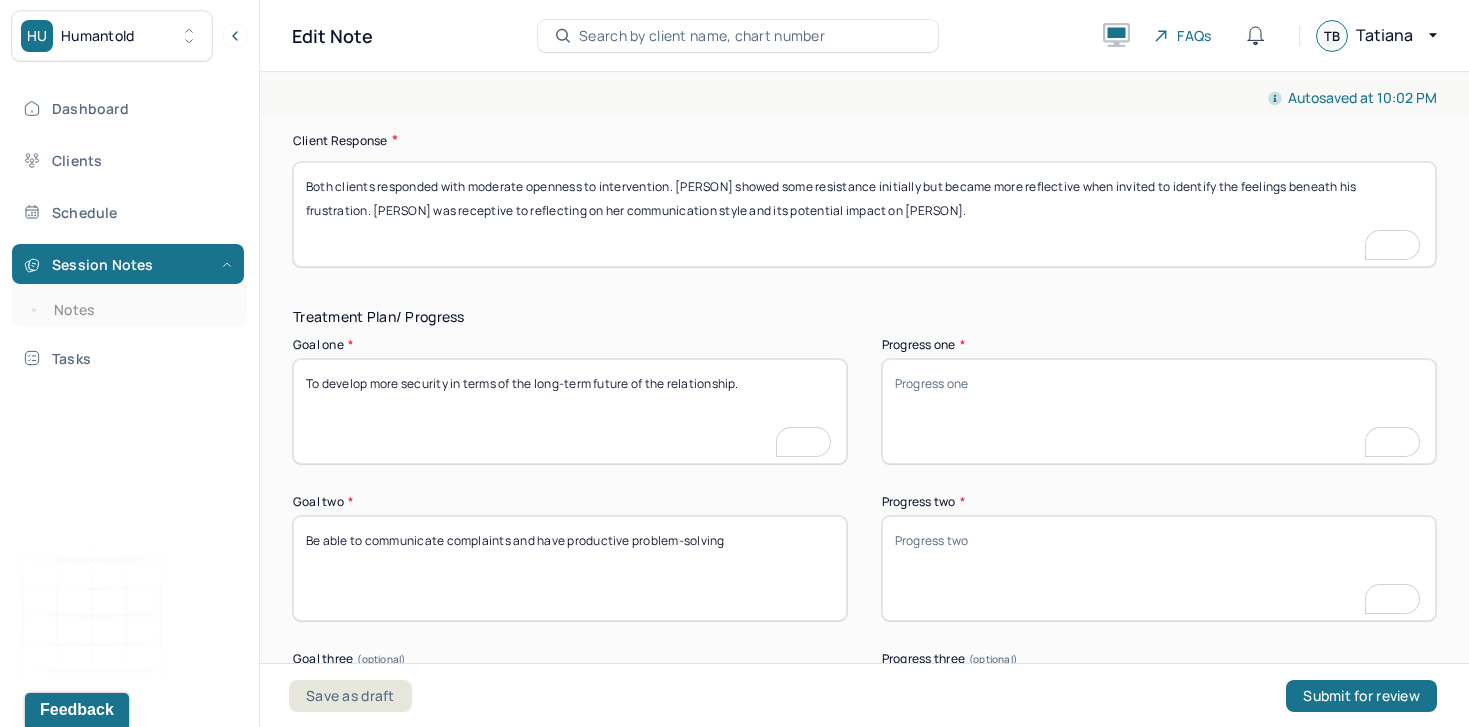 click on "To develop more security in terms of the long-term future of the relationship." at bounding box center [570, 411] 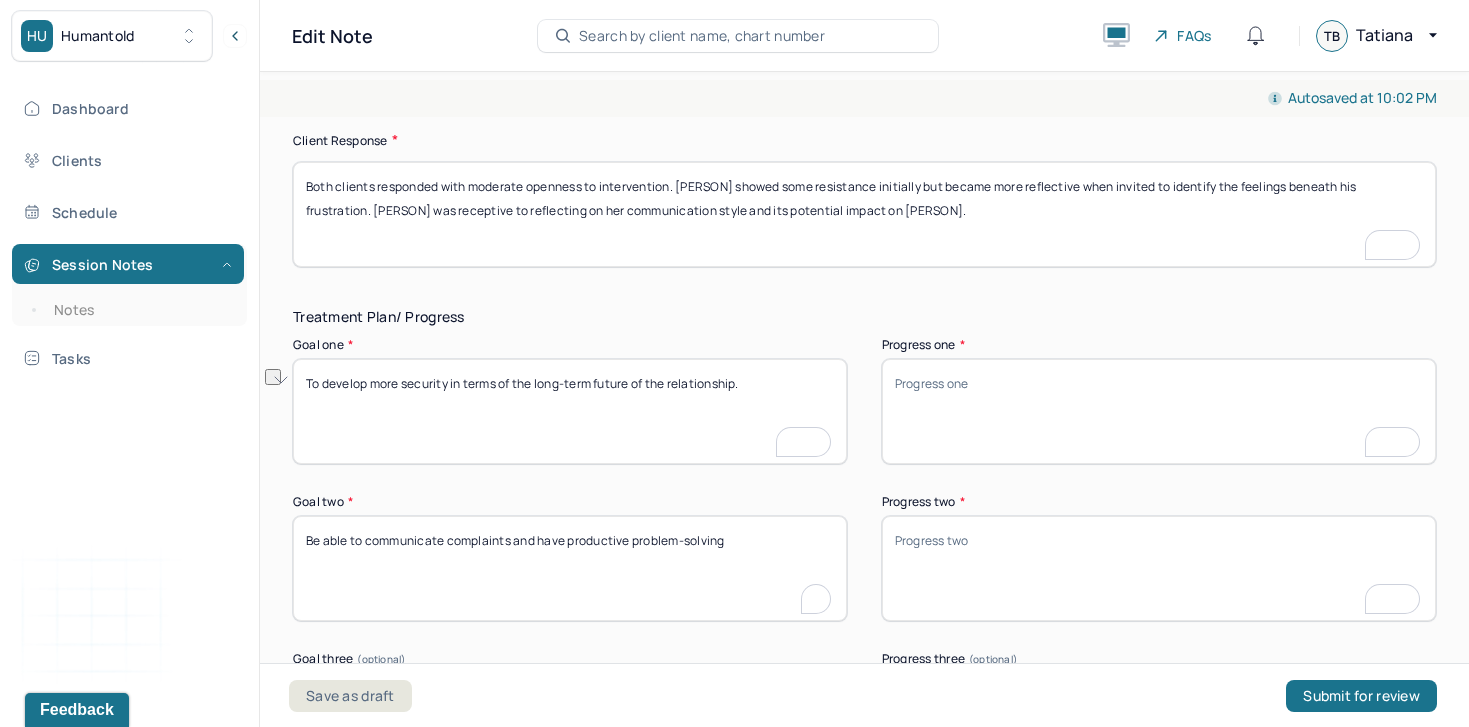 click on "Be able to communicate complaints and have productive problem-solving" at bounding box center [570, 568] 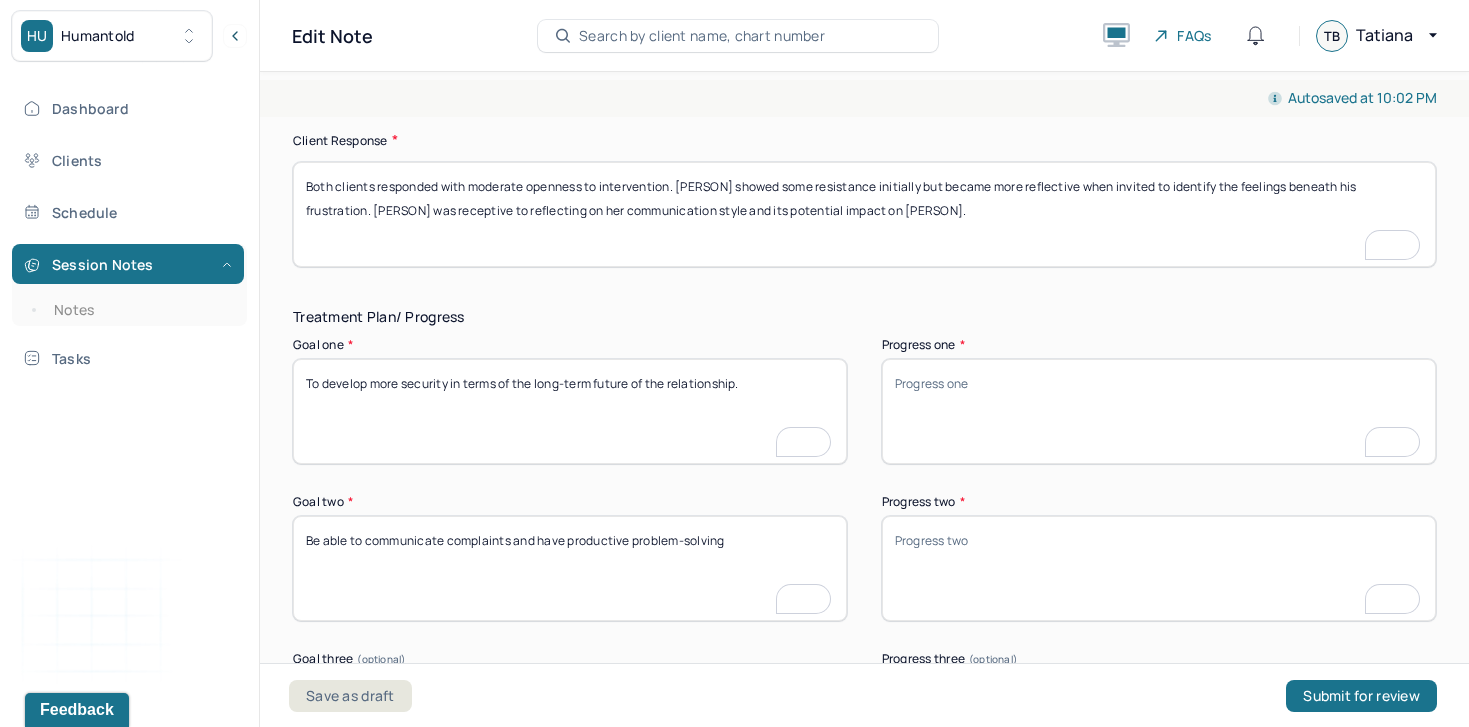 click on "Be able to communicate complaints and have productive problem-solving" at bounding box center [570, 568] 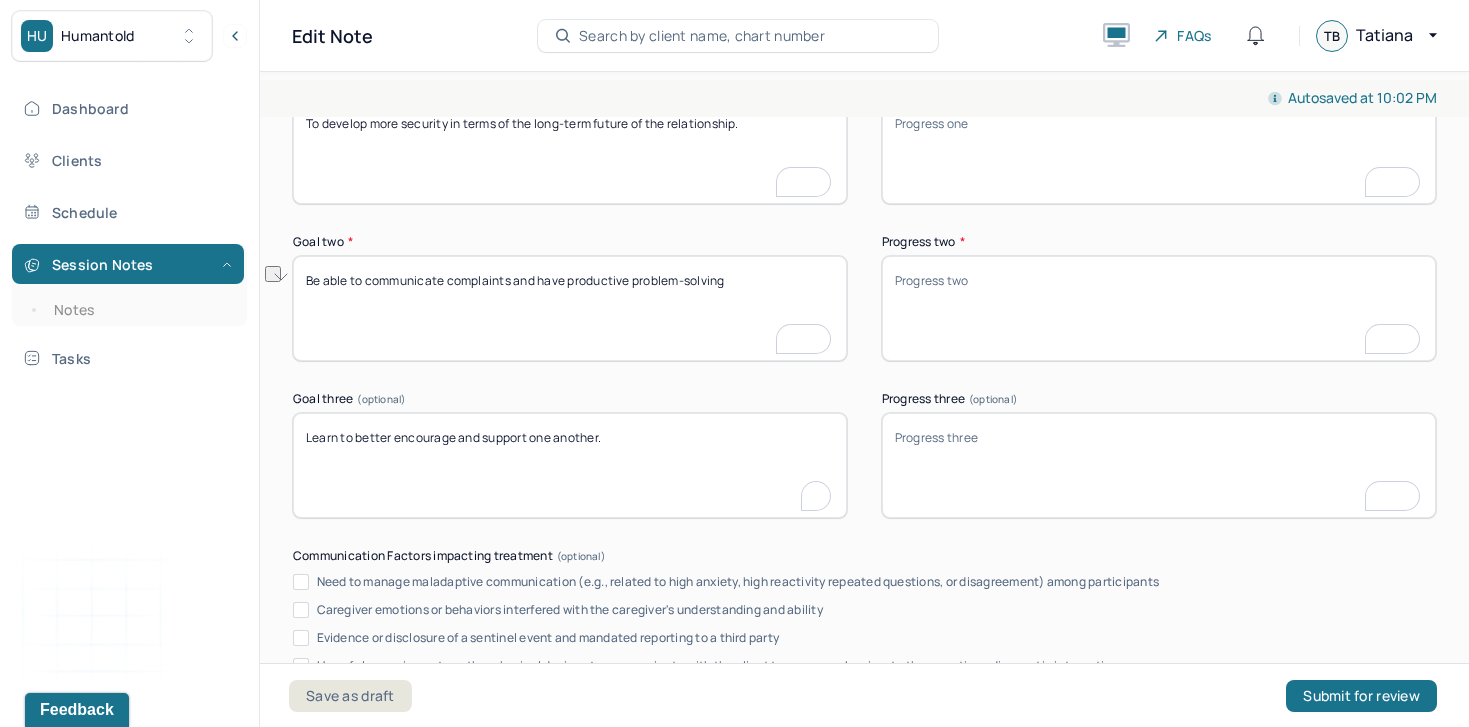 click on "Learn to better encourage and support one another." at bounding box center [570, 465] 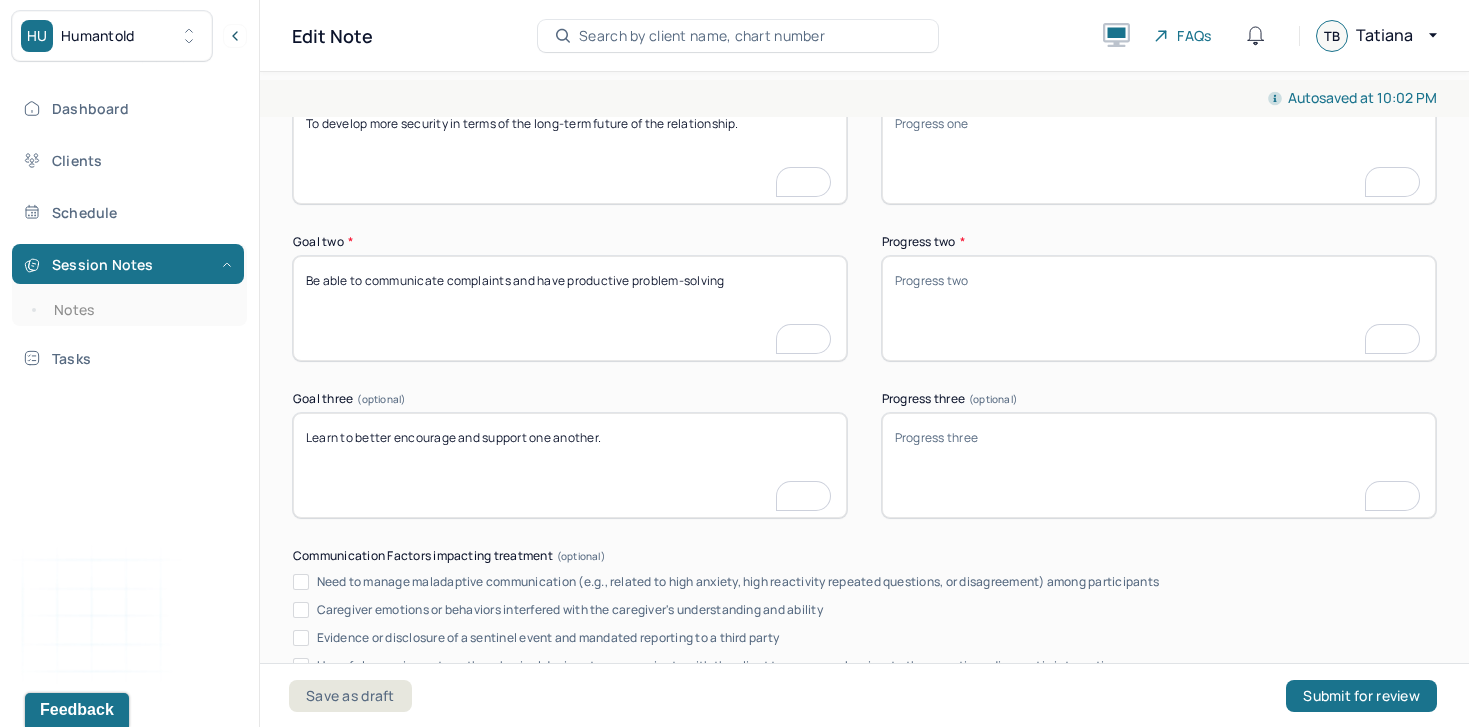click on "Learn to better encourage and support one another." at bounding box center [570, 465] 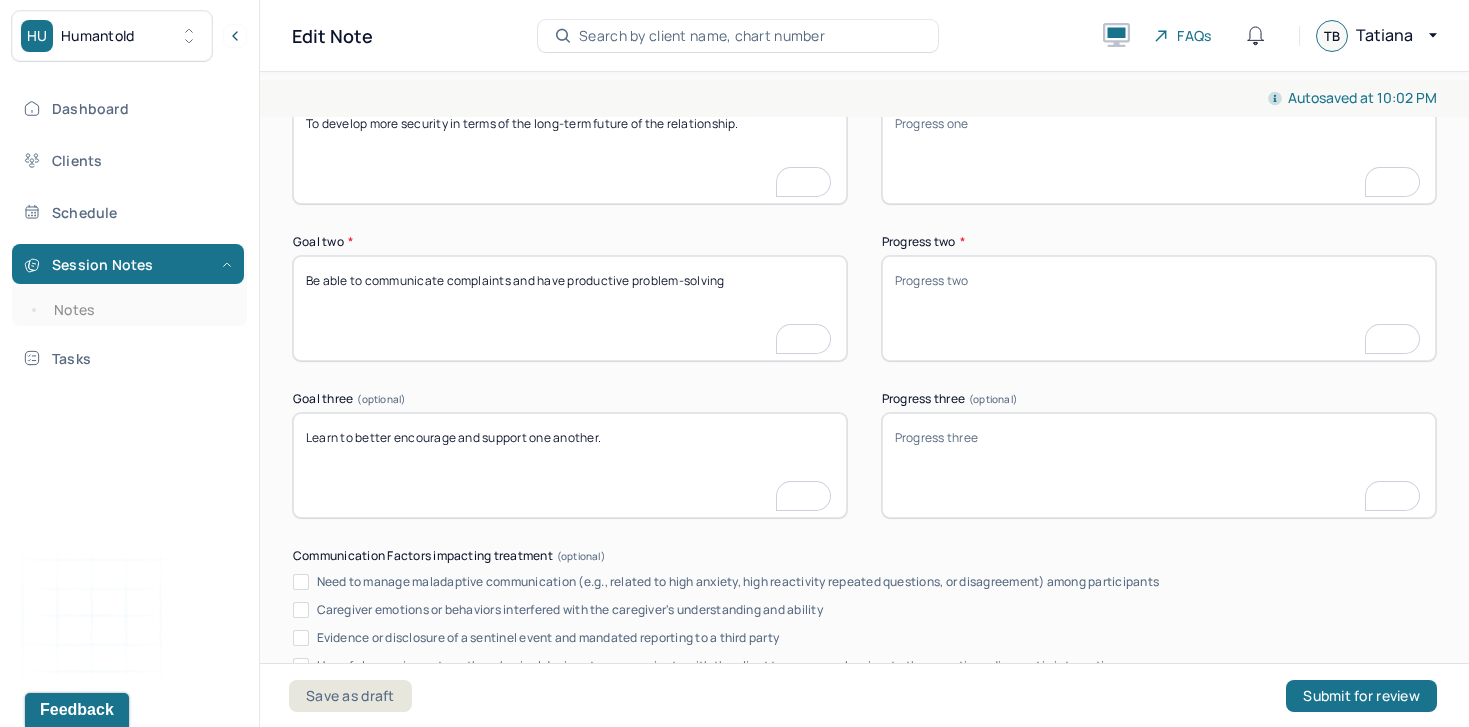 click on "Learn to better encourage and support one another." at bounding box center (570, 465) 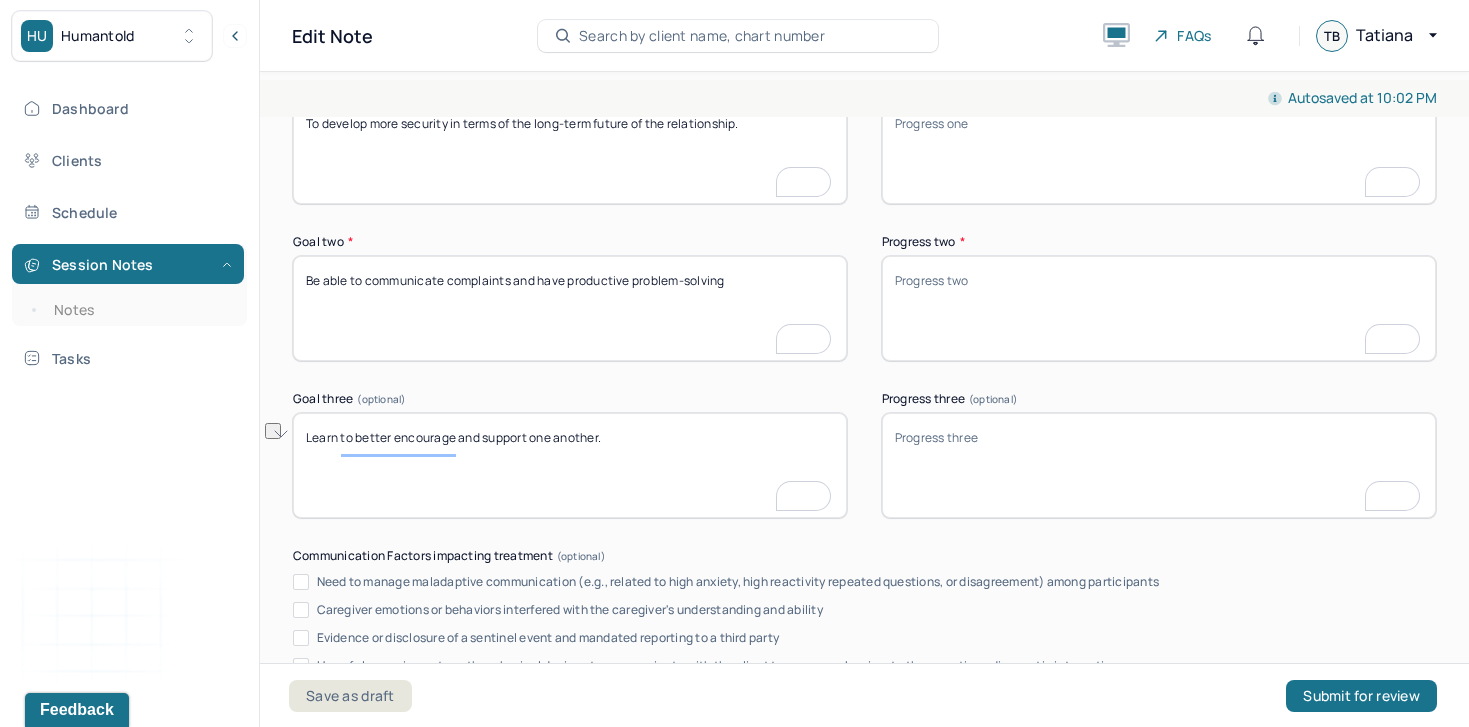 click on "Progress one *" at bounding box center [1159, 151] 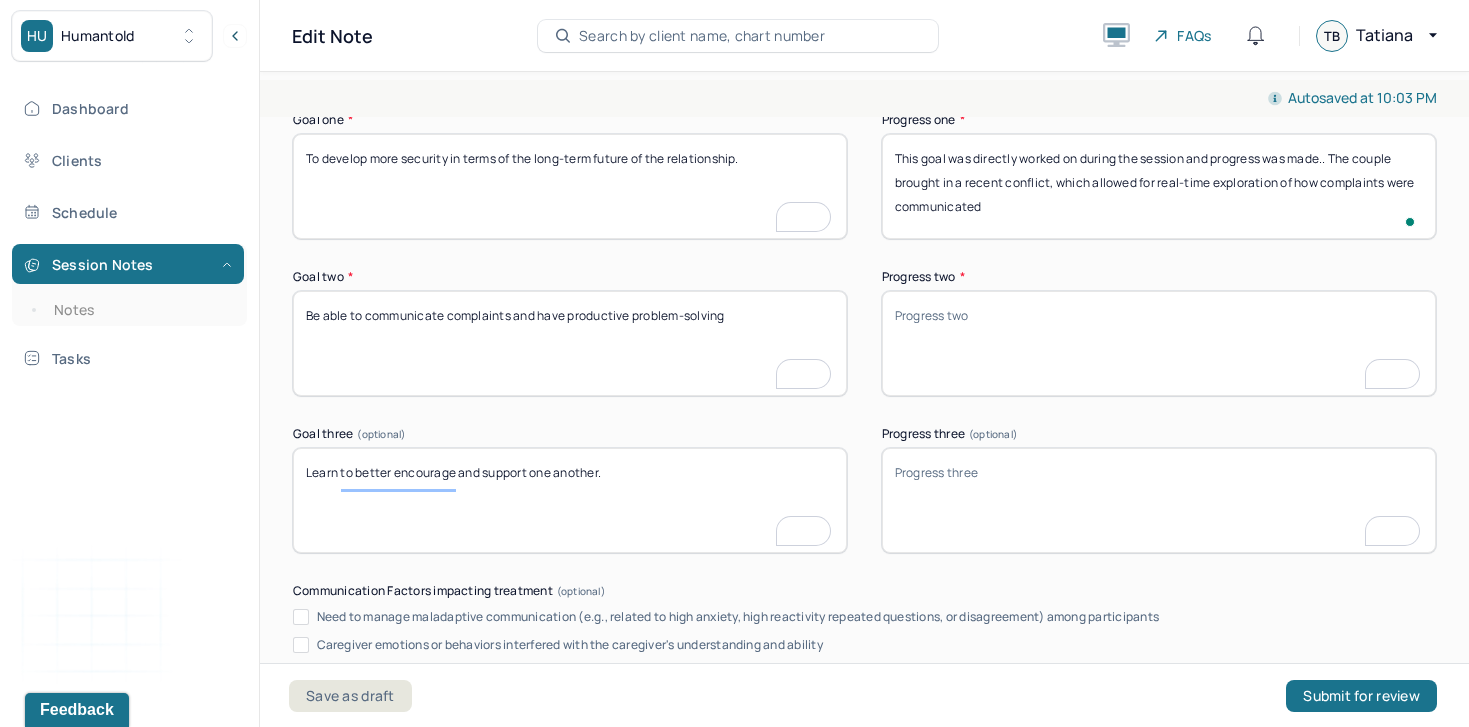 type on "This goal was directly worked on during the session and progress was made. The couple brought in a recent conflict, which allowed for real-time exploration of how complaints were communicated" 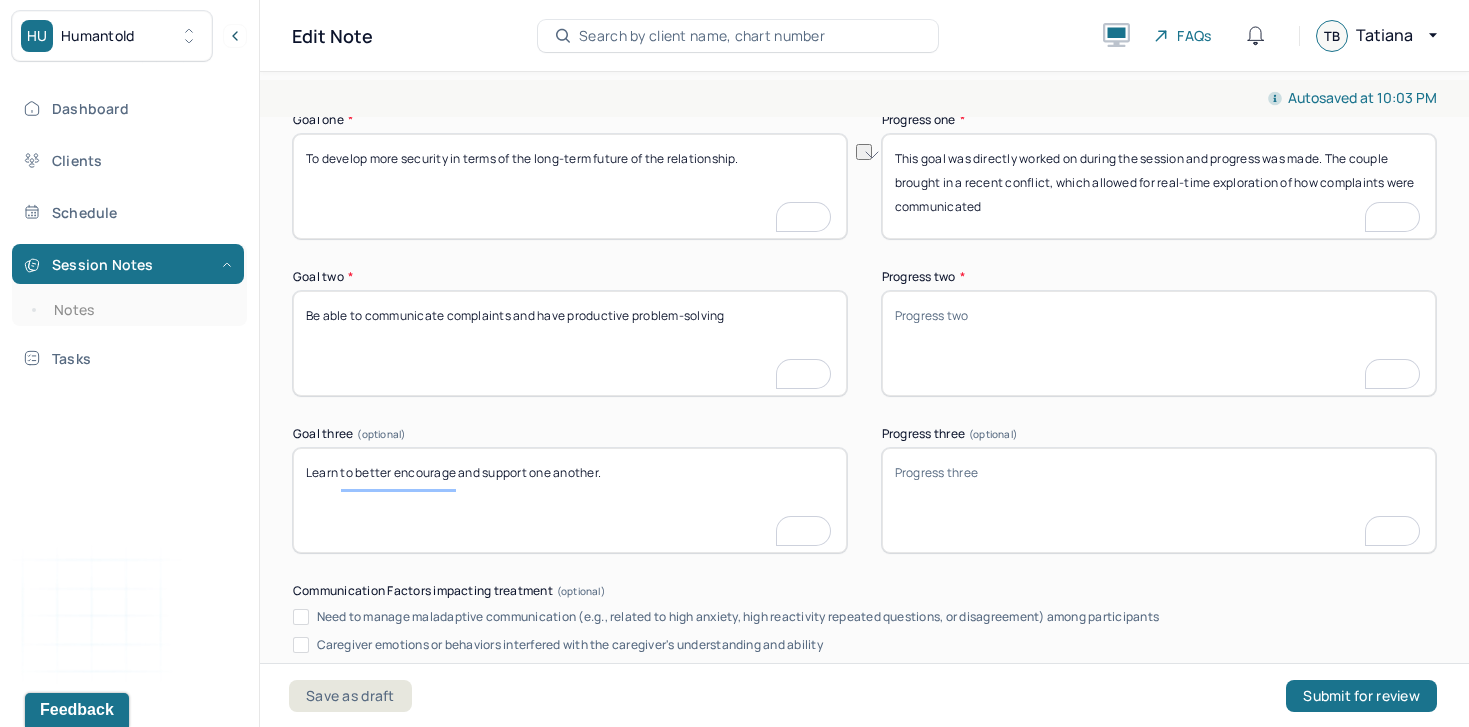 drag, startPoint x: 1332, startPoint y: 163, endPoint x: 828, endPoint y: 148, distance: 504.22318 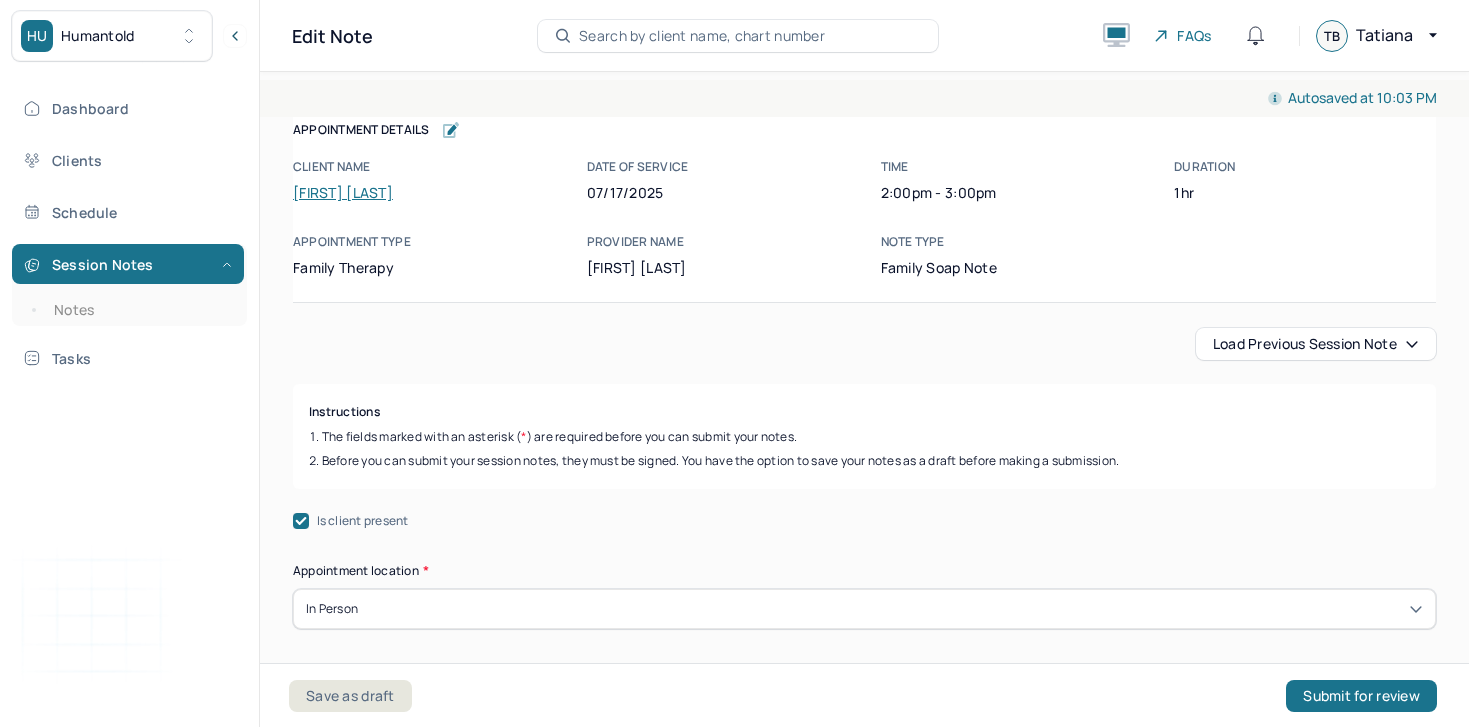 type on "This goal was directly worked on during the session and progress was made. The couple brought in a recent conflict, which allowed for real-time exploration of how complaints were communicated" 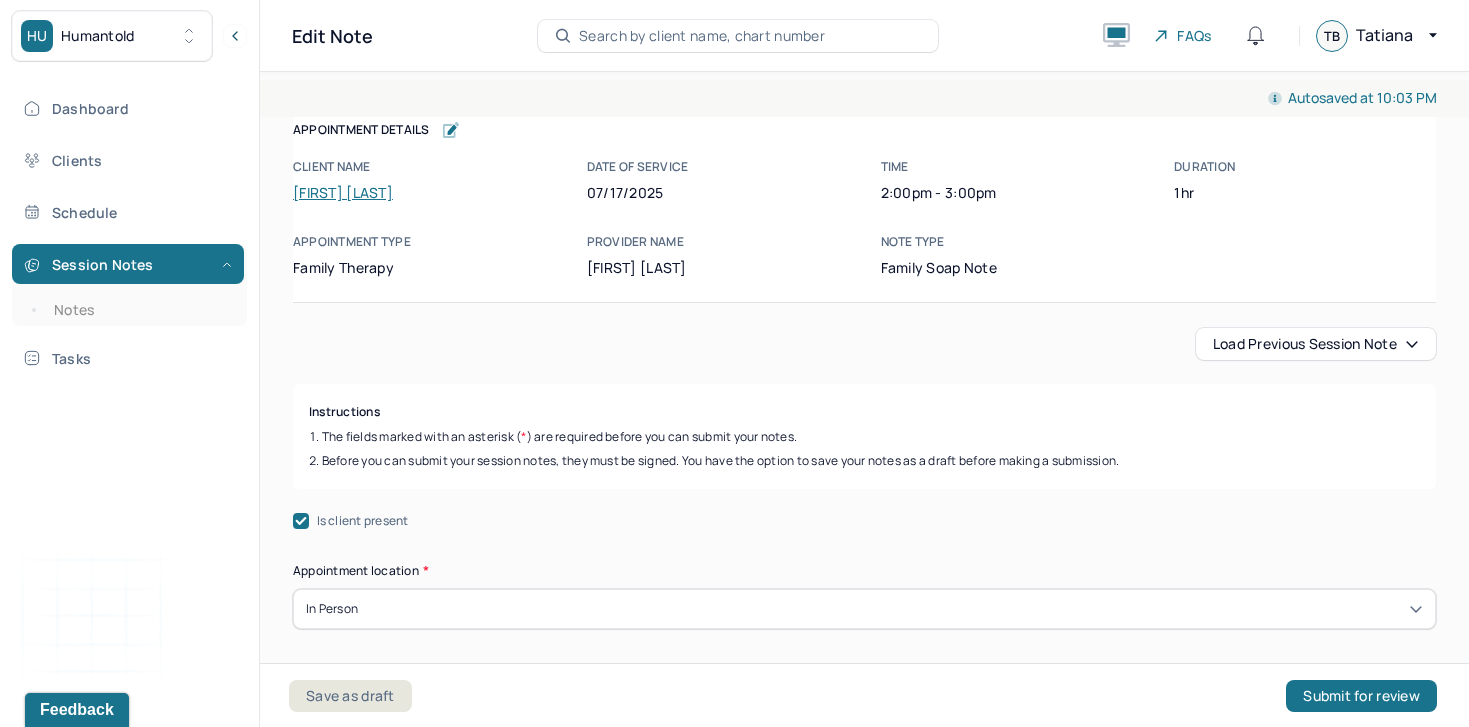 scroll, scrollTop: 0, scrollLeft: 0, axis: both 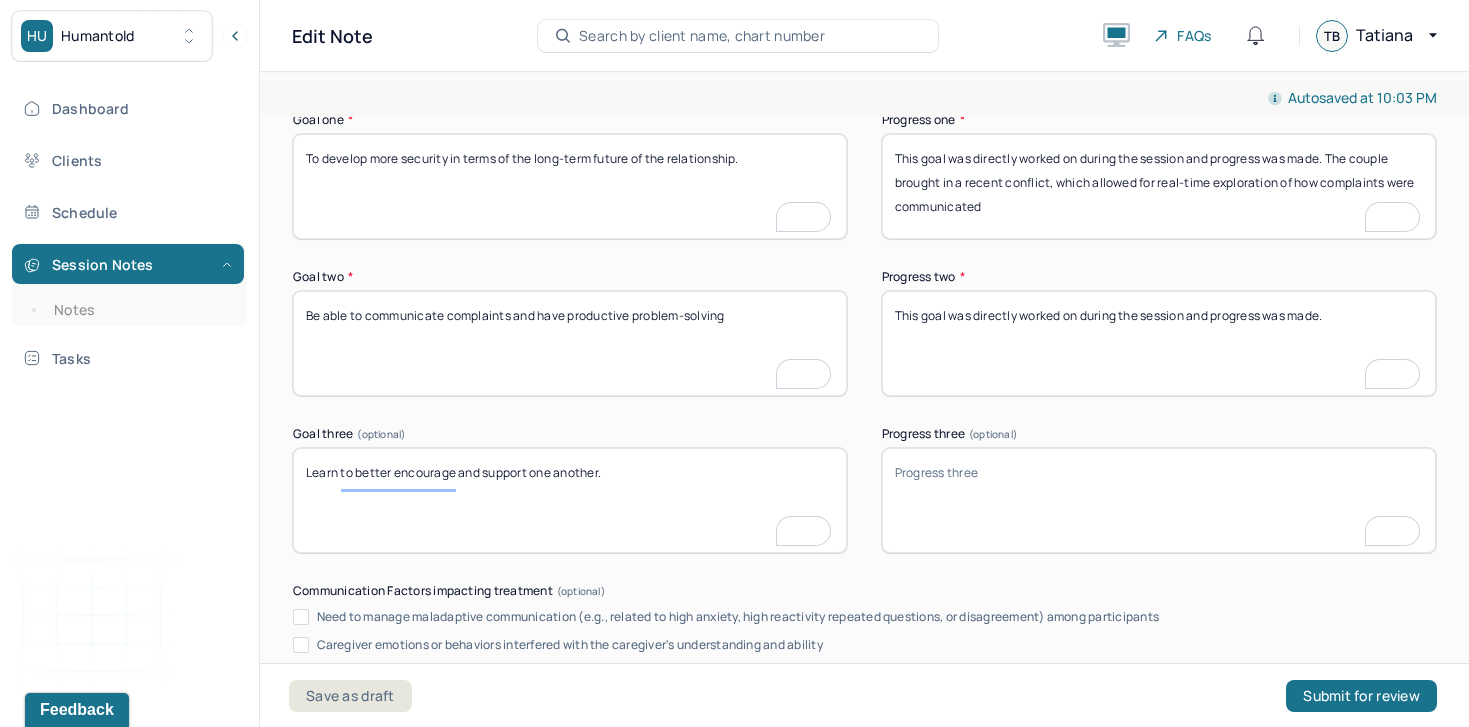 type on "This goal was directly worked on during the session and progress was made." 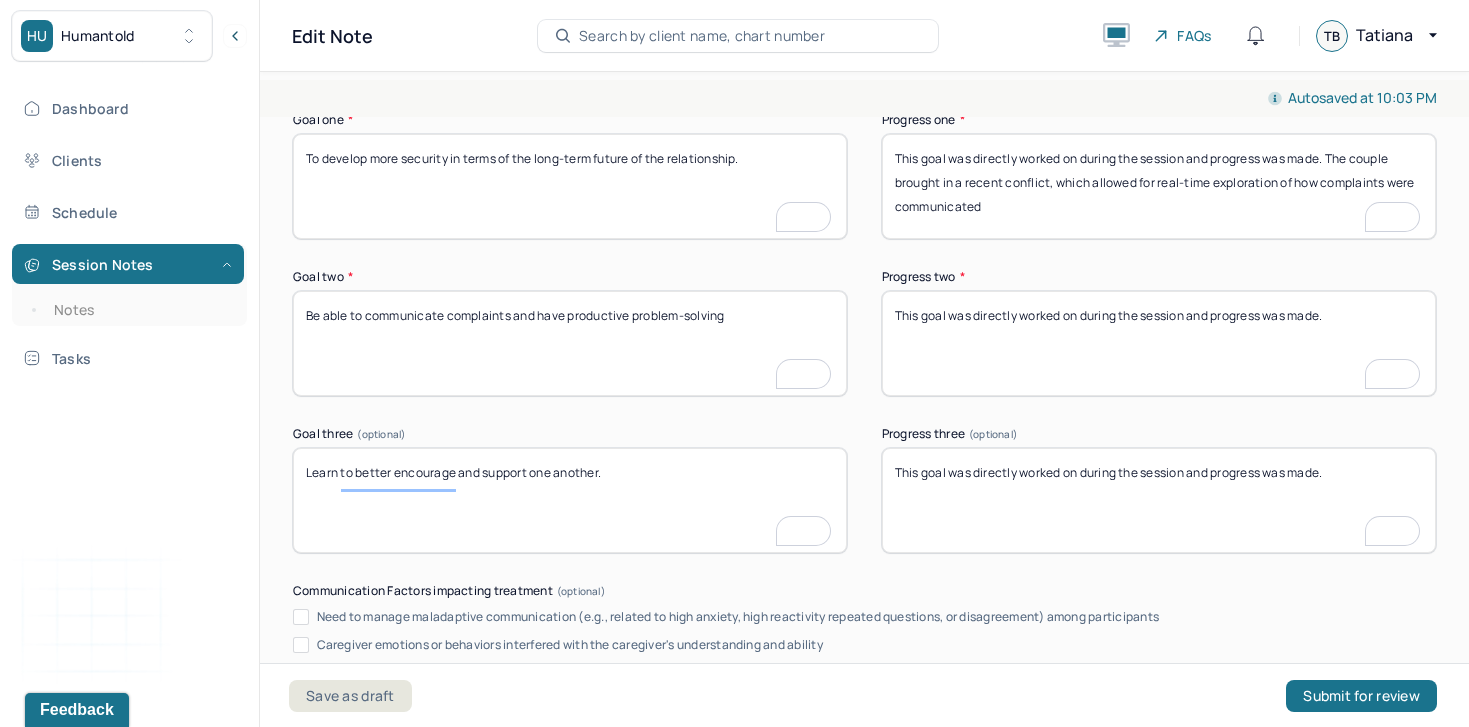 paste on "addressed through interventions that helped each partner better understand and validate the other’s emotional experience." 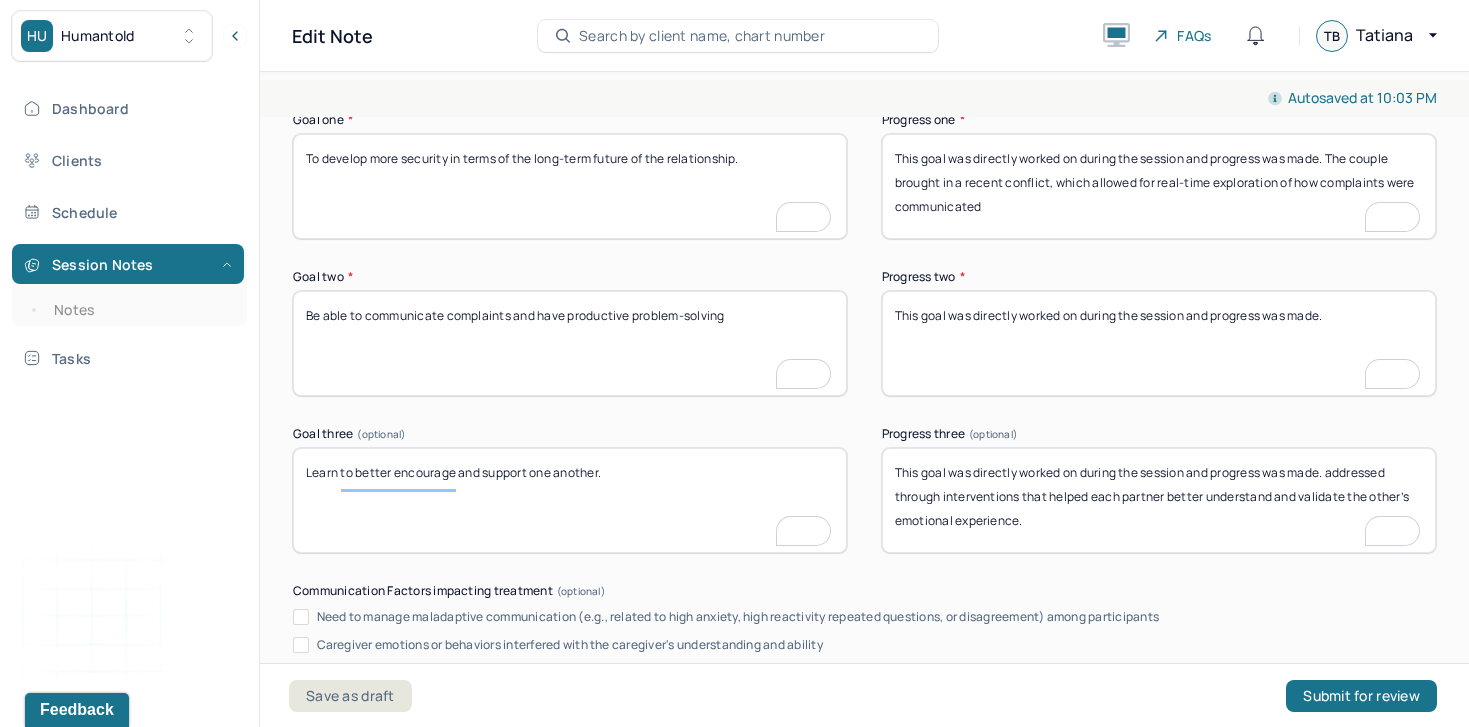 click on "This goal was directly worked on during the session and progress was made." at bounding box center (1159, 500) 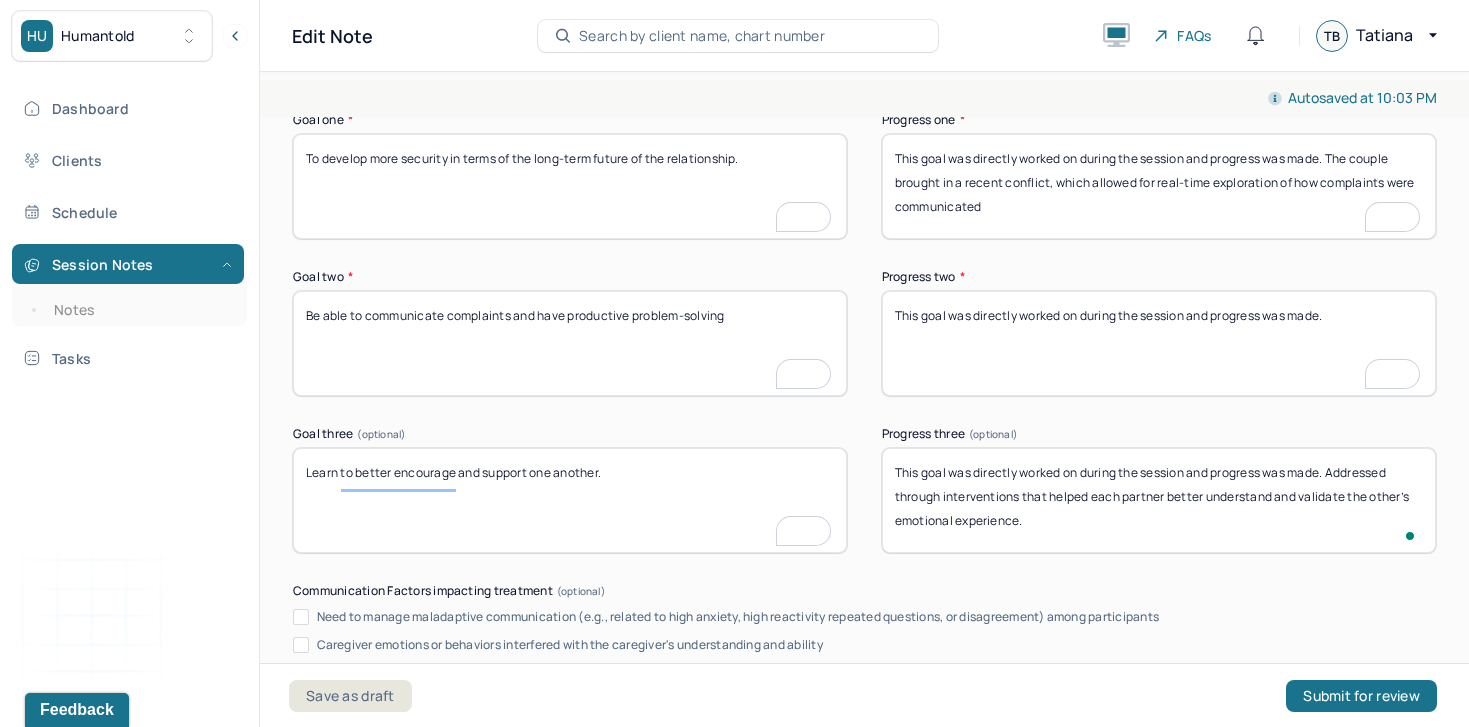 click on "This goal was directly worked on during the session and progress was made. addressed through interventions that helped each partner better understand and validate the other’s emotional experience." at bounding box center (1159, 500) 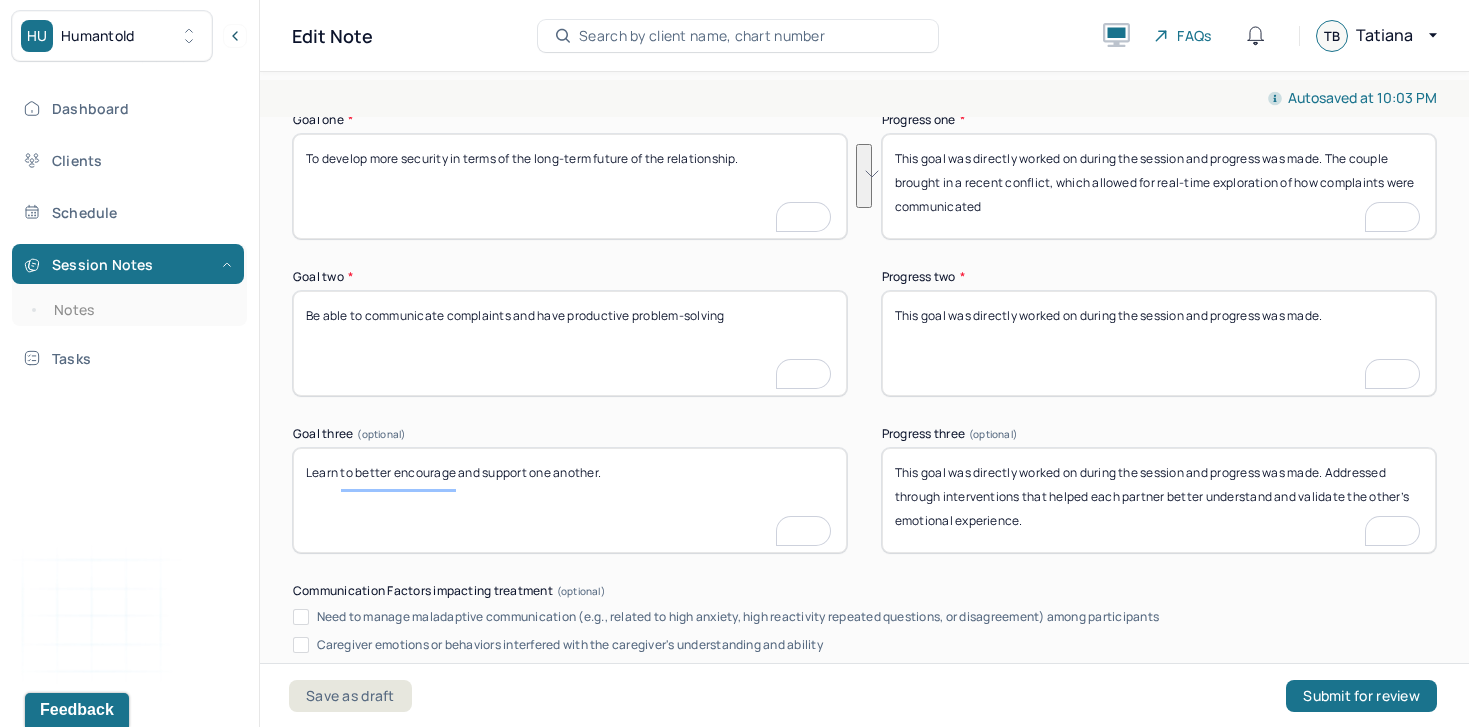 drag, startPoint x: 1054, startPoint y: 235, endPoint x: 1335, endPoint y: 177, distance: 286.92334 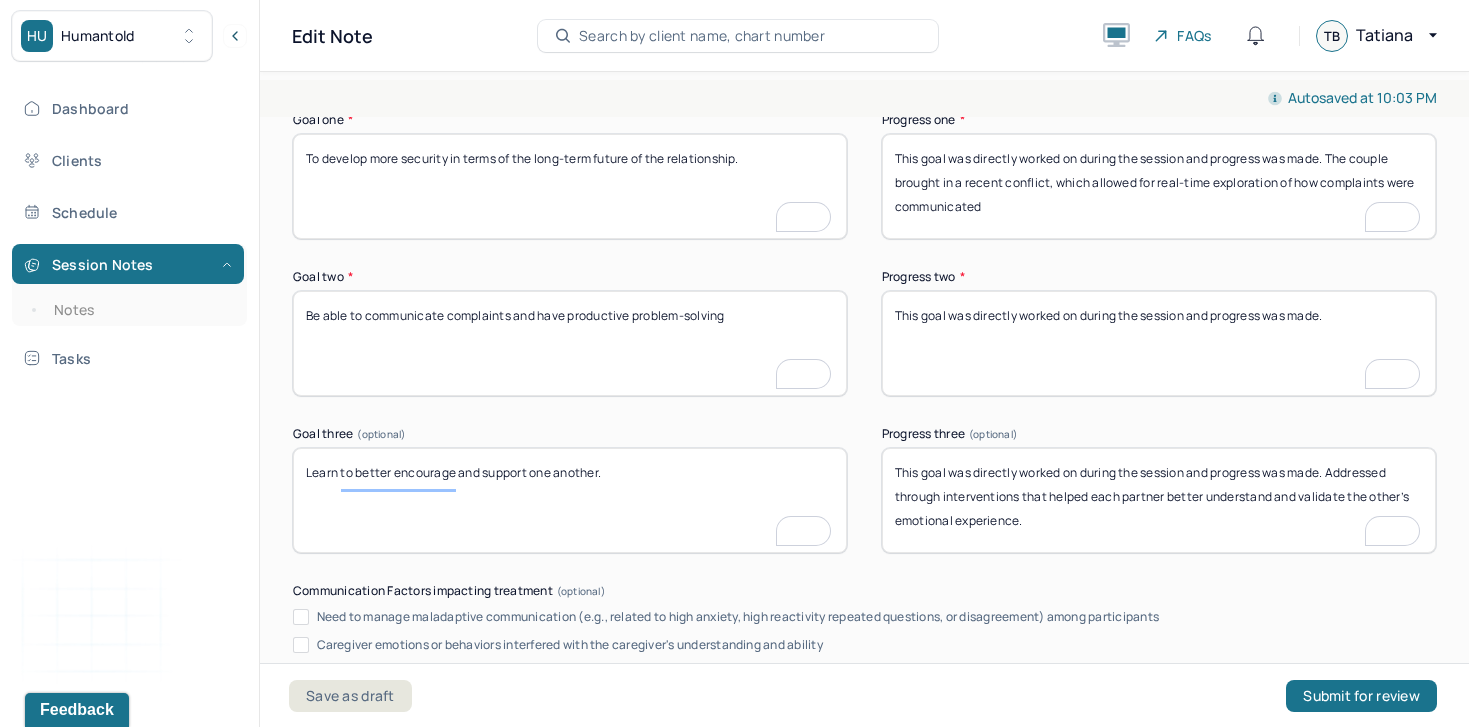 paste on "The couple brought in a recent conflict, which allowed for real-time exploration of how complaints were communicated" 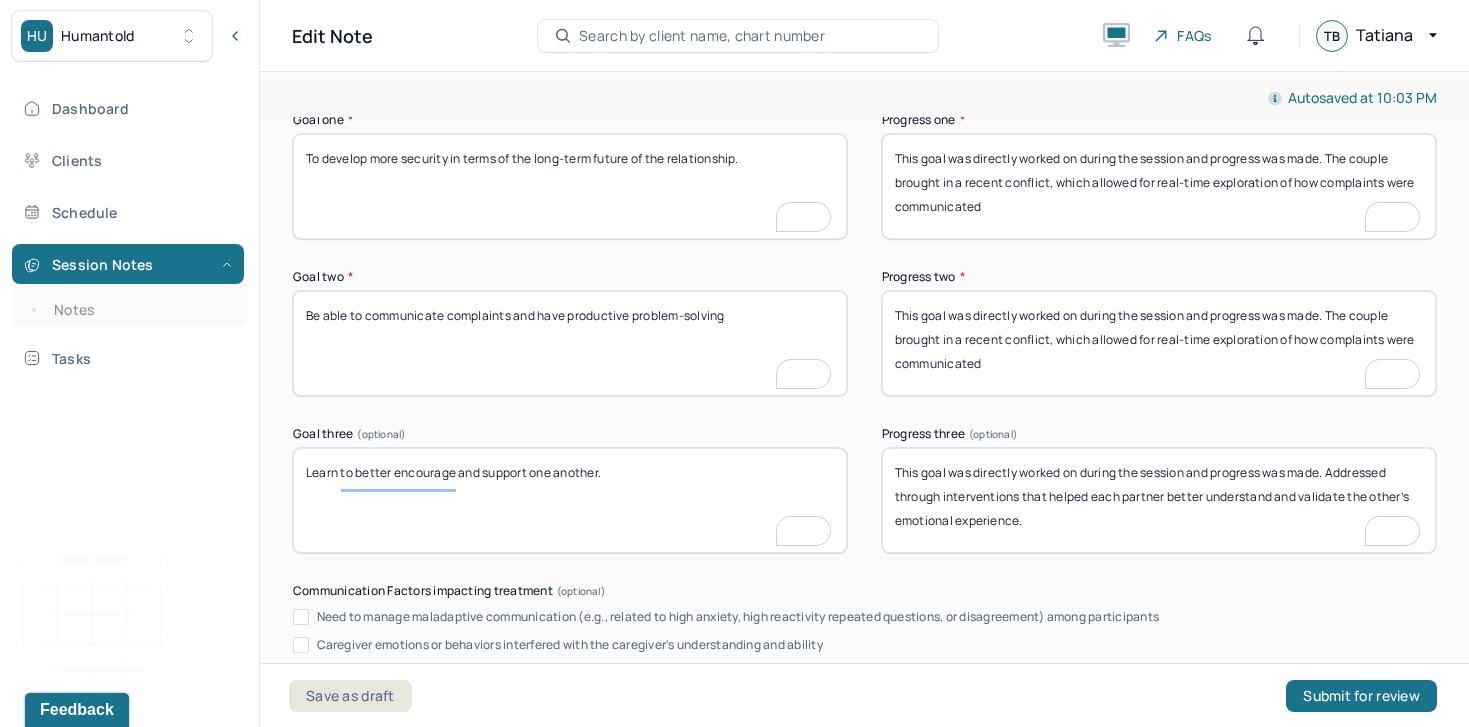 type on "This goal was directly worked on during the session and progress was made. The couple brought in a recent conflict, which allowed for real-time exploration of how complaints were communicated" 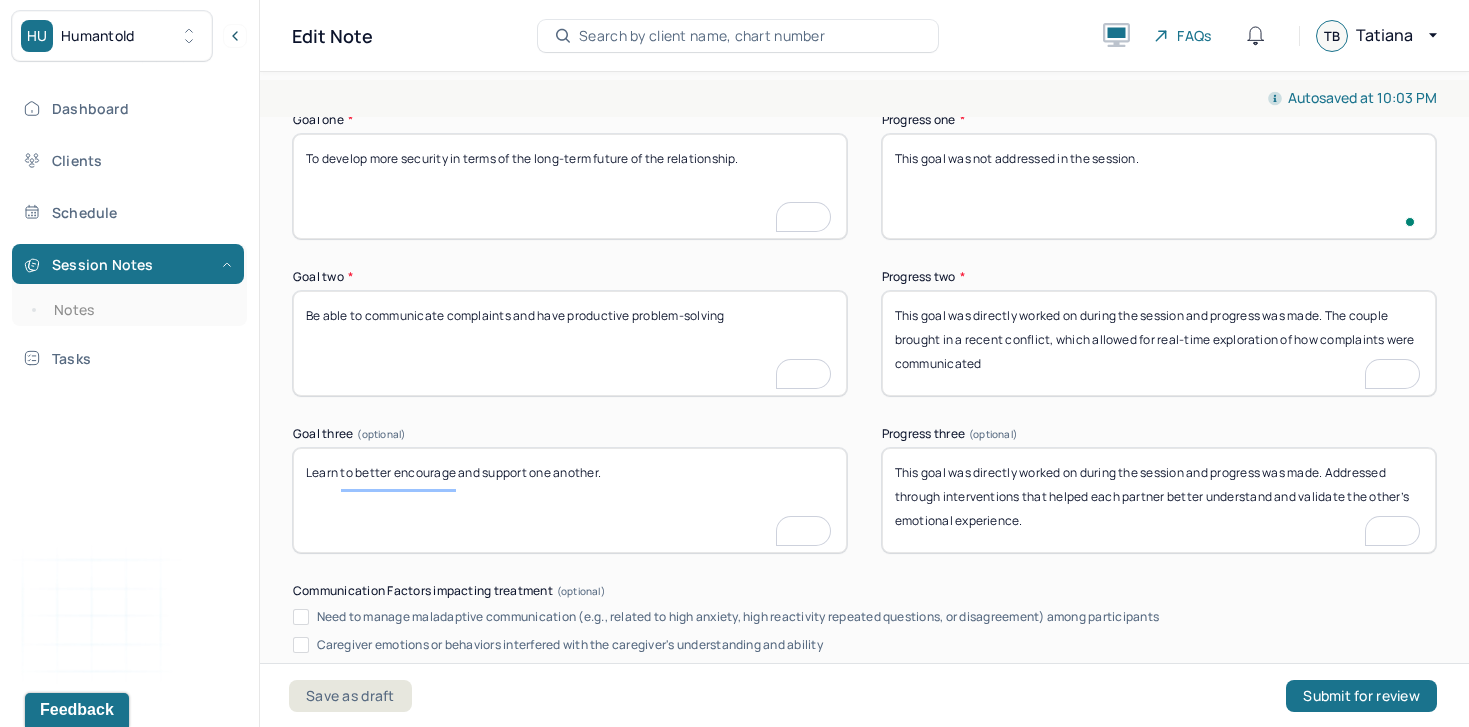 scroll, scrollTop: 3499, scrollLeft: 0, axis: vertical 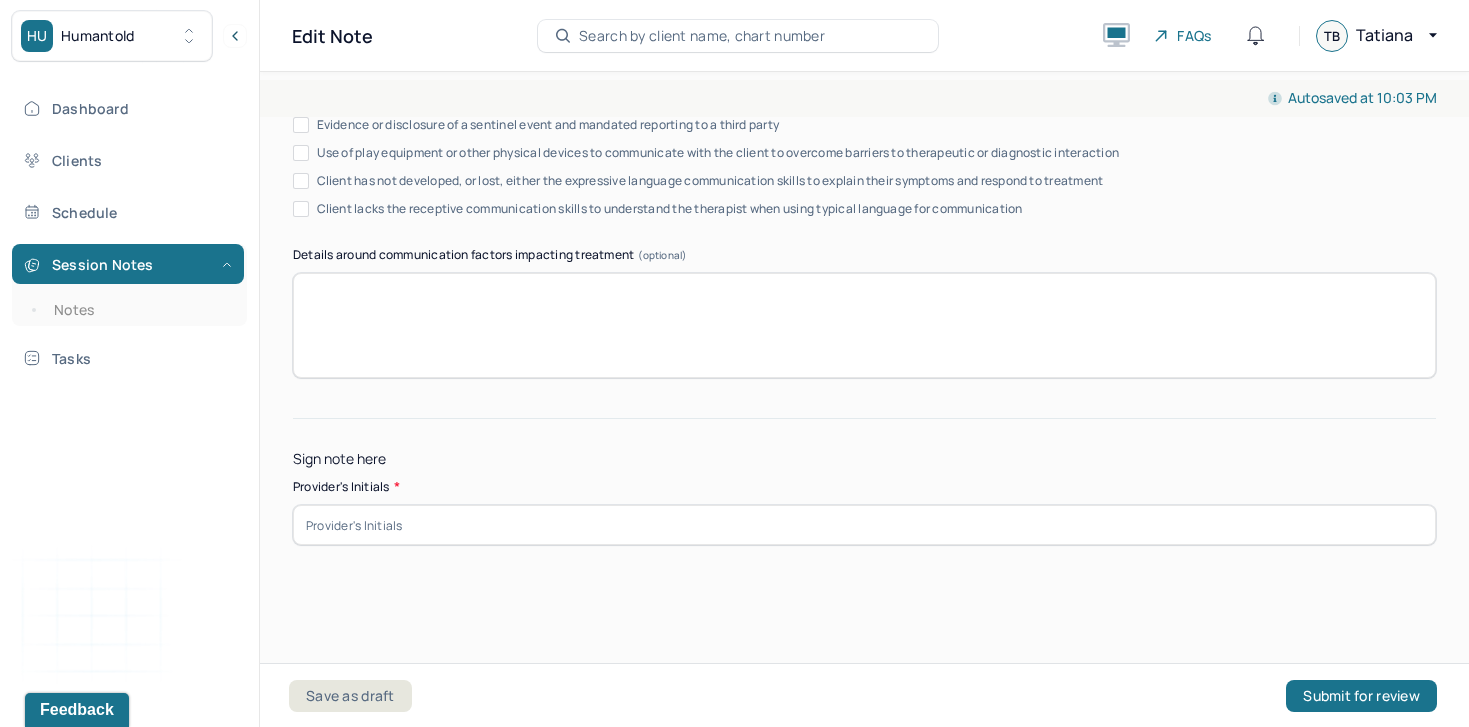 type on "This goal was not addressed in the session." 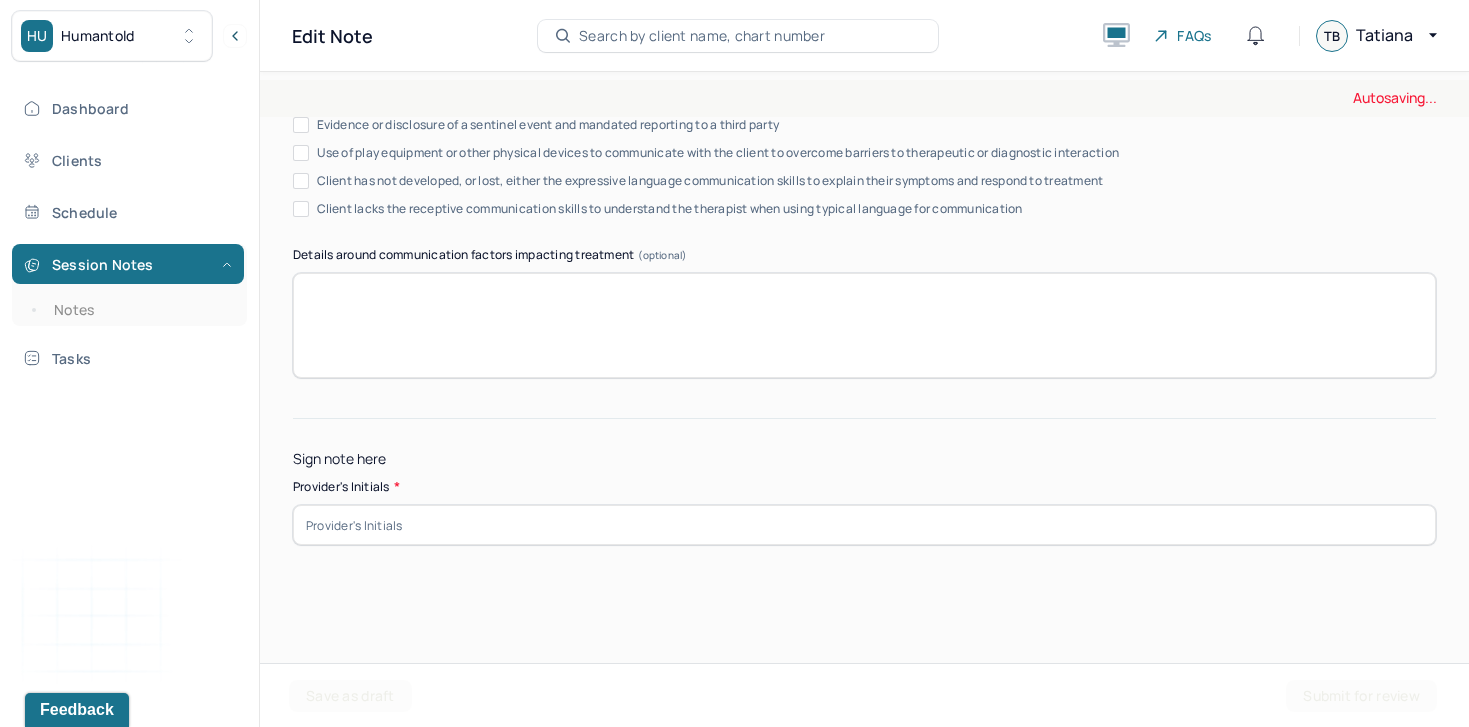 click at bounding box center [864, 525] 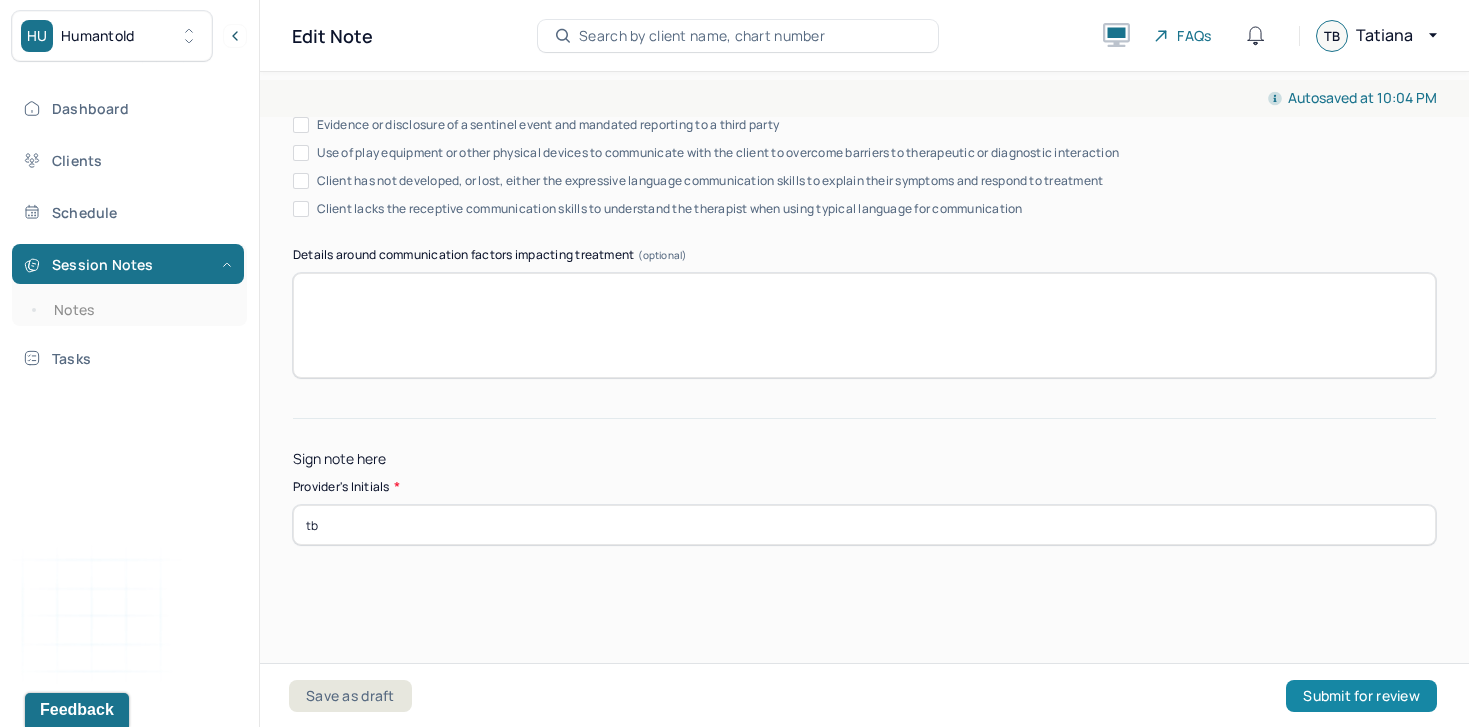 type on "tb" 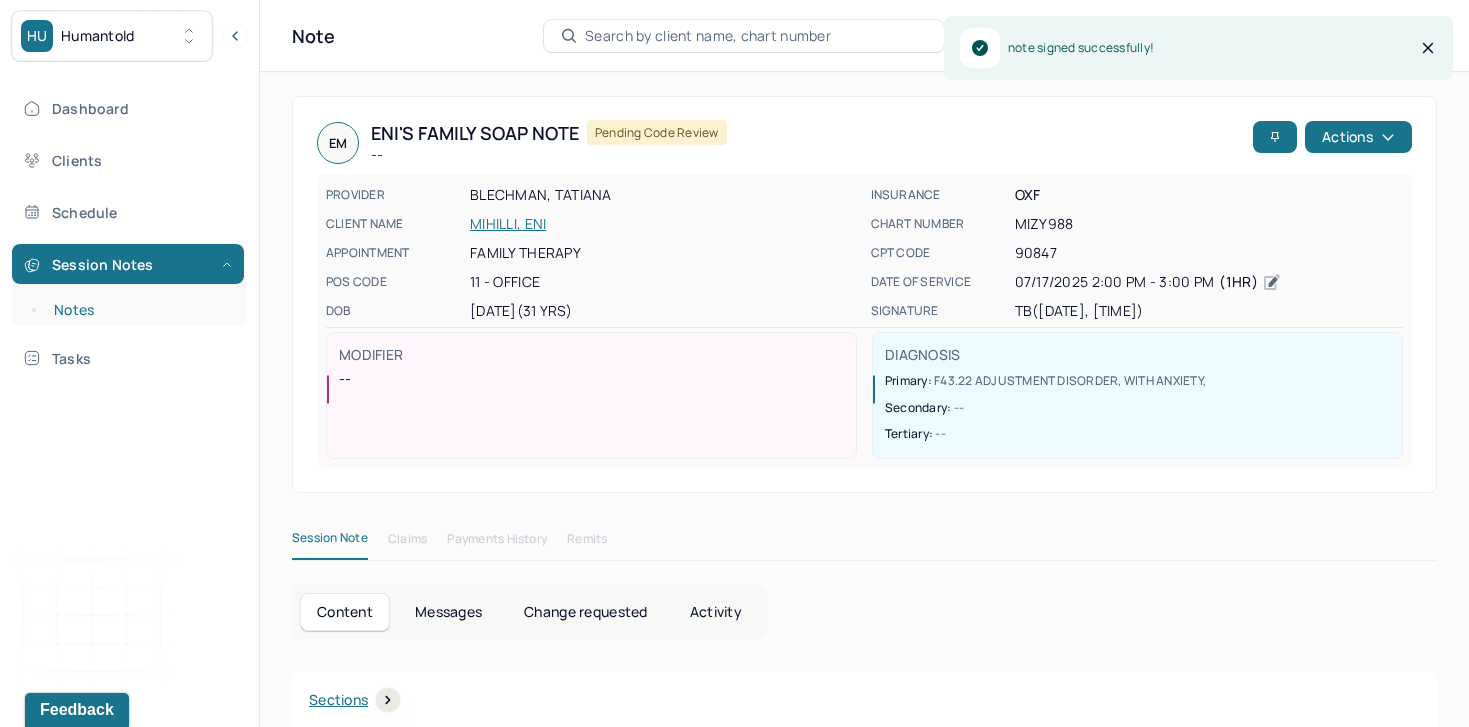 click on "Notes" at bounding box center [139, 310] 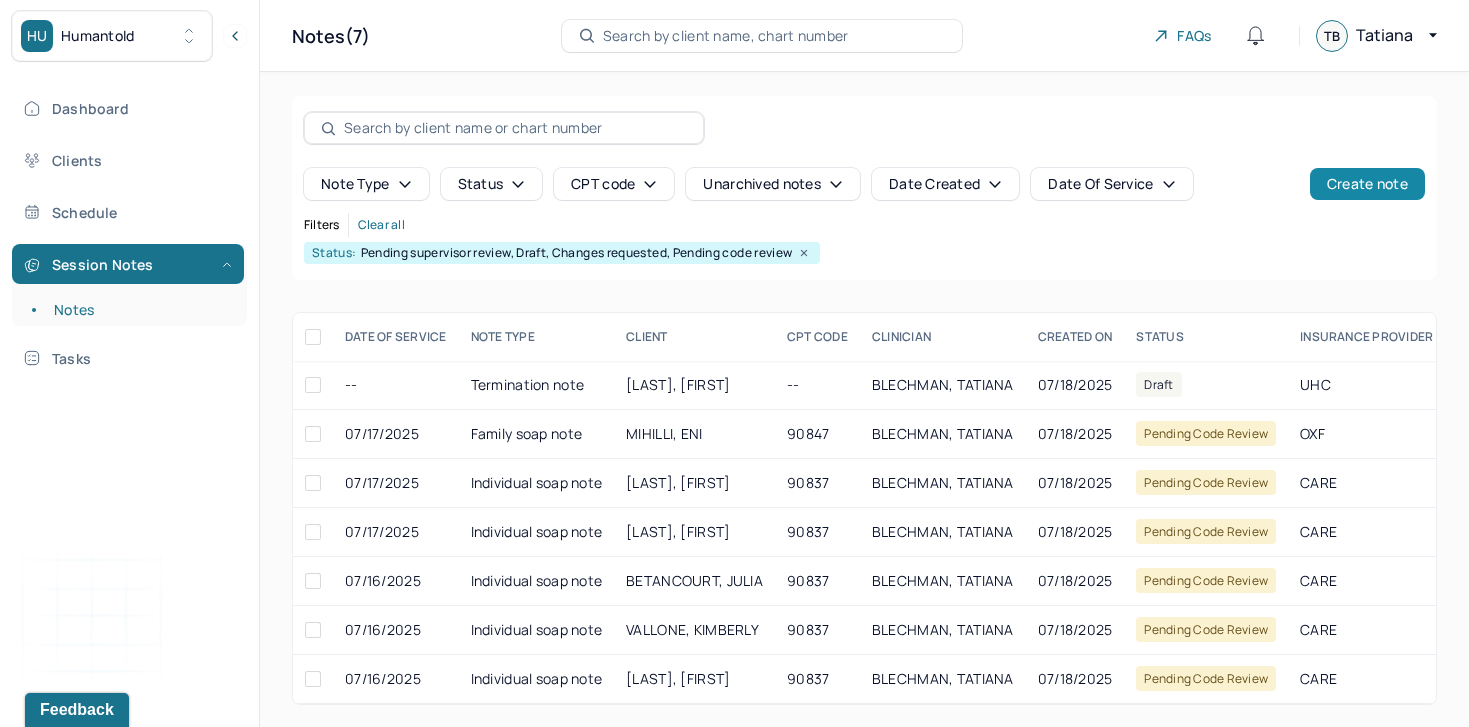 click on "Create note" at bounding box center [1367, 184] 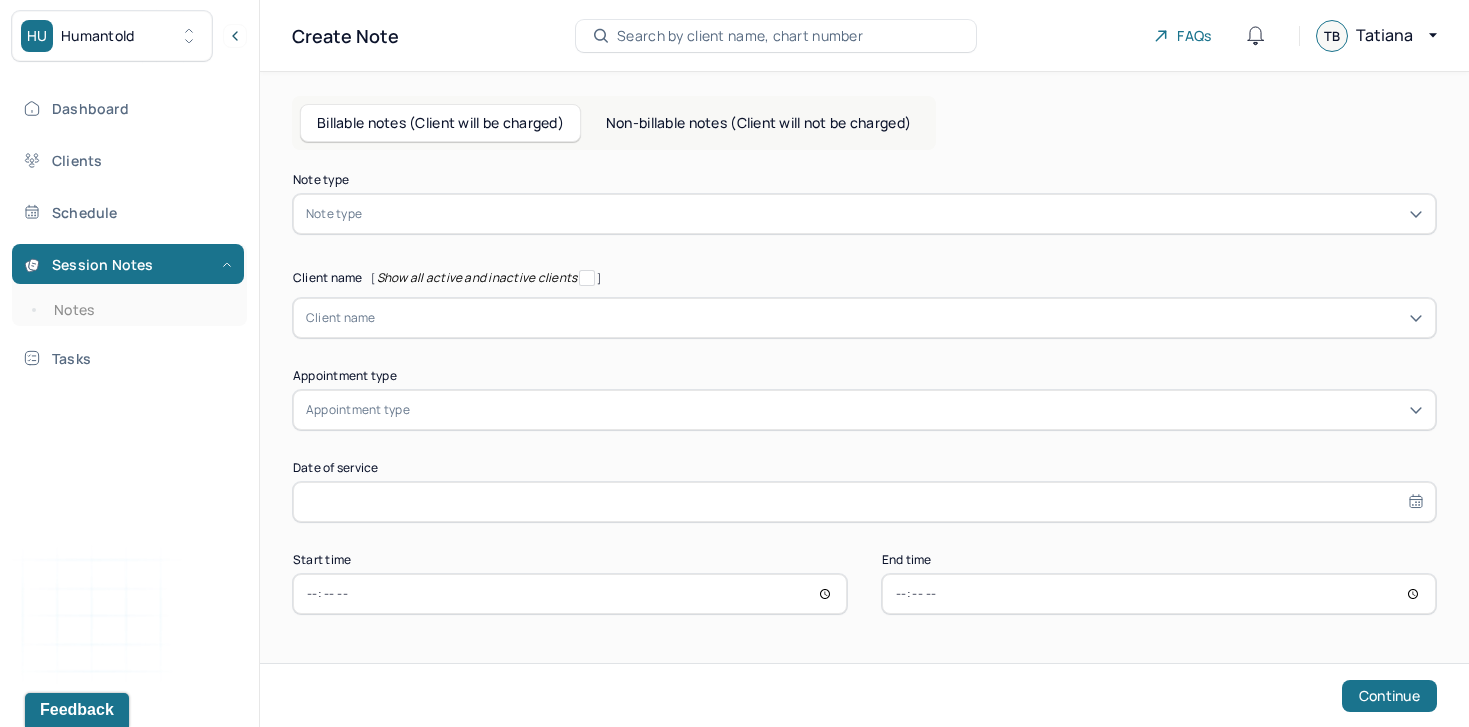 click at bounding box center [894, 214] 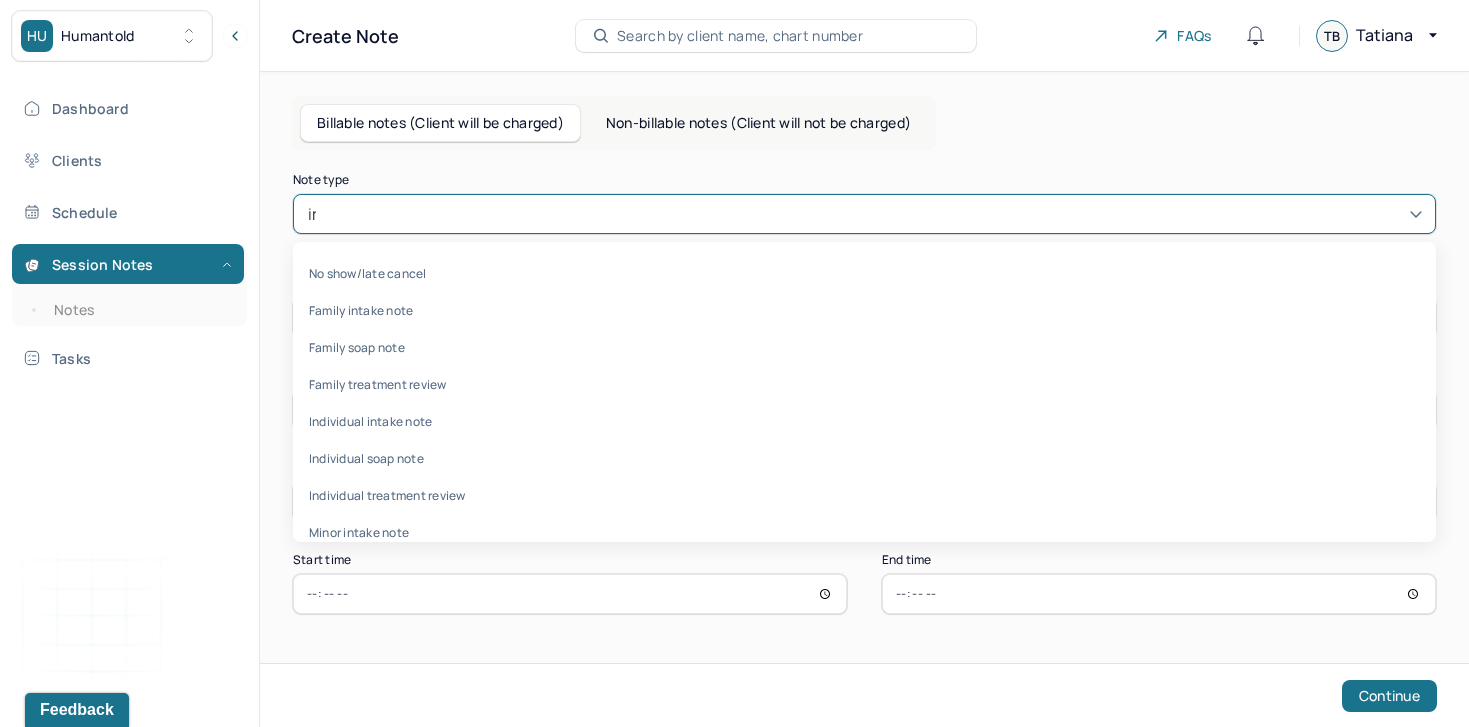 type on "ind" 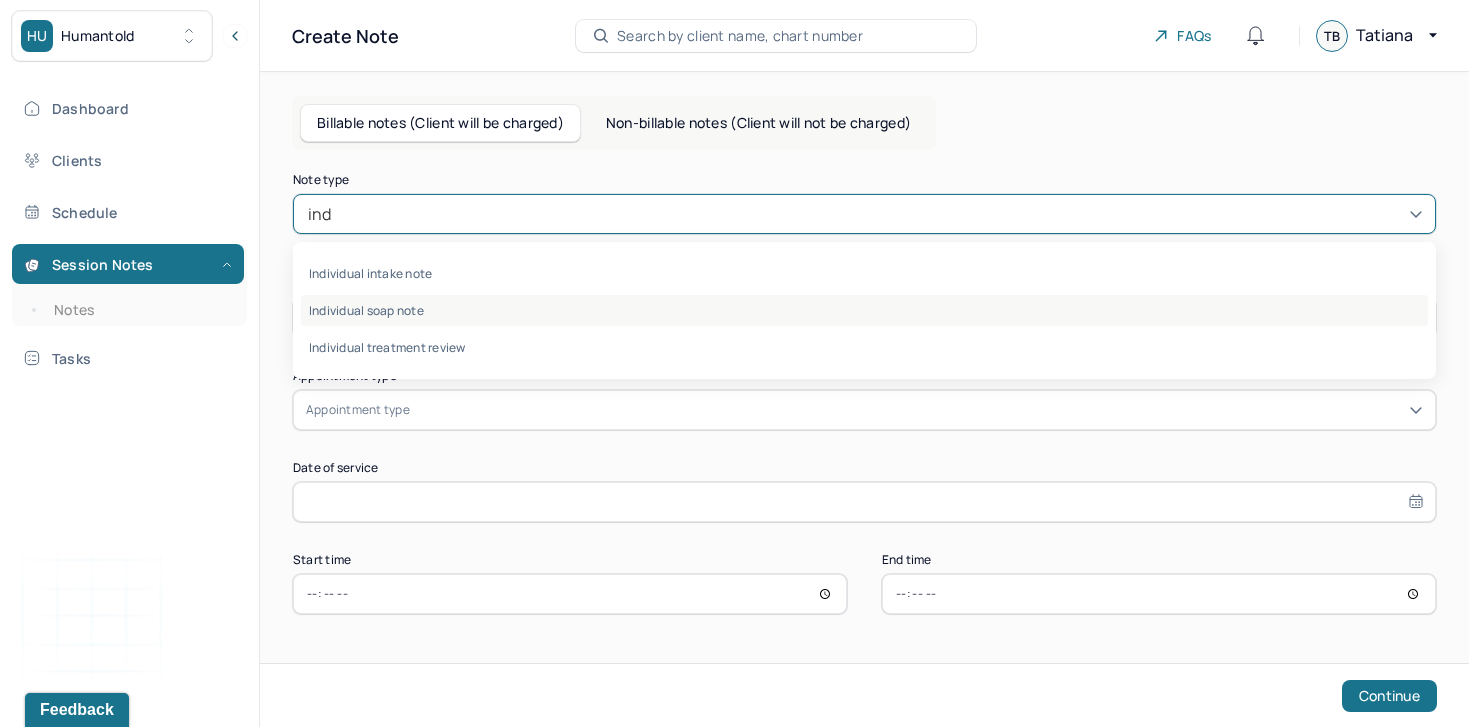 click on "Individual soap note" at bounding box center [864, 310] 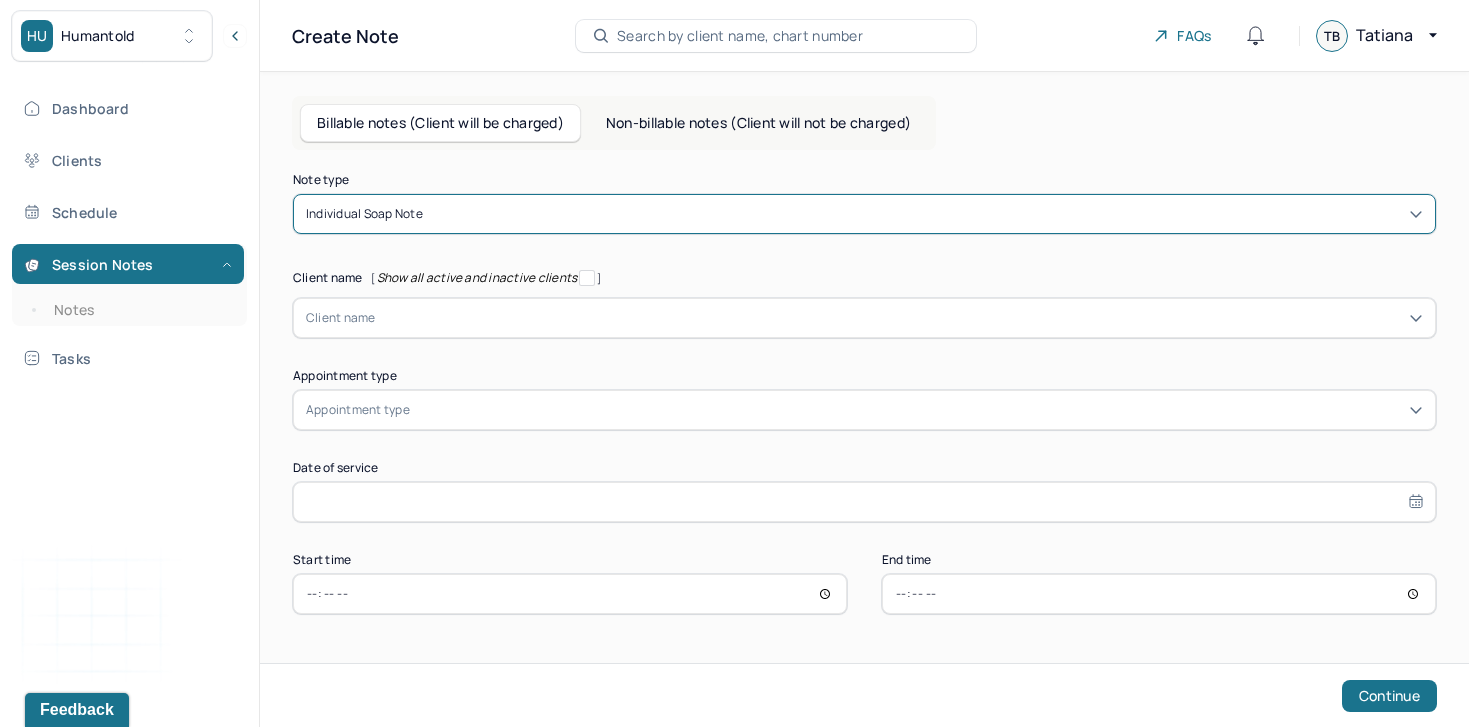 click at bounding box center [899, 318] 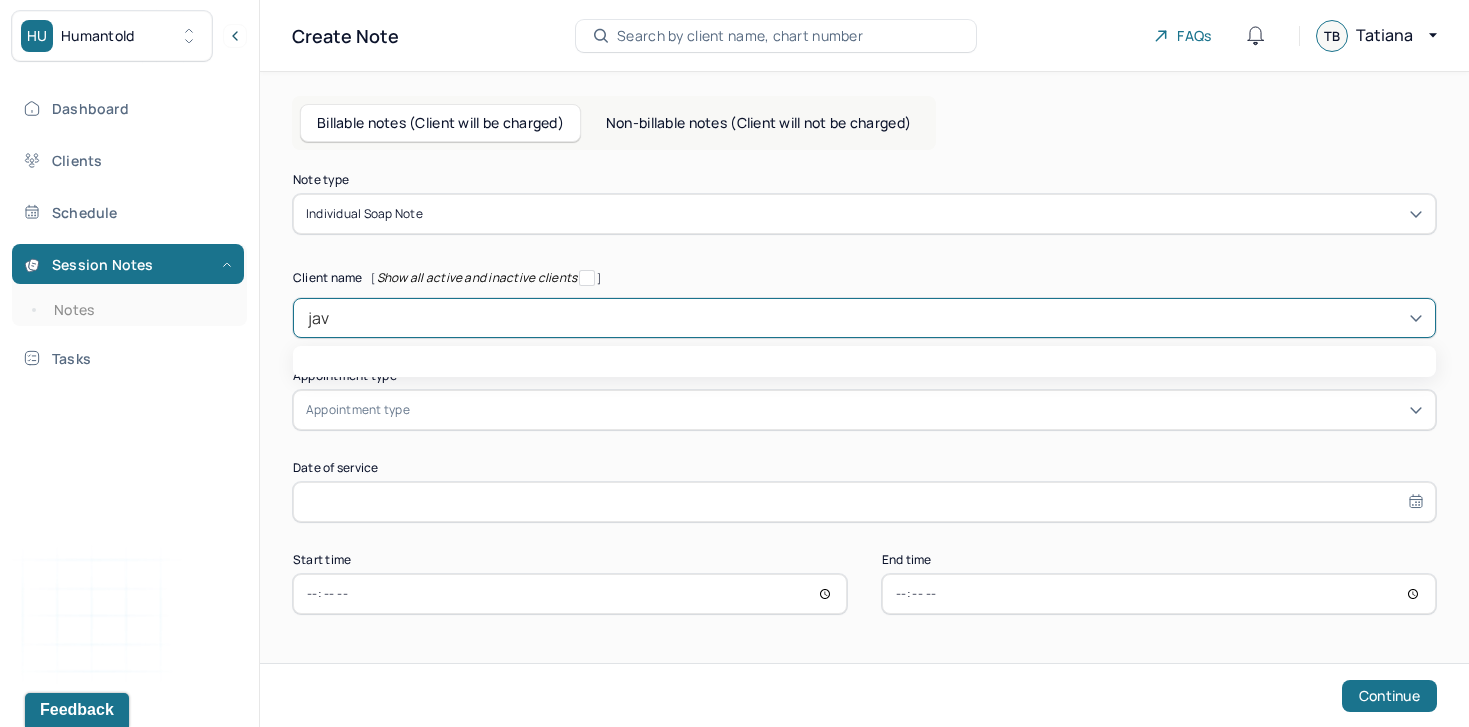 type on "jave" 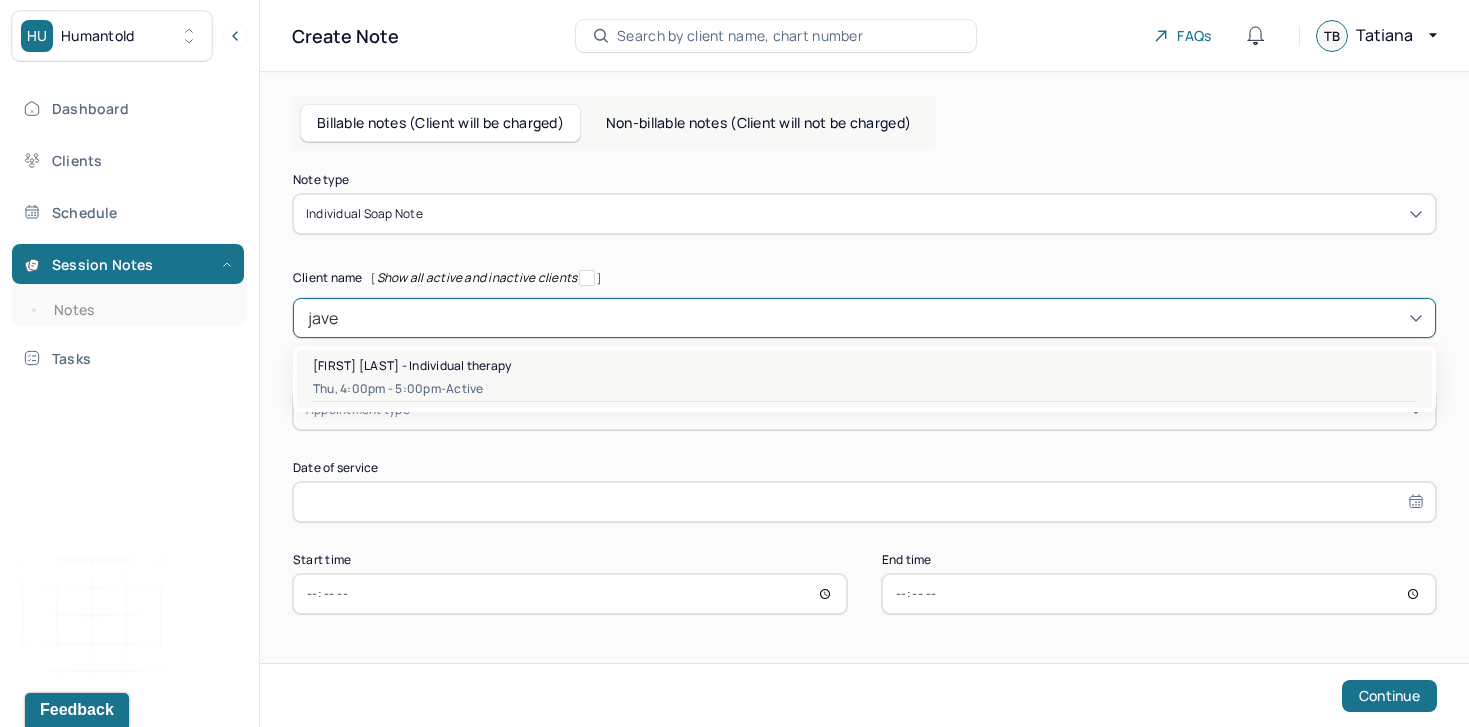 click on "Javed Jamwant - Individual therapy" at bounding box center (412, 365) 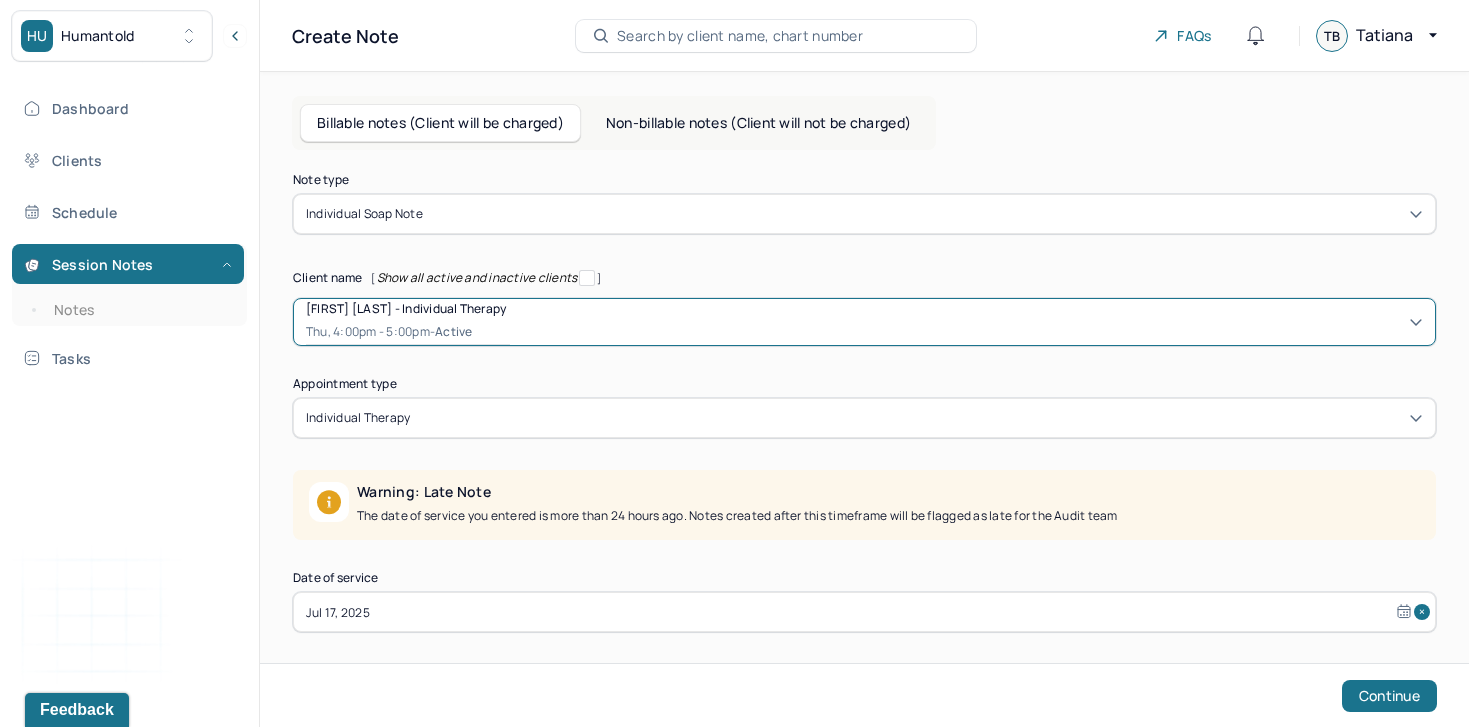 scroll, scrollTop: 102, scrollLeft: 0, axis: vertical 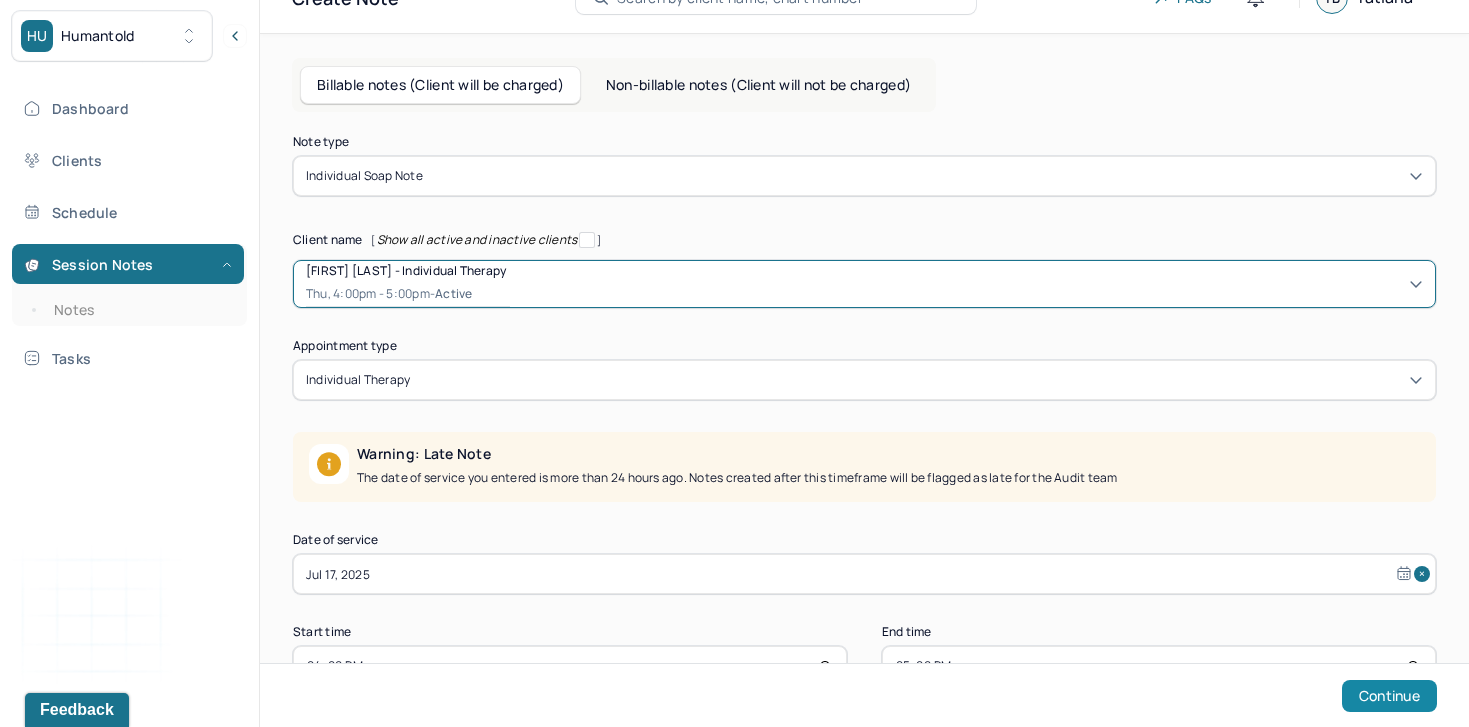 click on "Continue" at bounding box center (1389, 696) 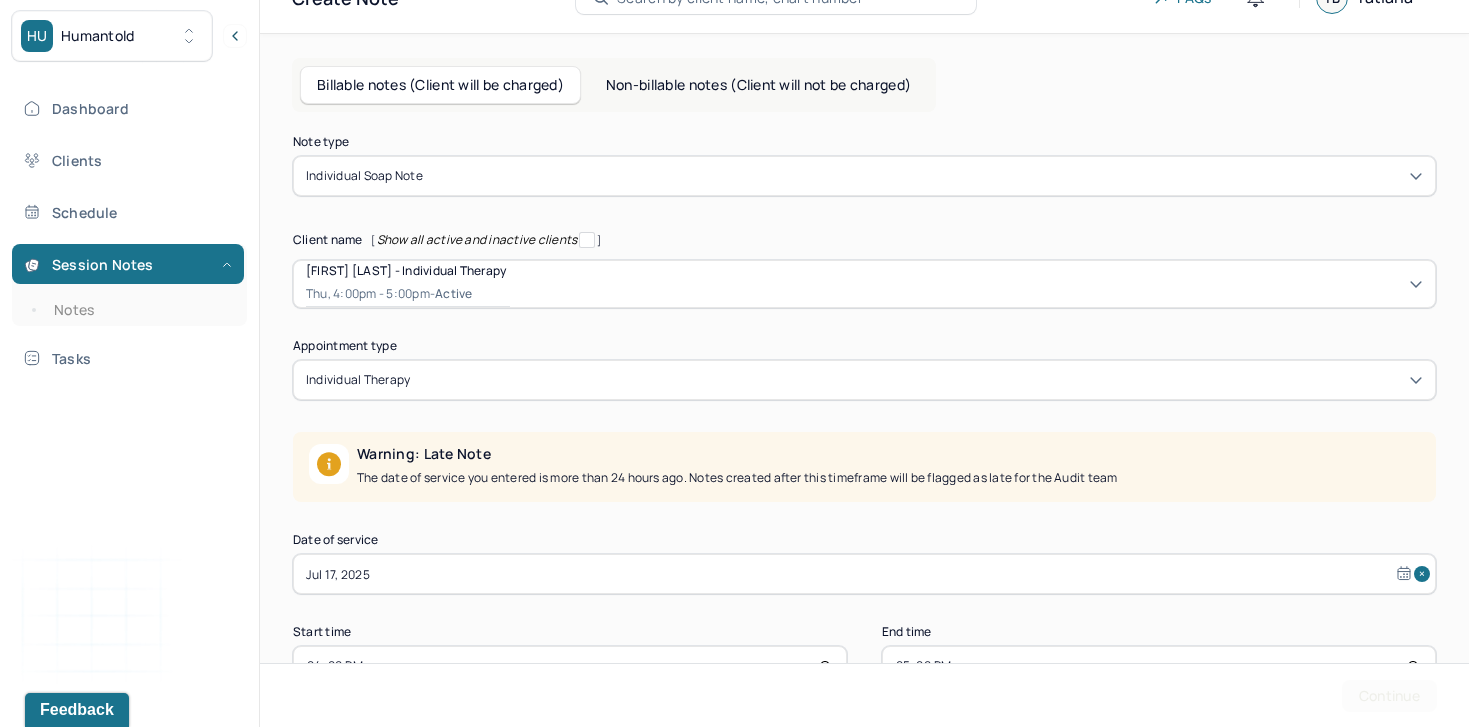 scroll, scrollTop: 0, scrollLeft: 0, axis: both 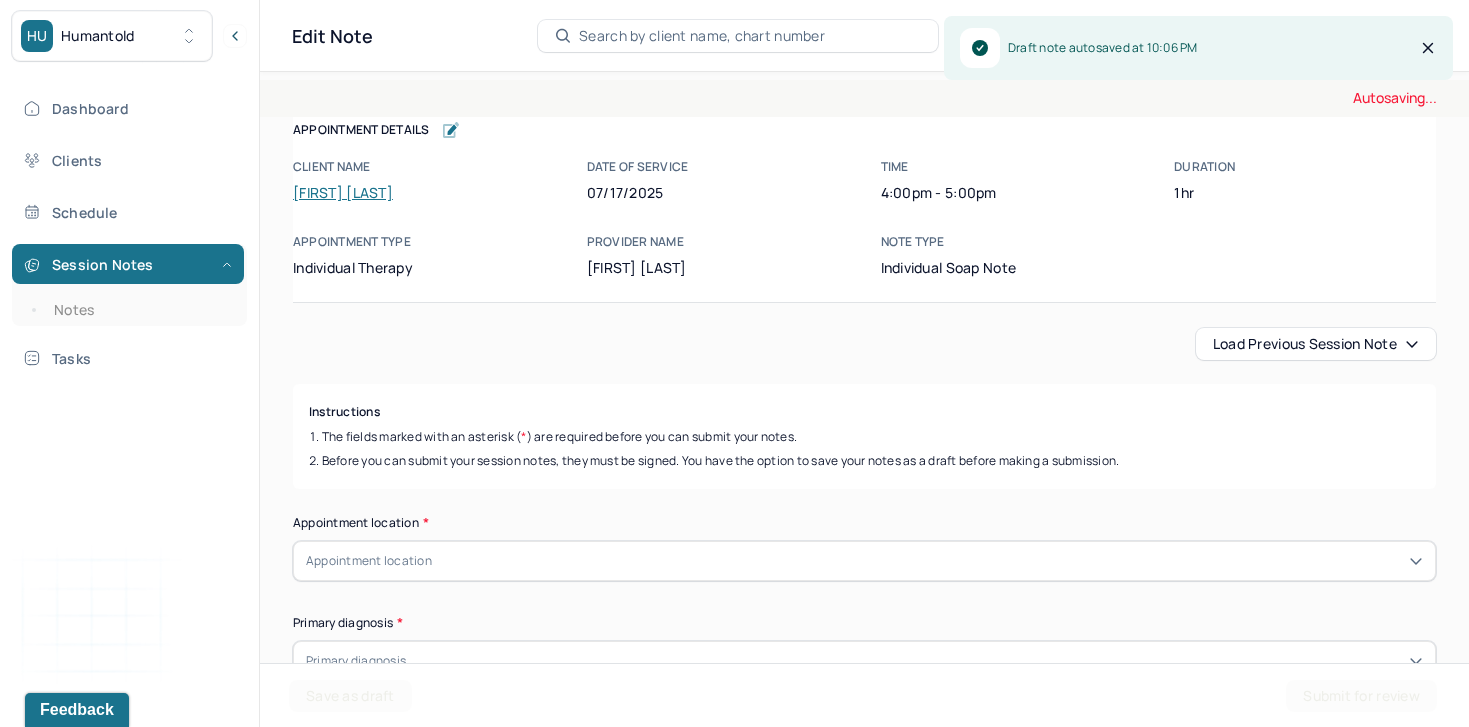 click on "Load previous session note" at bounding box center (1316, 344) 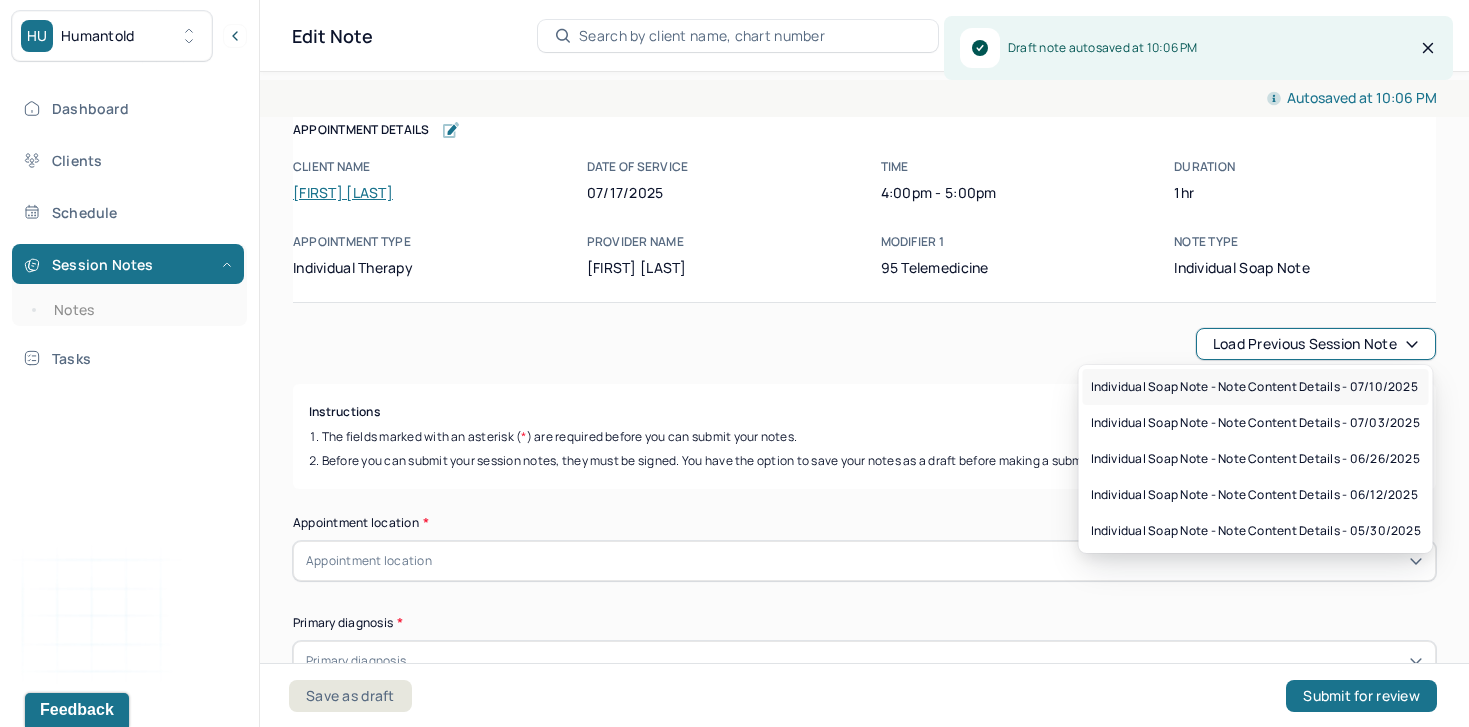 click on "Individual soap note   - Note content Details -   07/10/2025" at bounding box center [1254, 387] 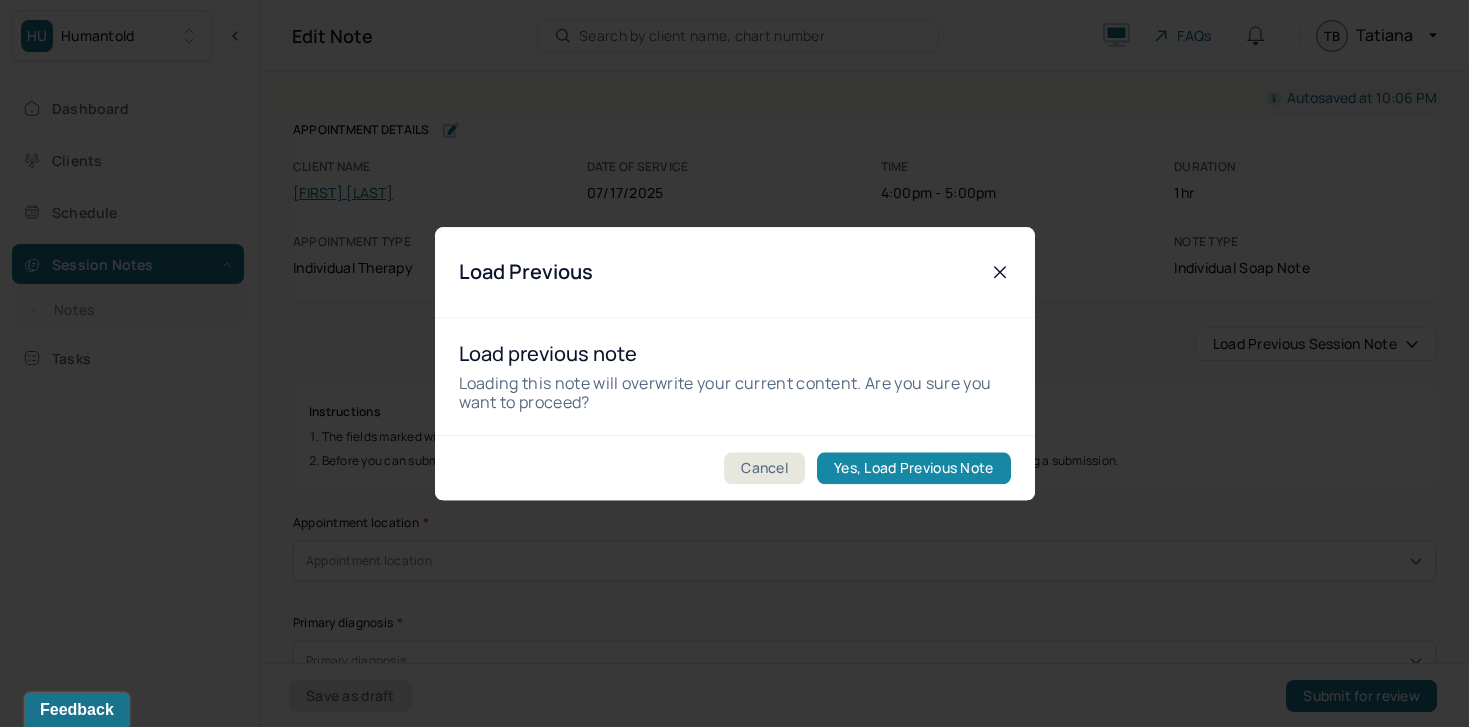click on "Yes, Load Previous Note" at bounding box center (913, 468) 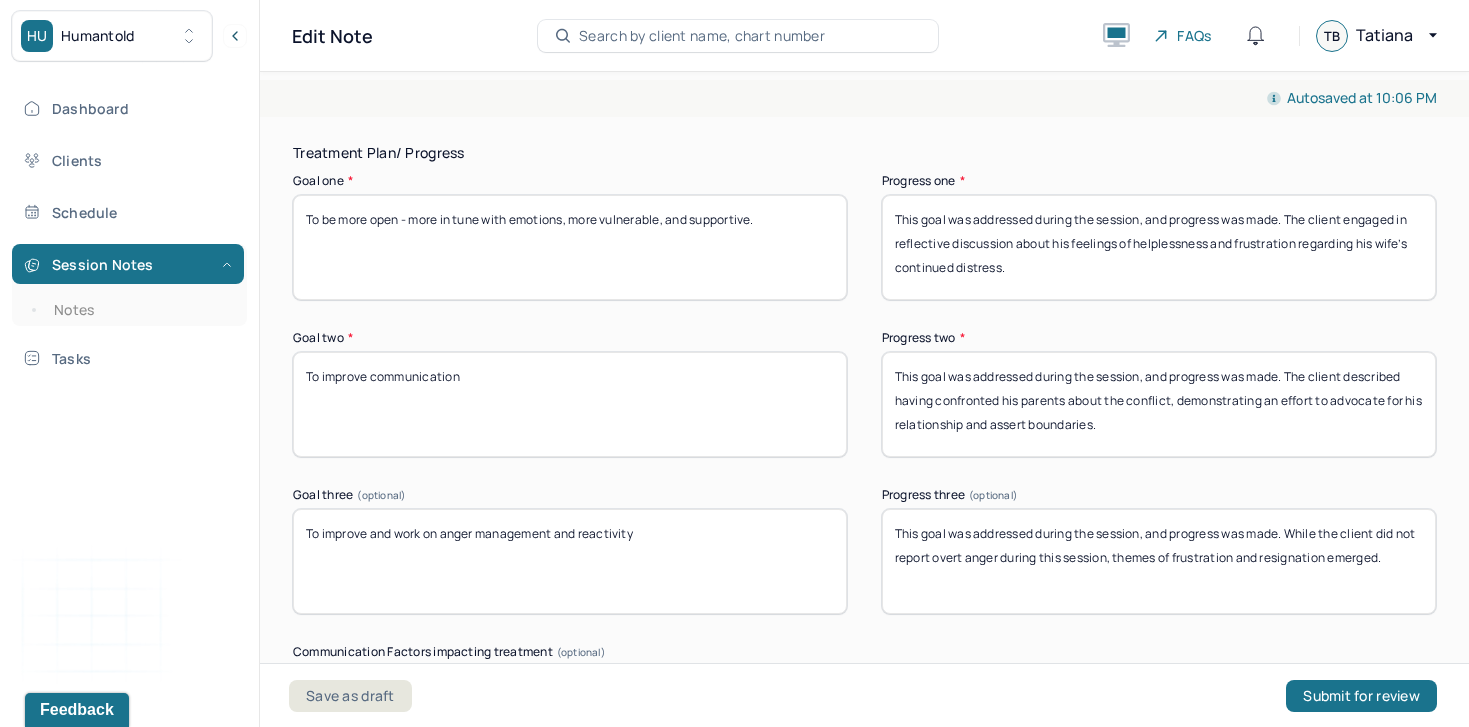 scroll, scrollTop: 3578, scrollLeft: 0, axis: vertical 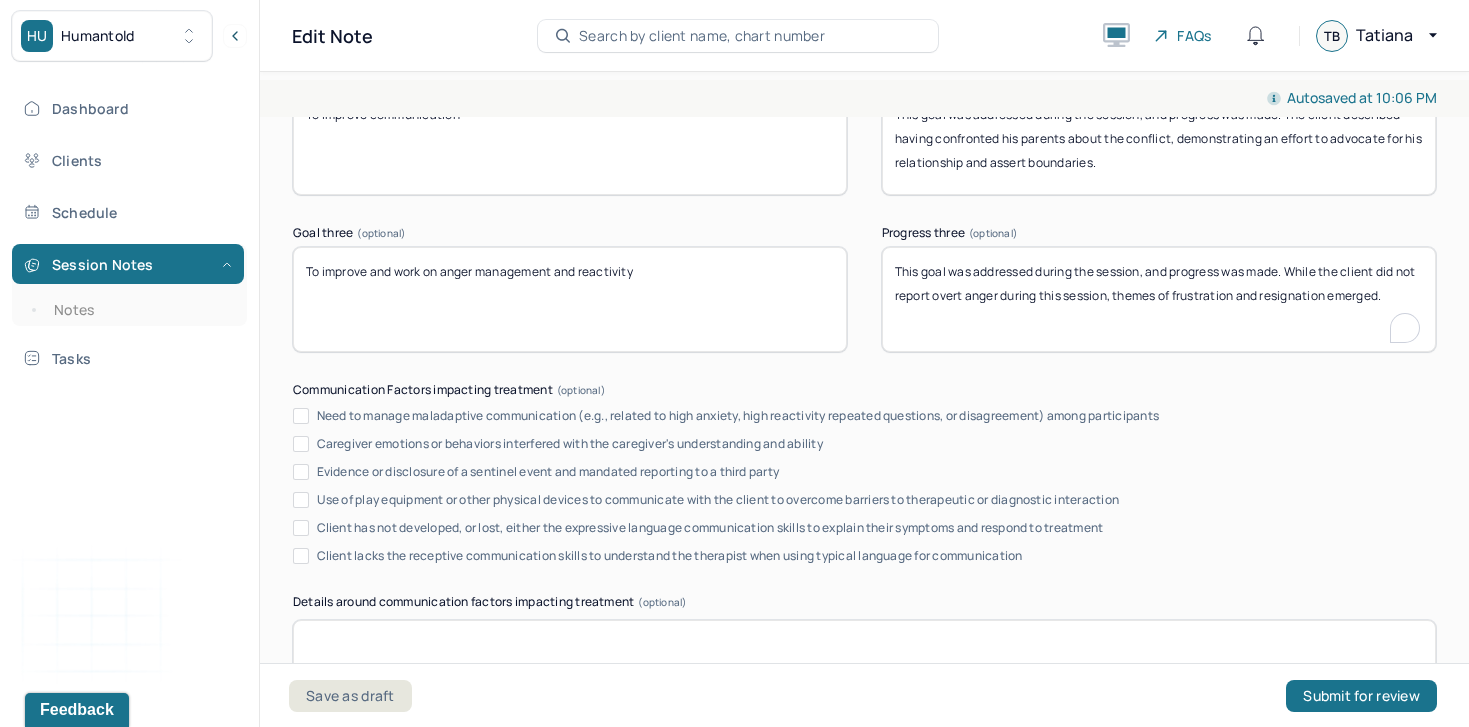 click on "This goal was addressed during the session, and progress was made. While the client did not report overt anger during this session, themes of frustration and resignation emerged." at bounding box center (1159, 299) 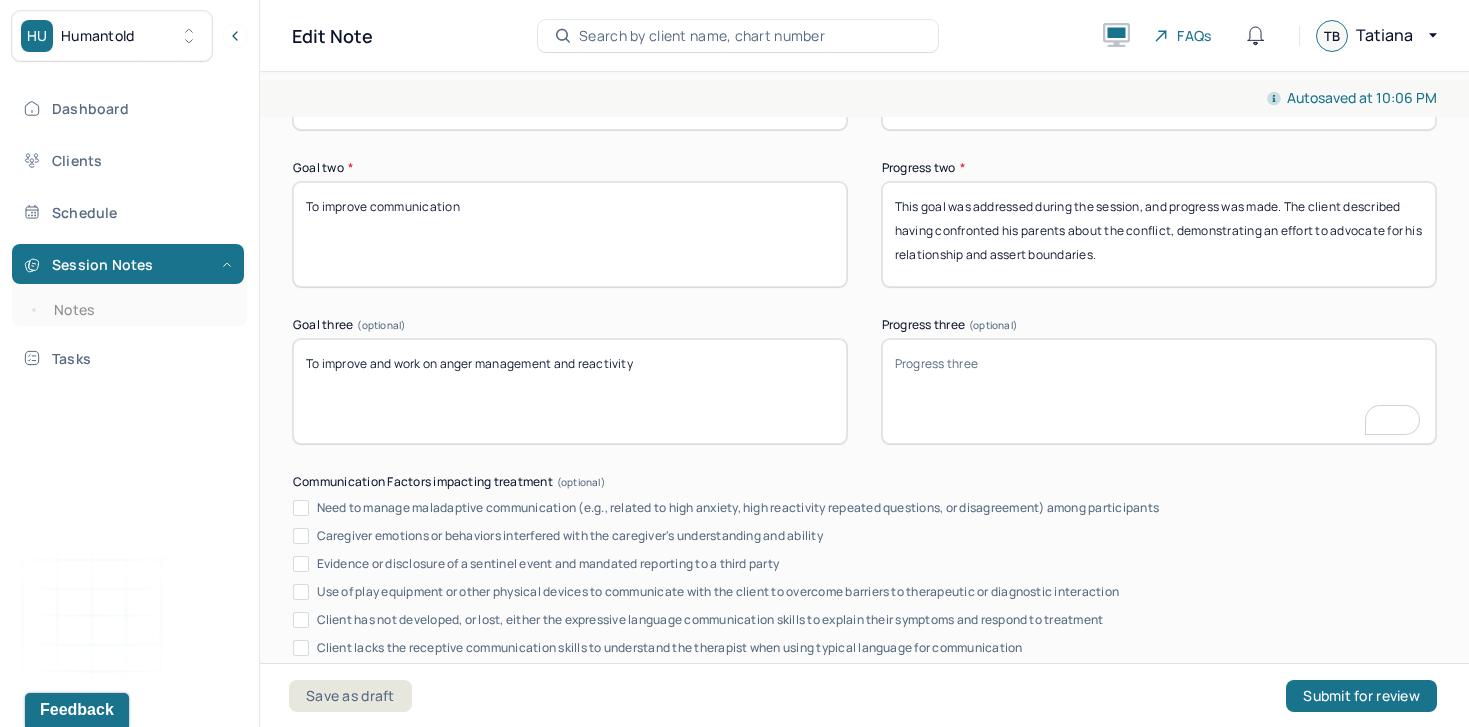 scroll, scrollTop: 3436, scrollLeft: 0, axis: vertical 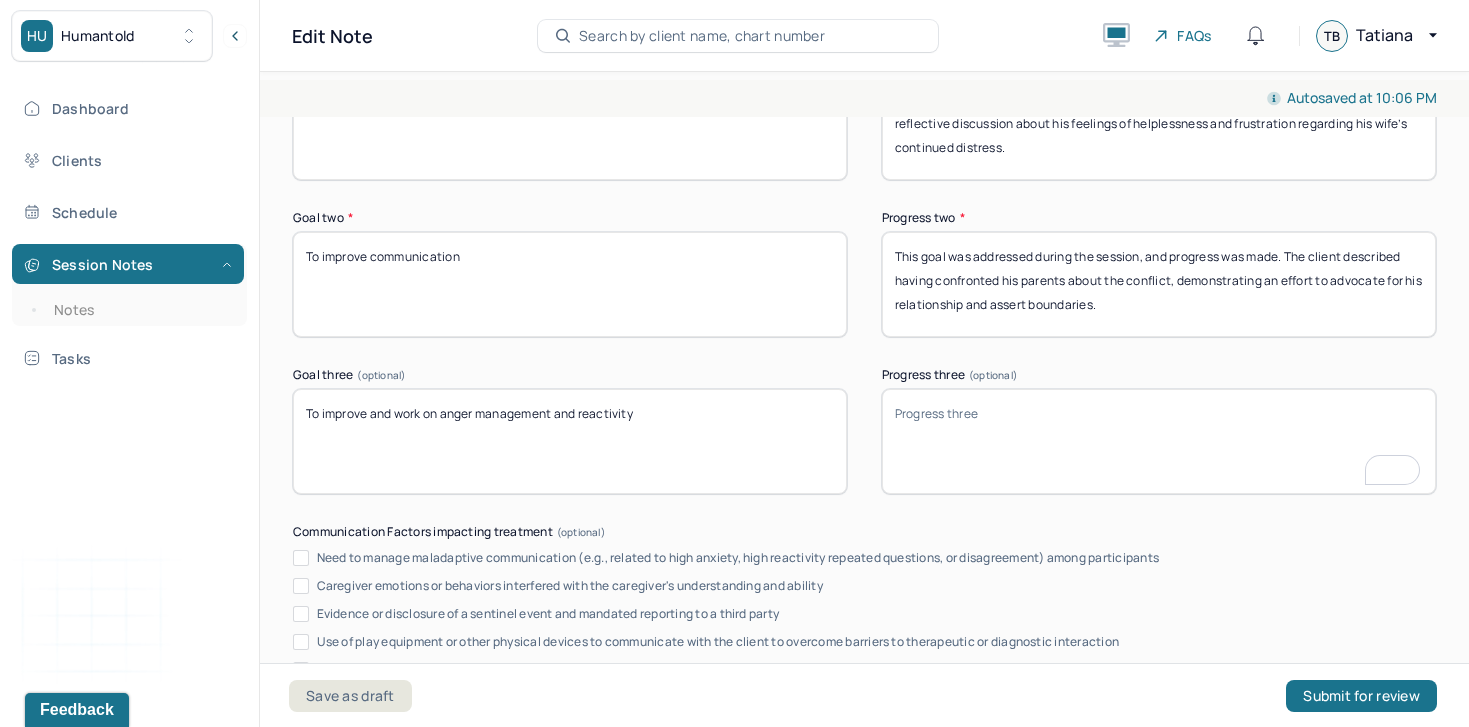 type 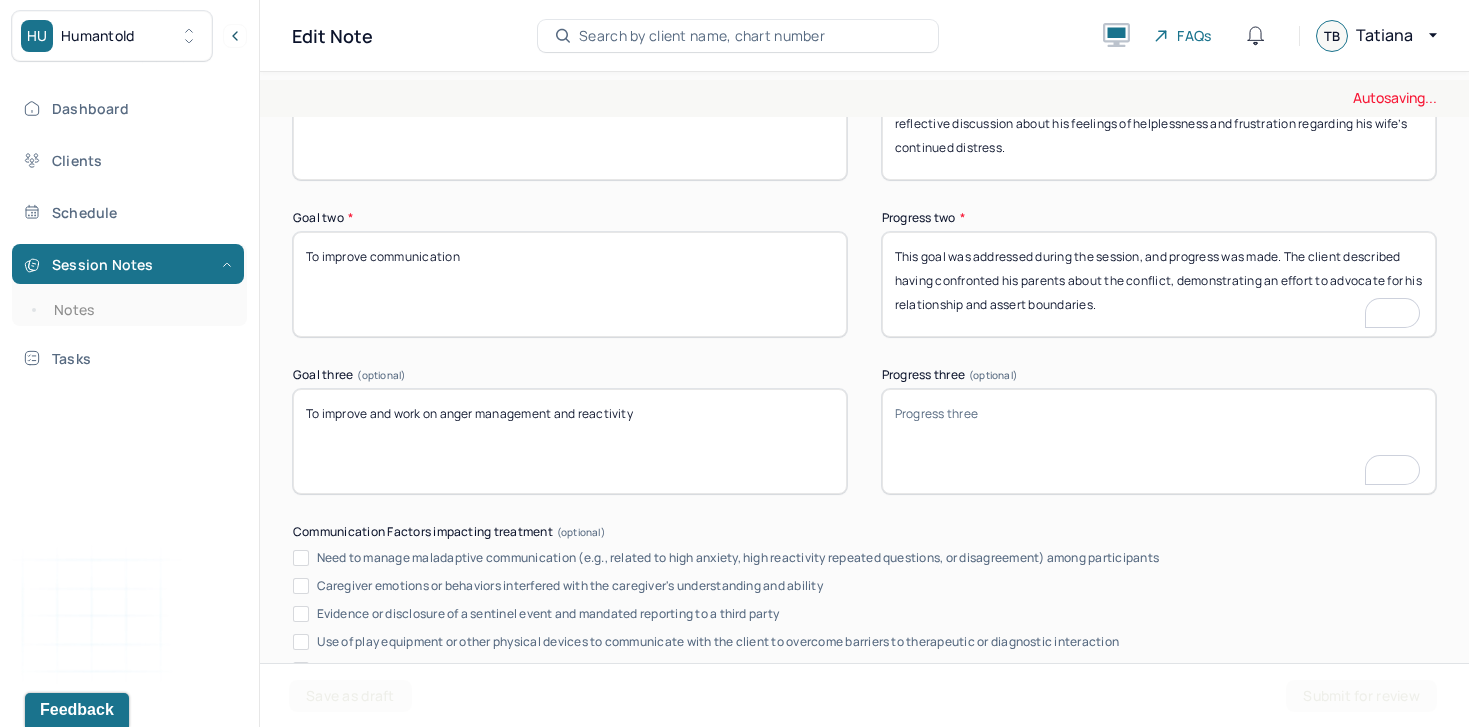 click on "This goal was addressed during the session, and progress was made. The client described having confronted his parents about the conflict, demonstrating an effort to advocate for his relationship and assert boundaries." at bounding box center [1159, 284] 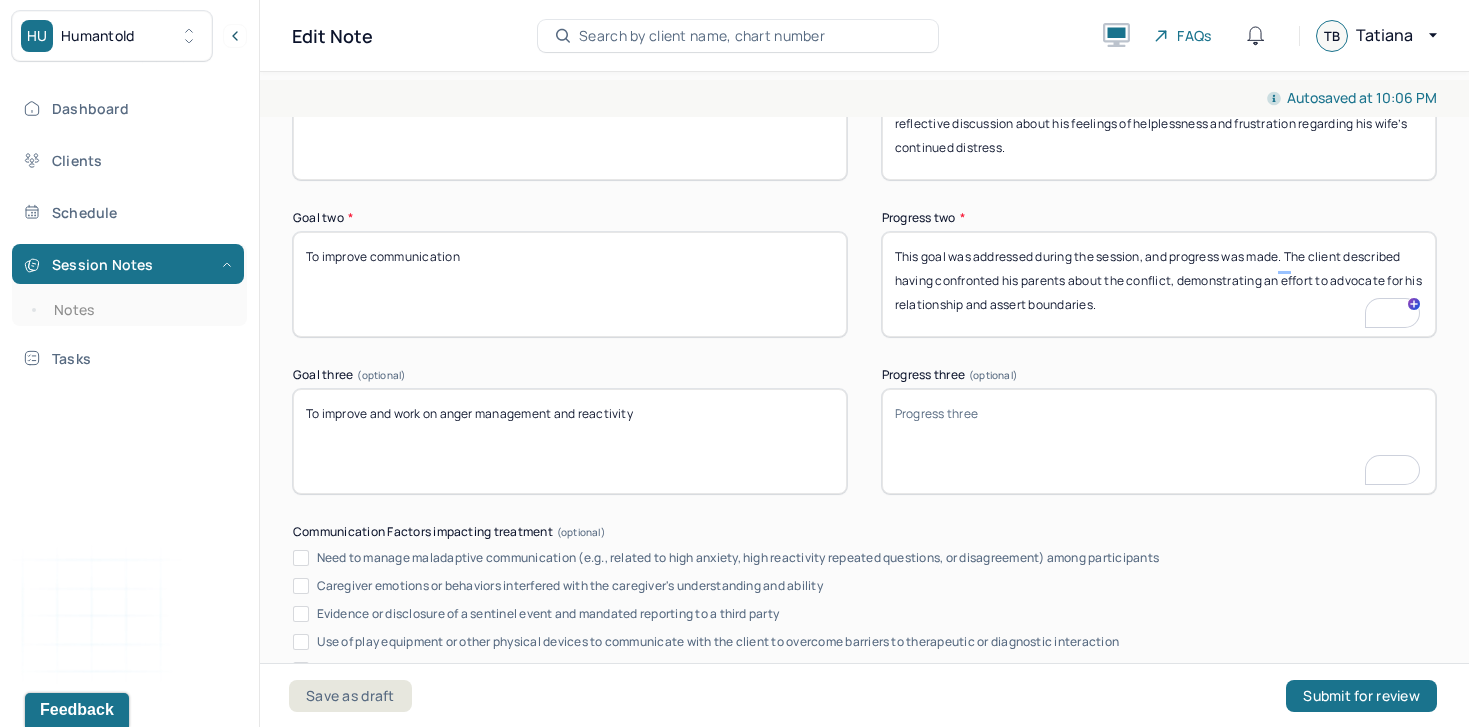 click on "This goal was addressed during the session, and progress was made. The client described having confronted his parents about the conflict, demonstrating an effort to advocate for his relationship and assert boundaries." at bounding box center [1159, 284] 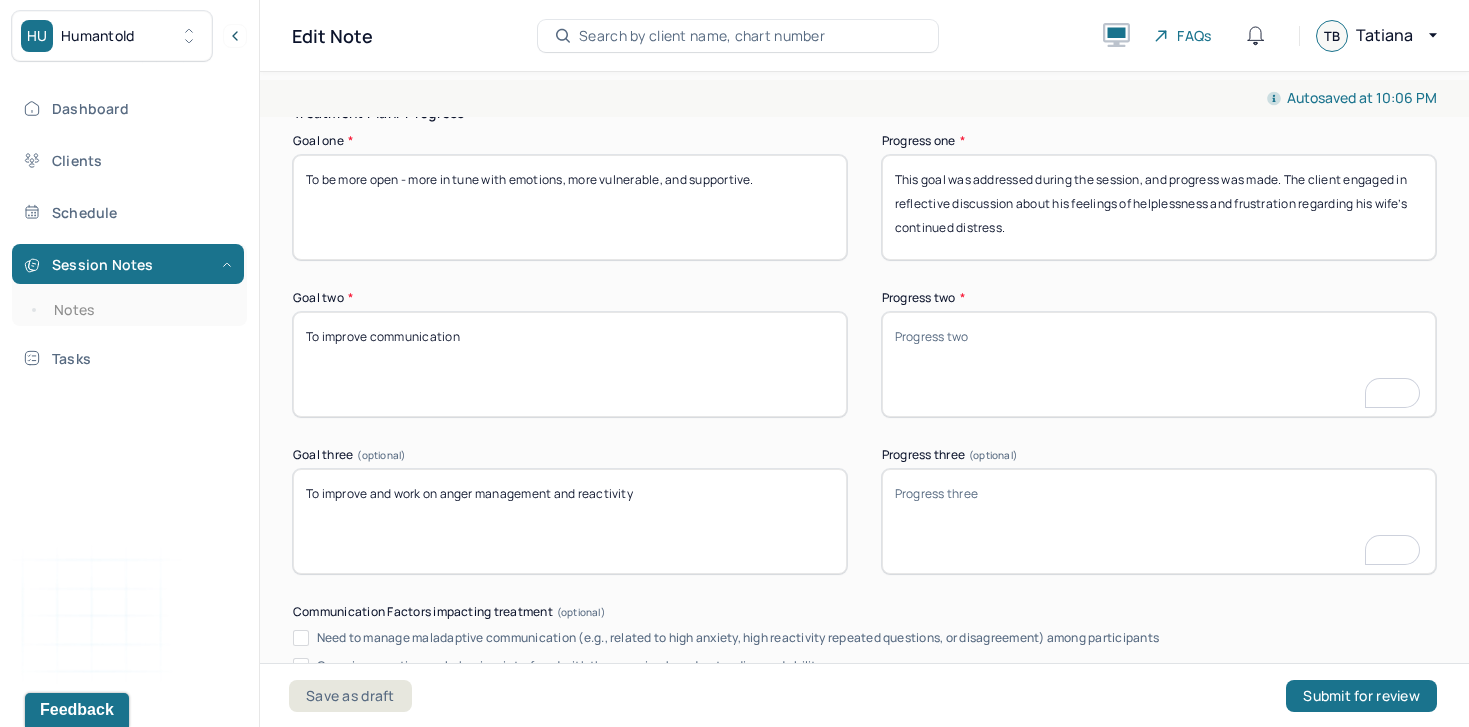 scroll, scrollTop: 3326, scrollLeft: 0, axis: vertical 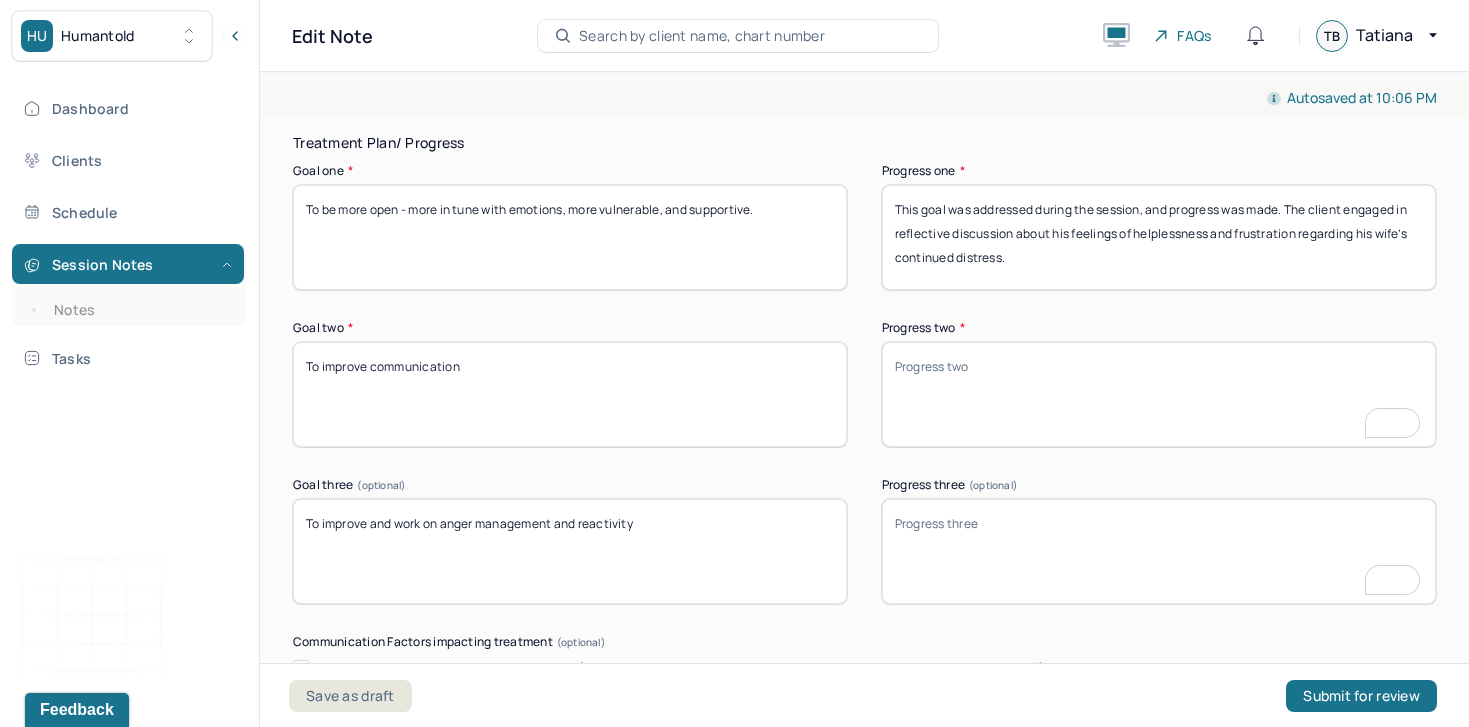 type 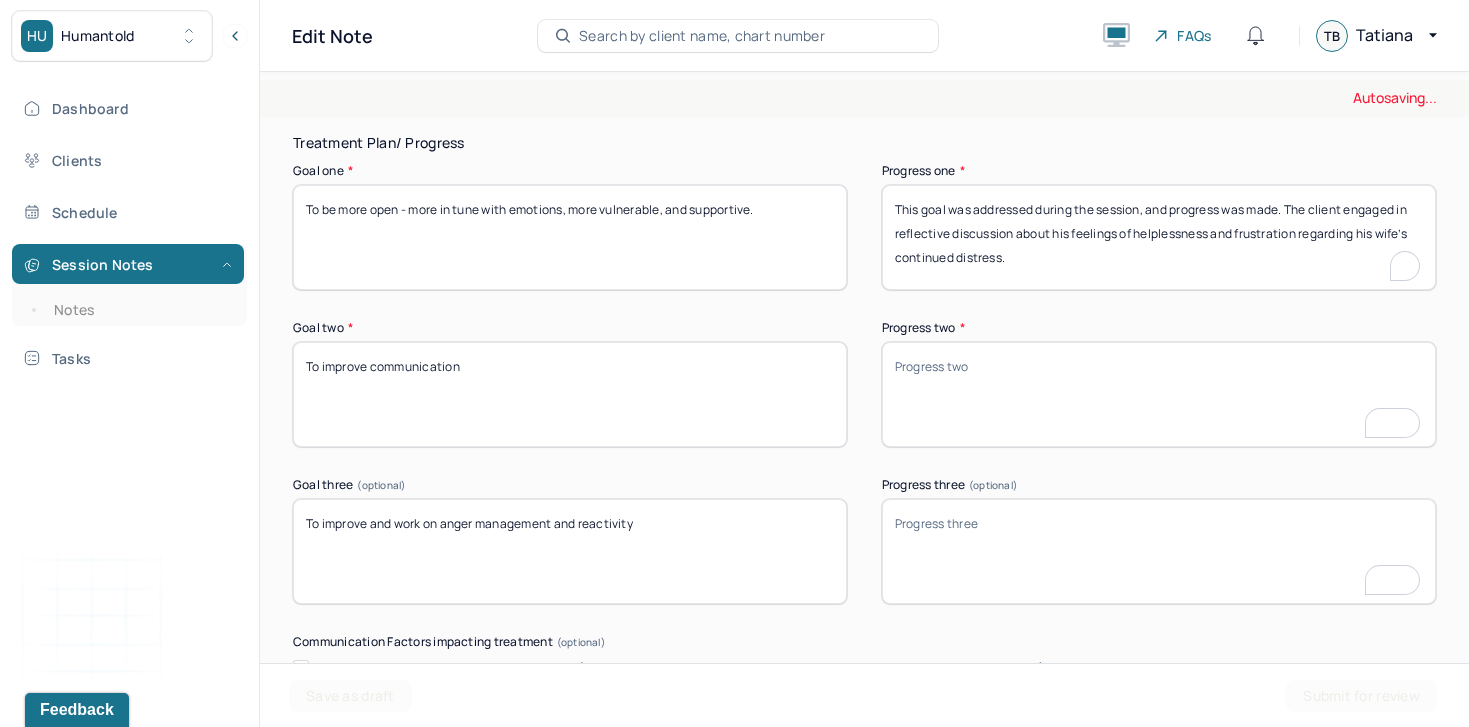 click on "This goal was addressed during the session, and progress was made. The client engaged in reflective discussion about his feelings of helplessness and frustration regarding his wife’s continued distress." at bounding box center (1159, 237) 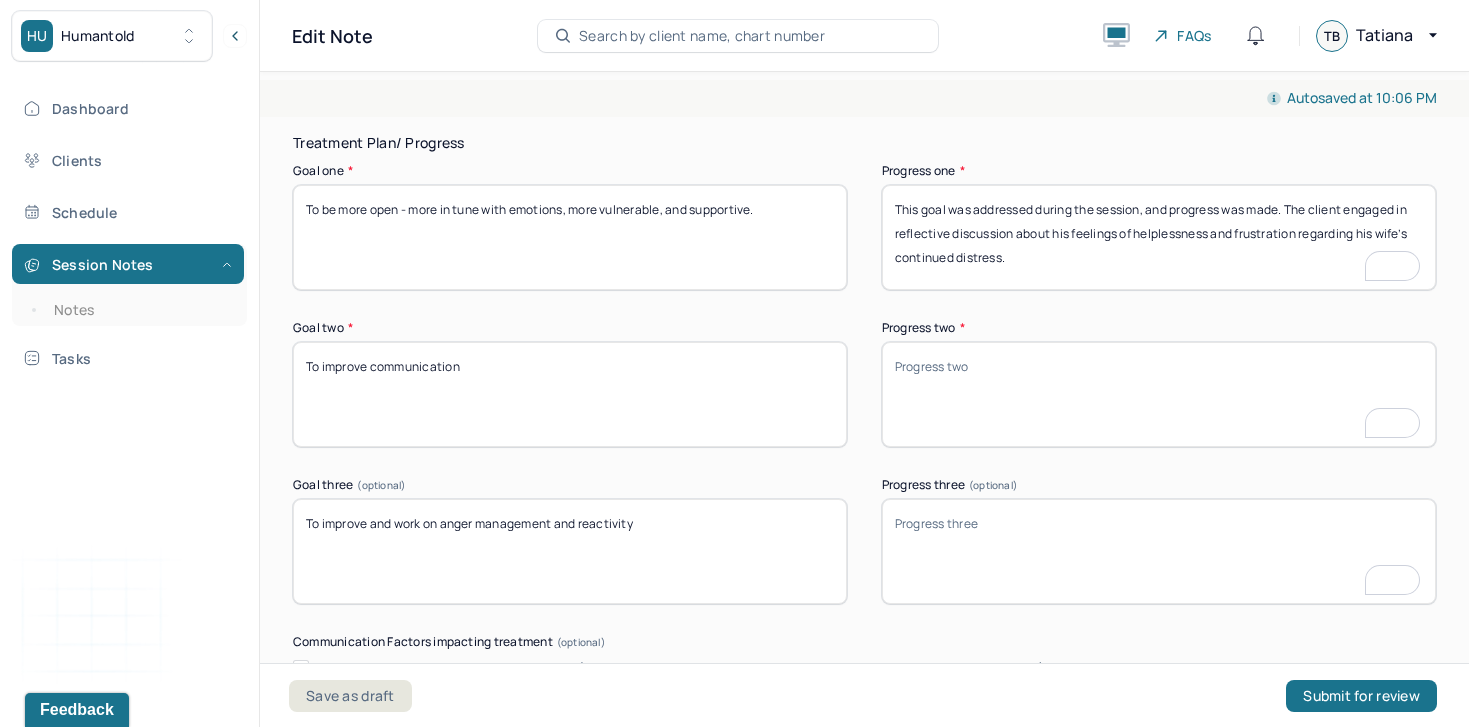 click on "This goal was addressed during the session, and progress was made. The client engaged in reflective discussion about his feelings of helplessness and frustration regarding his wife’s continued distress." at bounding box center [1159, 237] 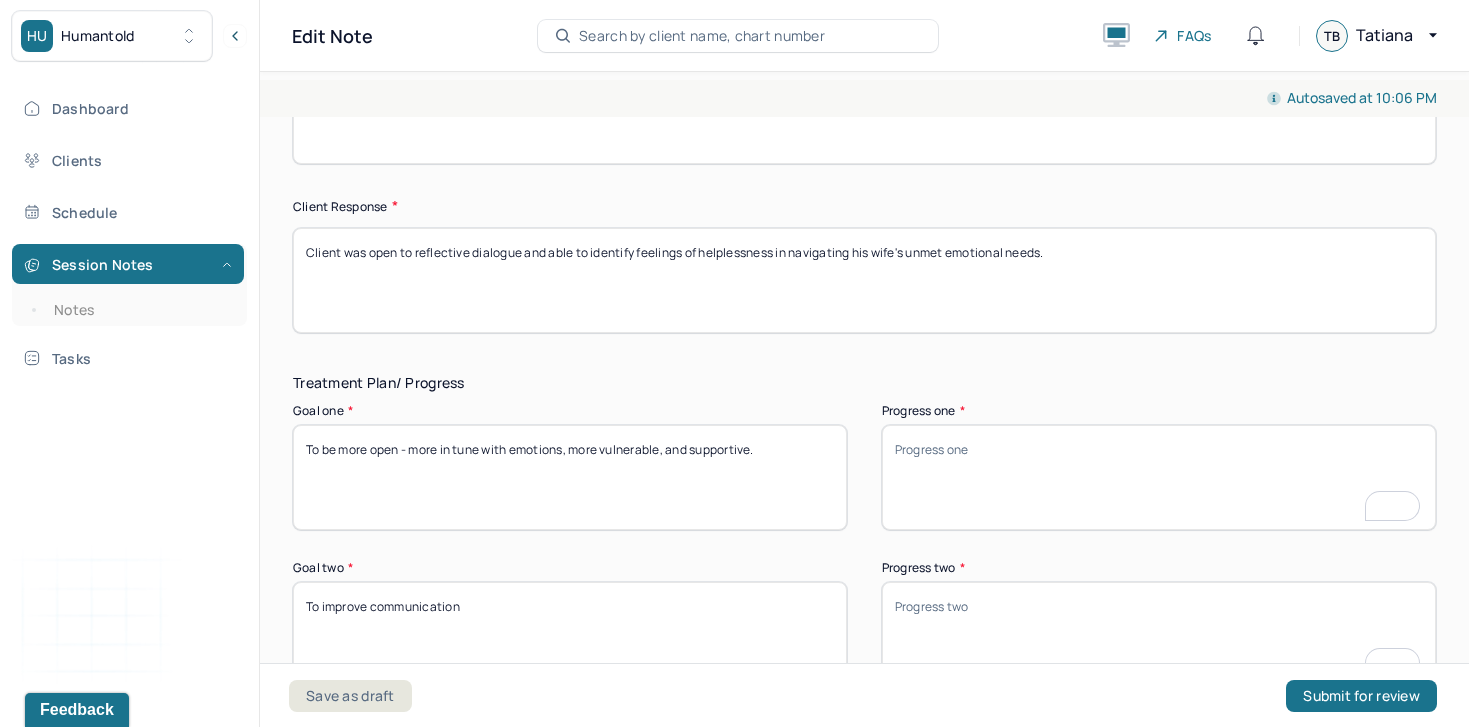 scroll, scrollTop: 3061, scrollLeft: 0, axis: vertical 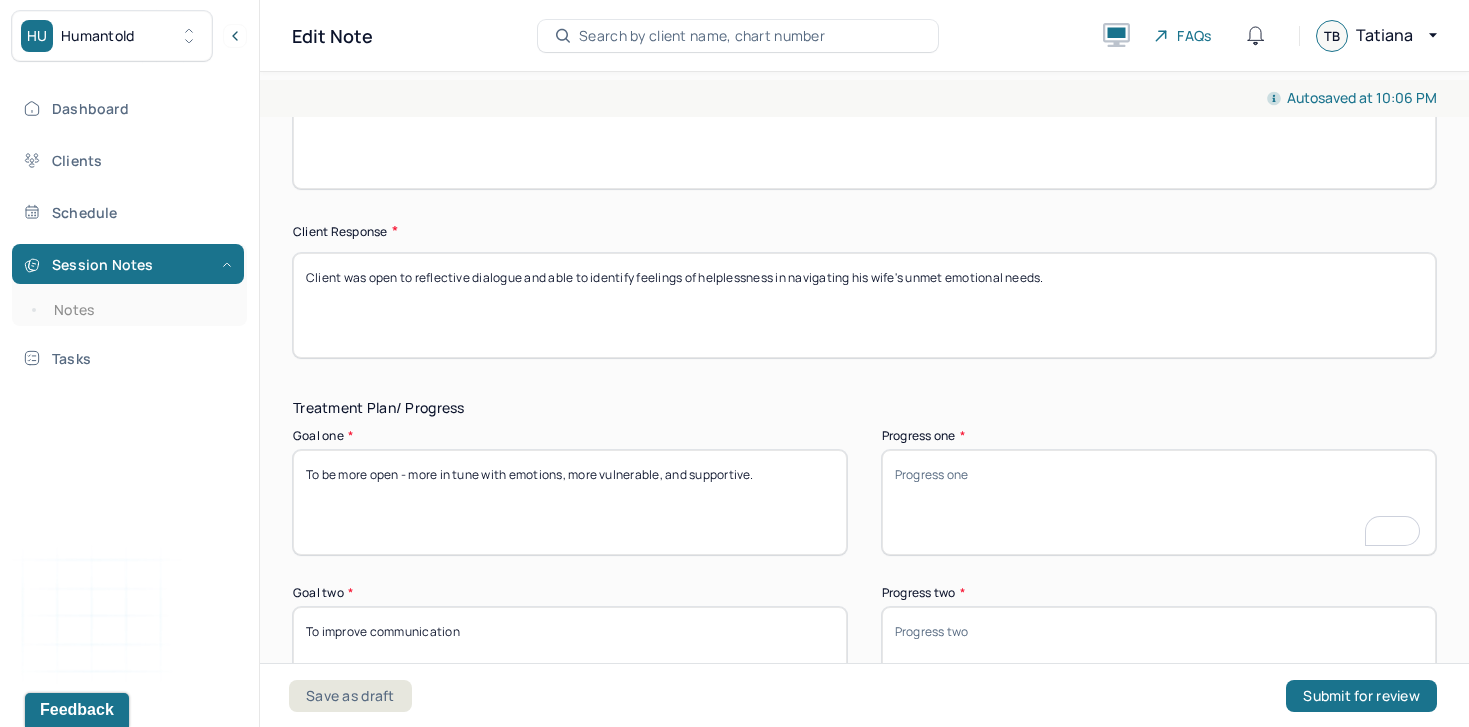 type 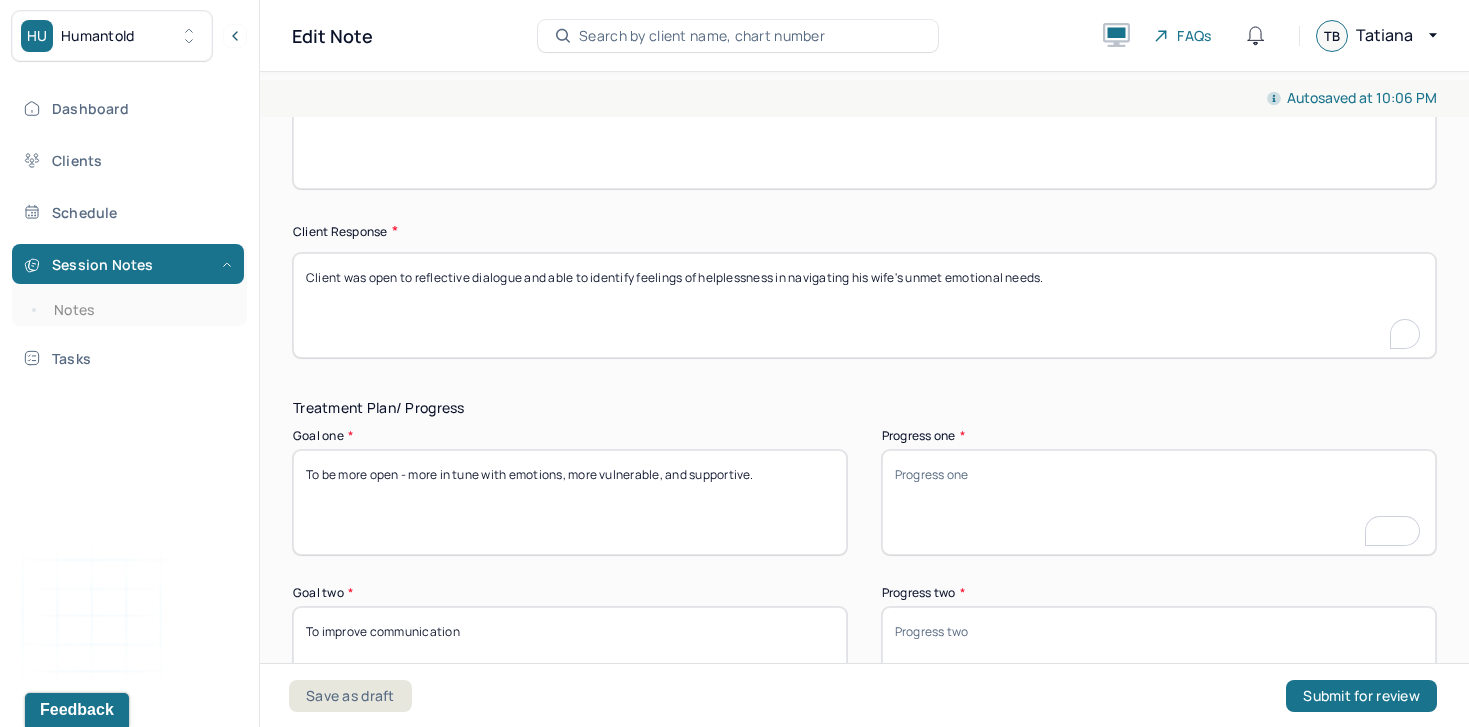 click on "Client was open to reflective dialogue and able to identify feelings of helplessness in navigating his wife's unmet emotional needs." at bounding box center (864, 305) 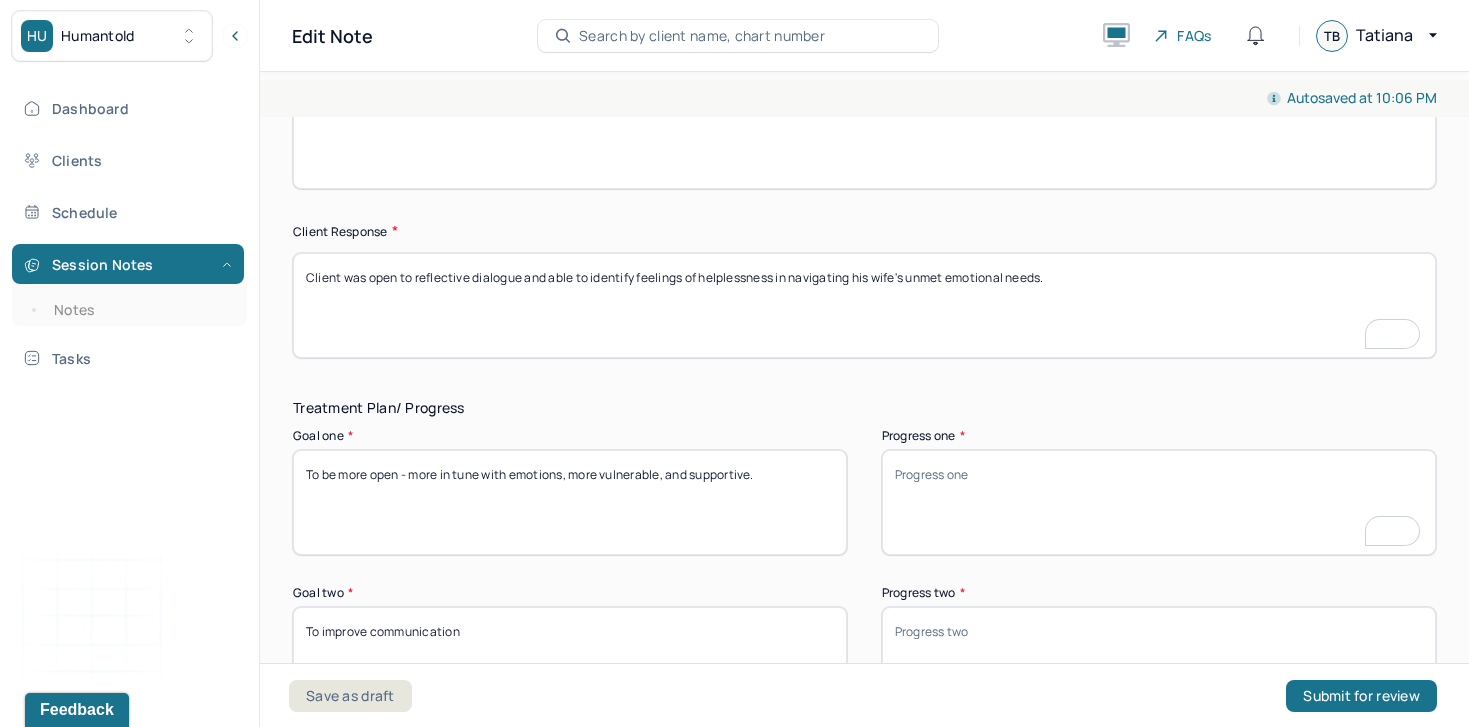 click on "Client was open to reflective dialogue and able to identify feelings of helplessness in navigating his wife's unmet emotional needs." at bounding box center [864, 305] 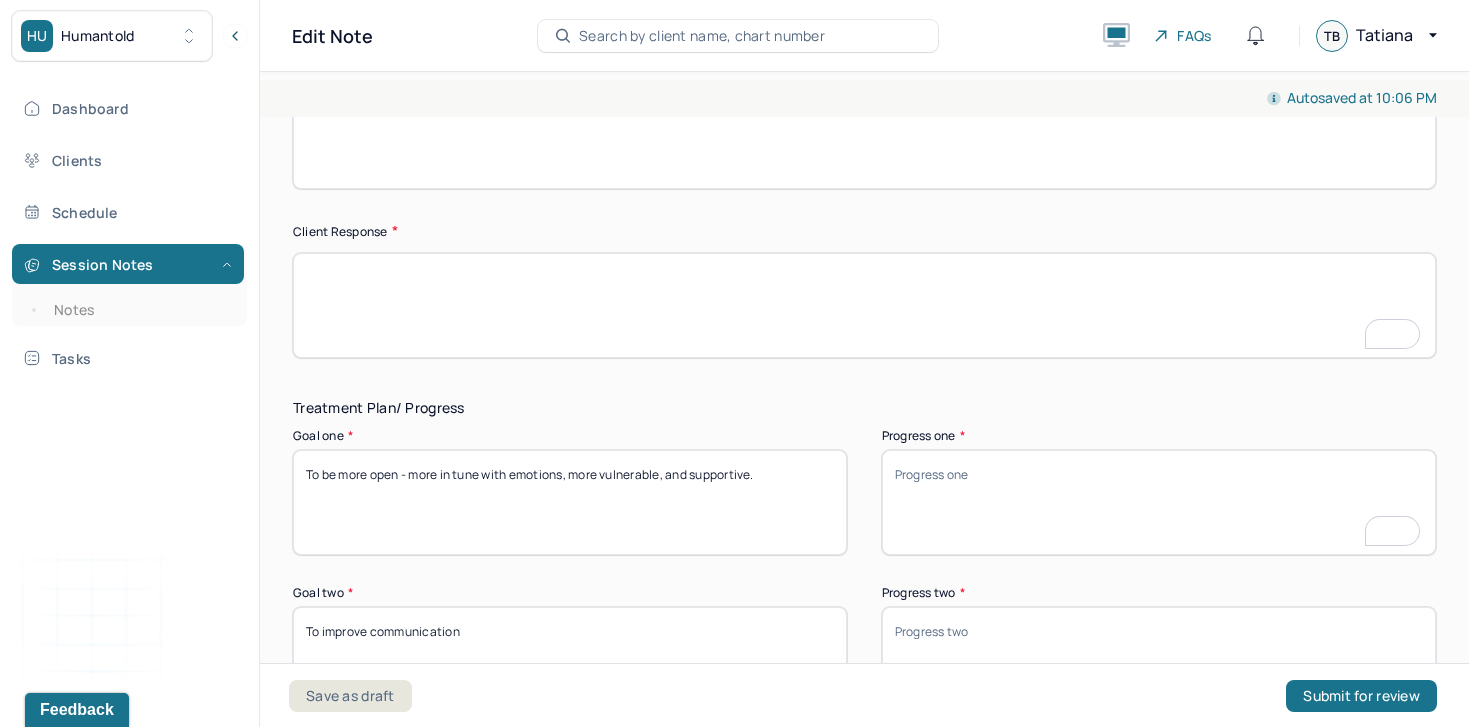 scroll, scrollTop: 3035, scrollLeft: 0, axis: vertical 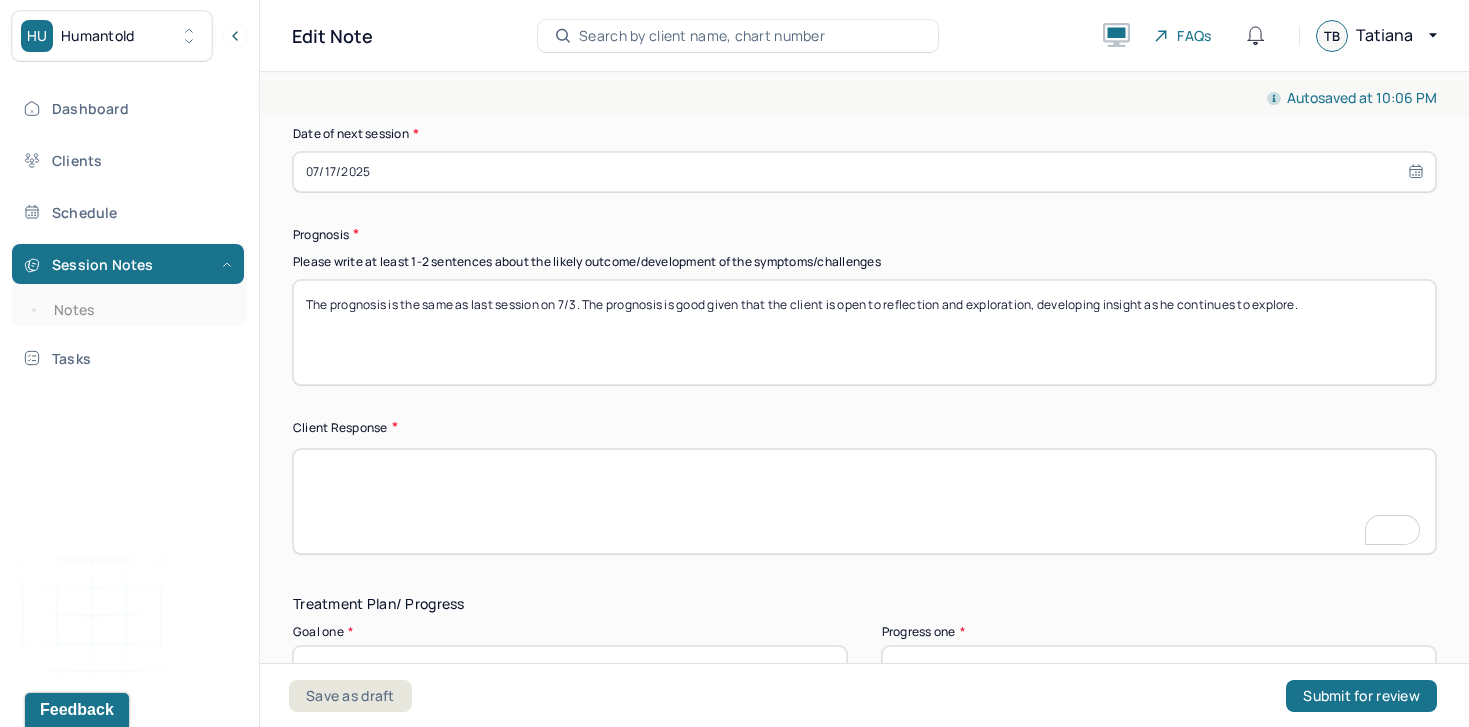 type 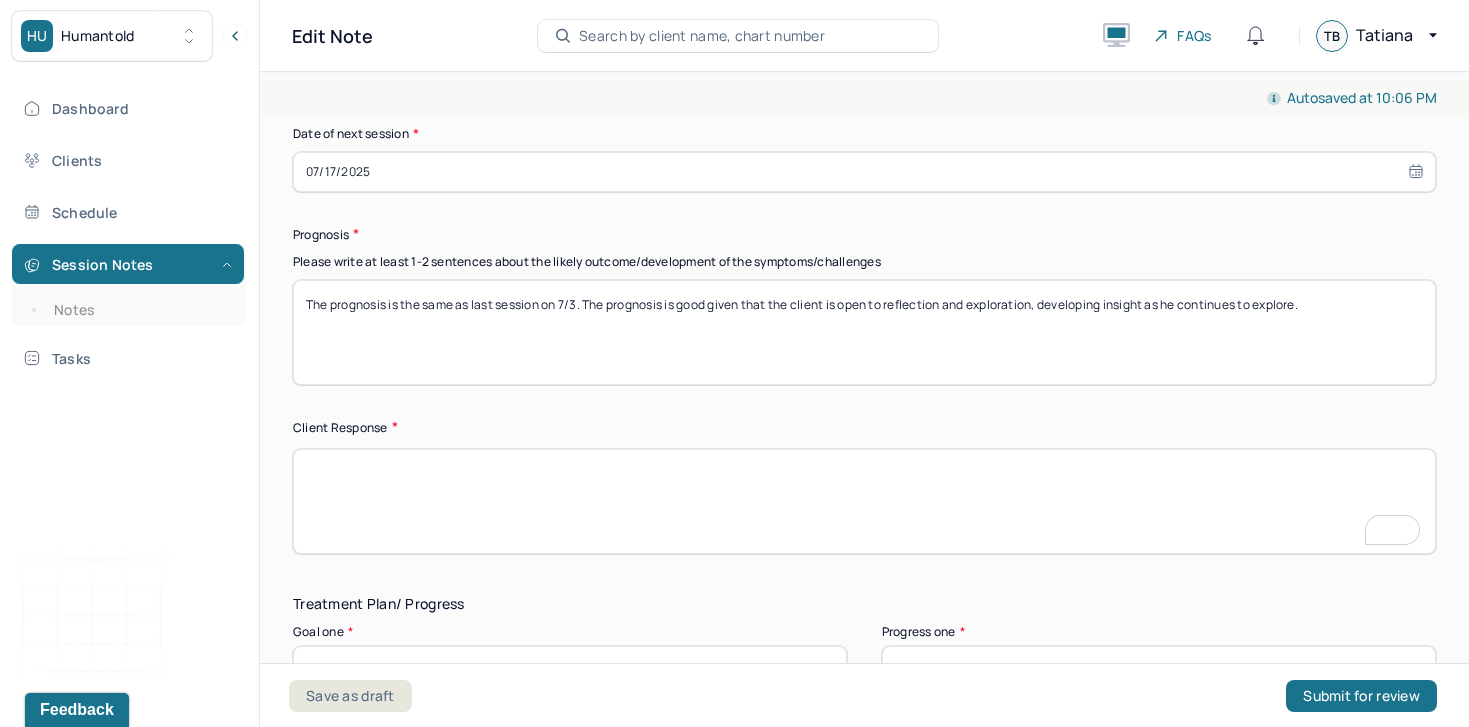 click on "The prognosis is the same as last session on 7/3. The prognosis is good given that the client is open to reflection and exploration, developing insight as he continues to explore." at bounding box center (864, 332) 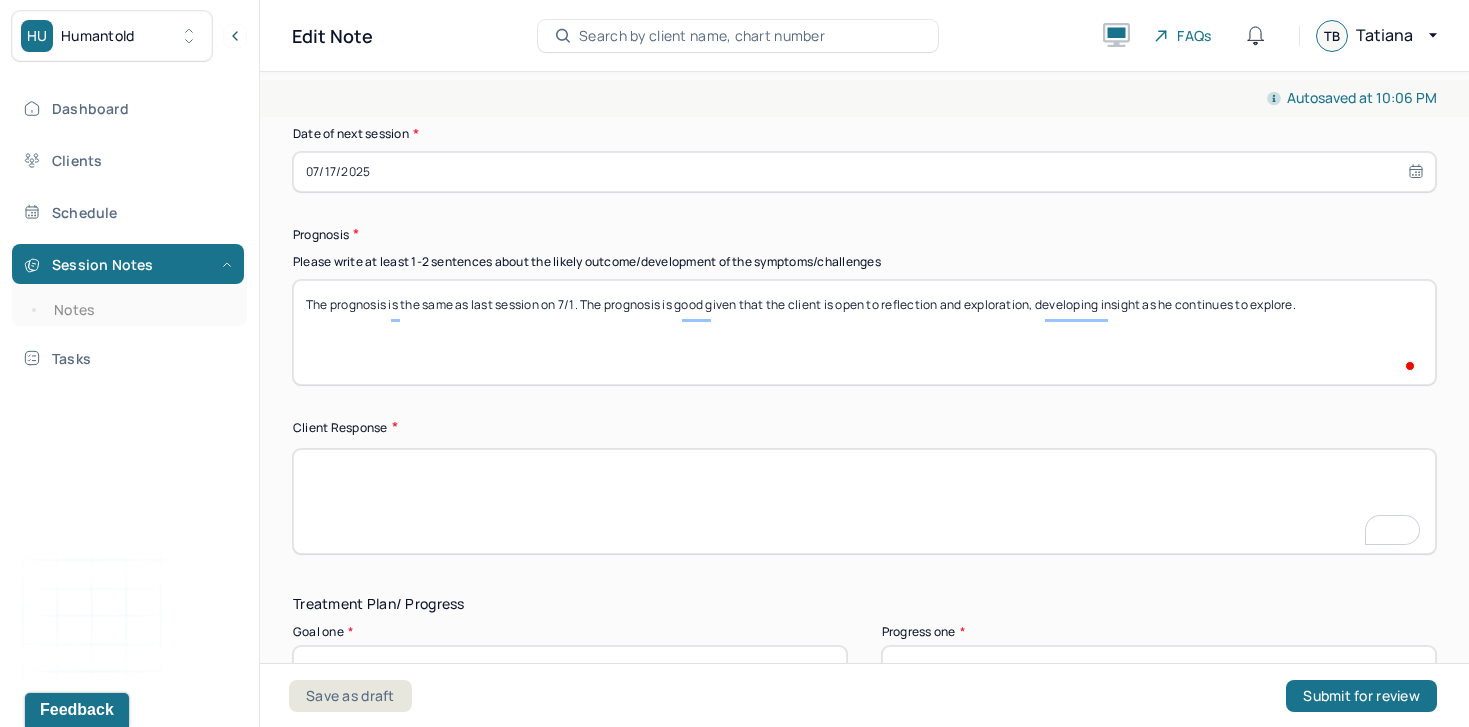 scroll, scrollTop: 2865, scrollLeft: 0, axis: vertical 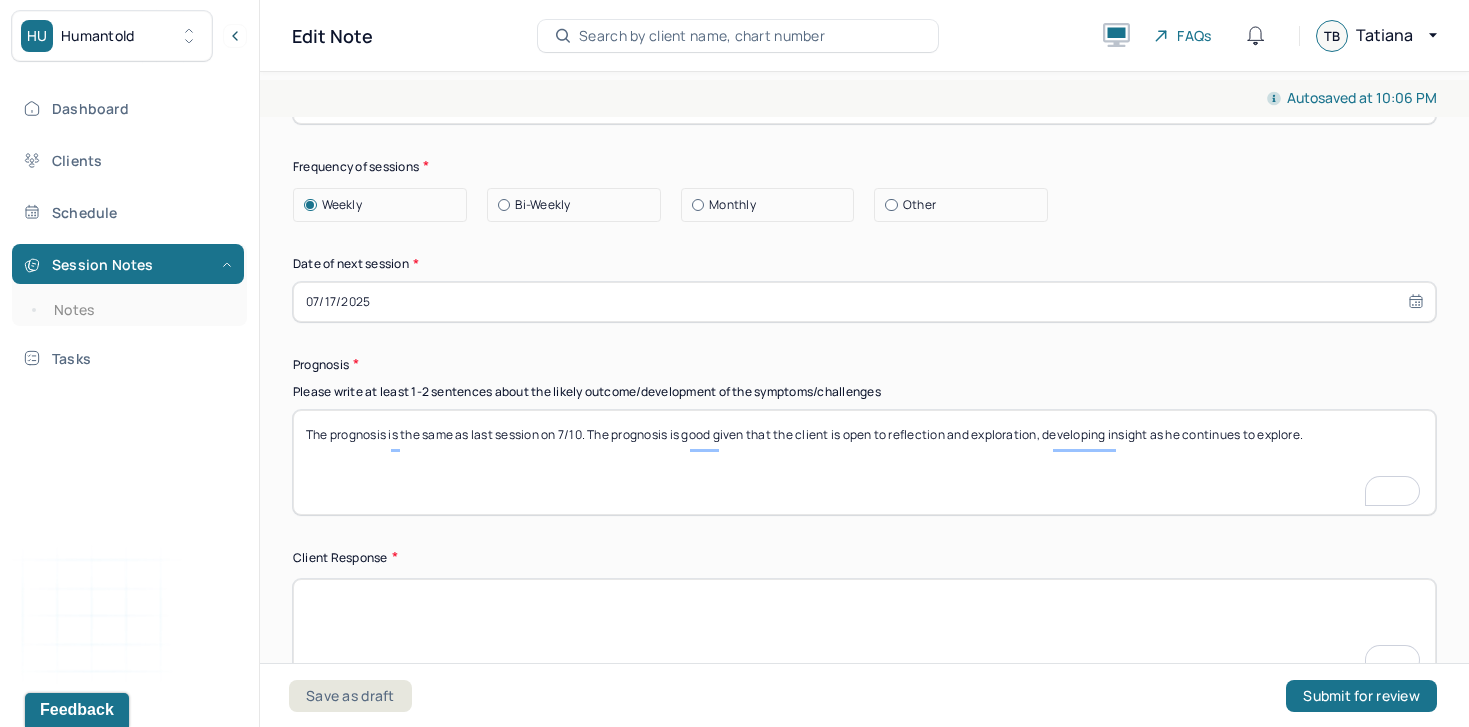 type on "The prognosis is the same as last session on 7/10. The prognosis is good given that the client is open to reflection and exploration, developing insight as he continues to explore." 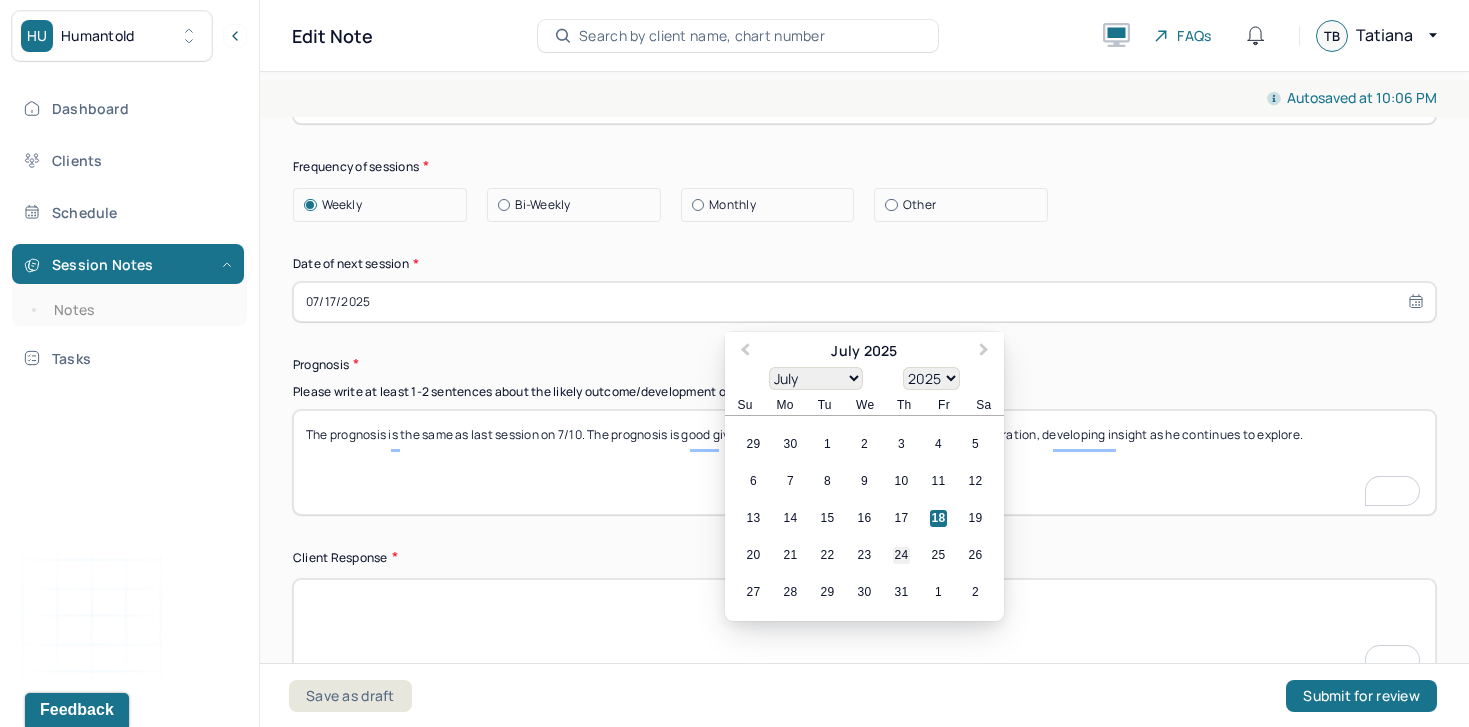 click on "24" at bounding box center (901, 555) 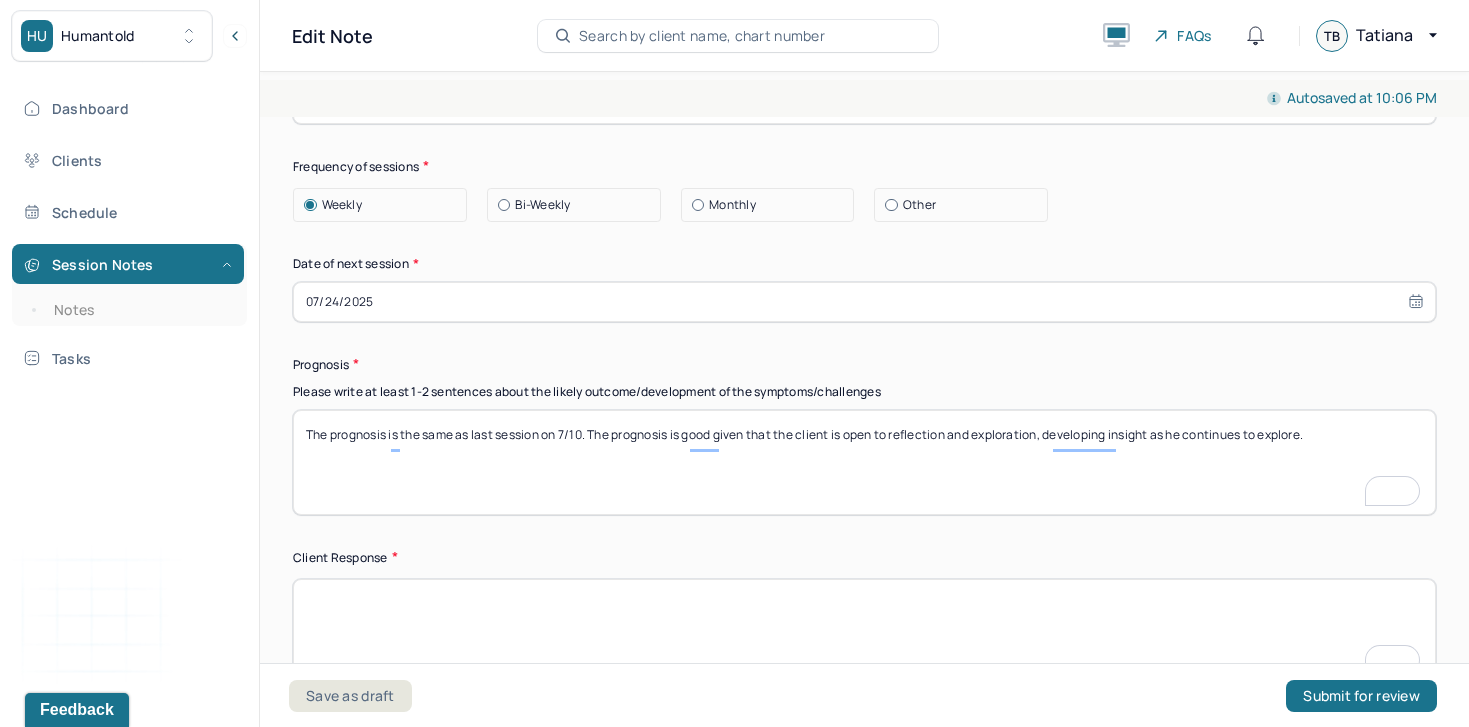 scroll, scrollTop: 2627, scrollLeft: 0, axis: vertical 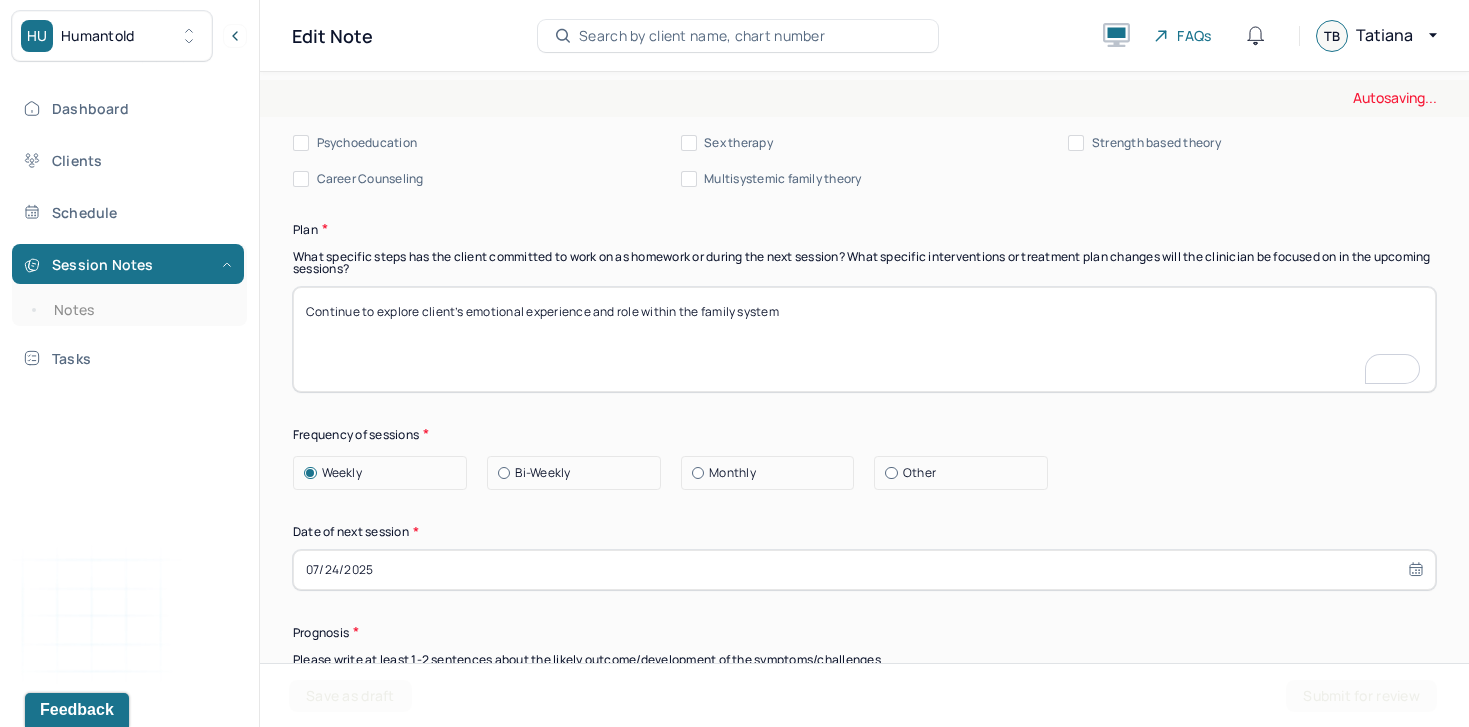 click on "Continue to explore client’s emotional experience and role within the family system" at bounding box center (864, 339) 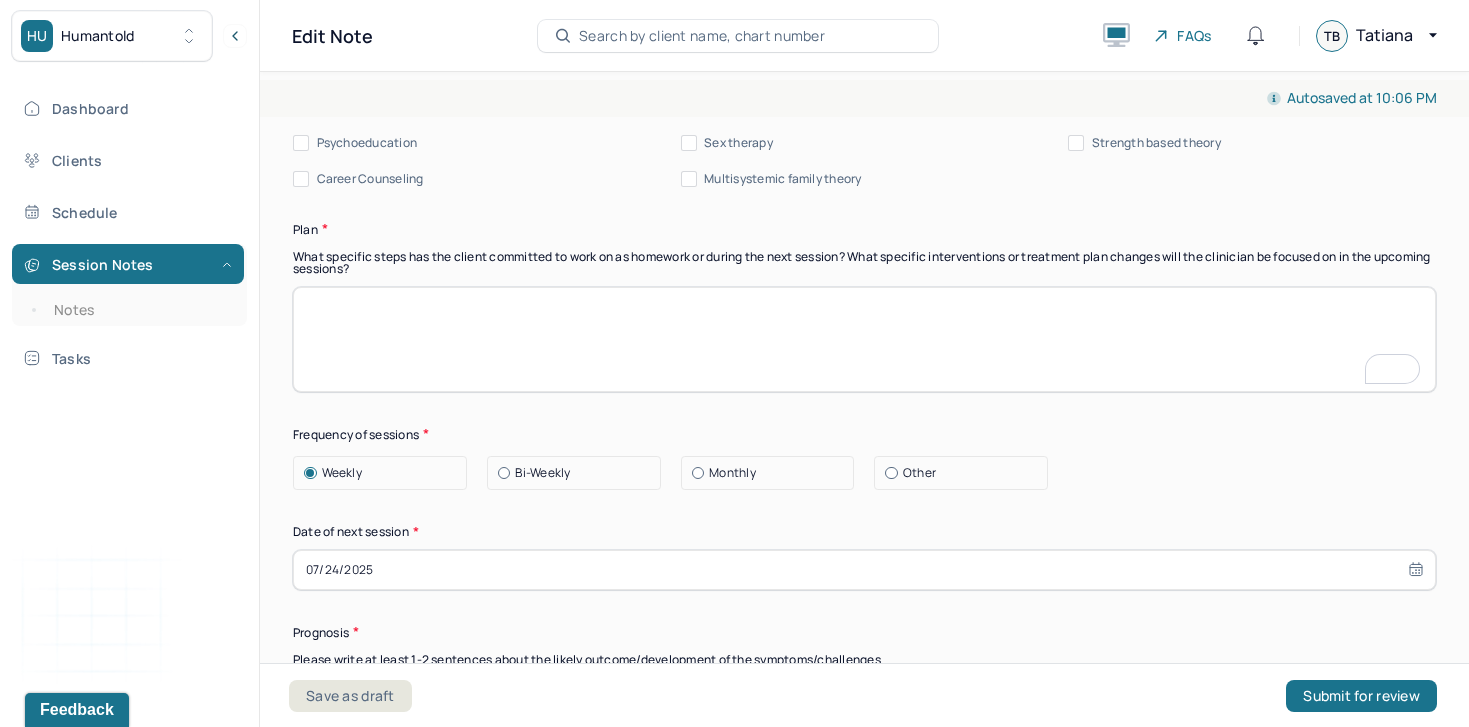 scroll 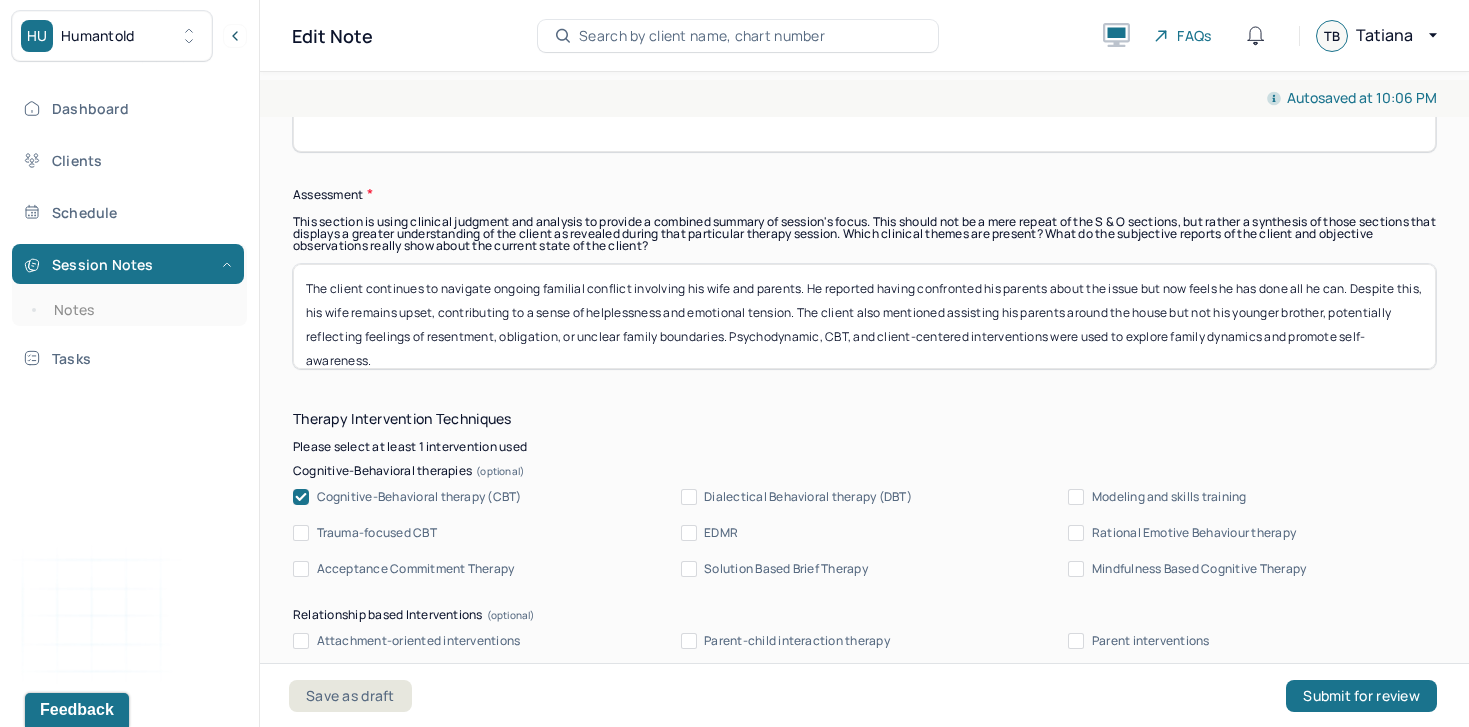 type 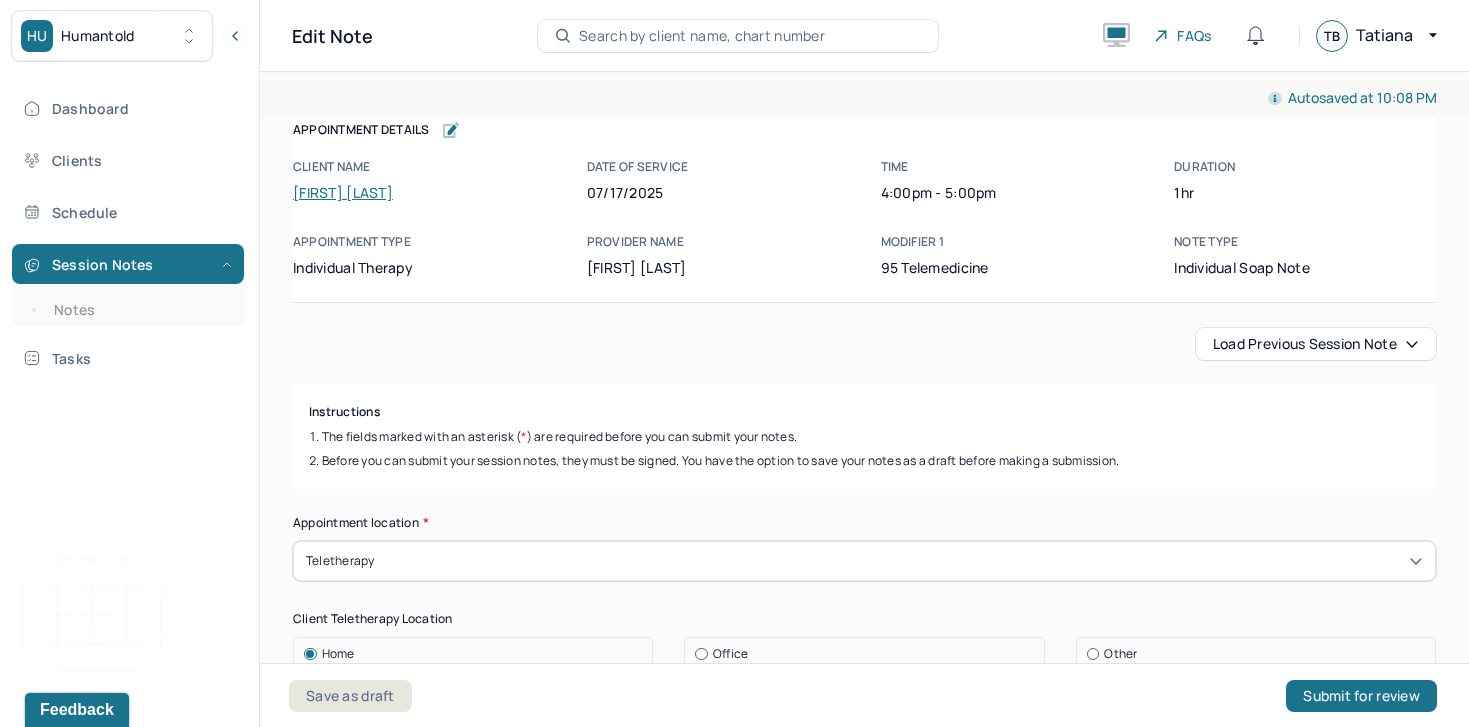 scroll, scrollTop: 0, scrollLeft: 0, axis: both 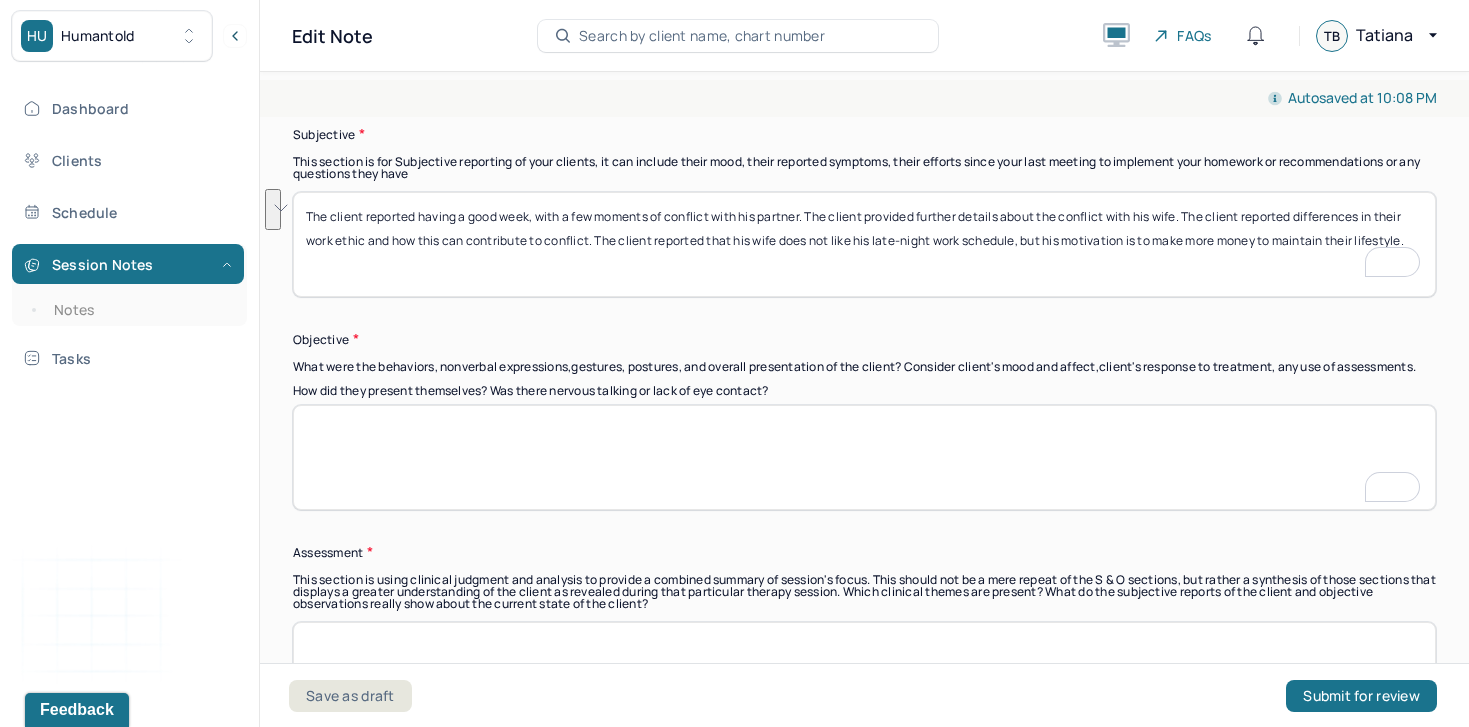 click on "How did they present themselves? Was there nervous talking or lack of eye contact?" at bounding box center (864, 457) 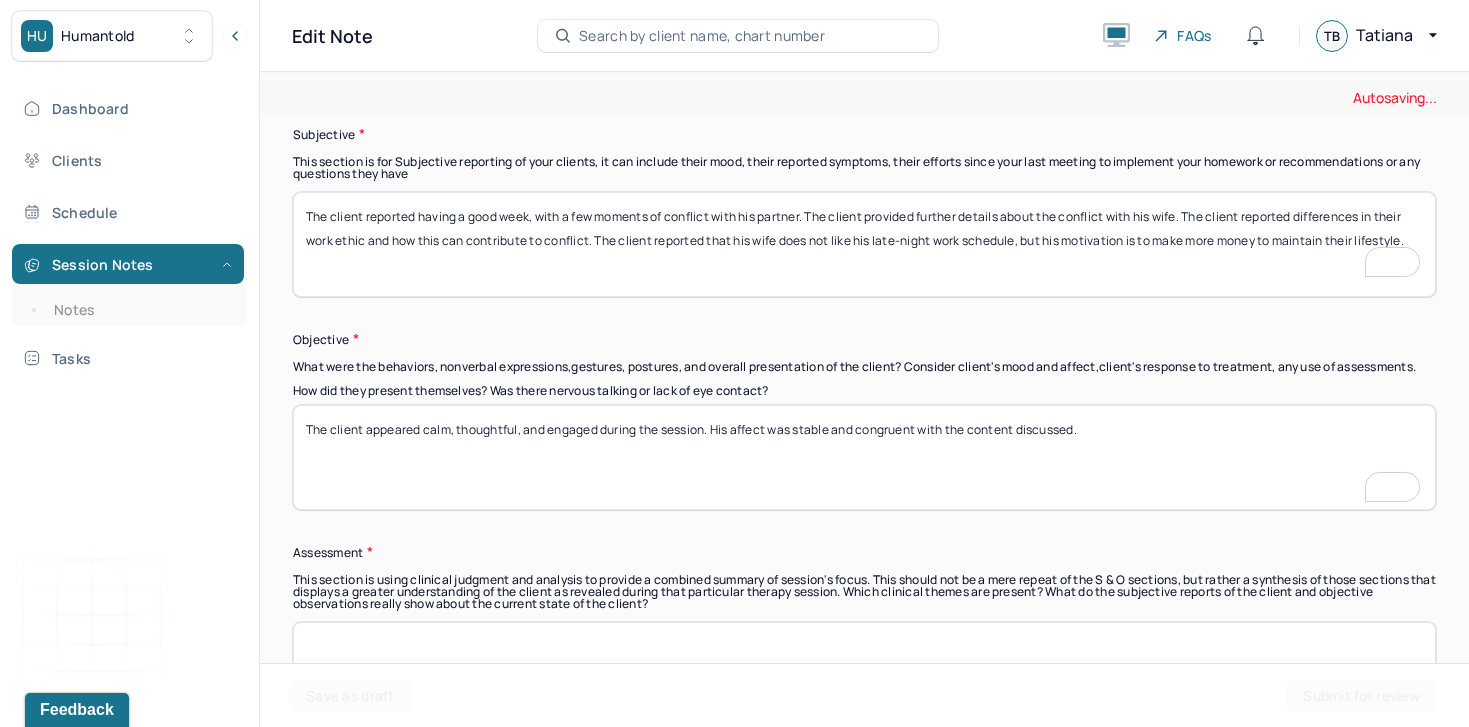 click on "How did they present themselves? Was there nervous talking or lack of eye contact?" at bounding box center (864, 457) 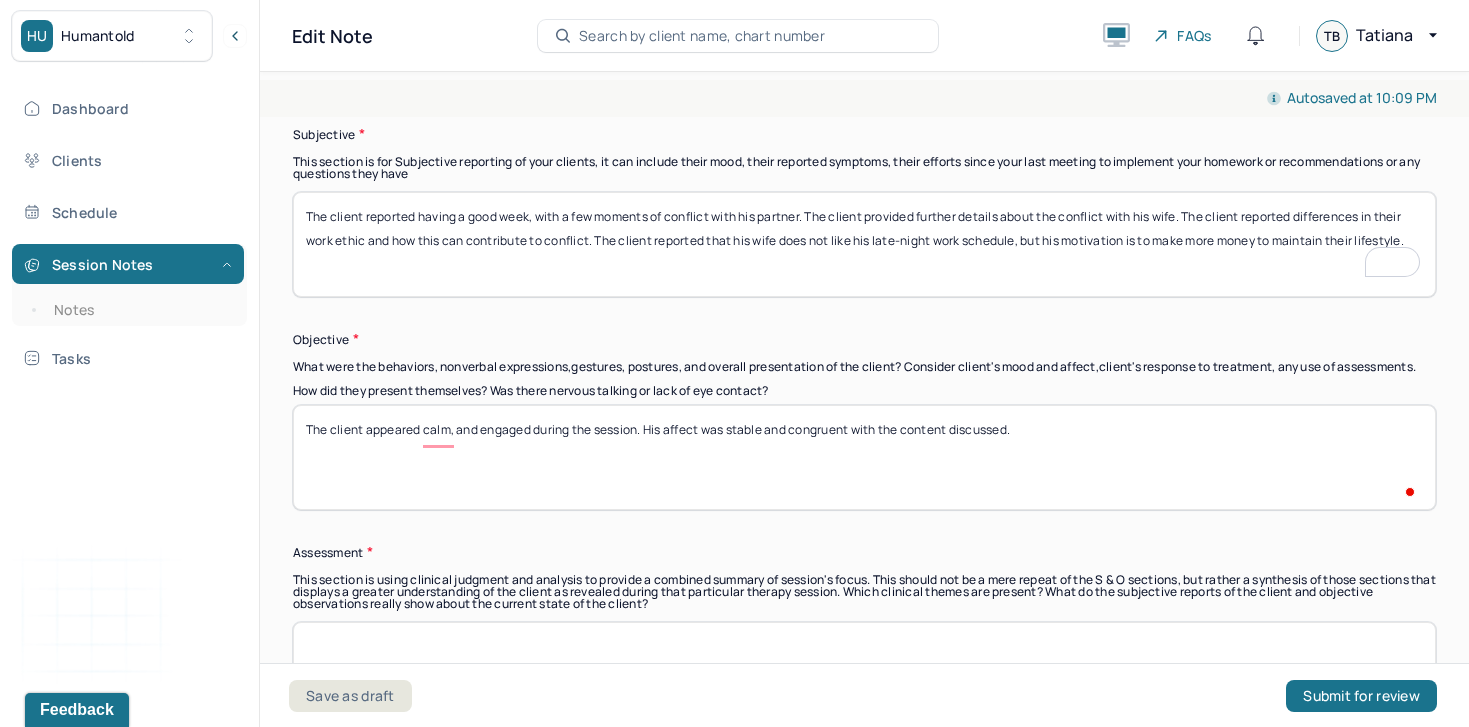 type on "The client appeared calm, and engaged during the session. His affect was stable and congruent with the content discussed." 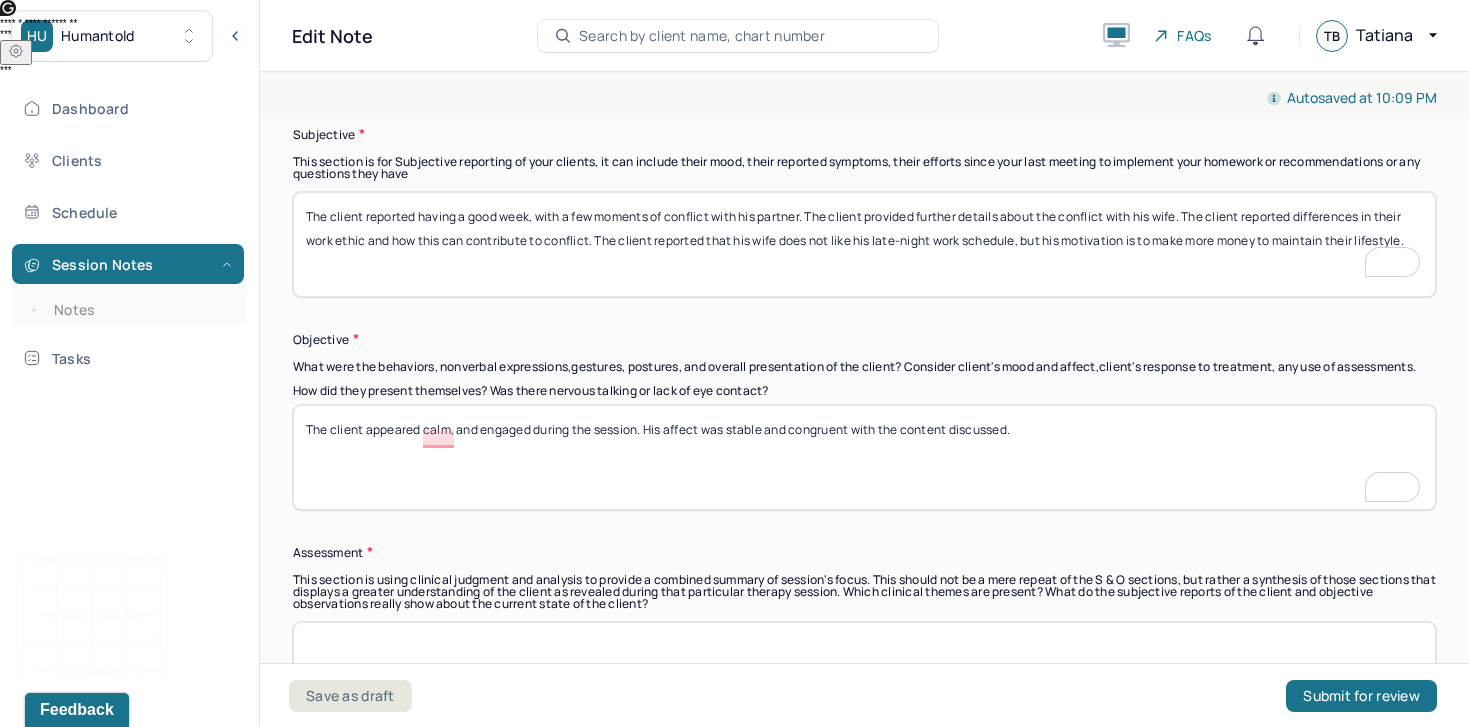 scroll, scrollTop: 1718, scrollLeft: 0, axis: vertical 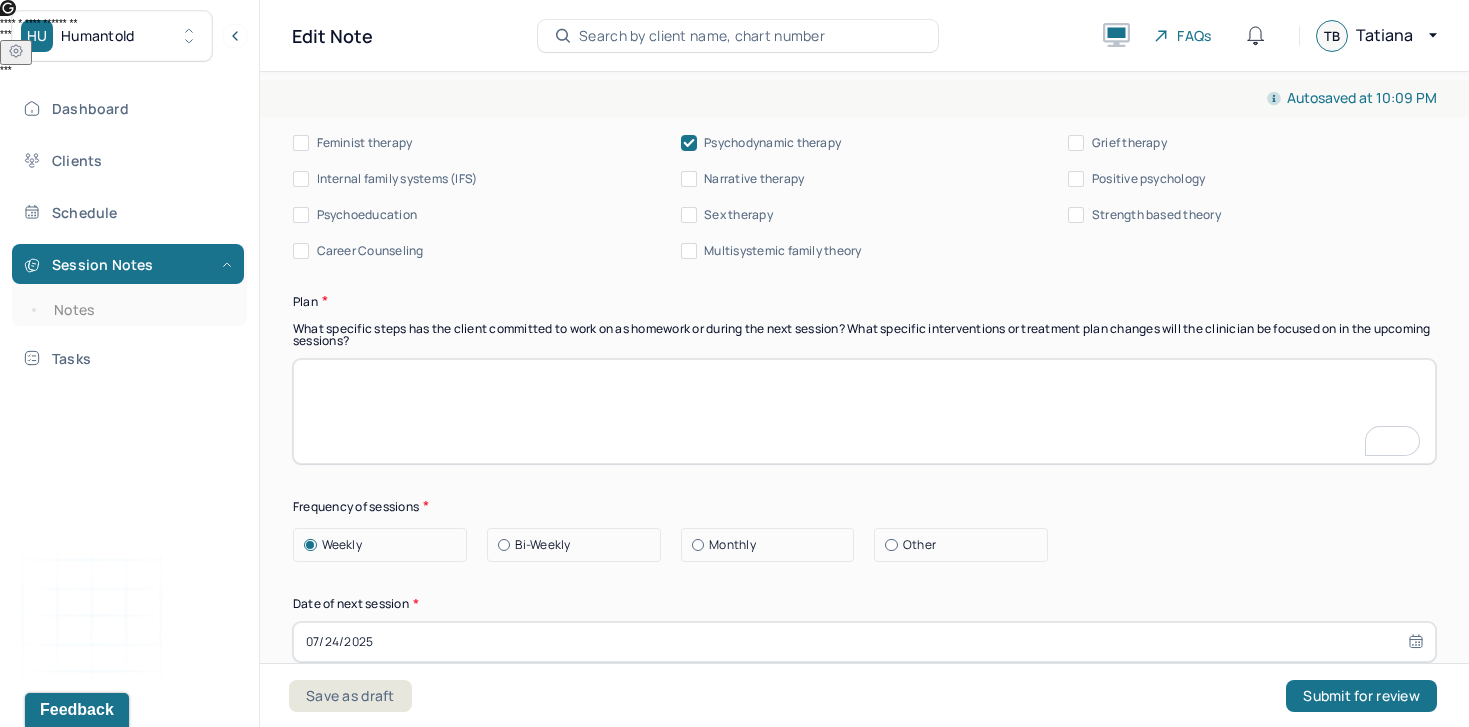 click at bounding box center (864, 411) 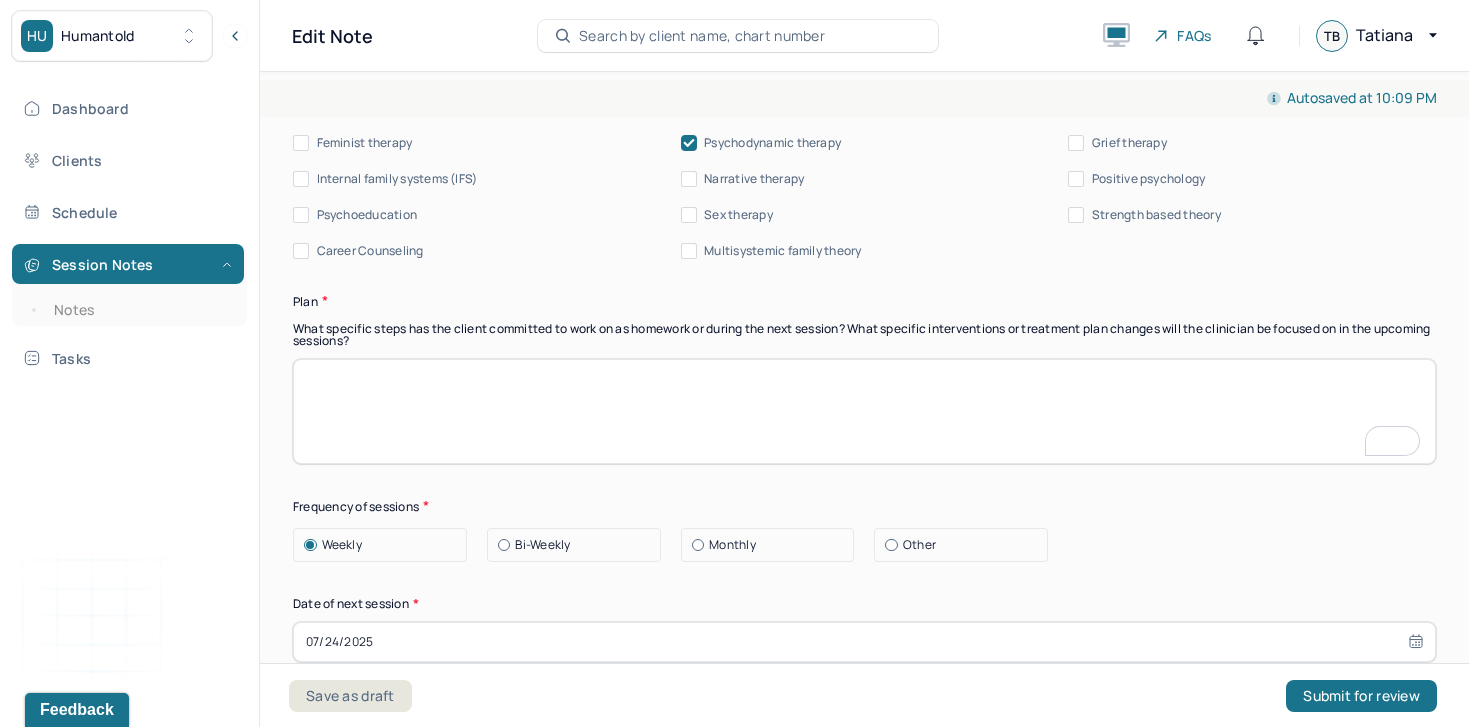 paste on "Continue exploring differences in values and communication styles between the client and his wife." 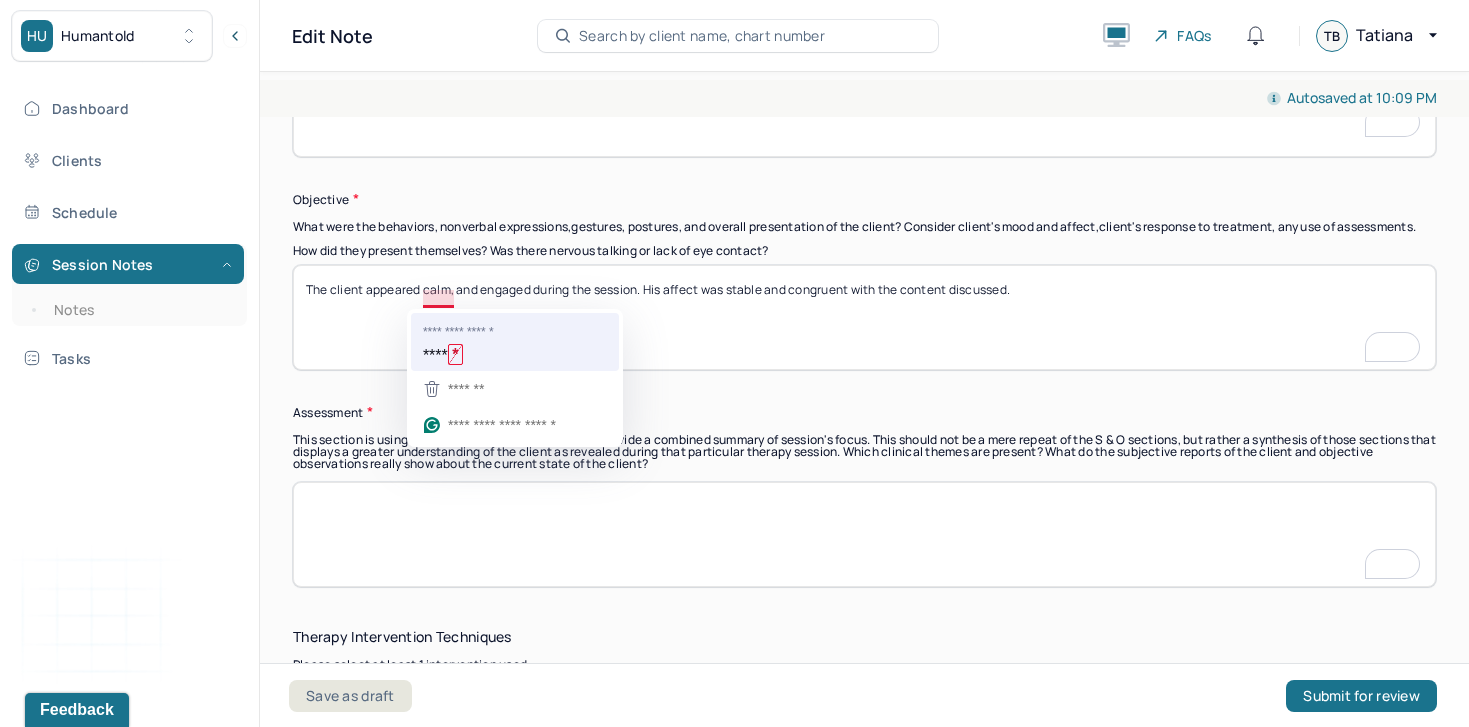 type on "Continue exploring differences in values and communication styles between the client and his wife." 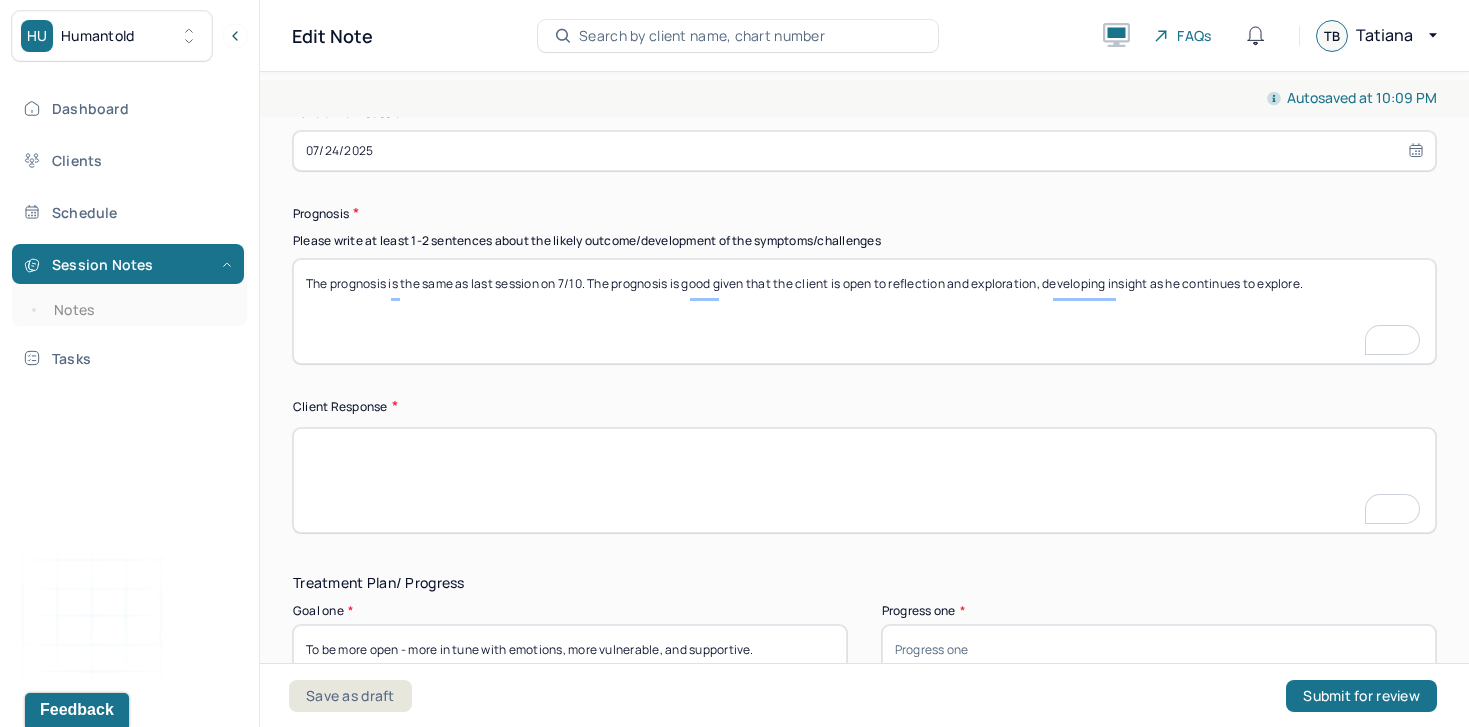 type on "The client appeared calm and engaged during the session. His affect was stable and congruent with the content discussed." 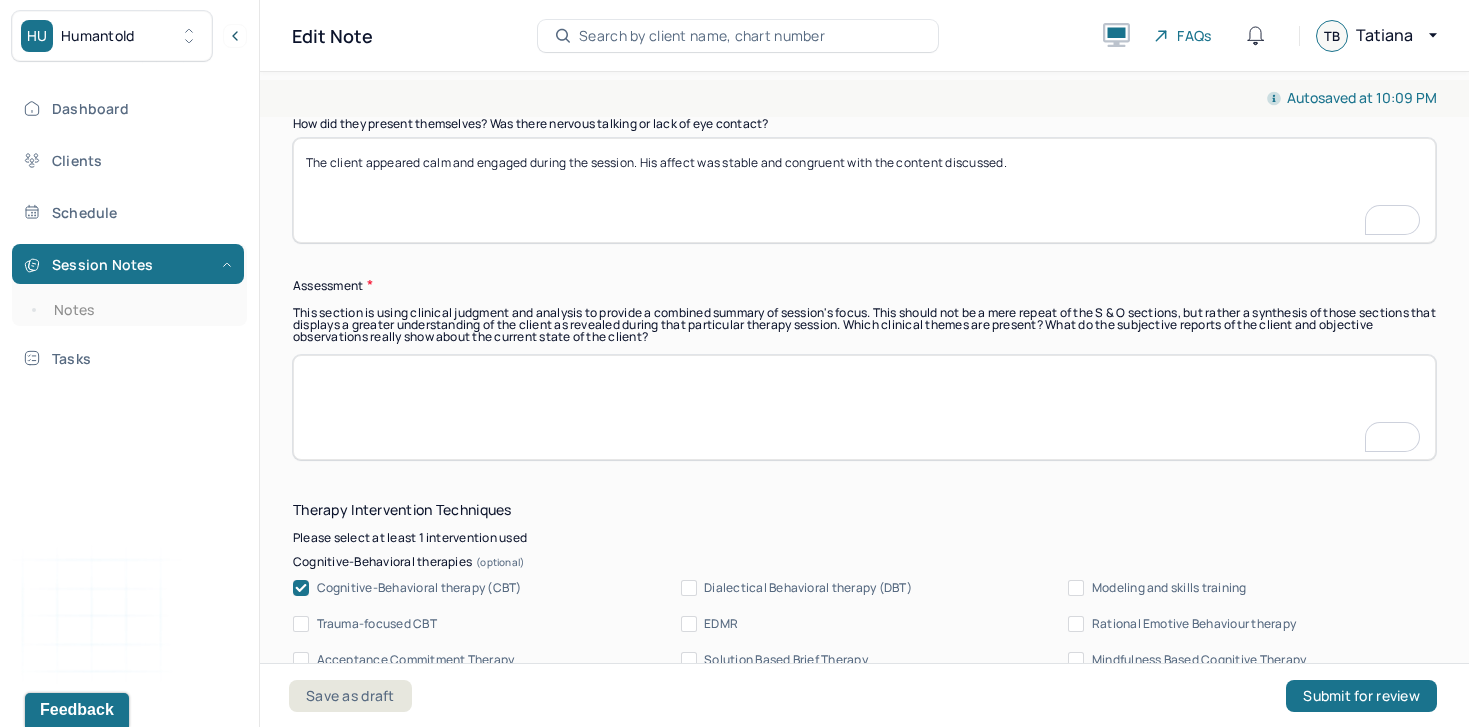 type on "The client responded well to reflective and insight-oriented interventions." 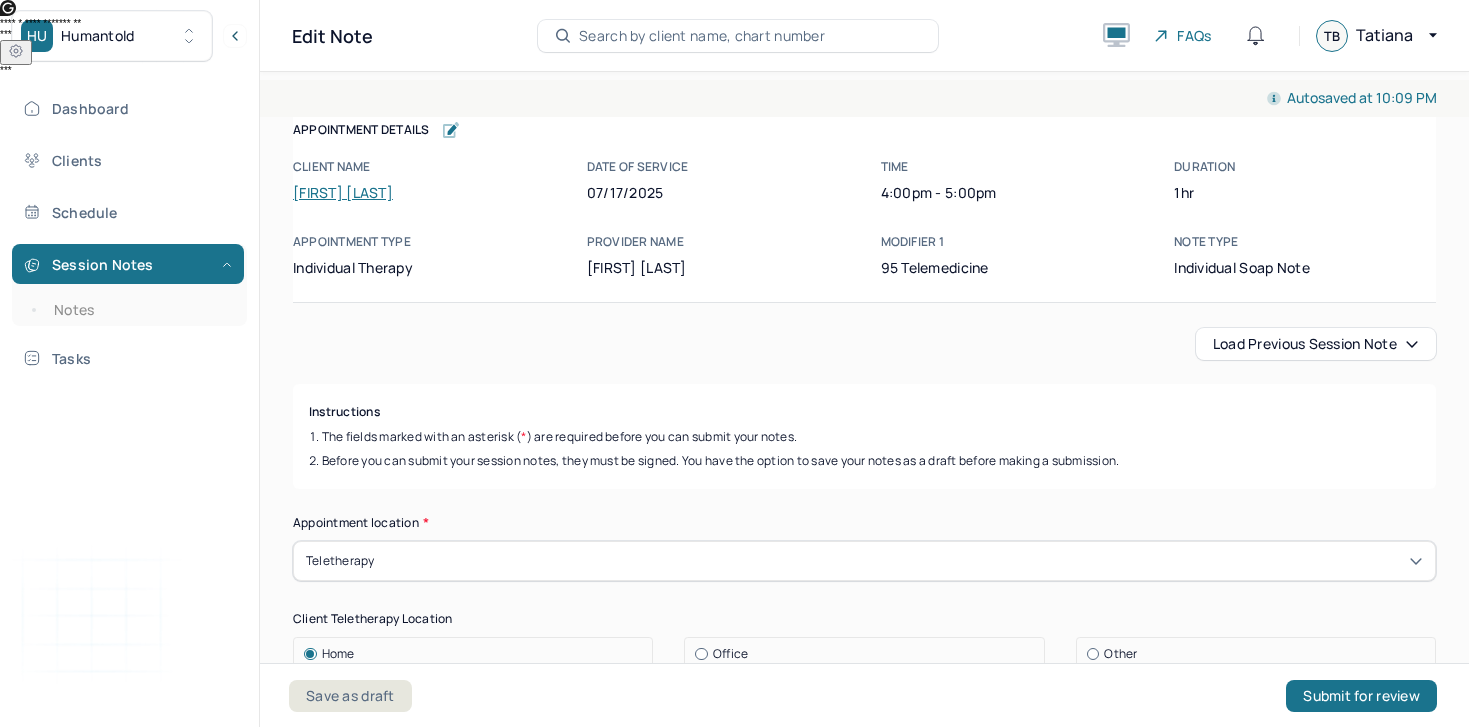 scroll, scrollTop: 0, scrollLeft: 0, axis: both 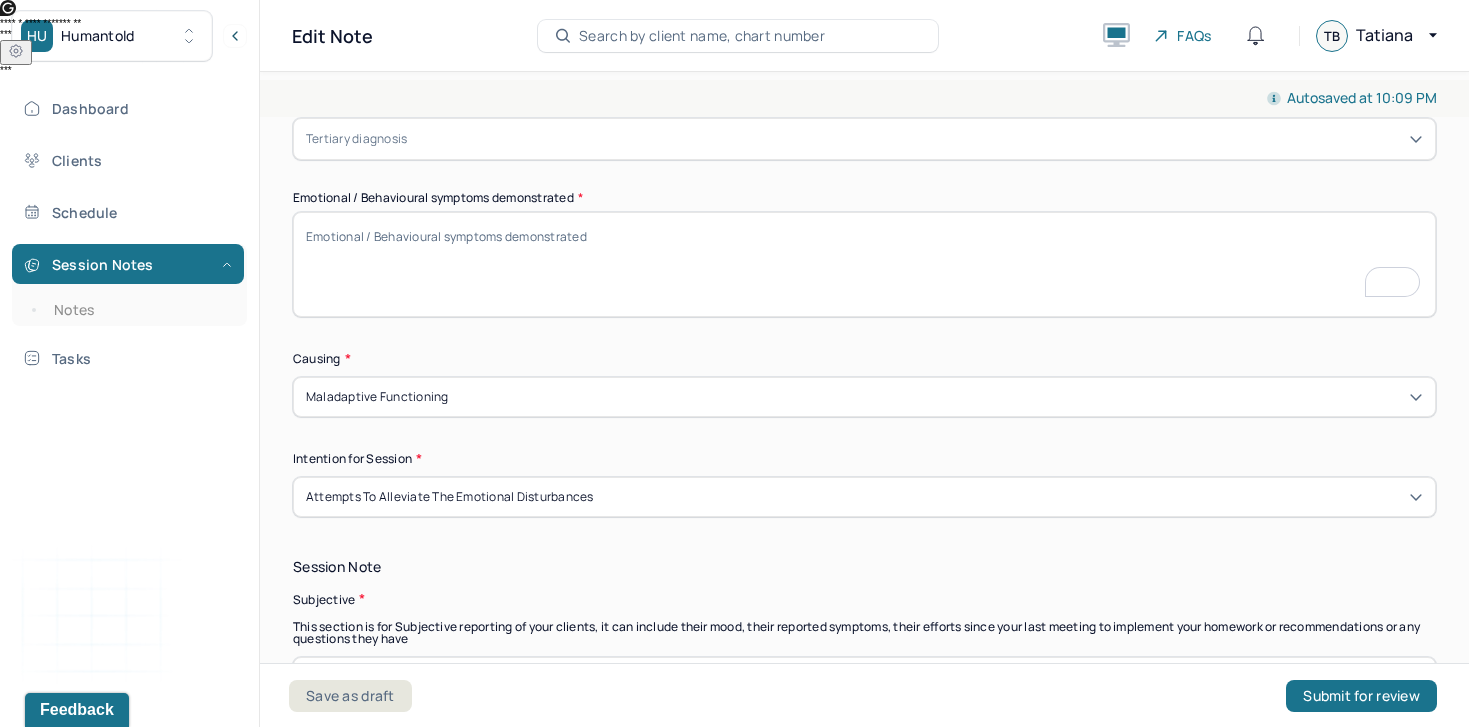 type on "The client was informed that the clinician will be leaving the practice. The clinician provided guidance on how to transition care and the client's options, including instructions to contact the Humantold intake department with at least two weeks’ notice to be matched with a new provider. The client was encouraged to continue care and expressed understanding of the process for transition." 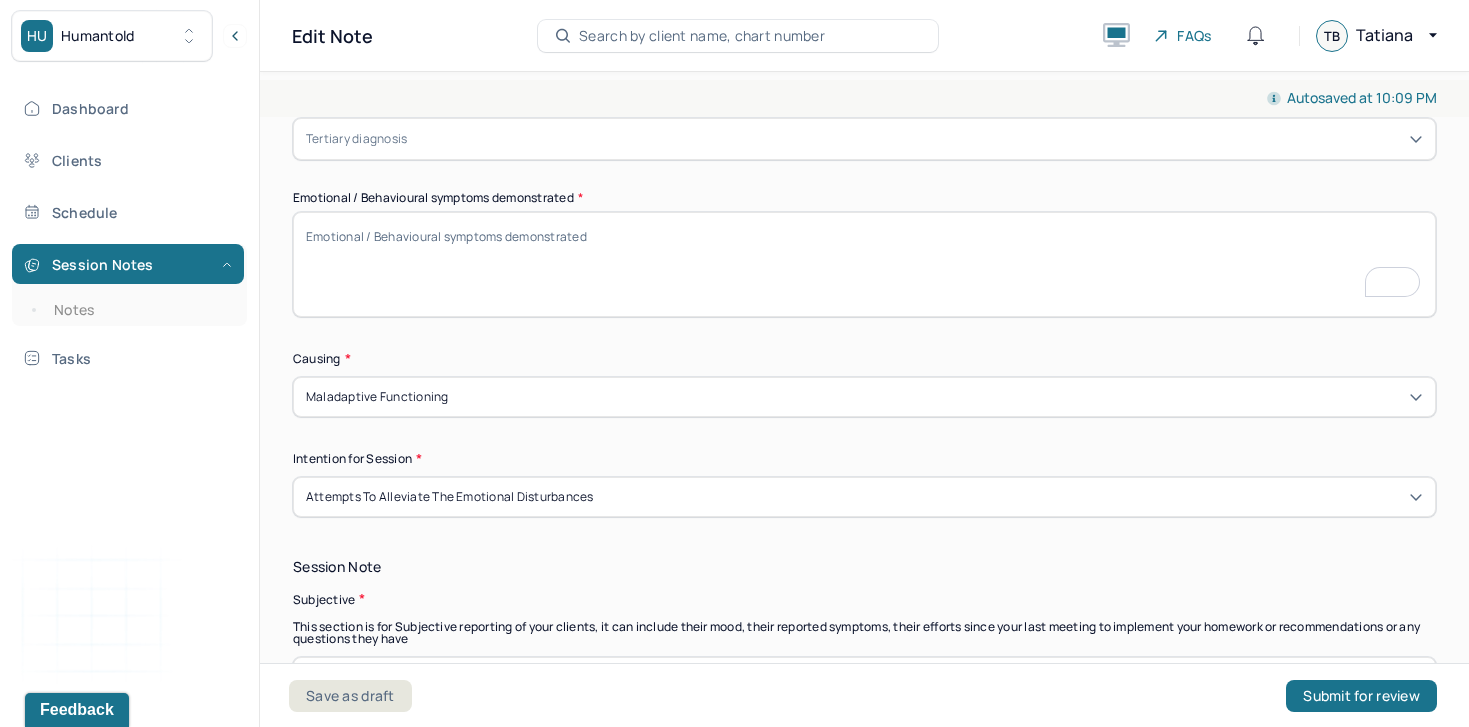 paste on "The client displayed mild frustration when discussing the ongoing conflict with his partner but maintained emotional regulation throughout." 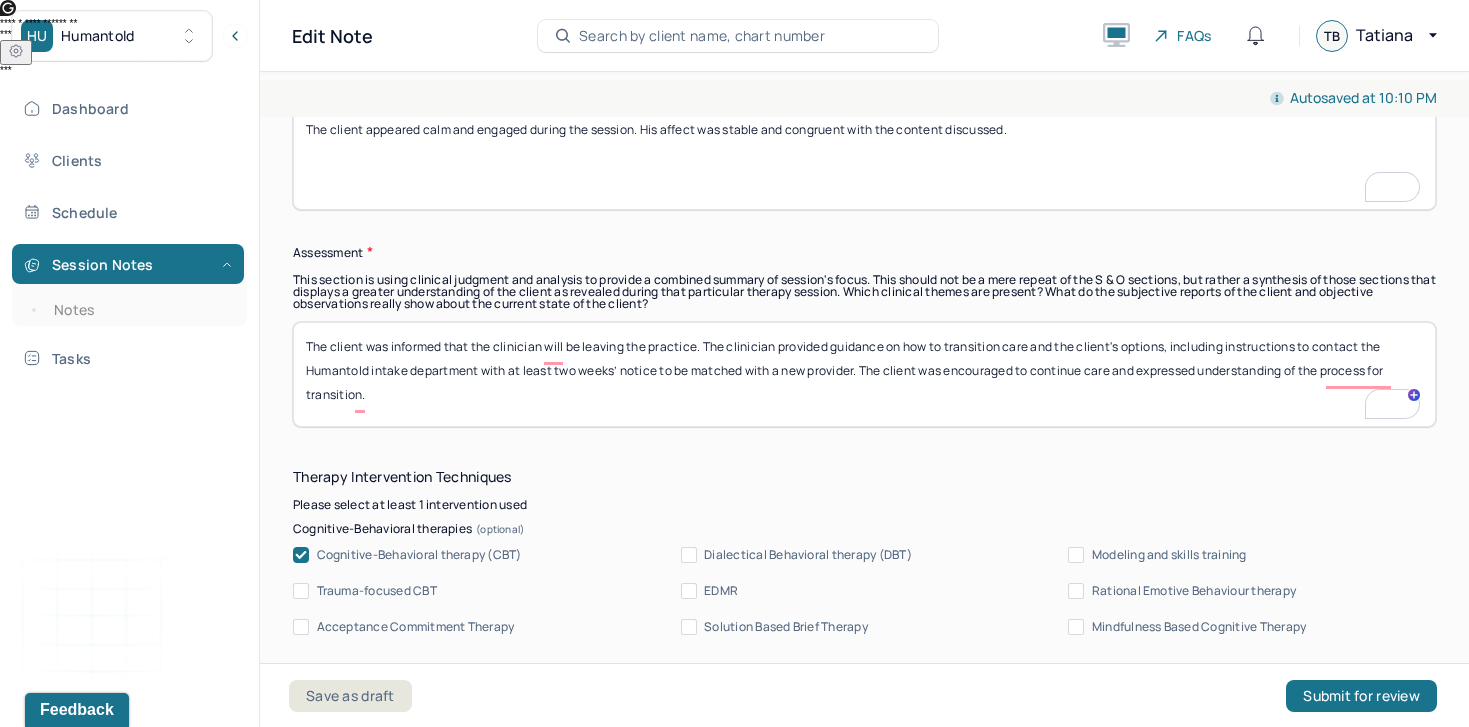 type on "The client displayed mild frustration when discussing the ongoing conflict with his partner but maintained emotional regulation throughout." 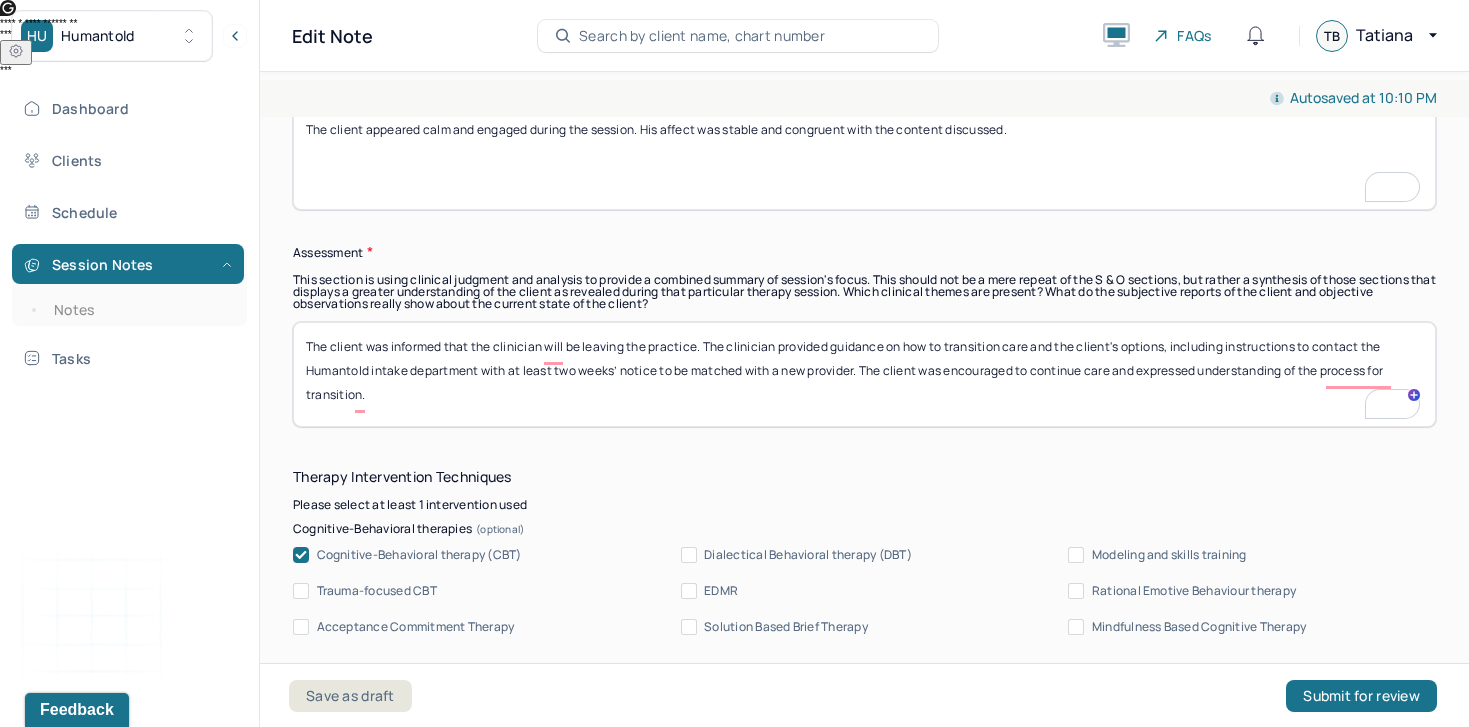 click on "The client was informed that the clinician will be leaving the practice. The clinician provided guidance on how to transition care and the client's options, including instructions to contact the Humantold intake department with at least two weeks’ notice to be matched with a new provider. The client was encouraged to continue care and expressed understanding of the process for transition." at bounding box center [864, 374] 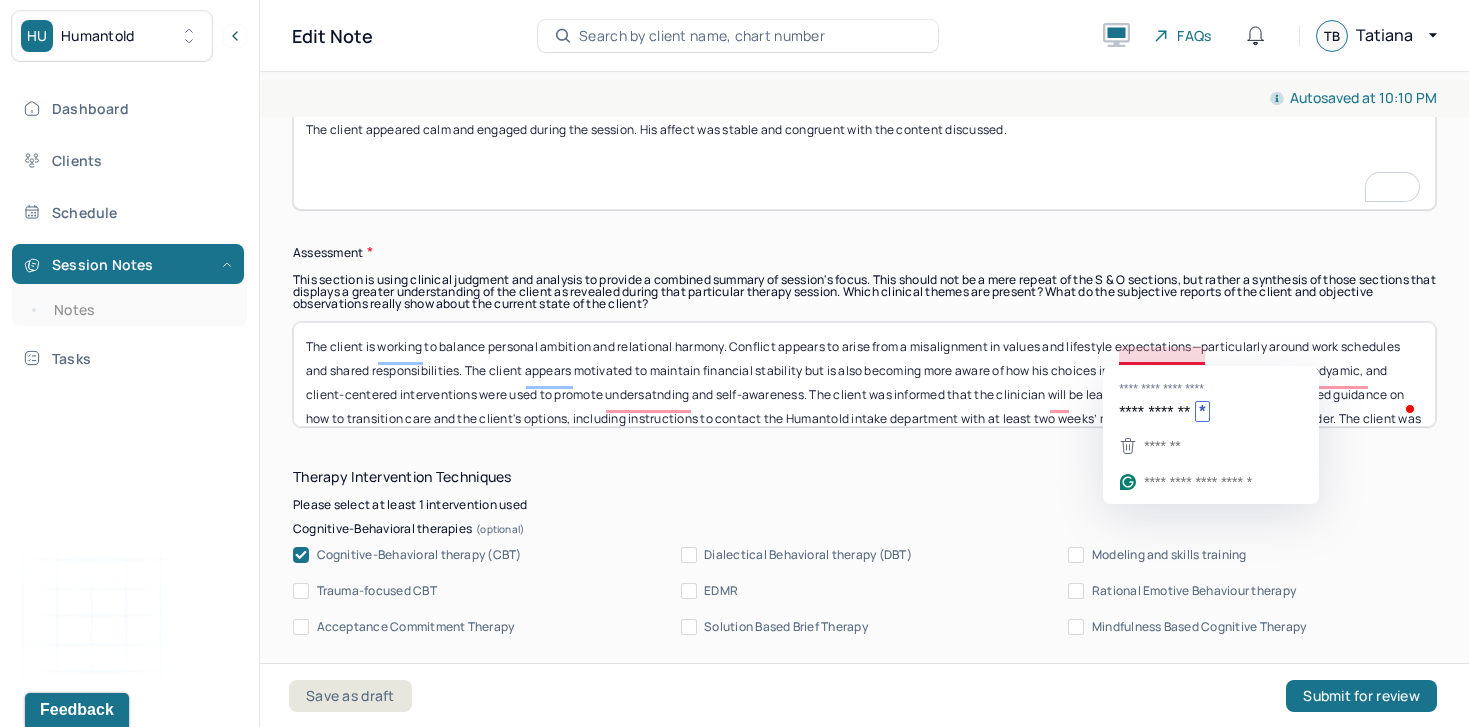 click on "The client is working to balance personal ambition and relational harmony. Conflict appears to arise from a misalignment in values and lifestyle expectations—particularly around work schedules and shared responsibilities. The client appears motivated to maintain financial stability but is also becoming more aware of how his choices impact his partner emotionally. Psychodyamic, and client-centered interventions were used to promote undersatnding and self-awareness. The client was informed that the clinician will be leaving the practice. The clinician provided guidance on how to transition care and the client's options, including instructions to contact the Humantold intake department with at least two weeks’ notice to be matched with a new provider. The client was encouraged to continue care and expressed understanding of the process for transition." at bounding box center (864, 374) 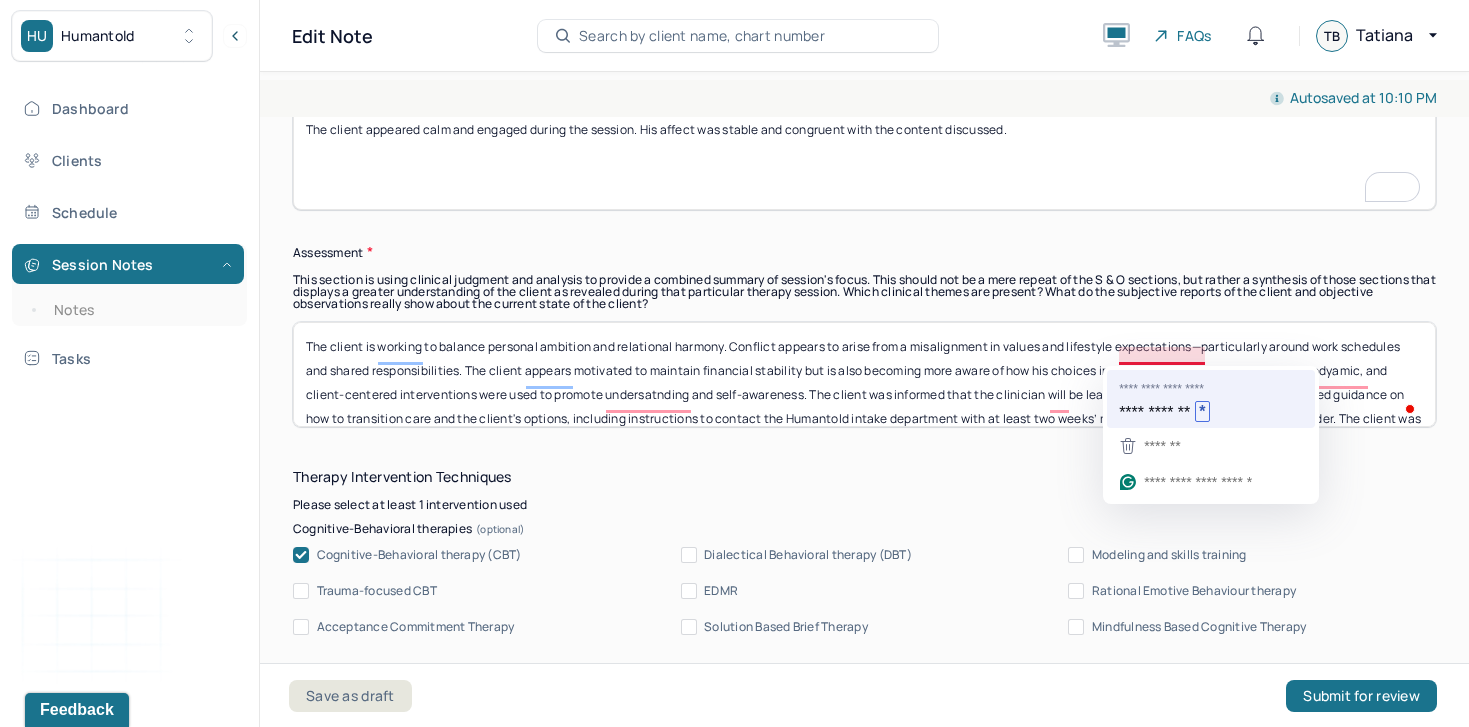 type on "The client is working to balance personal ambition and relational harmony. Conflict appears to arise from a misalignment in values and lifestyle expectations, particularly around work schedules and shared responsibilities. The client appears motivated to maintain financial stability but is also becoming more aware of how his choices impact his partner emotionally. Psychodyamic, and client-centered interventions were used to promote undersatnding and self-awareness. The client was informed that the clinician will be leaving the practice. The clinician provided guidance on how to transition care and the client's options, including instructions to contact the Humantold intake department with at least two weeks’ notice to be matched with a new provider. The client was encouraged to continue care and expressed understanding of the process for transition." 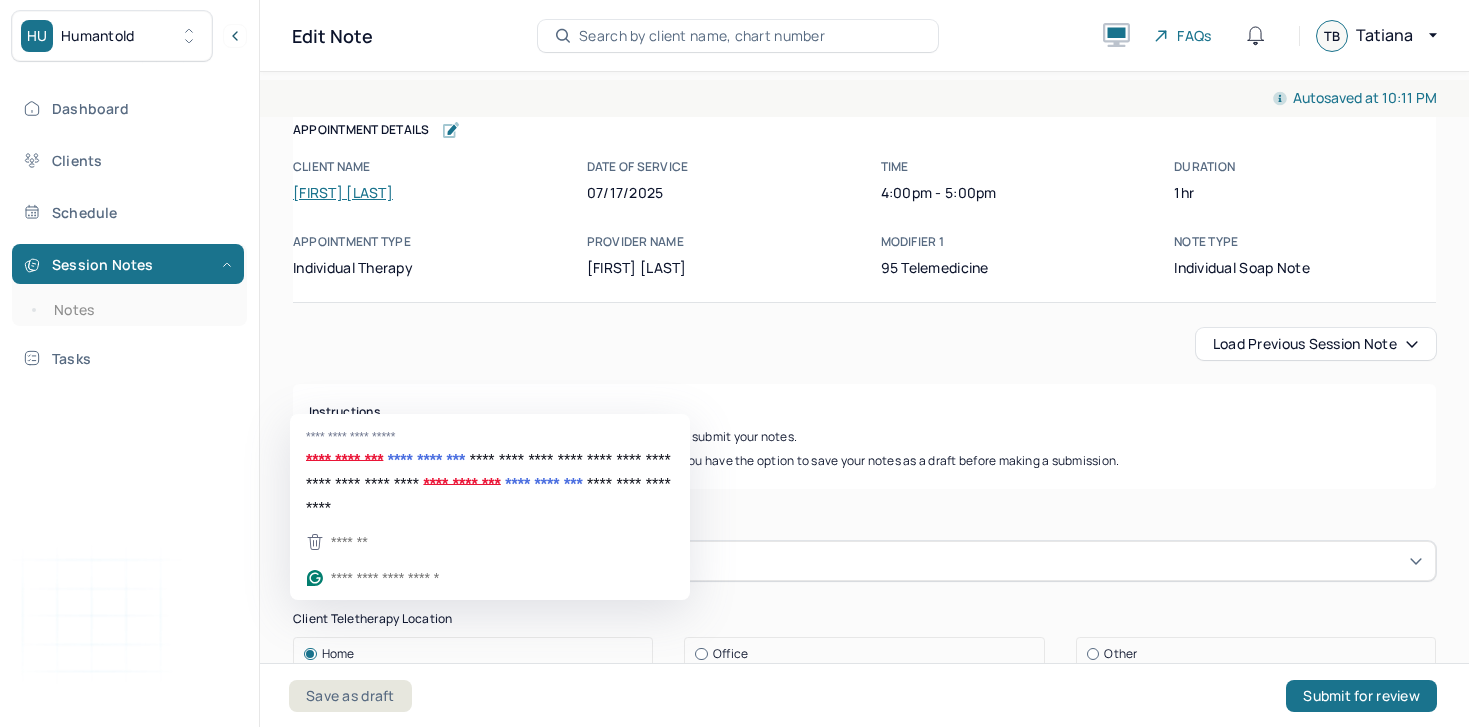 scroll, scrollTop: 0, scrollLeft: 0, axis: both 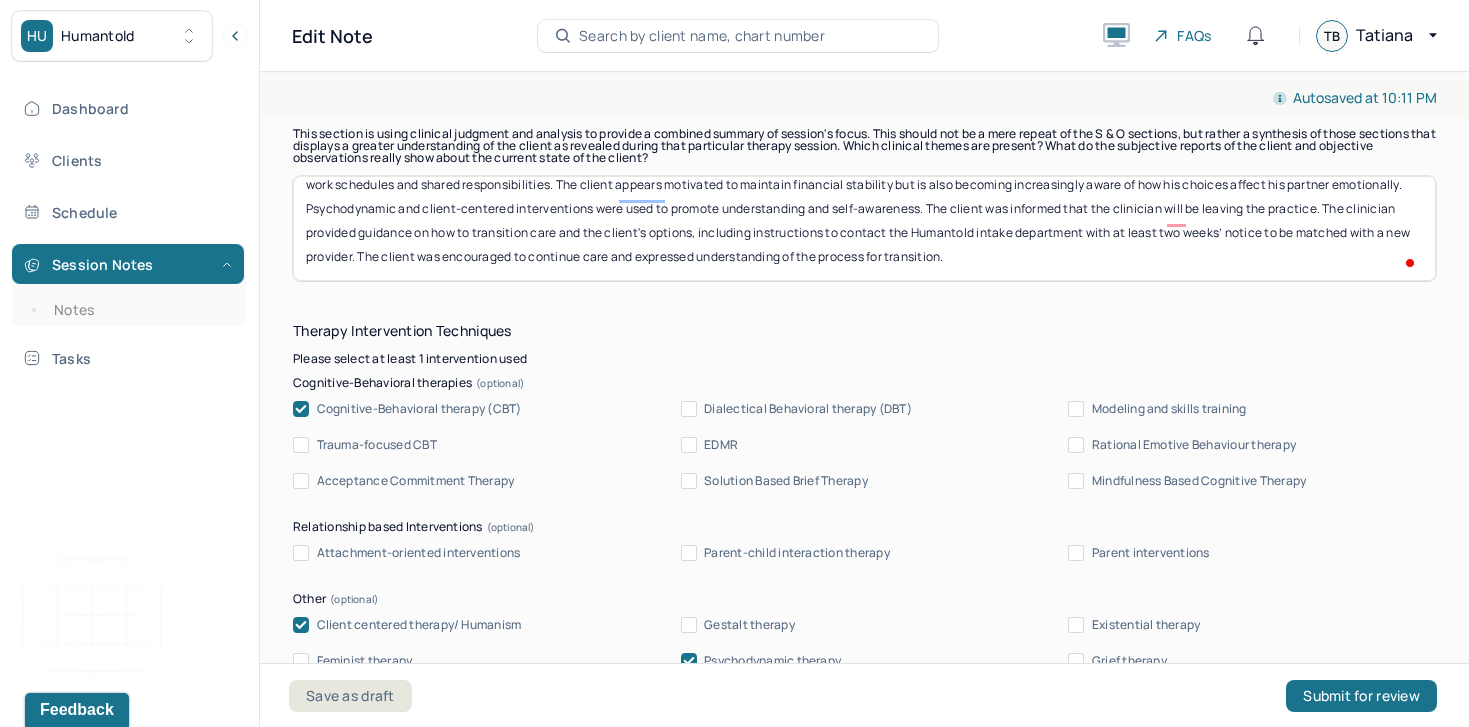 type on "The client is striving to strike a balance between personal ambition and relational harmony. Conflict appears to arise from a misalignment in values and lifestyle expectations, particularly around work schedules and shared responsibilities. The client appears motivated to maintain financial stability but is also becoming increasingly aware of how his choices affect his partner emotionally. Psychodynamic and client-centered interventions were used to promote understanding and self-awareness. The client was informed that the clinician will be leaving the practice. The clinician provided guidance on how to transition care and the client's options, including instructions to contact the Humantold intake department with at least two weeks’ notice to be matched with a new provider. The client was encouraged to continue care and expressed understanding of the process for transition." 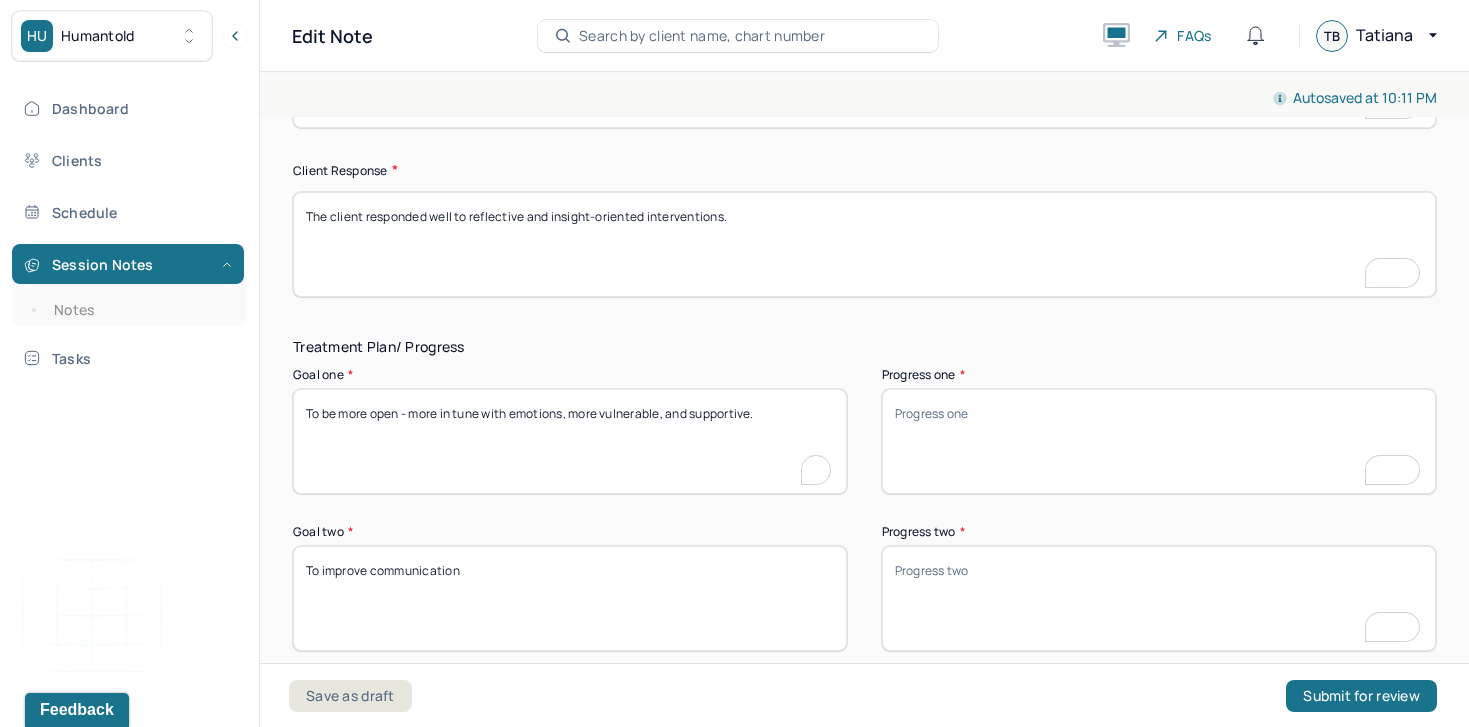 click on "To be more open - more in tune with emotions, more vulnerable, and supportive." at bounding box center (570, 441) 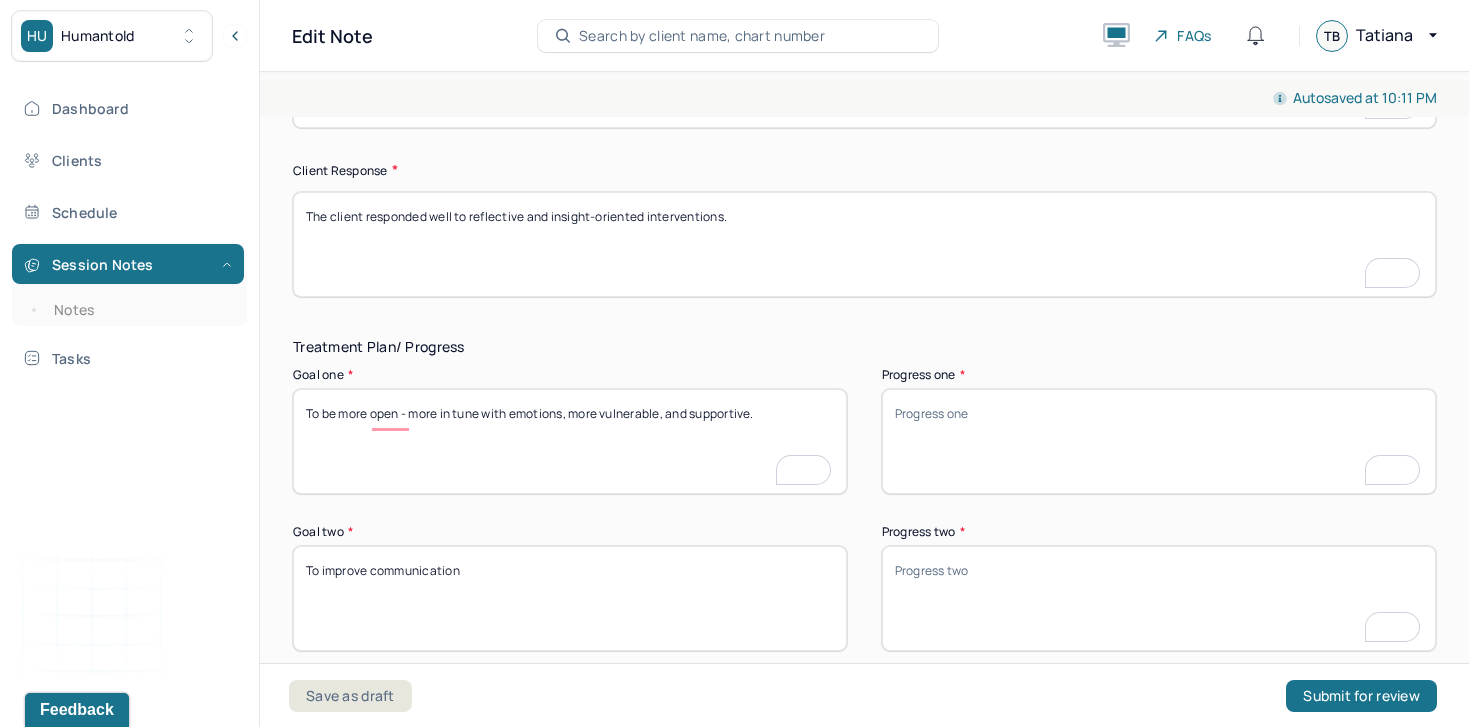 click on "To be more open - more in tune with emotions, more vulnerable, and supportive." at bounding box center (570, 441) 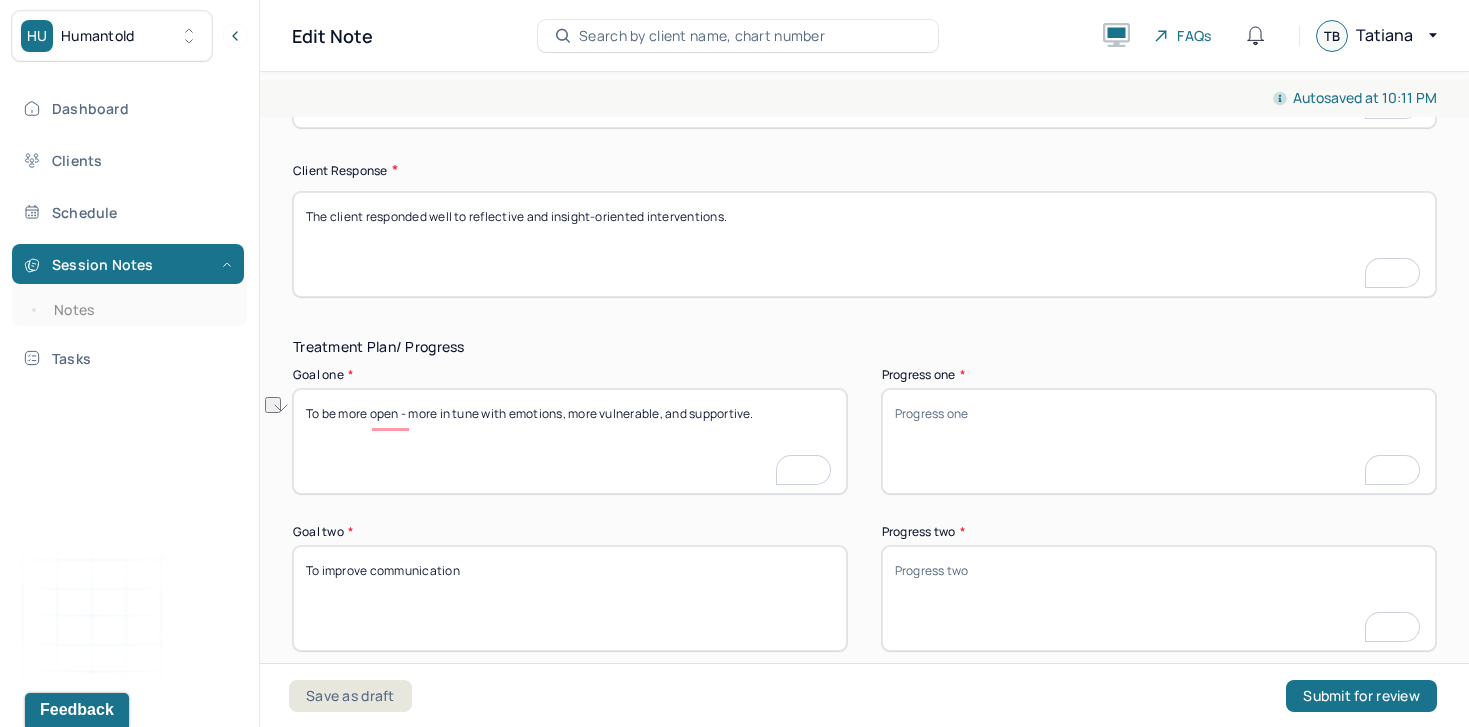 click on "To improve communication" at bounding box center [570, 598] 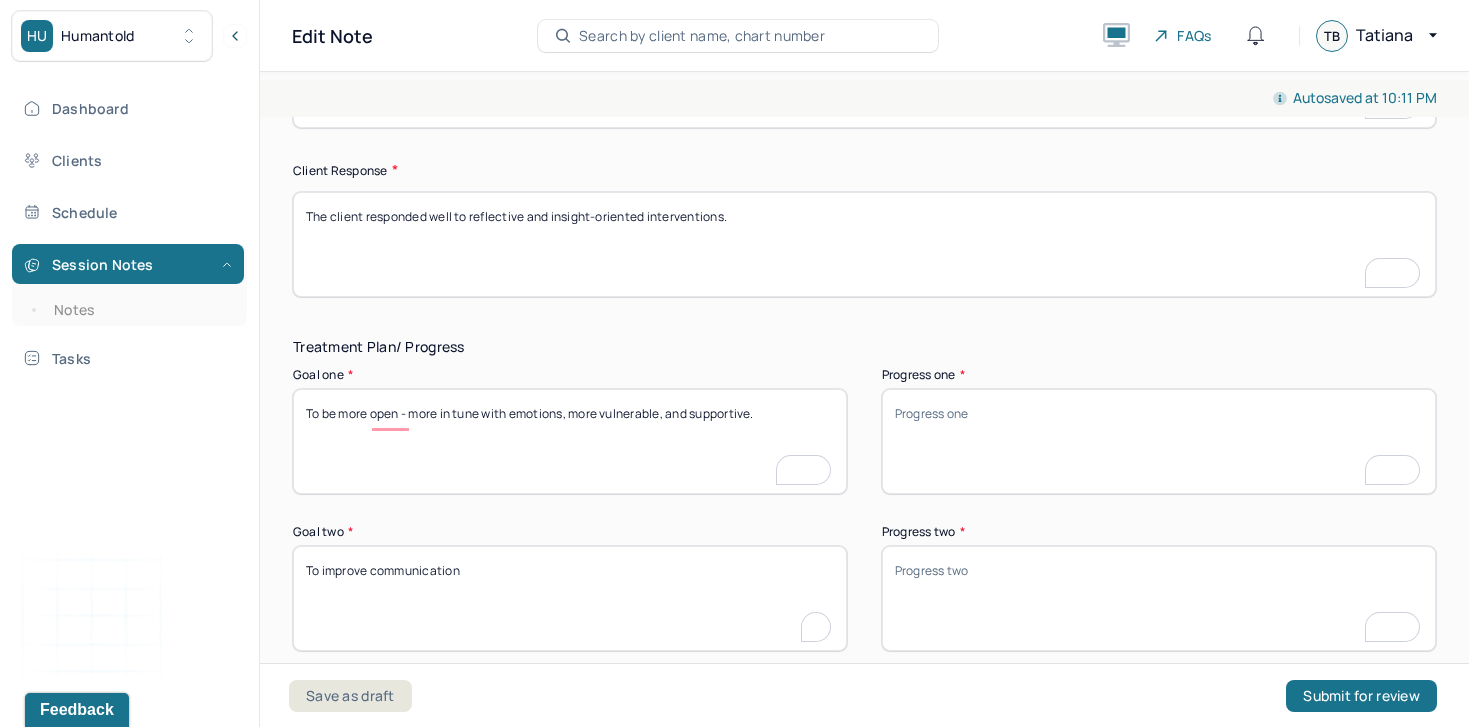 click on "To improve communication" at bounding box center (570, 598) 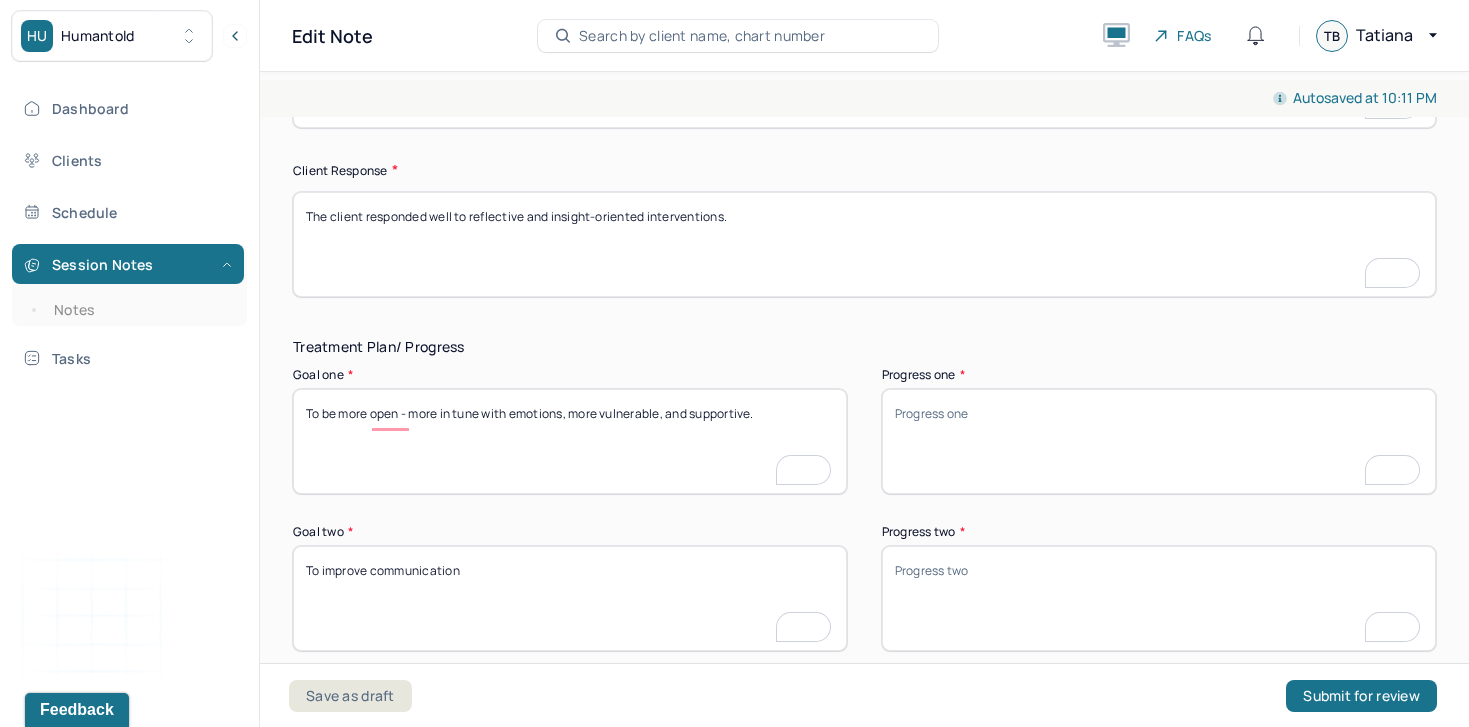 click on "To improve communication" at bounding box center (570, 598) 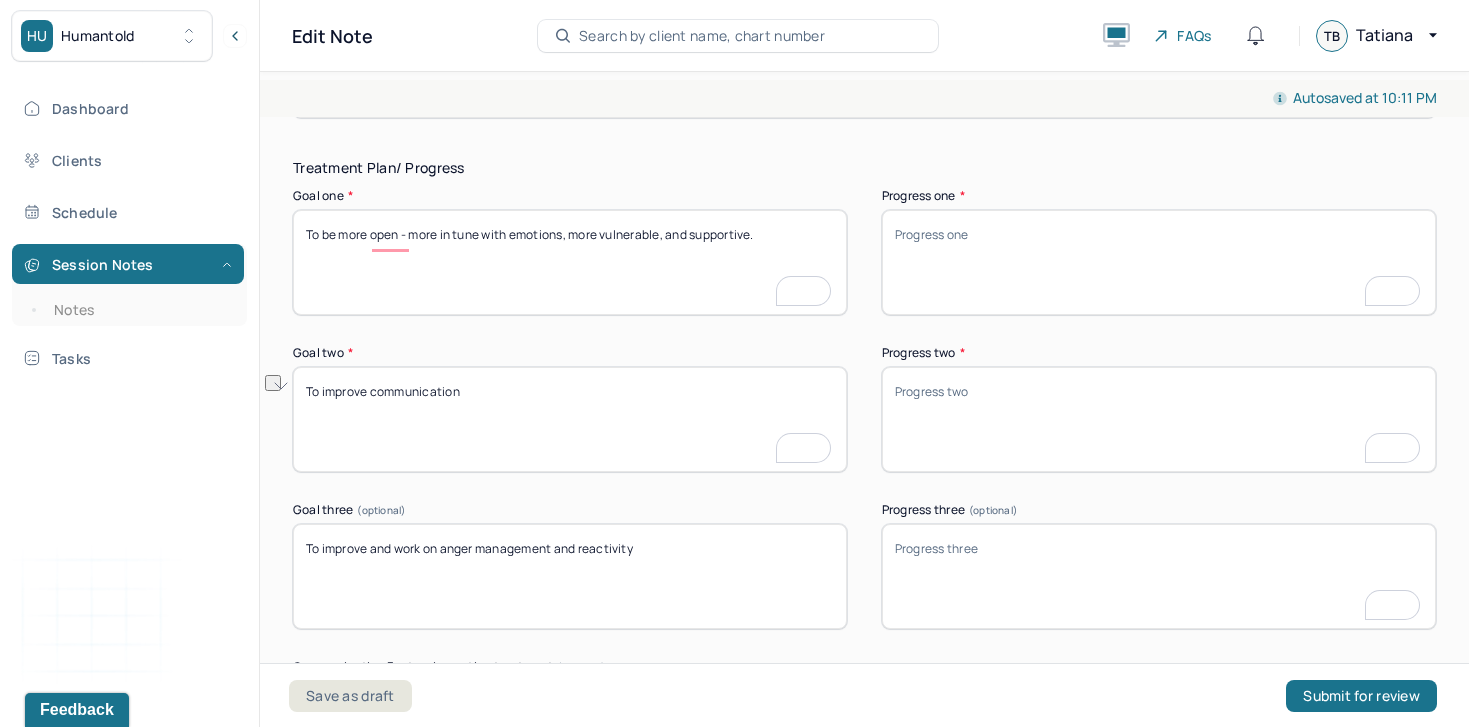 click on "To improve and work on anger management and reactivity" at bounding box center [570, 576] 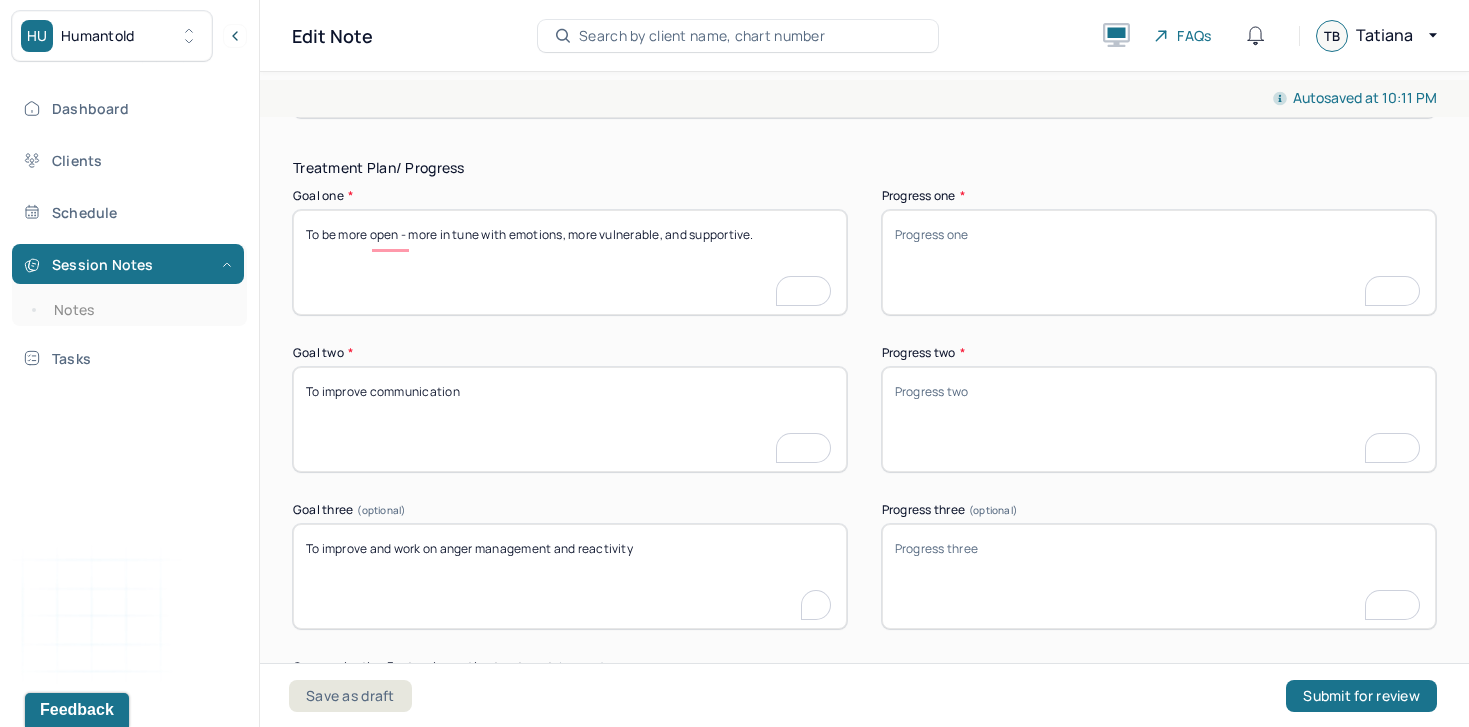 click on "To improve and work on anger management and reactivity" at bounding box center [570, 576] 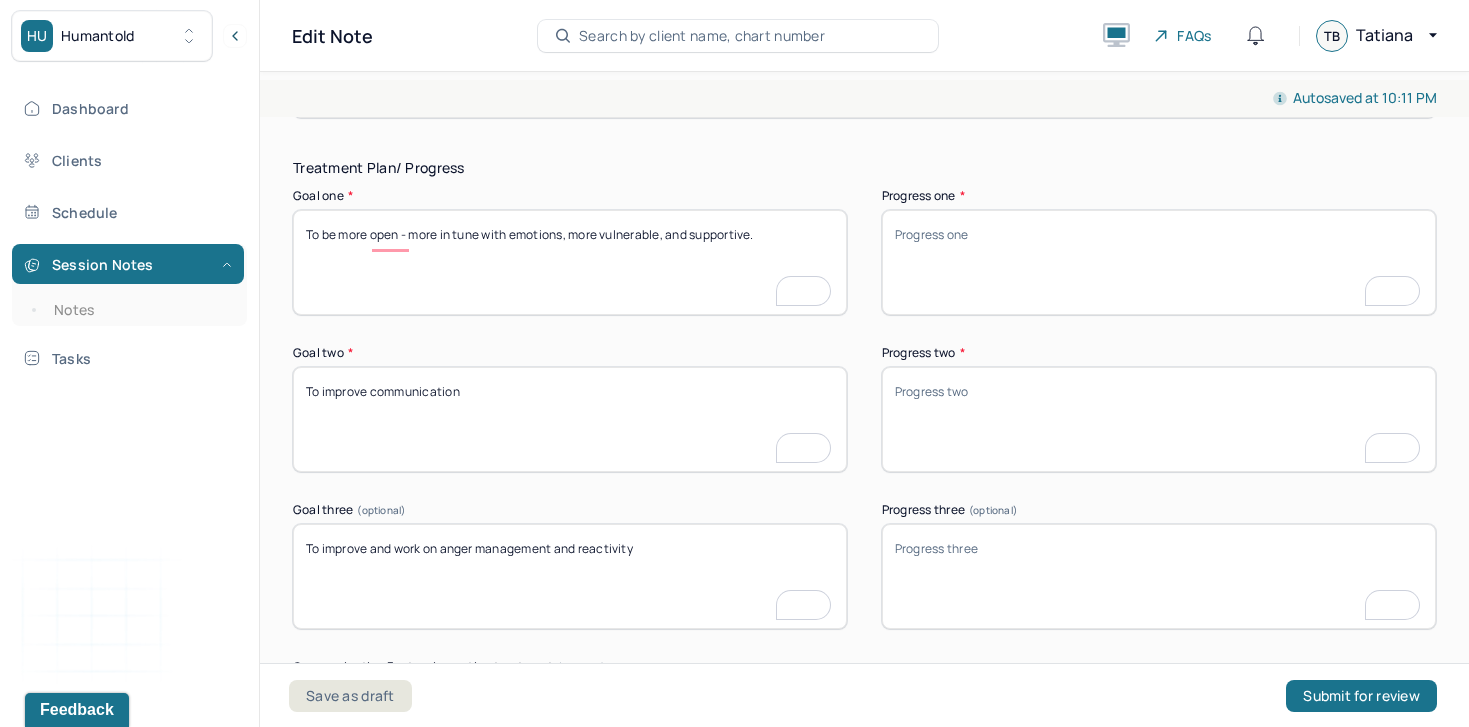 click on "To improve and work on anger management and reactivity" at bounding box center (570, 576) 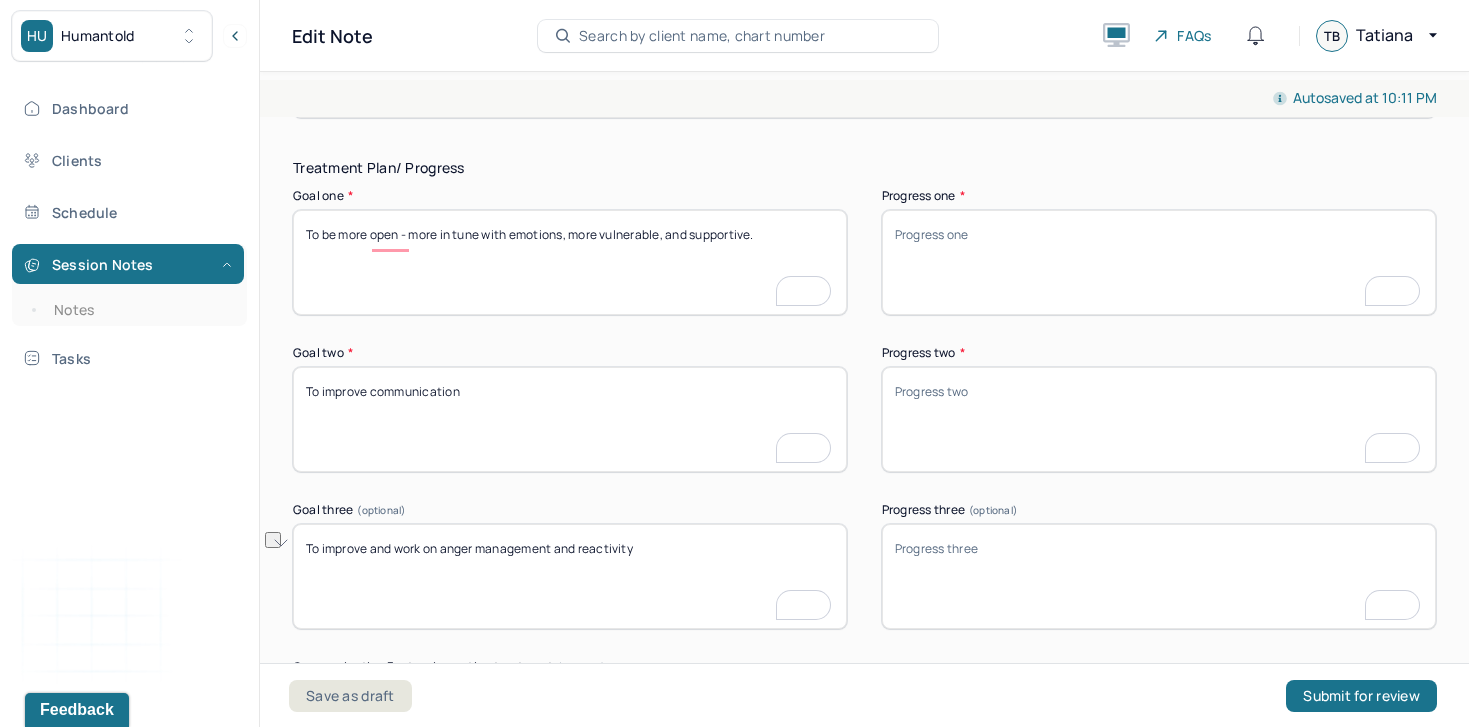 click on "Progress one *" at bounding box center [1159, 262] 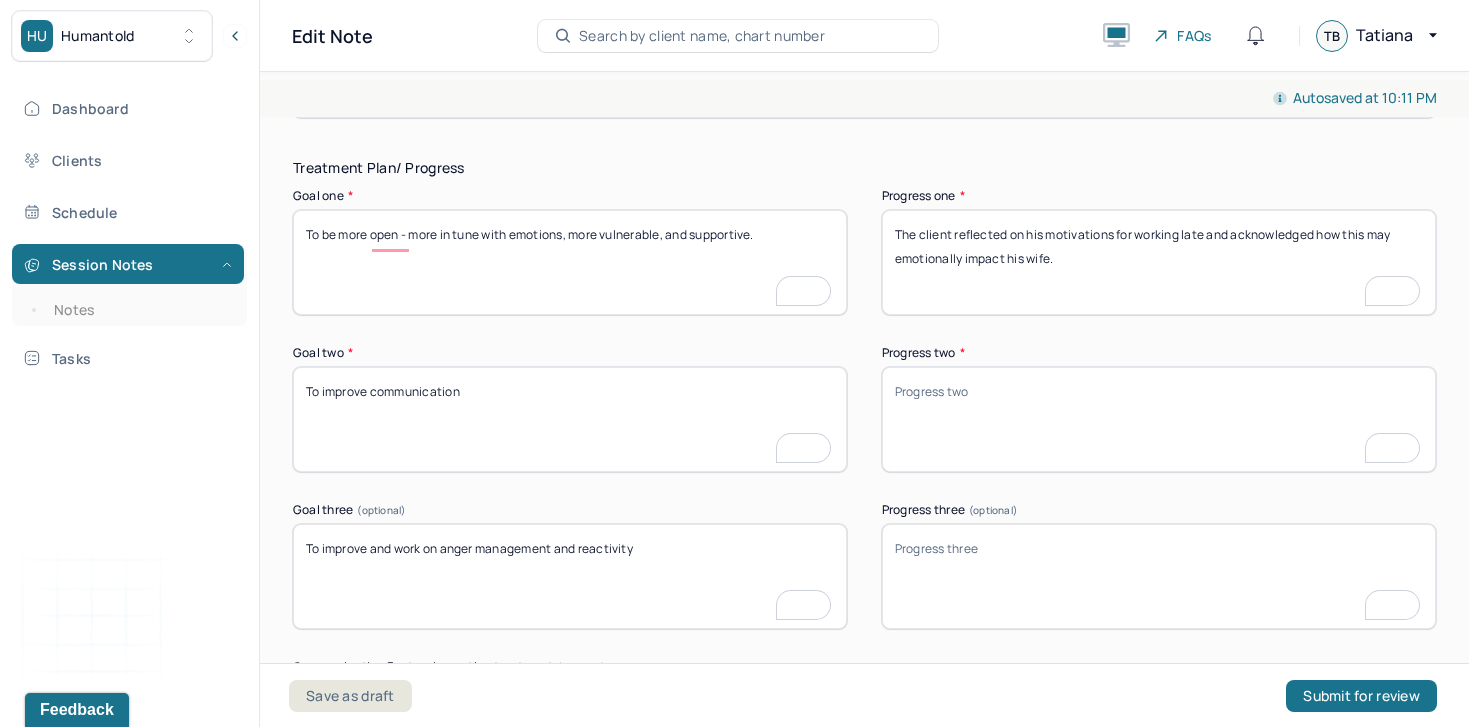 type on "The client reflected on his motivations for working late and acknowledged how this may emotionally impact his wife." 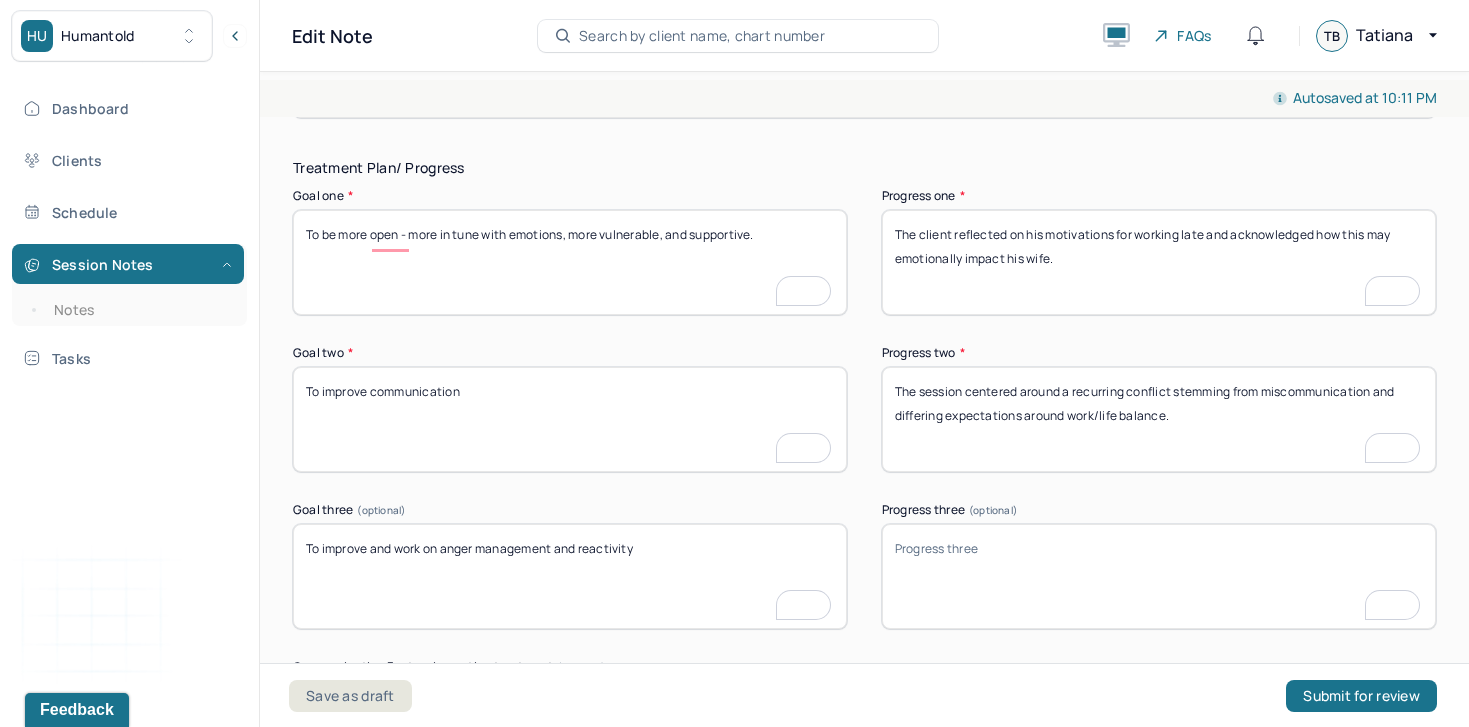 type on "The session centered around a recurring conflict stemming from miscommunication and differing expectations around work/life balance." 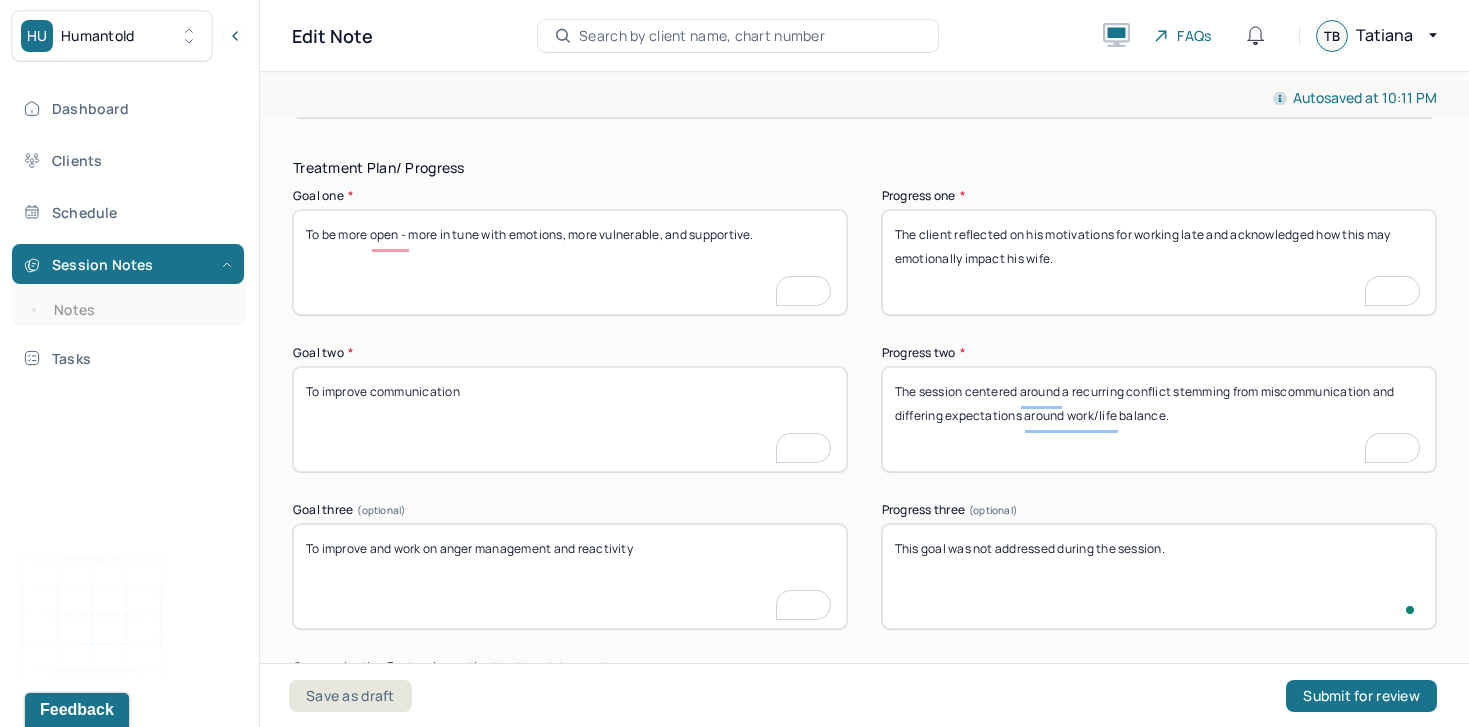 type on "This goal was not addressed during the session." 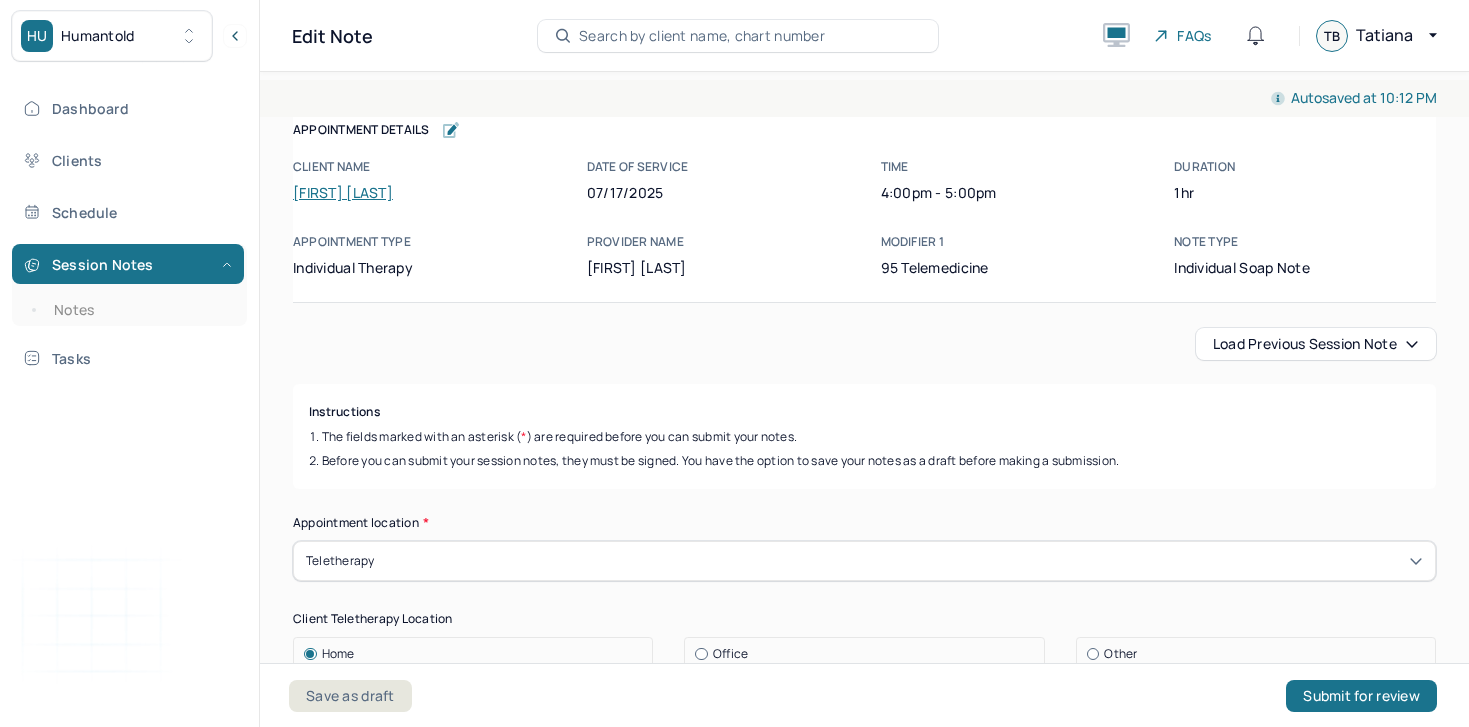 click on "The client reflected on his motivations for working late and acknowledged how this may emotionally impact his wife." at bounding box center [1159, 3563] 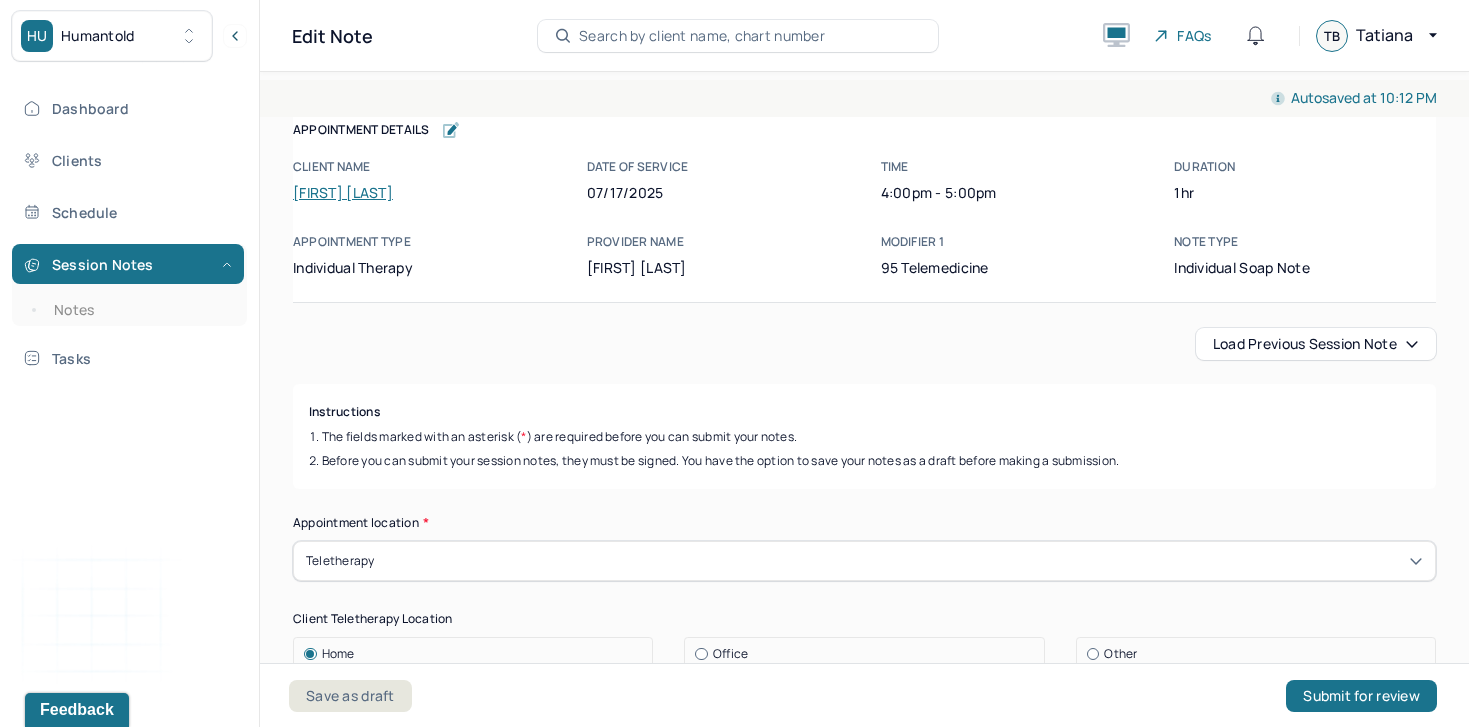 scroll, scrollTop: 3301, scrollLeft: 0, axis: vertical 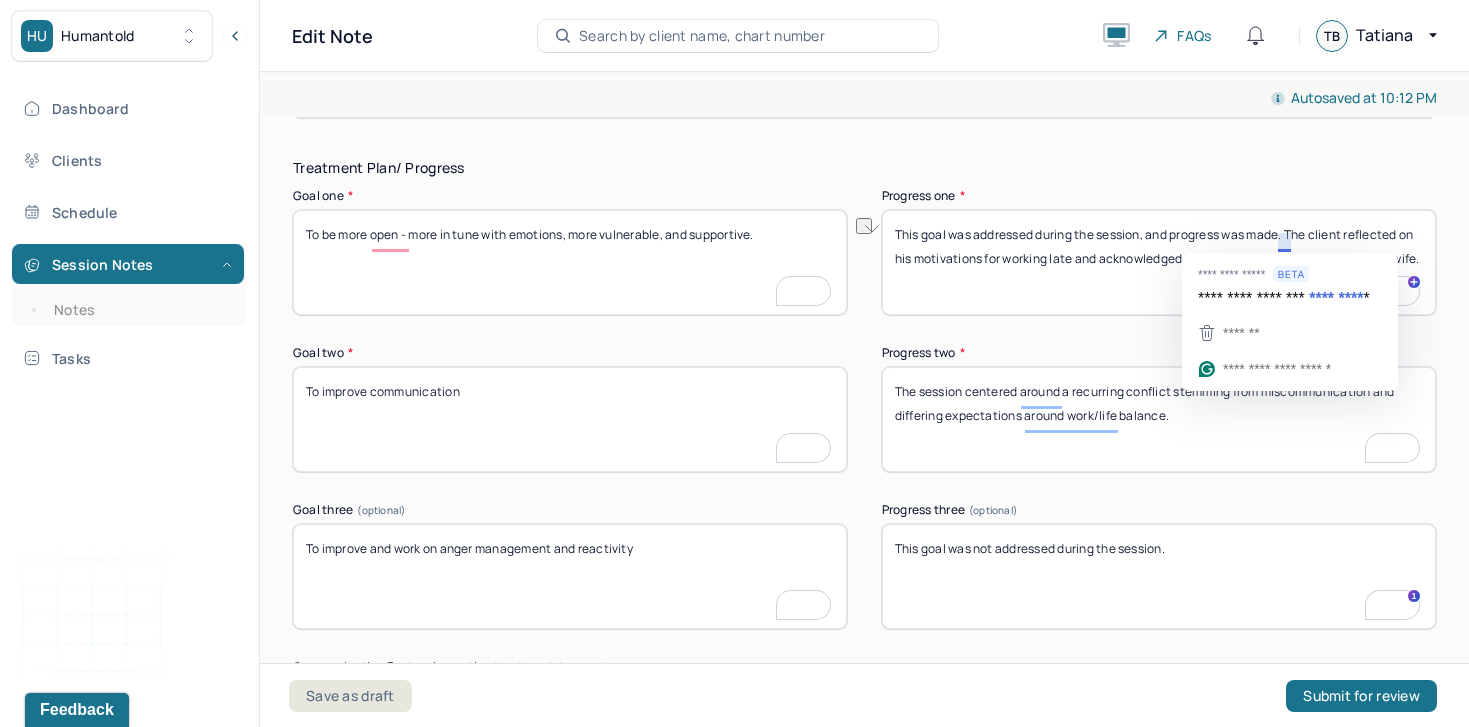drag, startPoint x: 1288, startPoint y: 240, endPoint x: 874, endPoint y: 231, distance: 414.0978 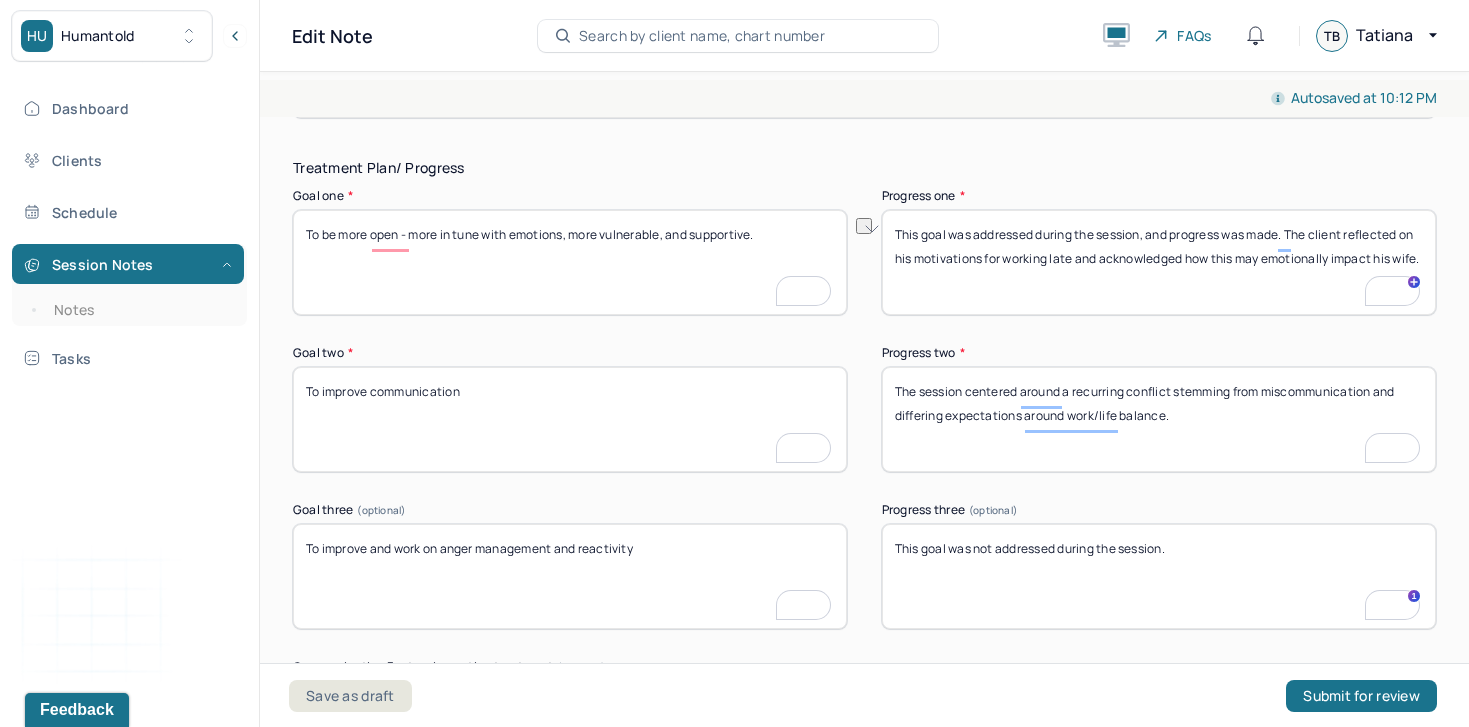 type on "This goal was addressed during the session, and progress was made. The client reflected on his motivations for working late and acknowledged how this may emotionally impact his wife." 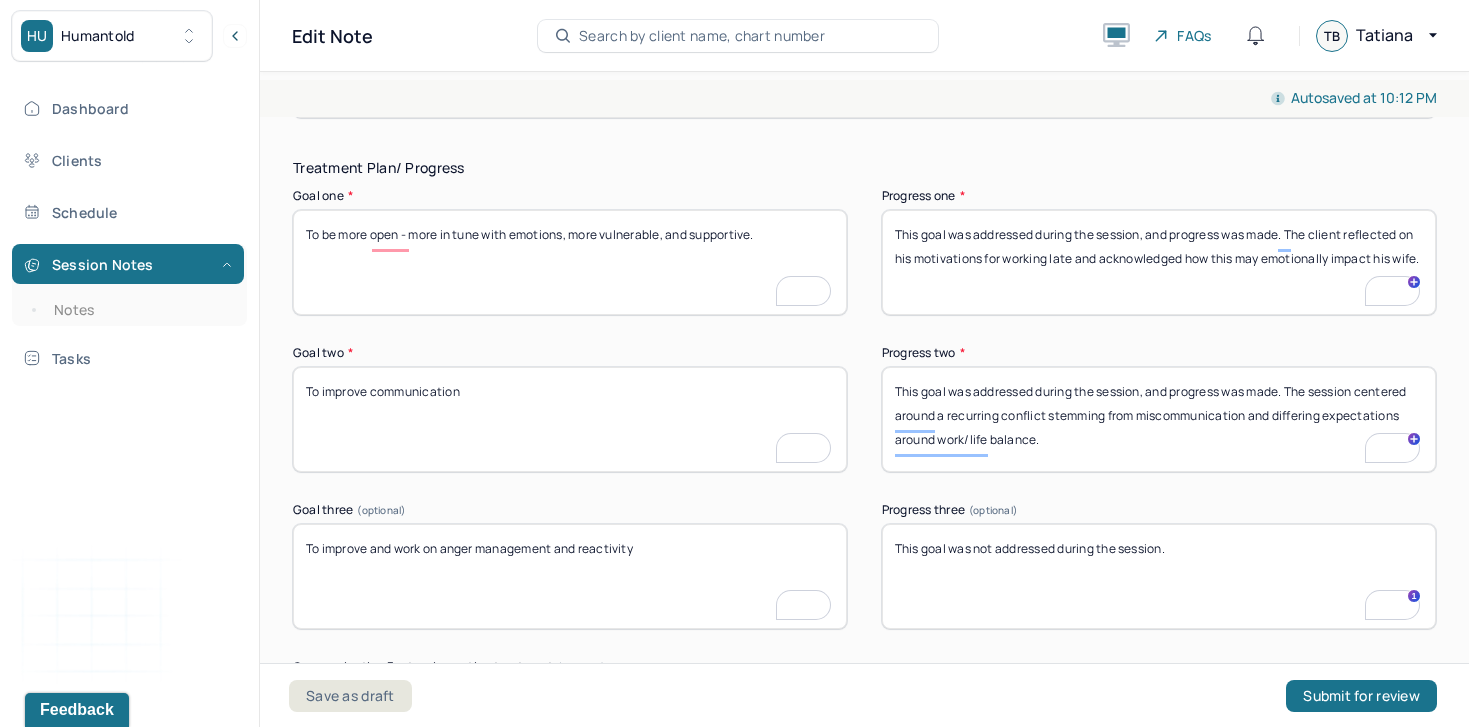 scroll, scrollTop: 3549, scrollLeft: 0, axis: vertical 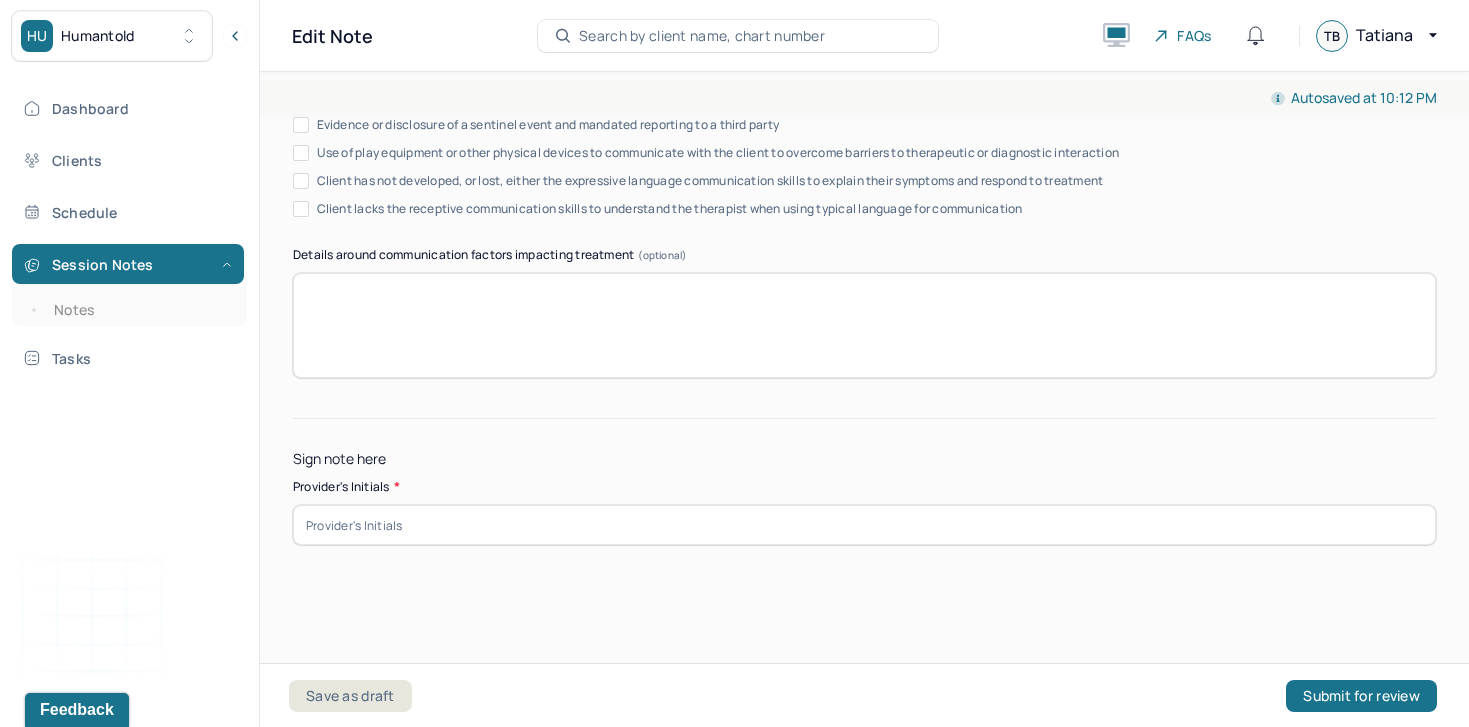 type on "This goal was addressed during the session, and progress was made. The session centered around a recurring conflict stemming from miscommunication and differing expectations around work/life balance." 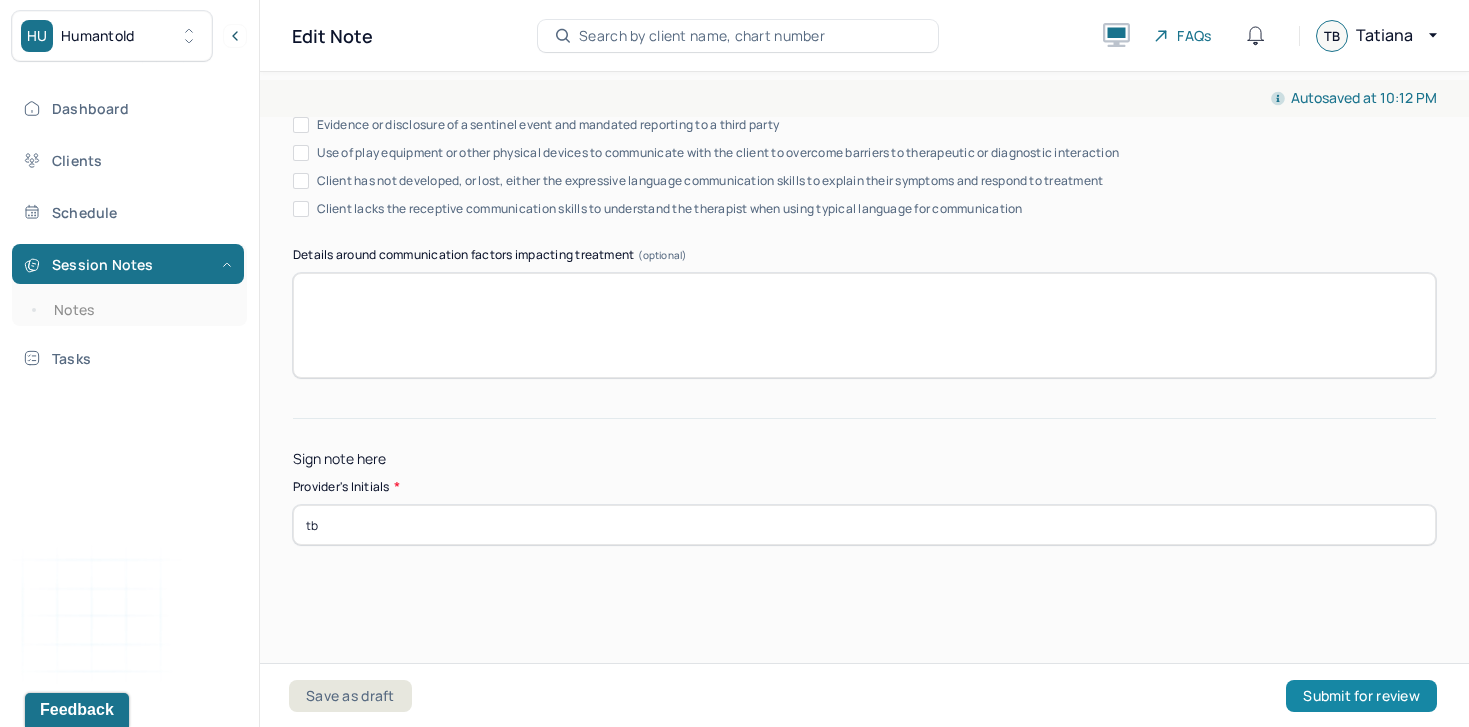 type on "tb" 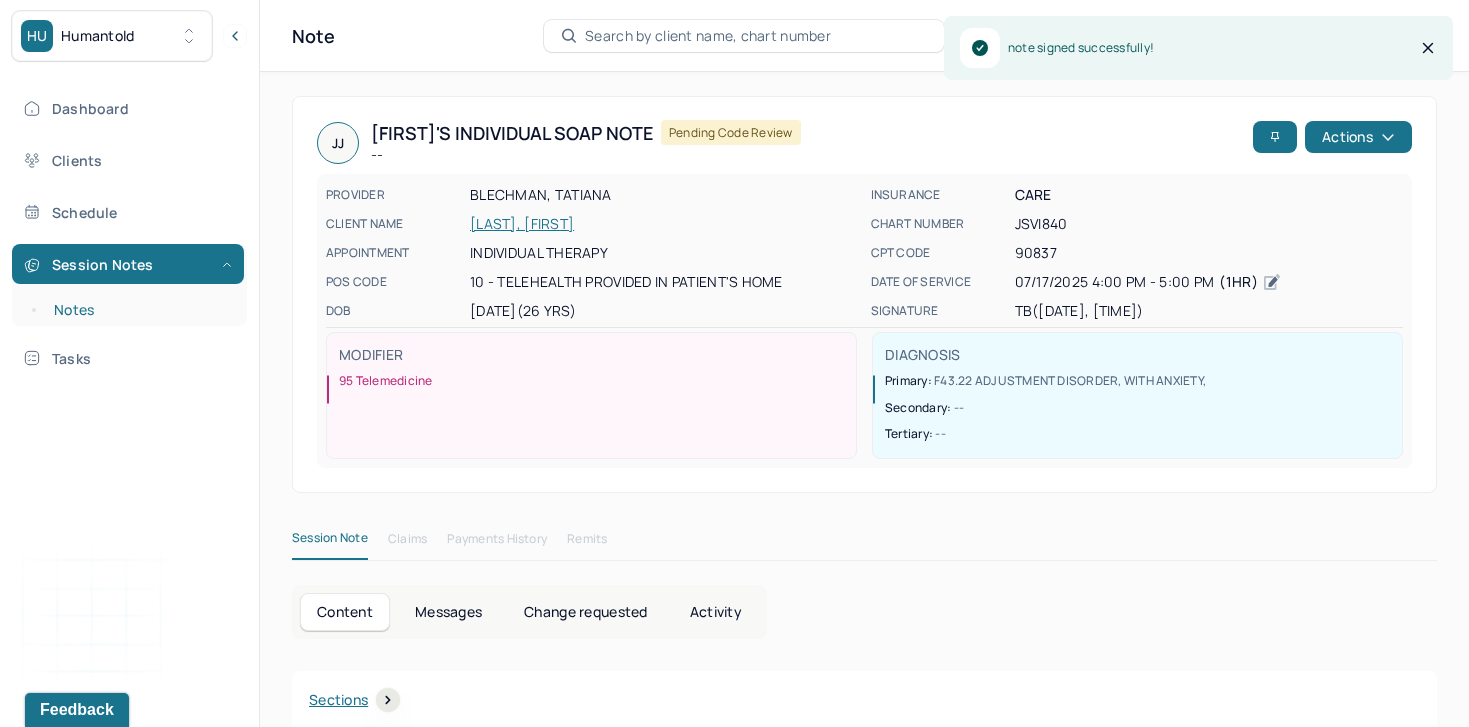 click on "Notes" at bounding box center (139, 310) 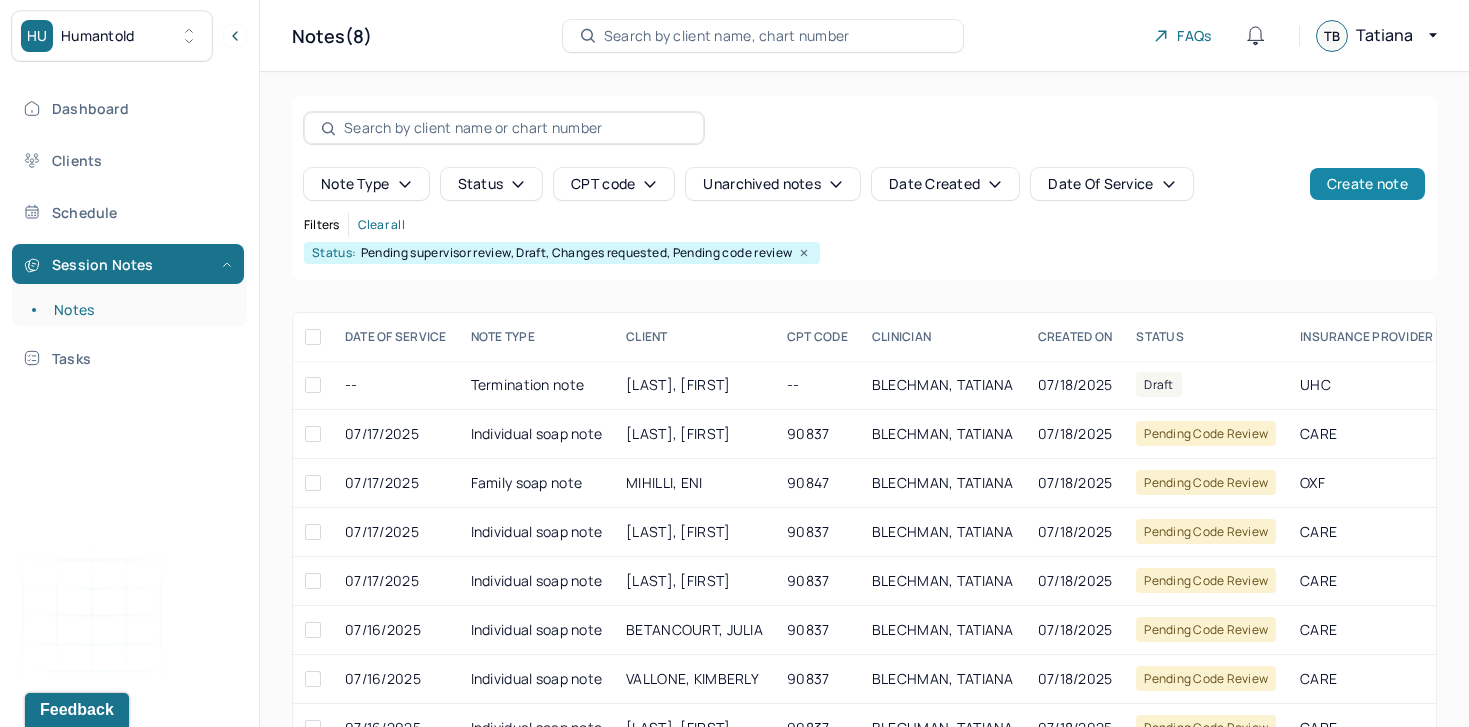 click on "Create note" at bounding box center [1367, 184] 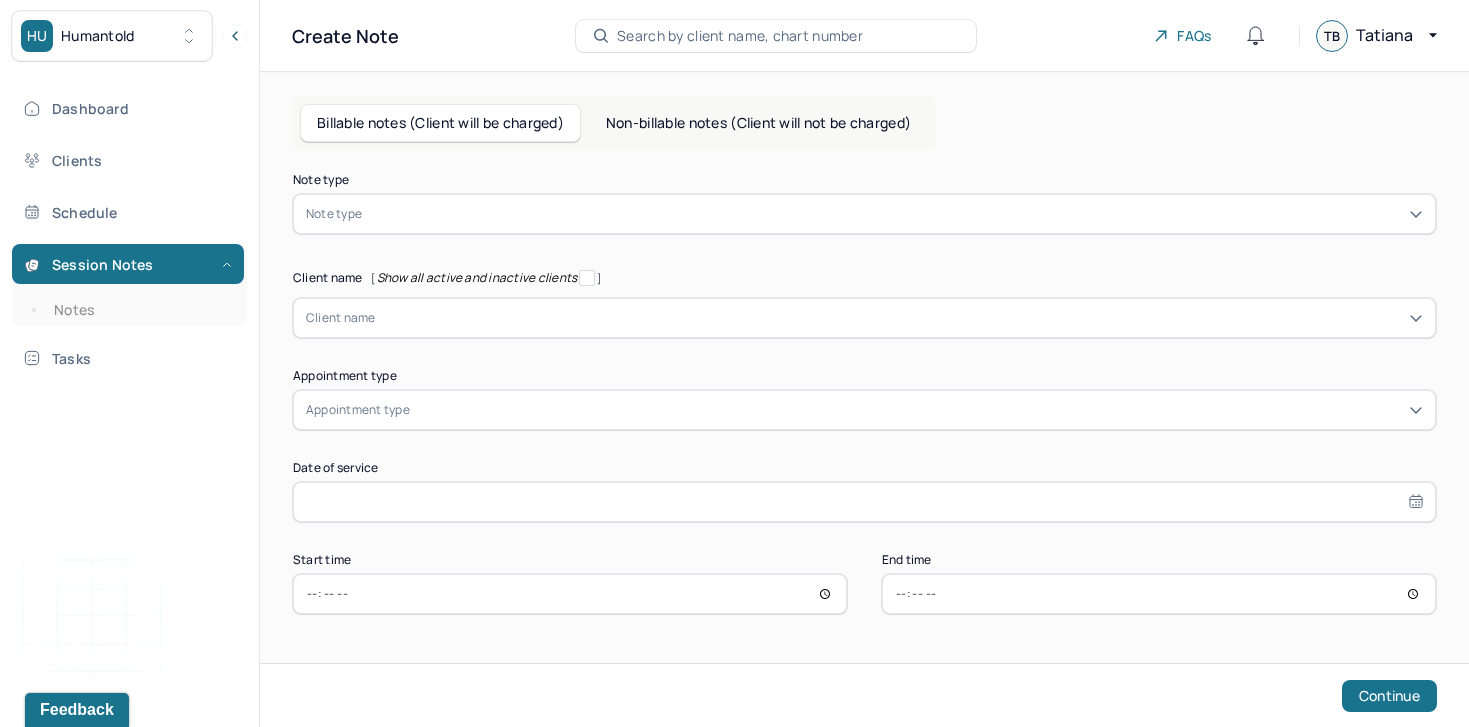 click at bounding box center (894, 214) 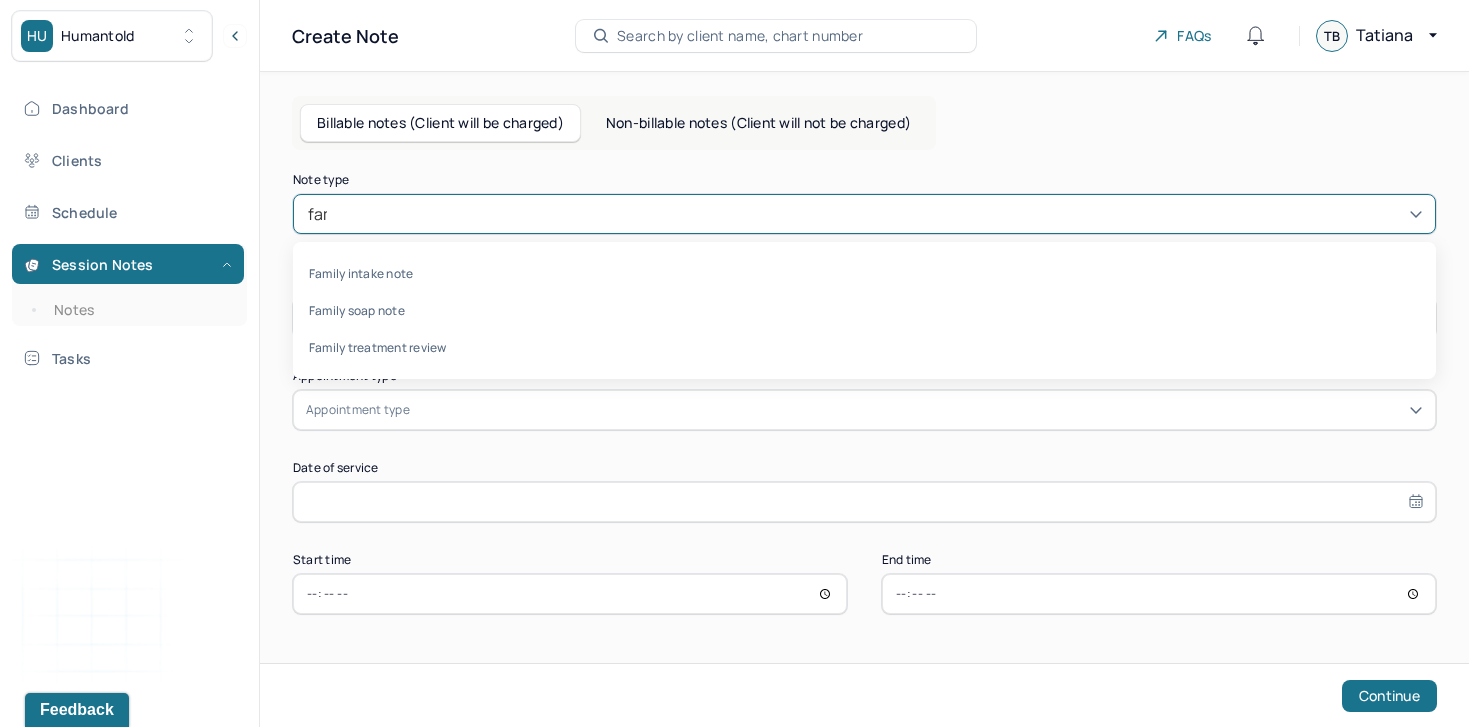 type on "fami" 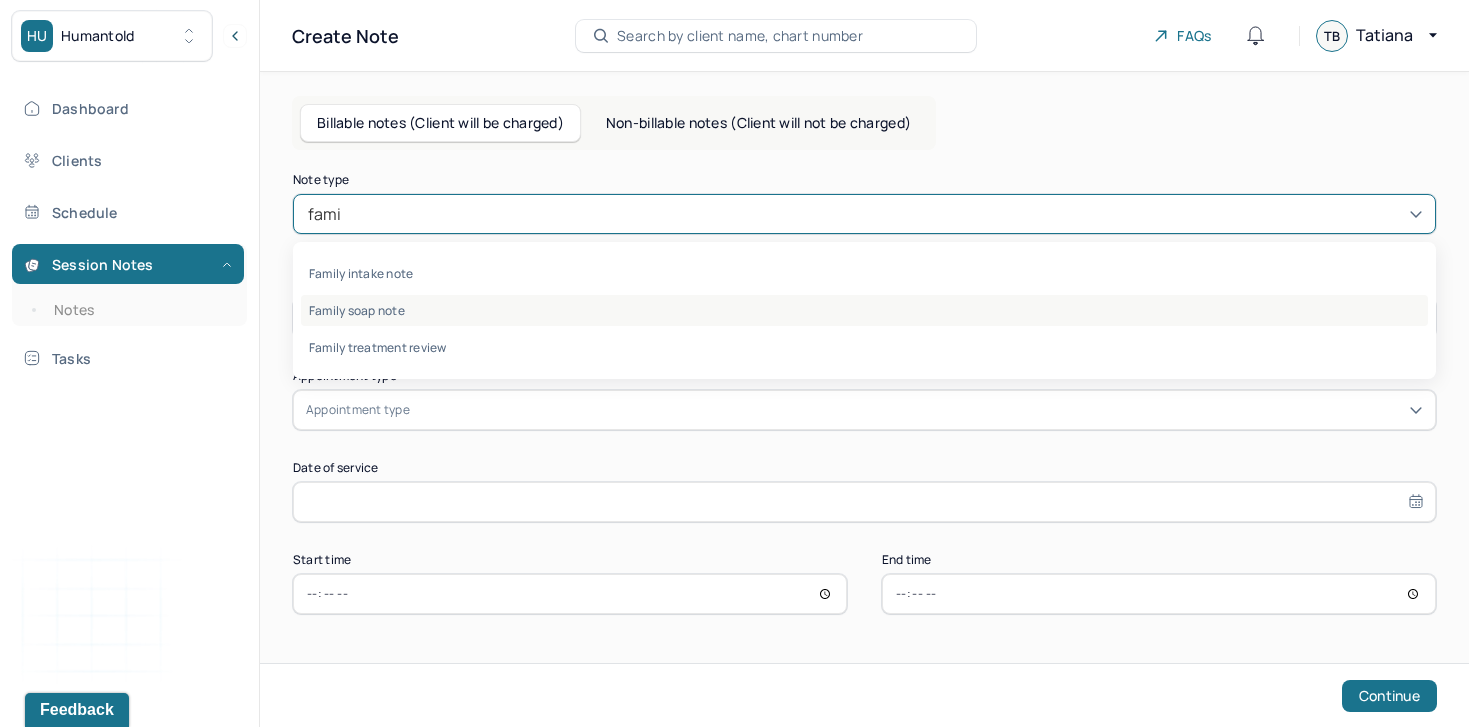 click on "Family soap note" at bounding box center [864, 310] 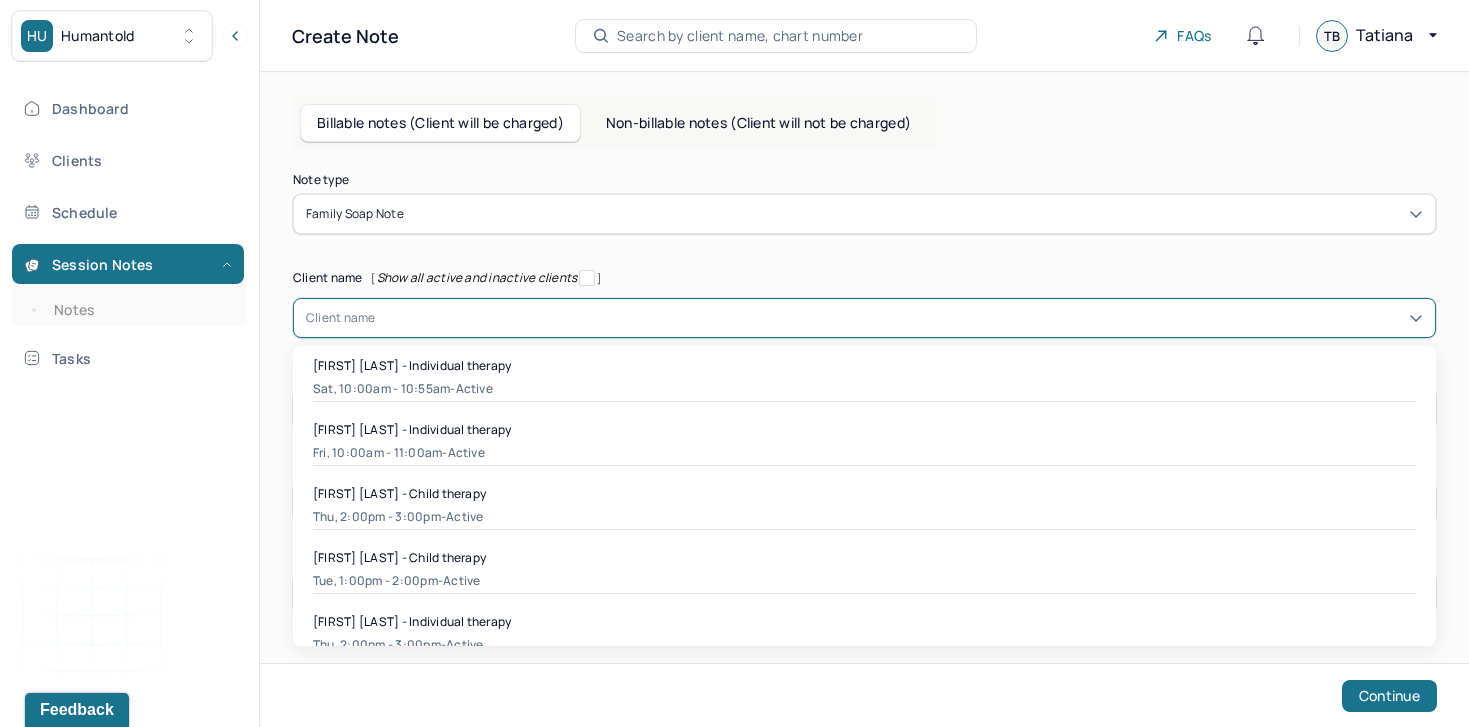click on "Client name" at bounding box center (341, 318) 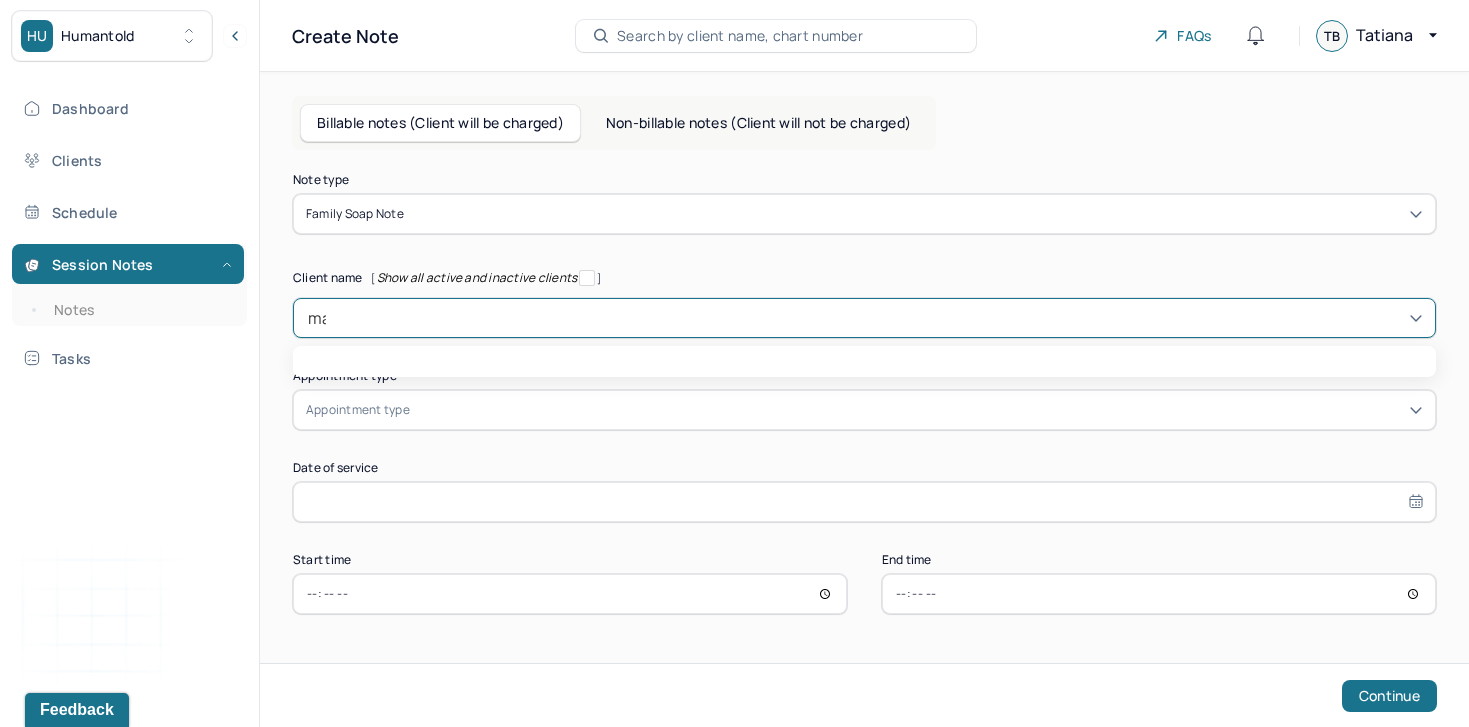 type on "mari" 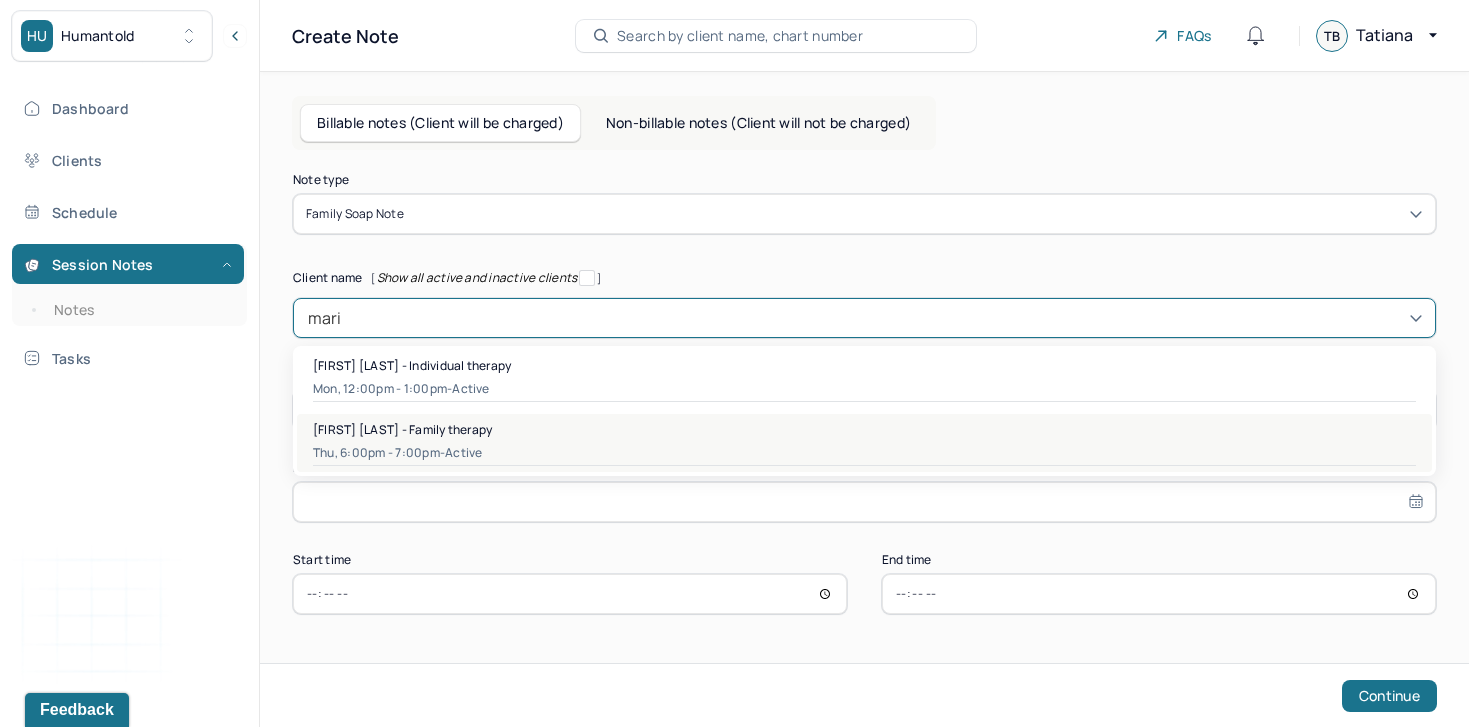 click on "[FIRST] [LAST] - Family therapy" at bounding box center (402, 429) 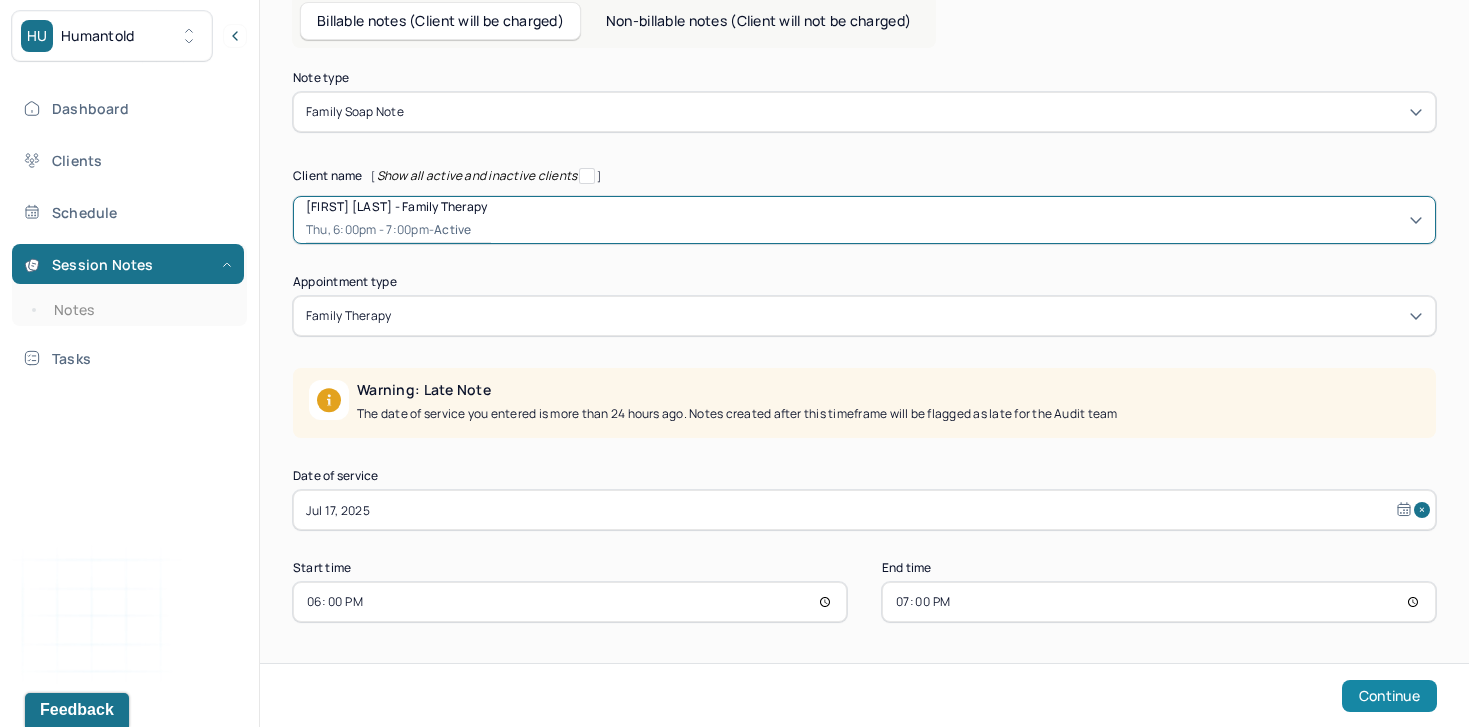 click on "Continue" at bounding box center [1389, 696] 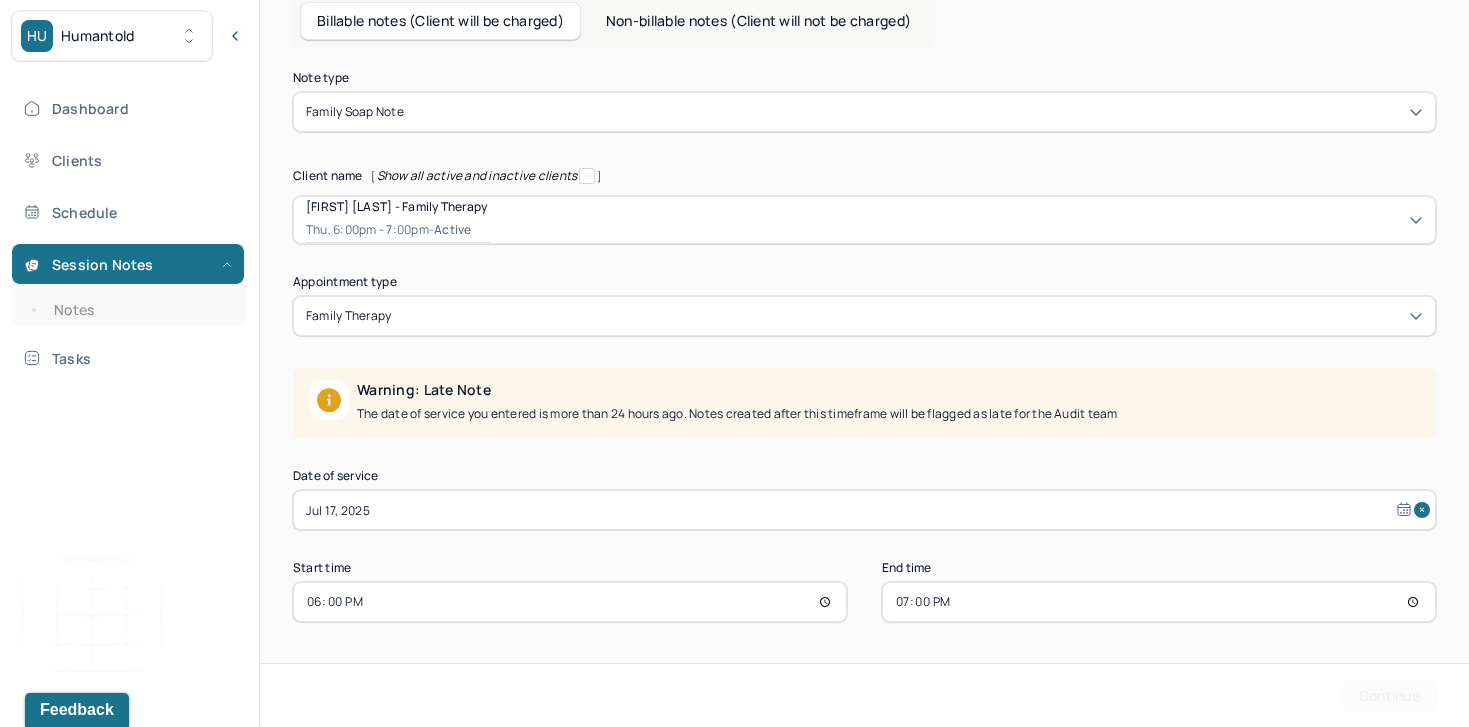 scroll, scrollTop: 0, scrollLeft: 0, axis: both 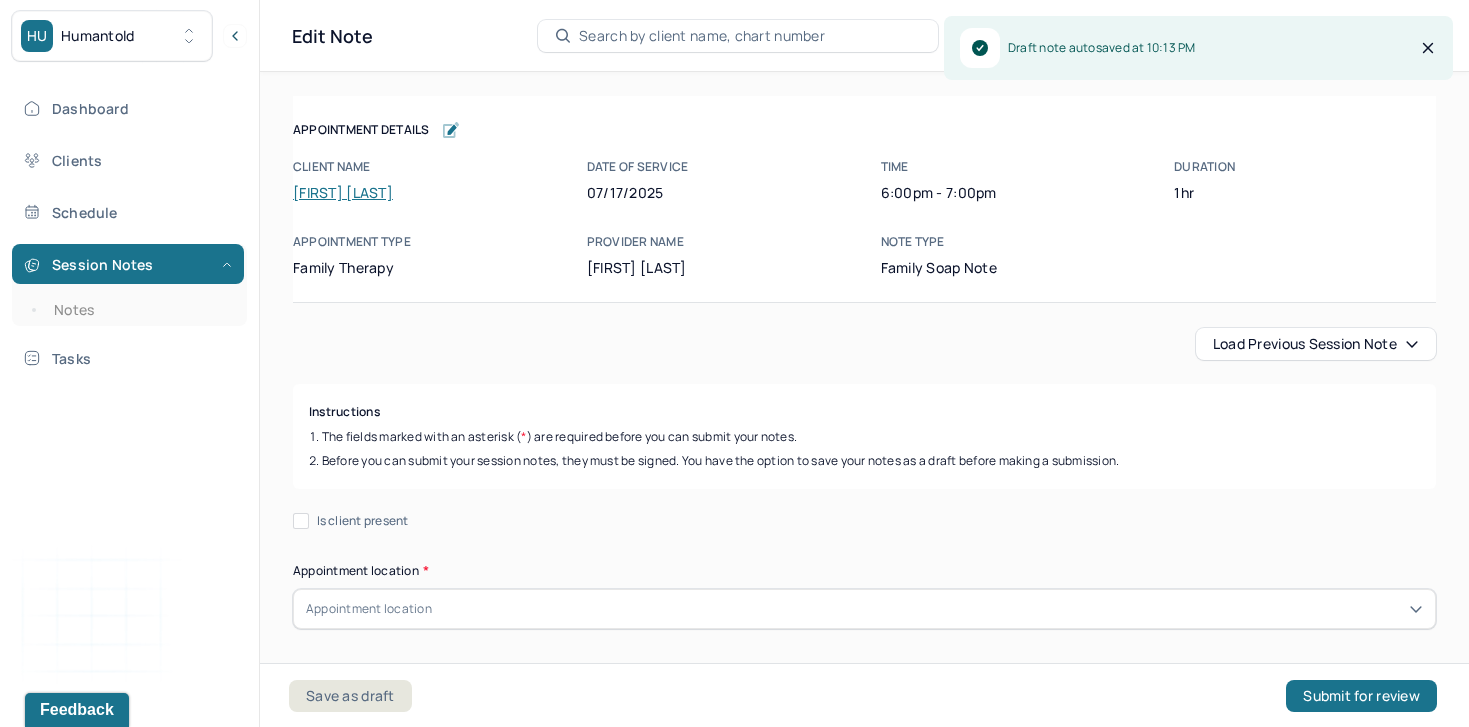 click on "Load previous session note" at bounding box center [1316, 344] 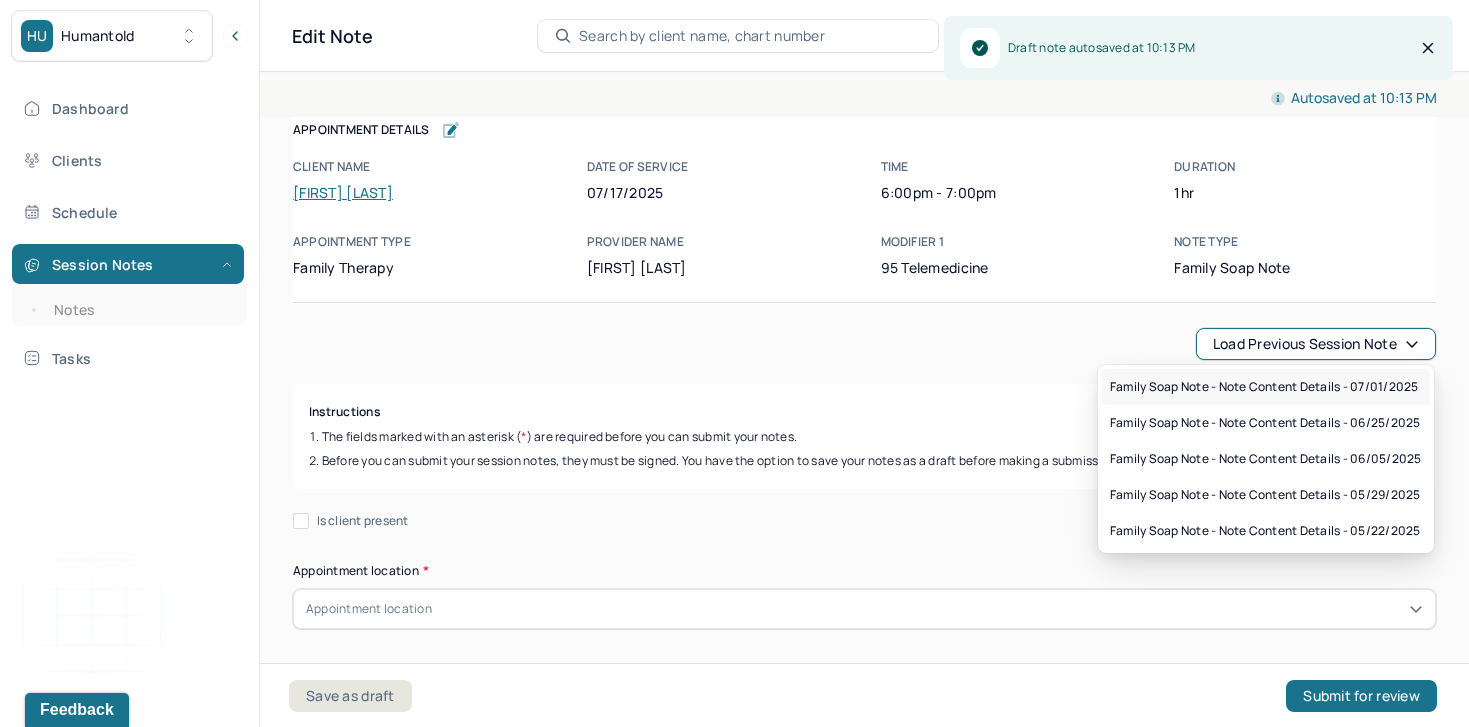 click on "Family soap note   - Note content Details -   07/01/2025" at bounding box center (1264, 387) 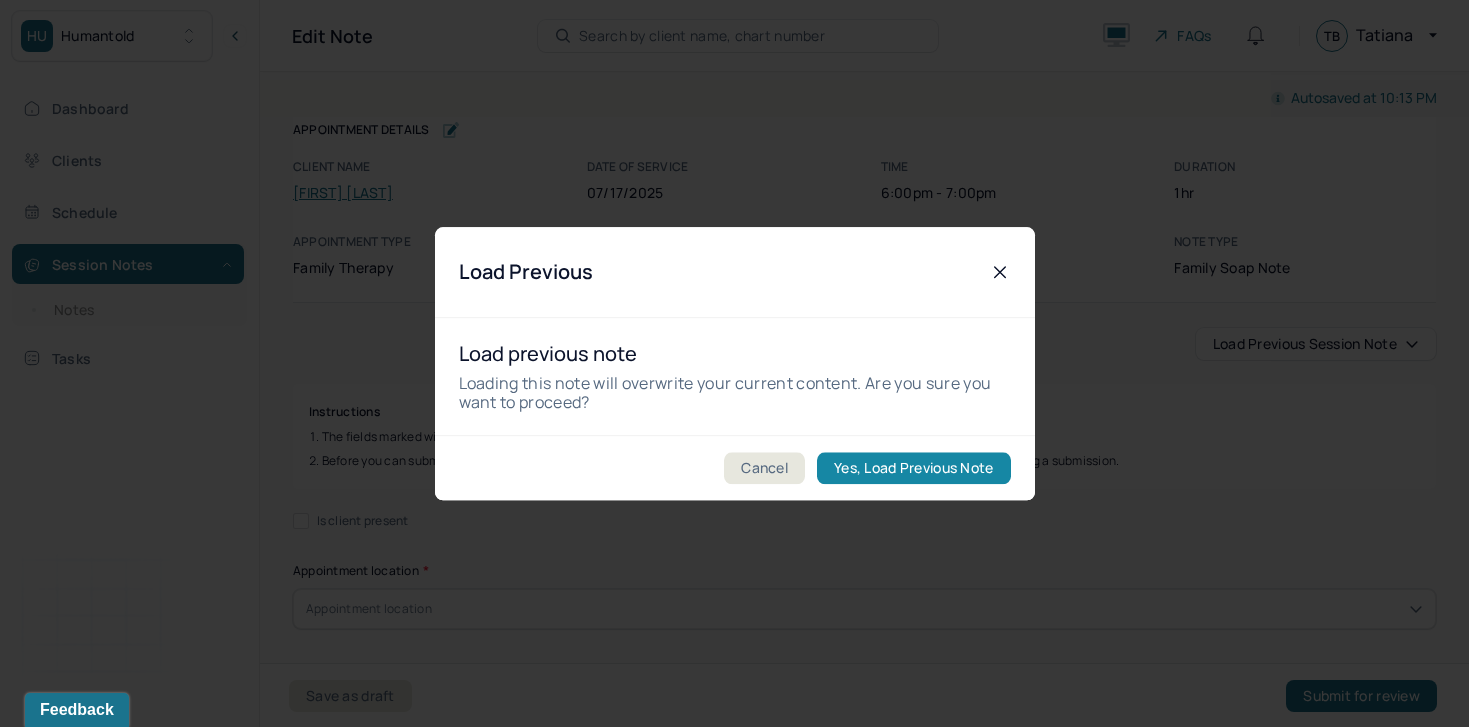 click on "Yes, Load Previous Note" at bounding box center [913, 468] 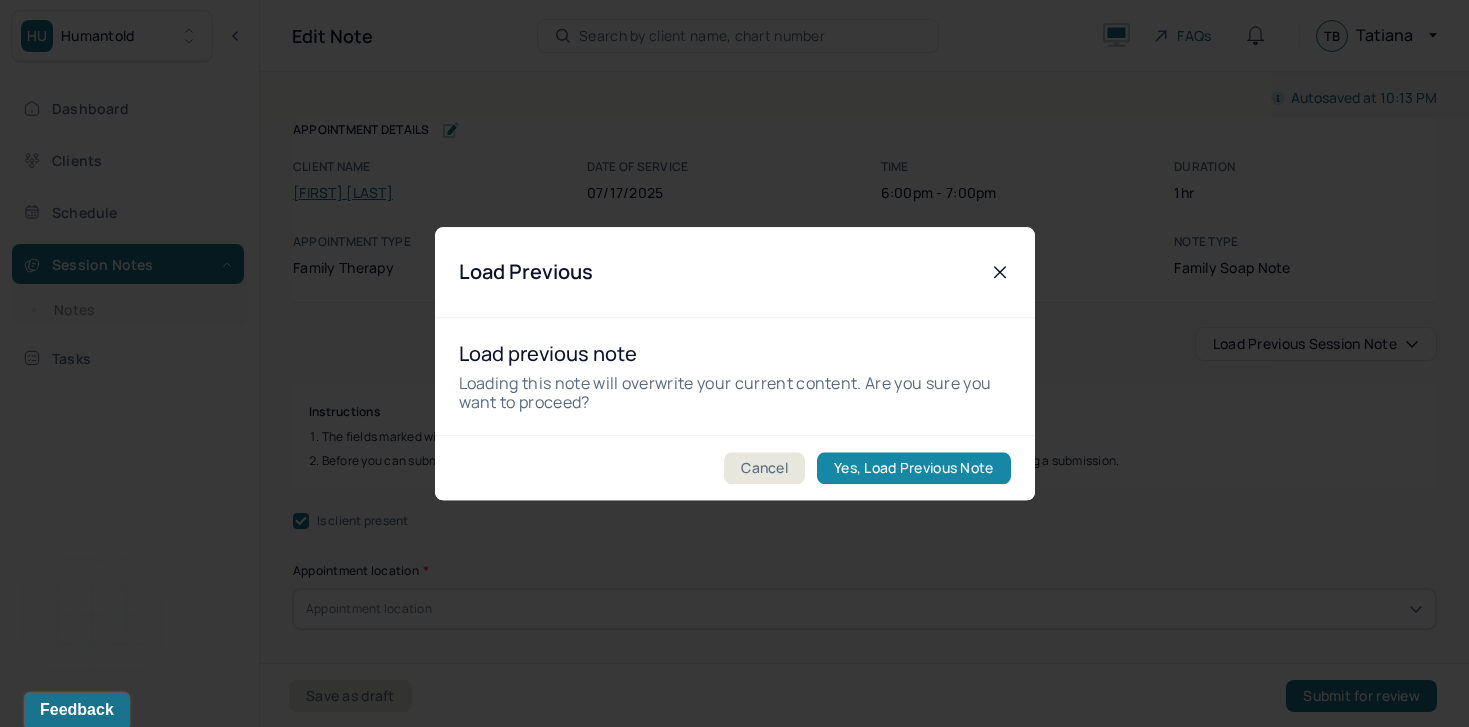 checkbox on "true" 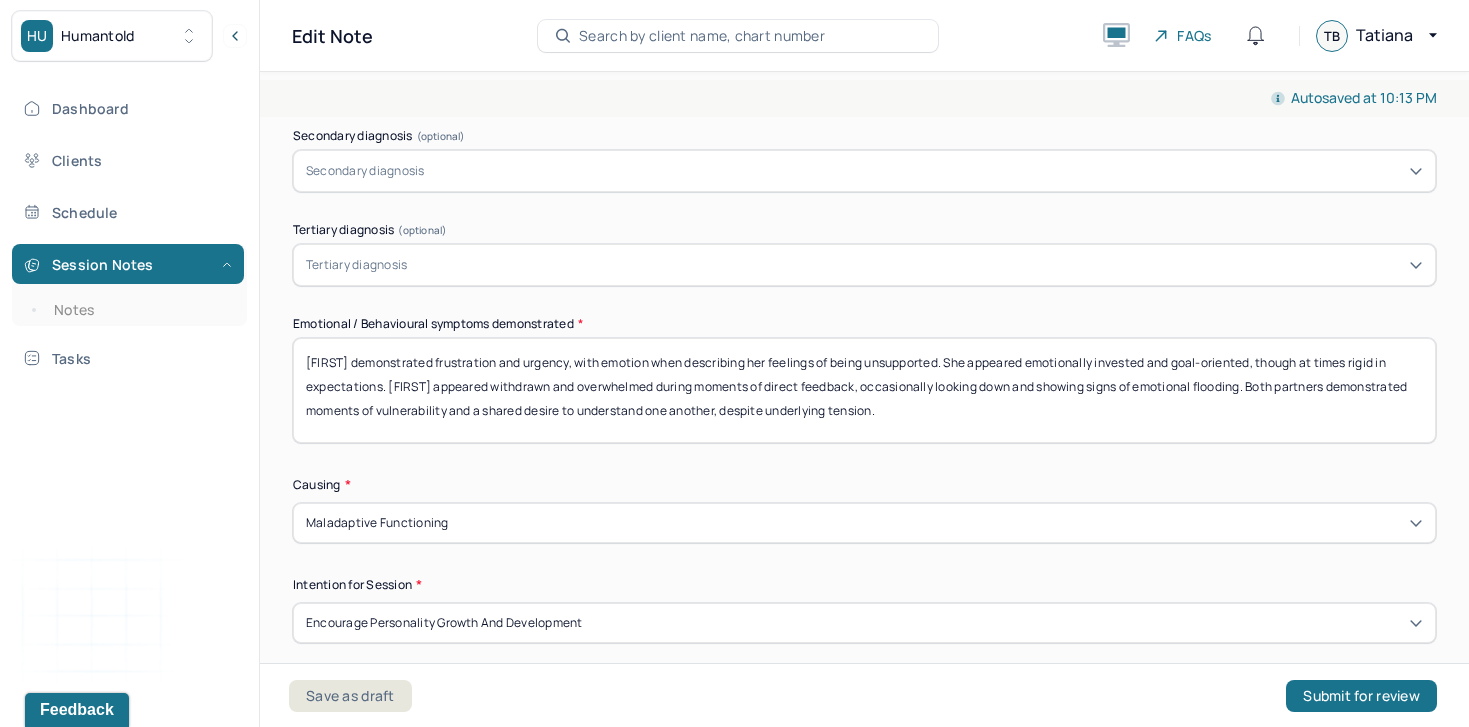 scroll, scrollTop: 639, scrollLeft: 0, axis: vertical 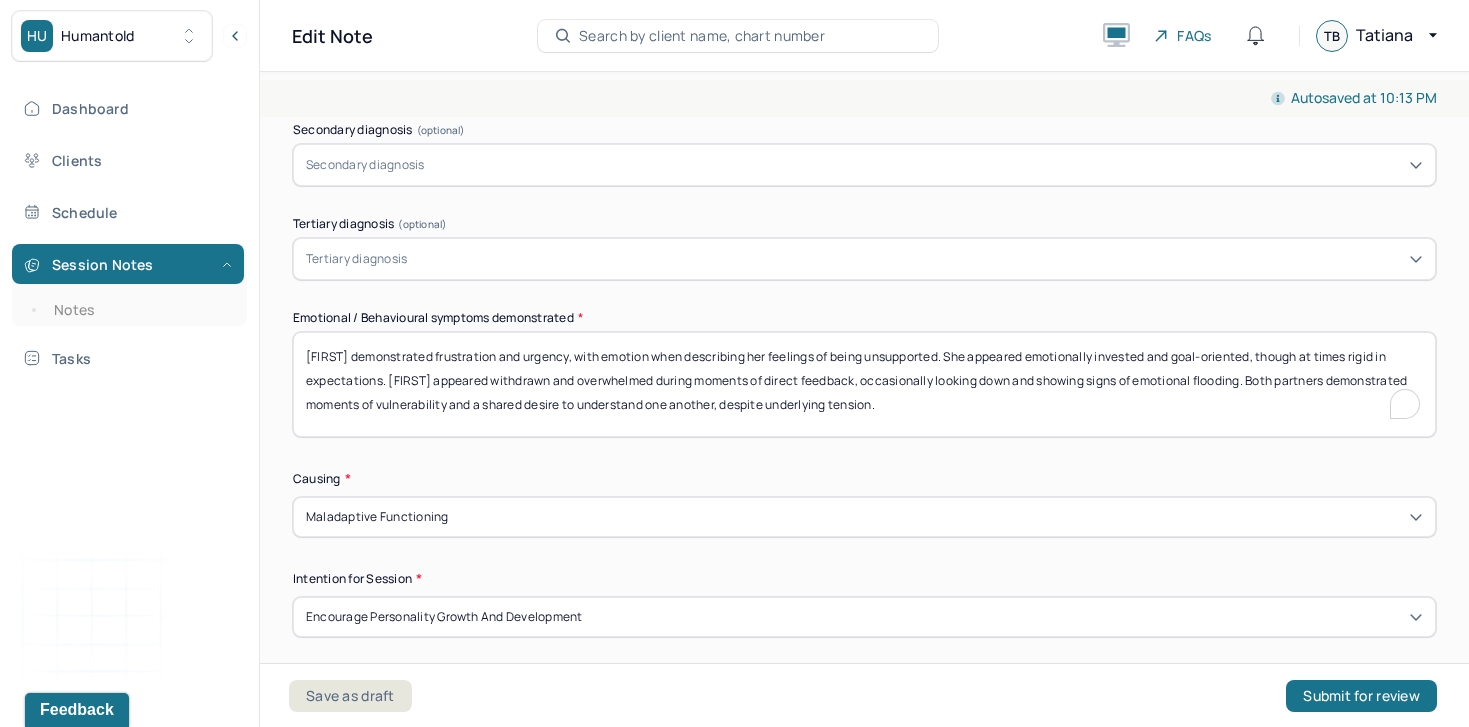 click on "Marisa demonstrated frustration and urgency, with emotion when describing her feelings of being unsupported. She appeared emotionally invested and goal-oriented, though at times rigid in expectations. Nikko appeared withdrawn and overwhelmed during moments of direct feedback, occasionally looking down and showing signs of emotional flooding. Both partners demonstrated moments of vulnerability and a shared desire to understand one another, despite underlying tension." at bounding box center [864, 384] 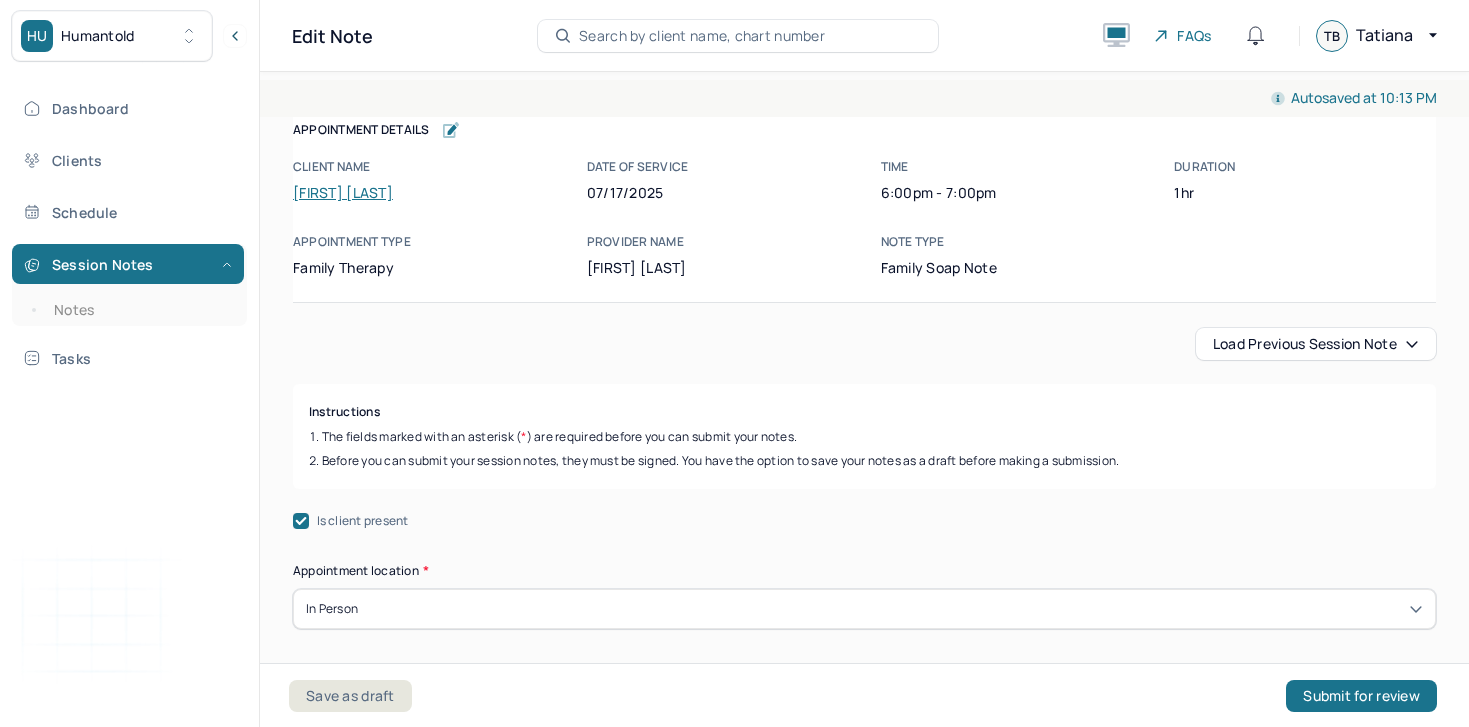 click on "This goal was addressed during the session, and progress was made. [FIRST] and her partner explored important relational values, particularly around expectations for responsibility, follow-through, and emotional labor" at bounding box center [1159, 3356] 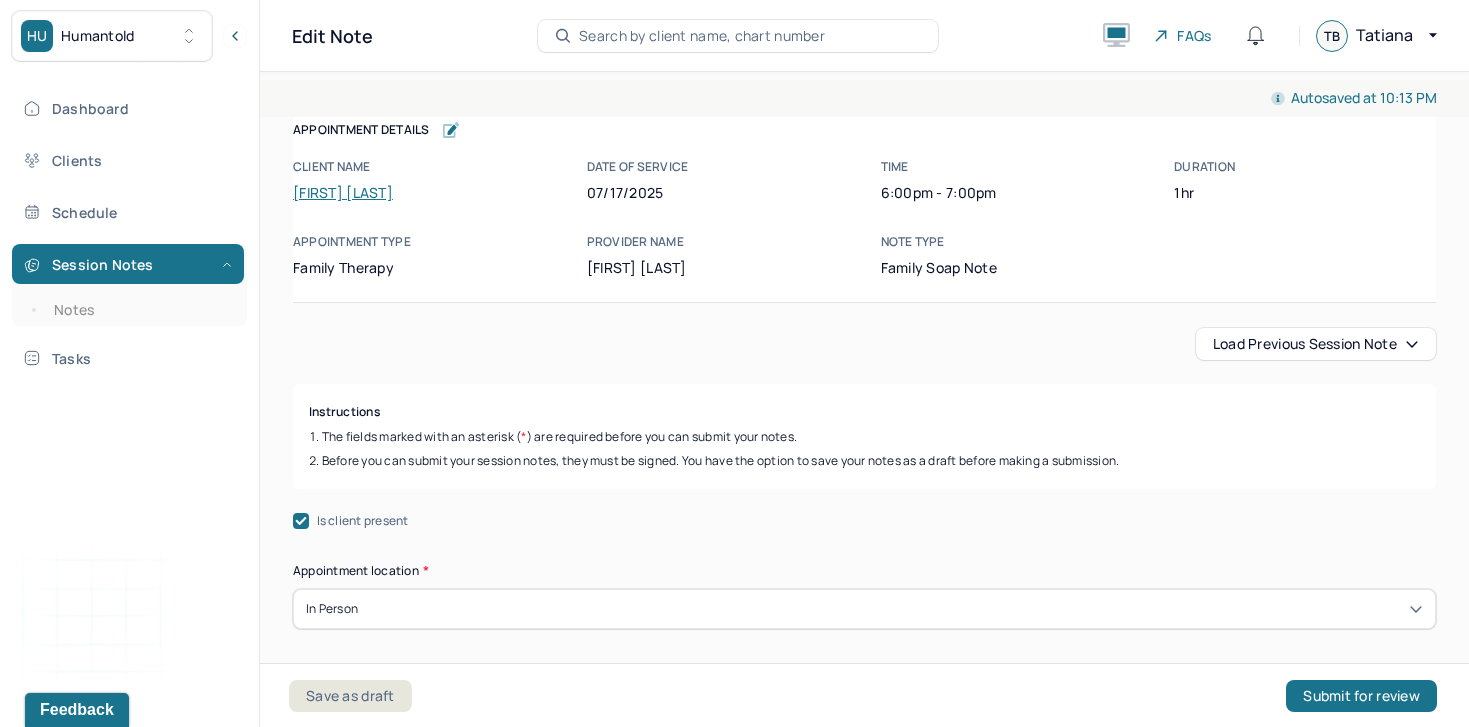 click on "This goal was addressed during the session, and progress was made. [FIRST] and her partner explored important relational values, particularly around expectations for responsibility, follow-through, and emotional labor" at bounding box center (1159, 3356) 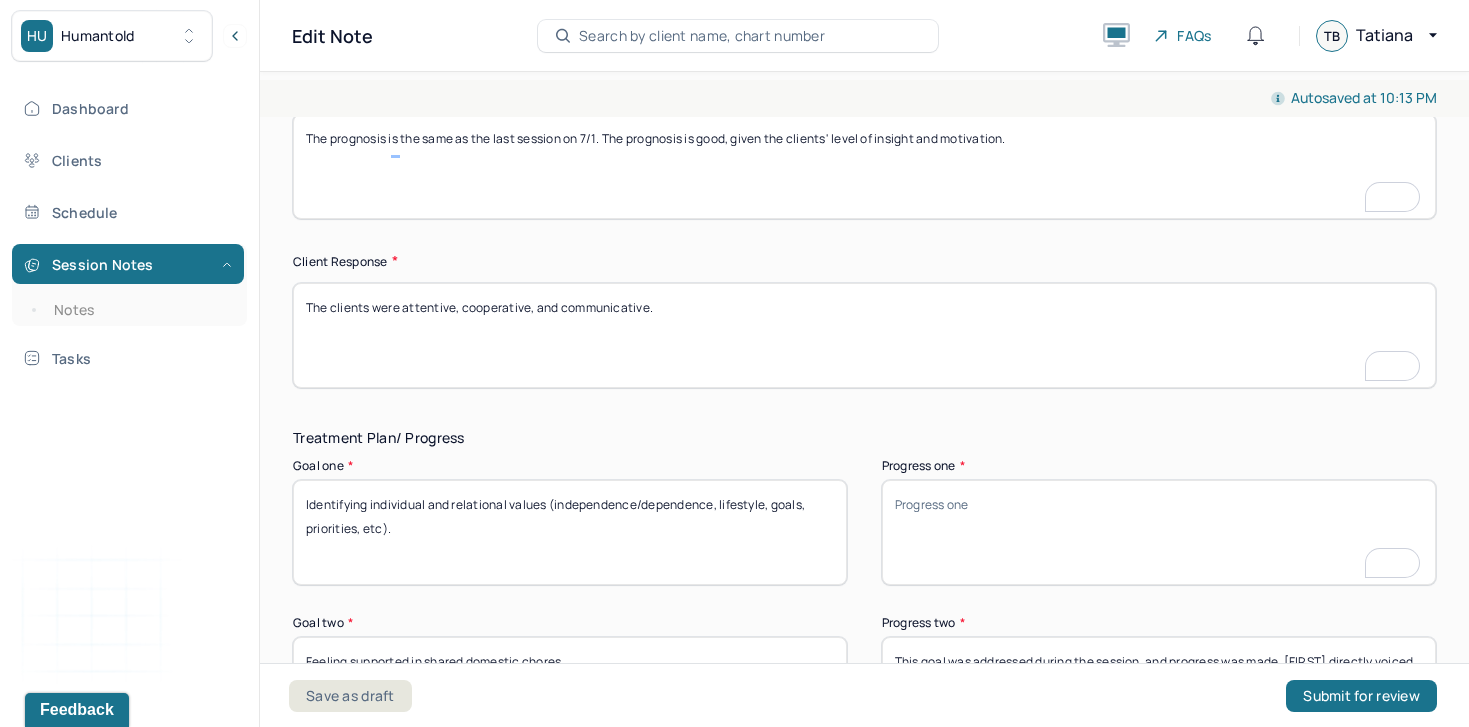 scroll 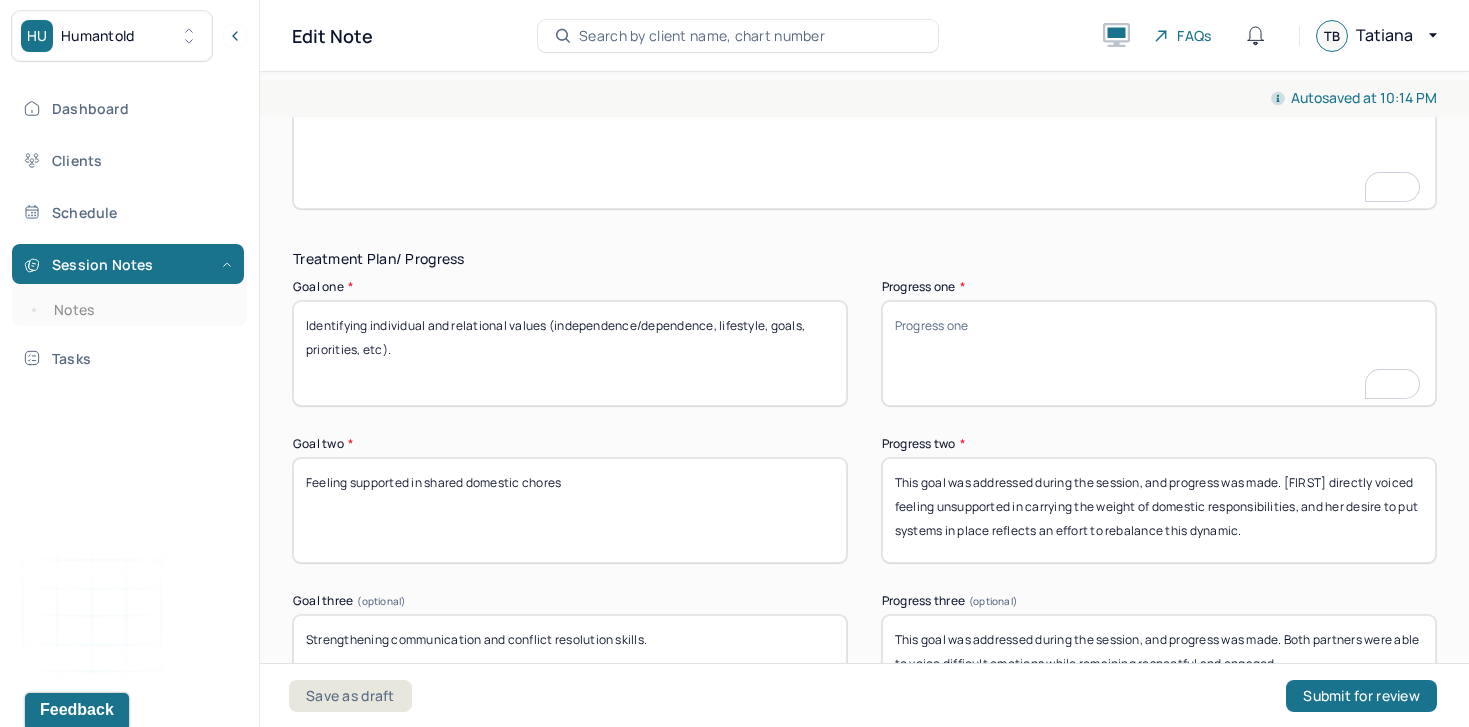 type 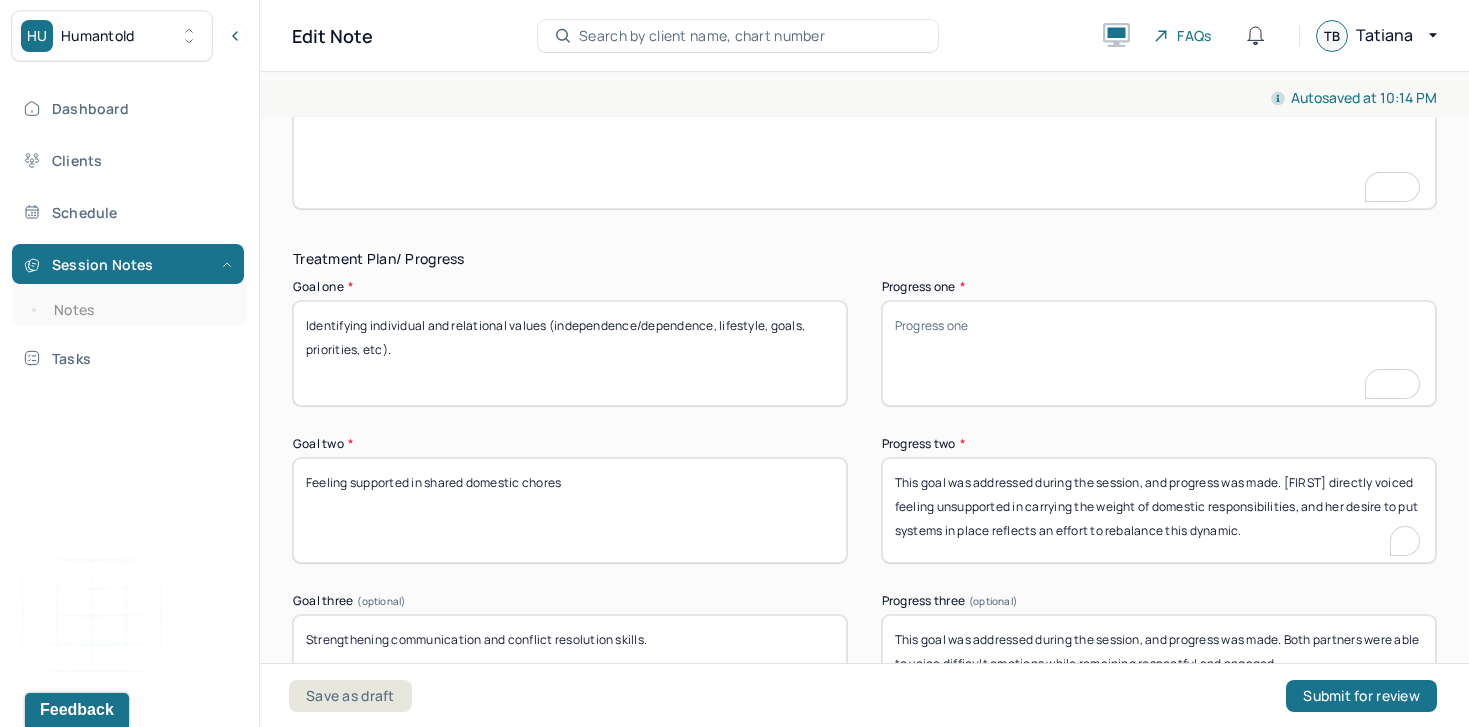 click on "This goal was addressed during the session, and progress was made. [FIRST] directly voiced feeling unsupported in carrying the weight of domestic responsibilities, and her desire to put systems in place reflects an effort to rebalance this dynamic." at bounding box center (1159, 510) 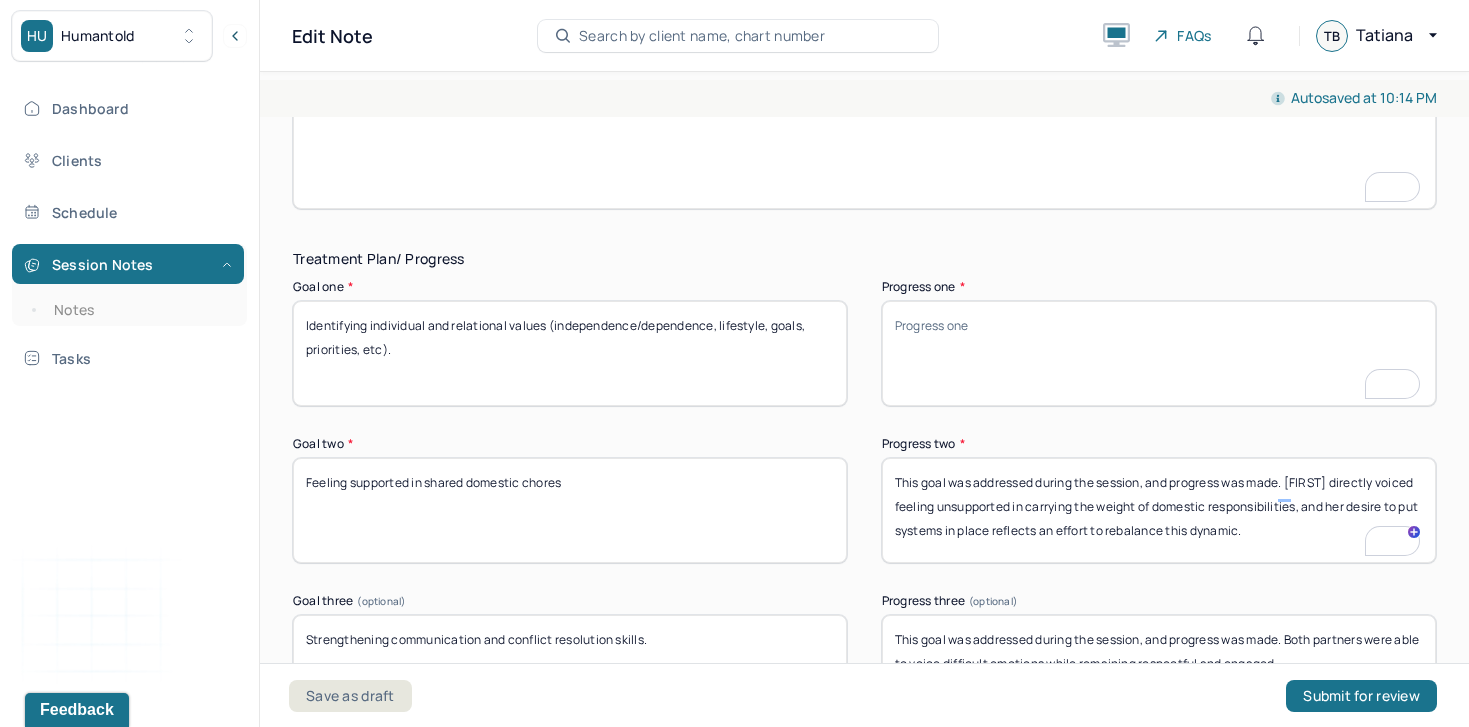 click on "This goal was addressed during the session, and progress was made. [FIRST] directly voiced feeling unsupported in carrying the weight of domestic responsibilities, and her desire to put systems in place reflects an effort to rebalance this dynamic." at bounding box center (1159, 510) 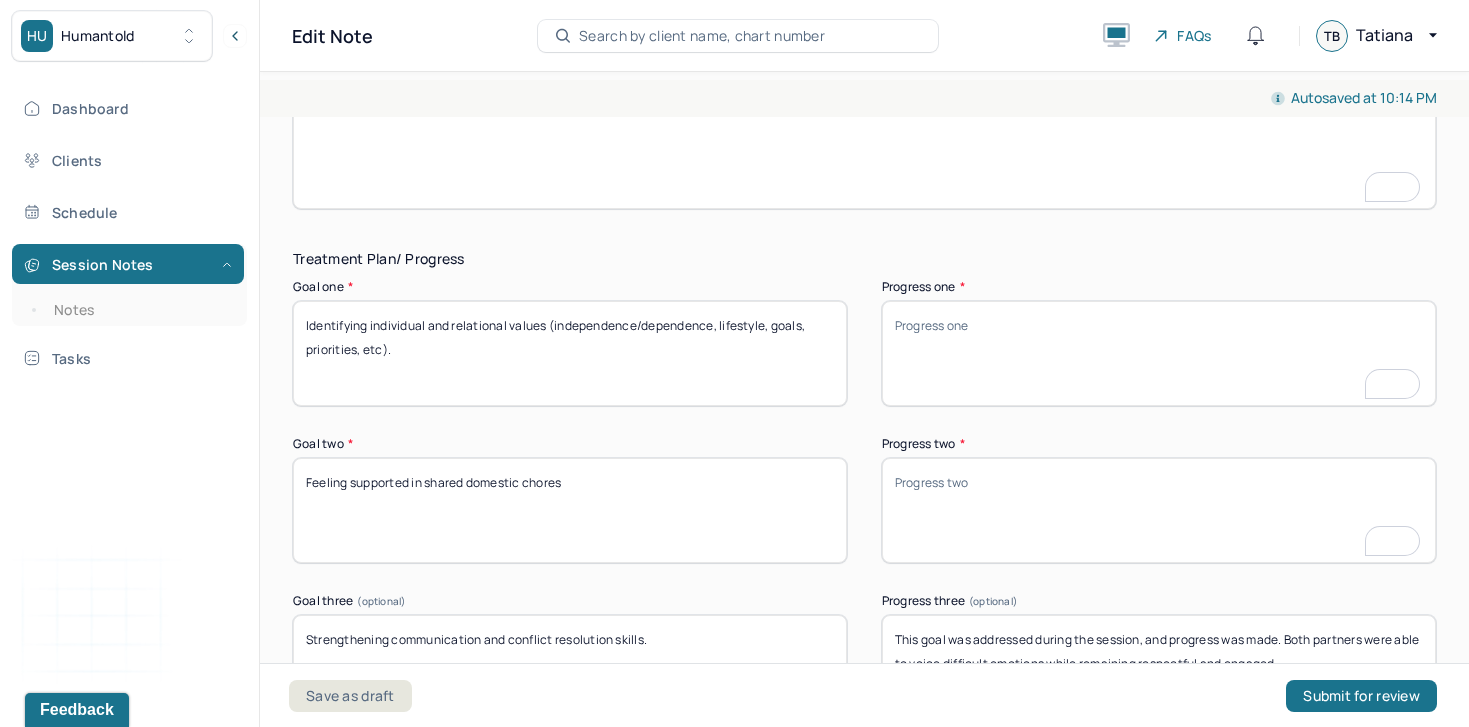 type 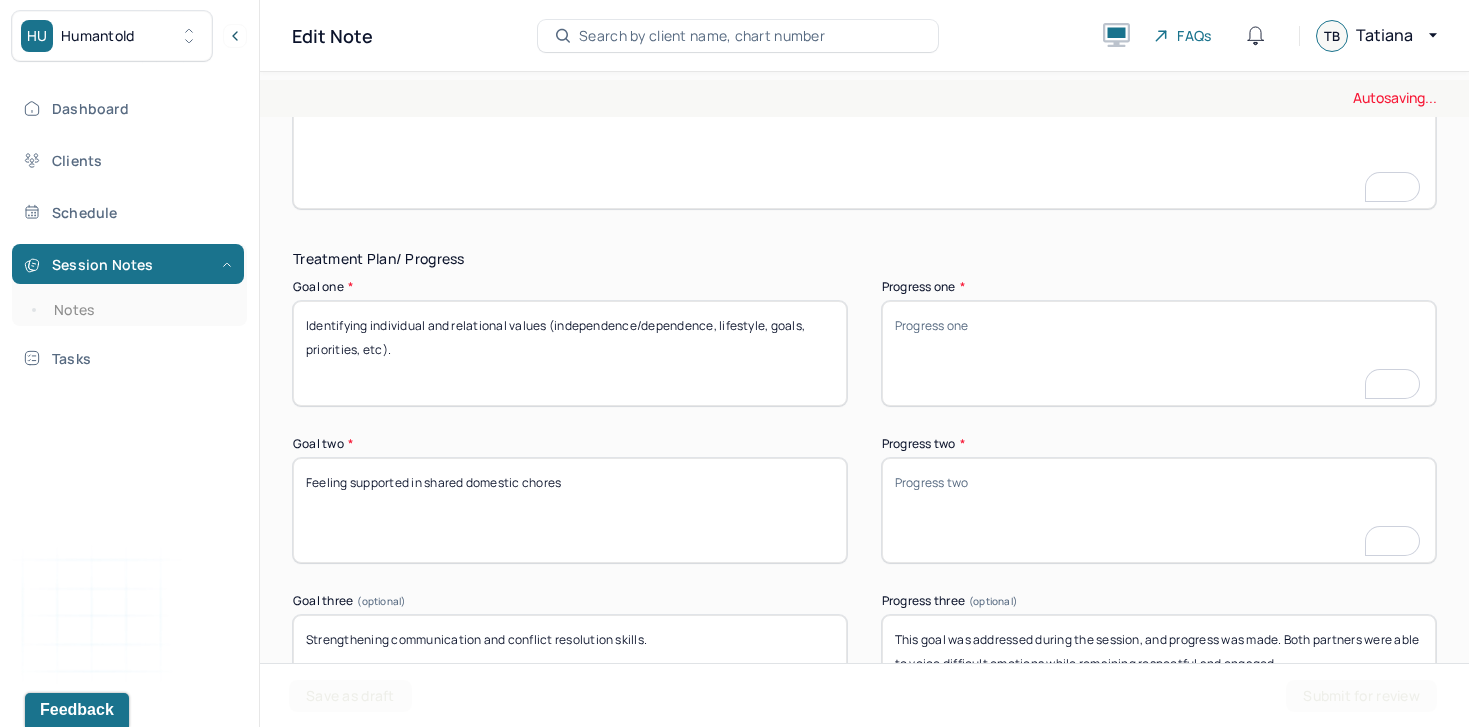 click on "This goal was addressed during the session, and progress was made. Both partners were able to voice difficult emotions while remaining respectful and engaged." at bounding box center [1159, 667] 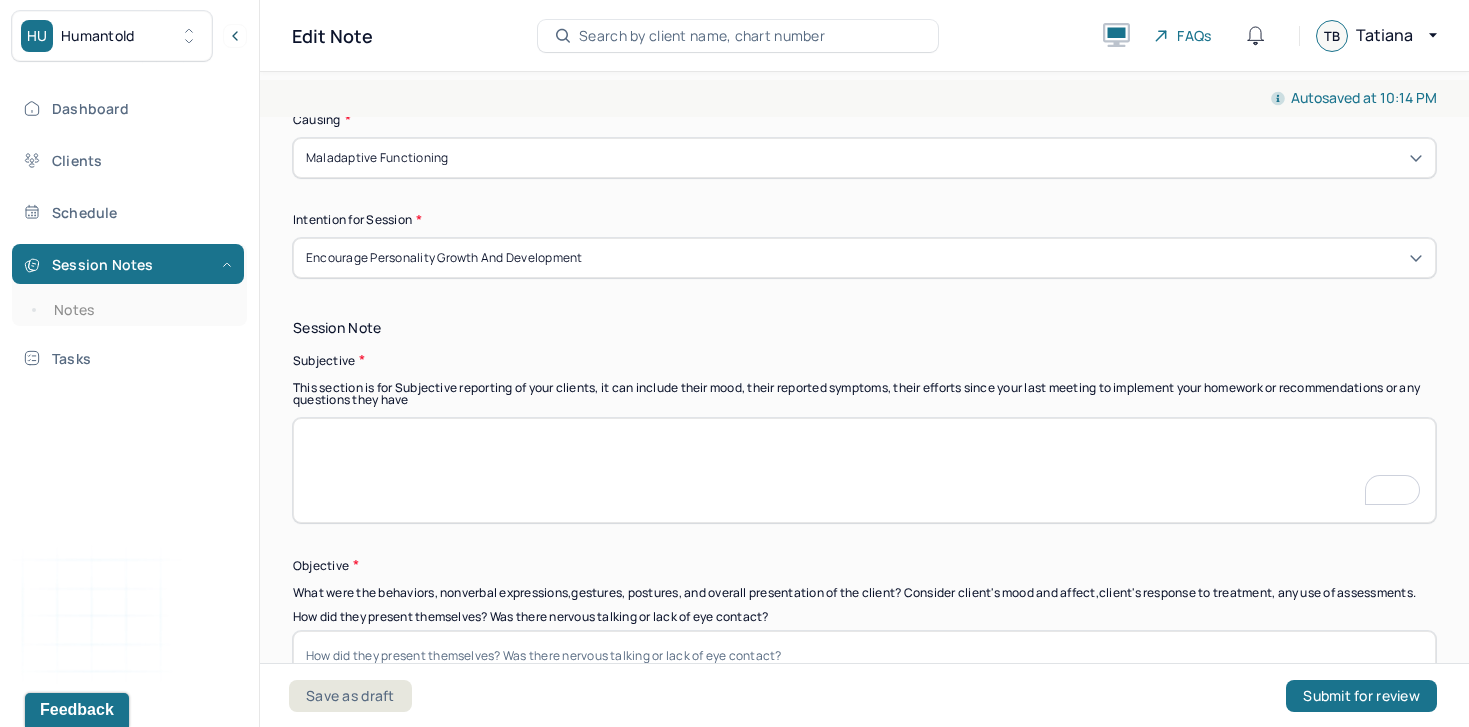 type 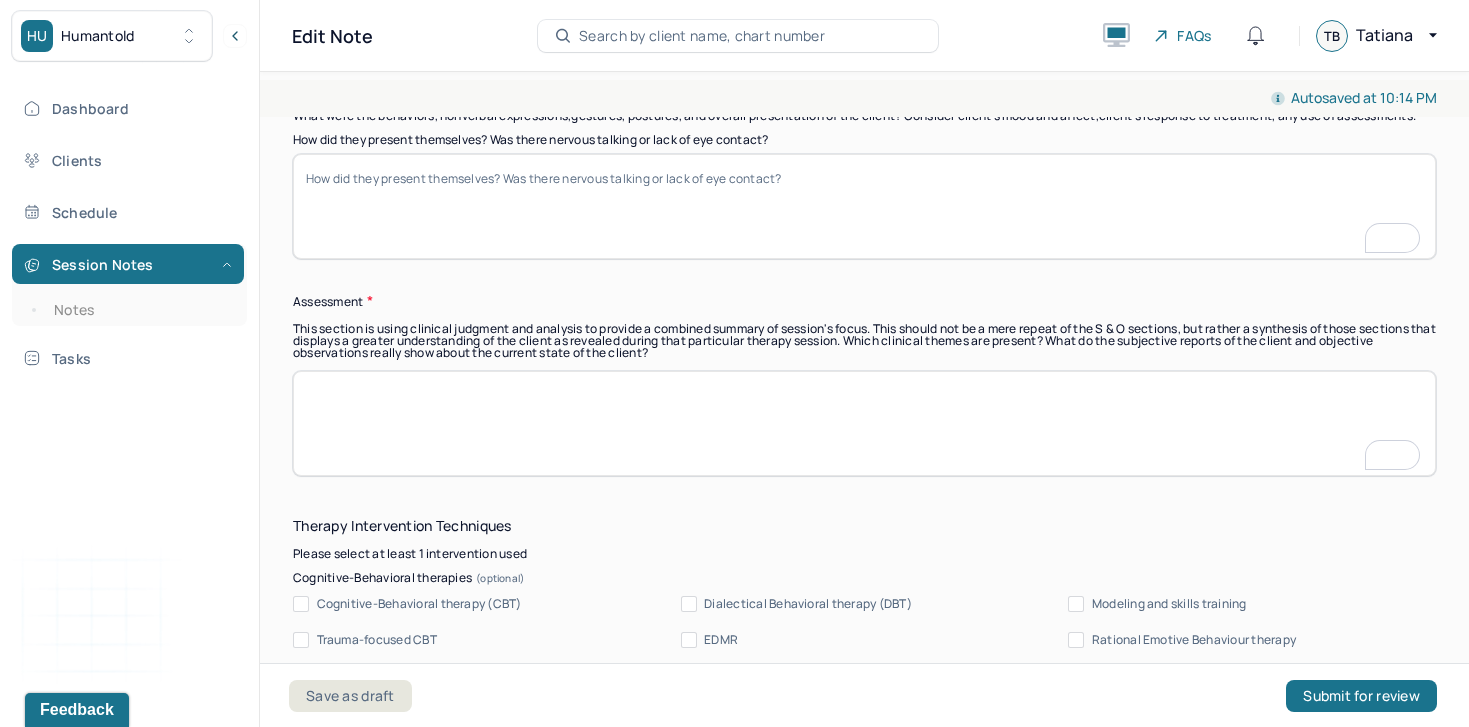 click at bounding box center [864, 423] 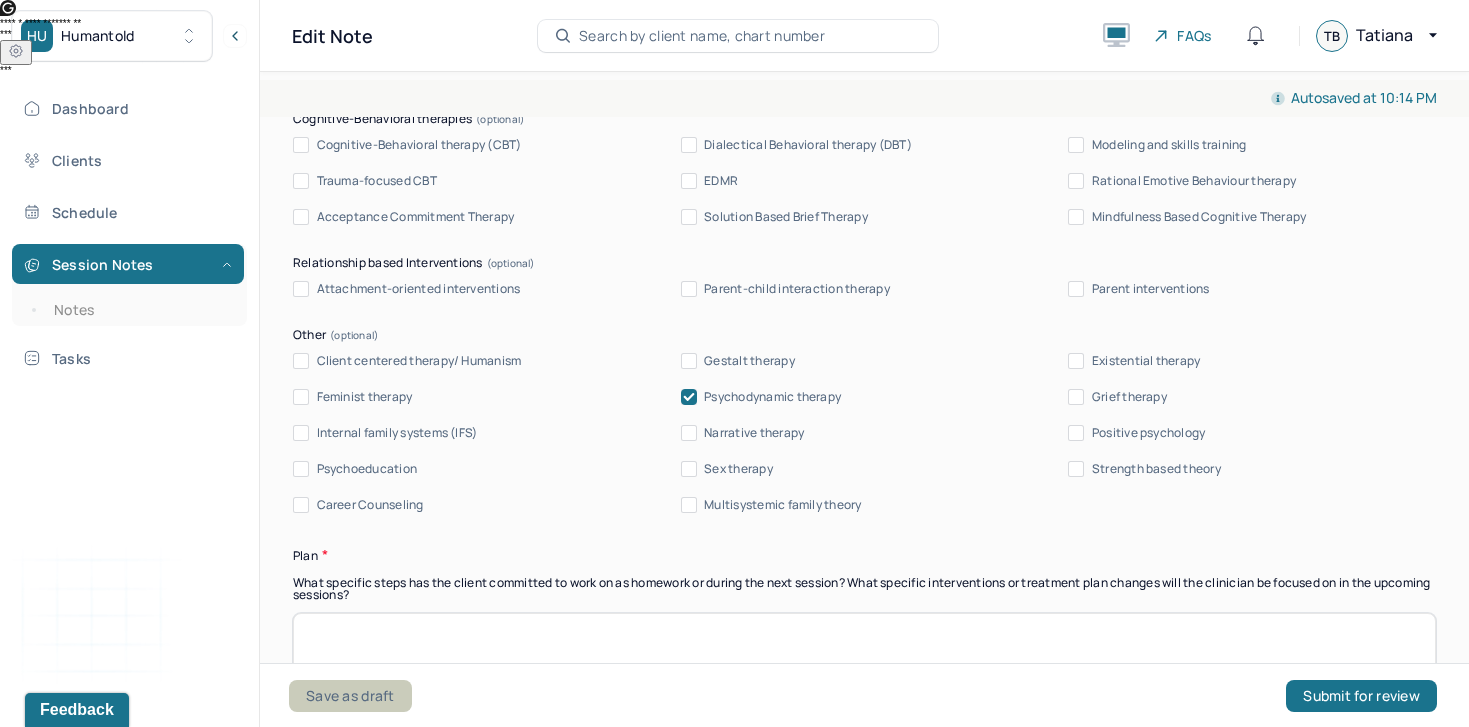 type on "The client was informed that the clinician will be leaving the practice. The clinician provided guidance on how to transition care and the client's options, including instructions to contact the Humantold intake department with at least two weeks’ notice to be matched with a new provider. The client was encouraged to continue care and expressed understanding of the process for transition." 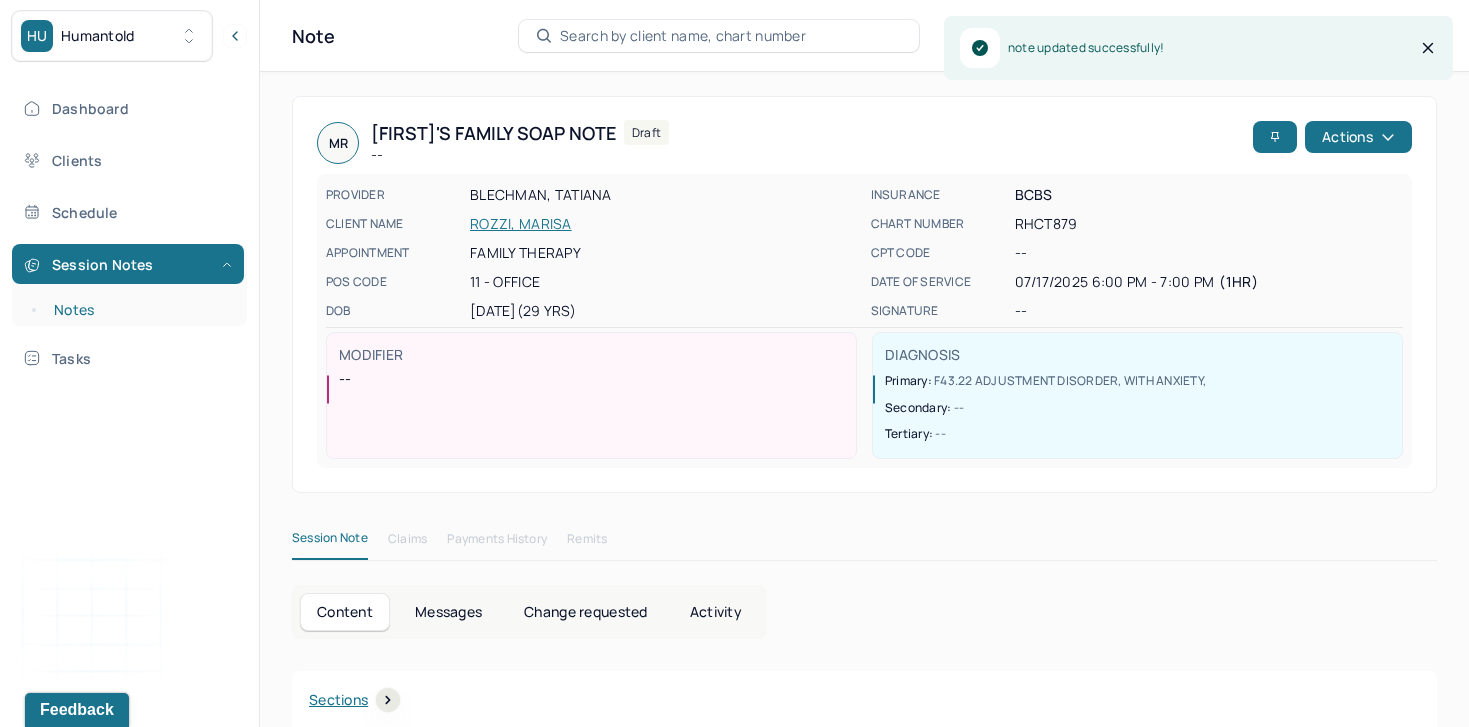 click on "Notes" at bounding box center [139, 310] 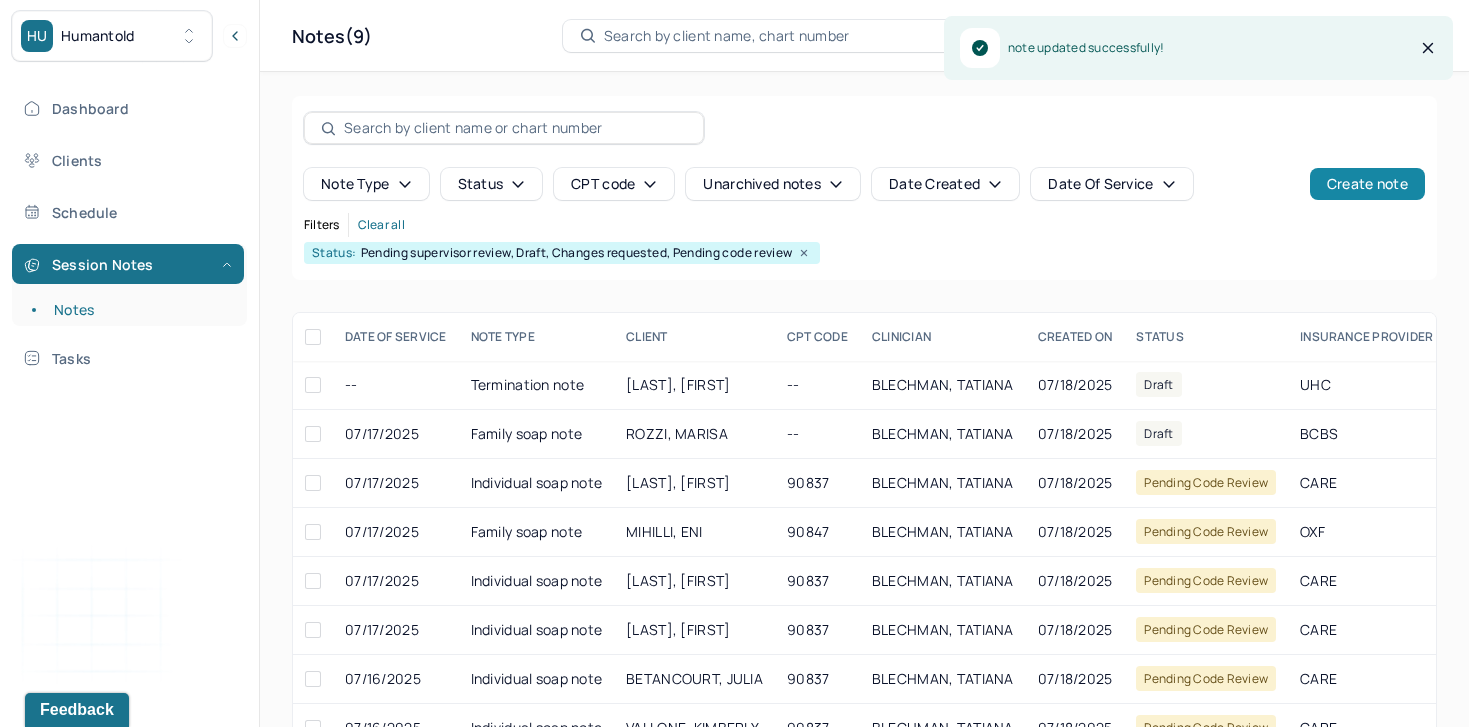 click on "Create note" at bounding box center (1367, 184) 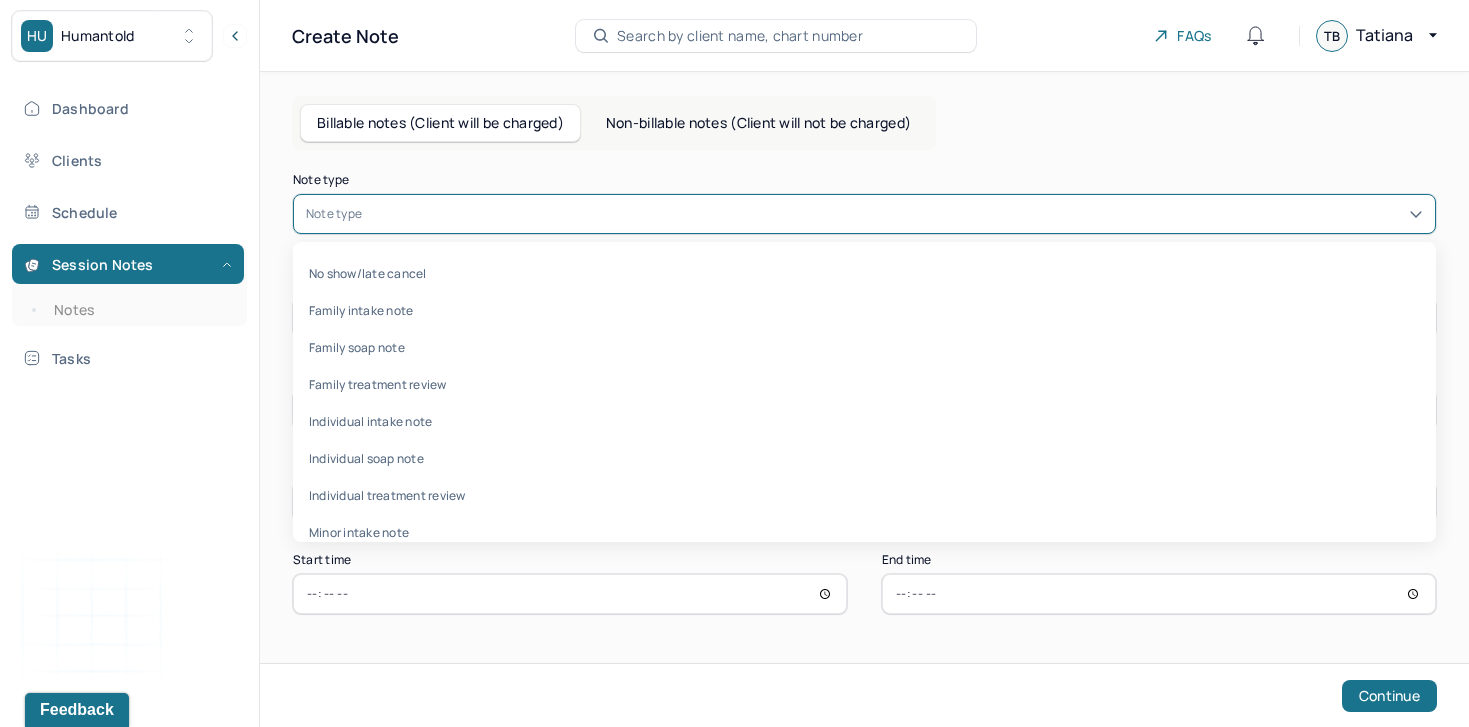 click at bounding box center (894, 214) 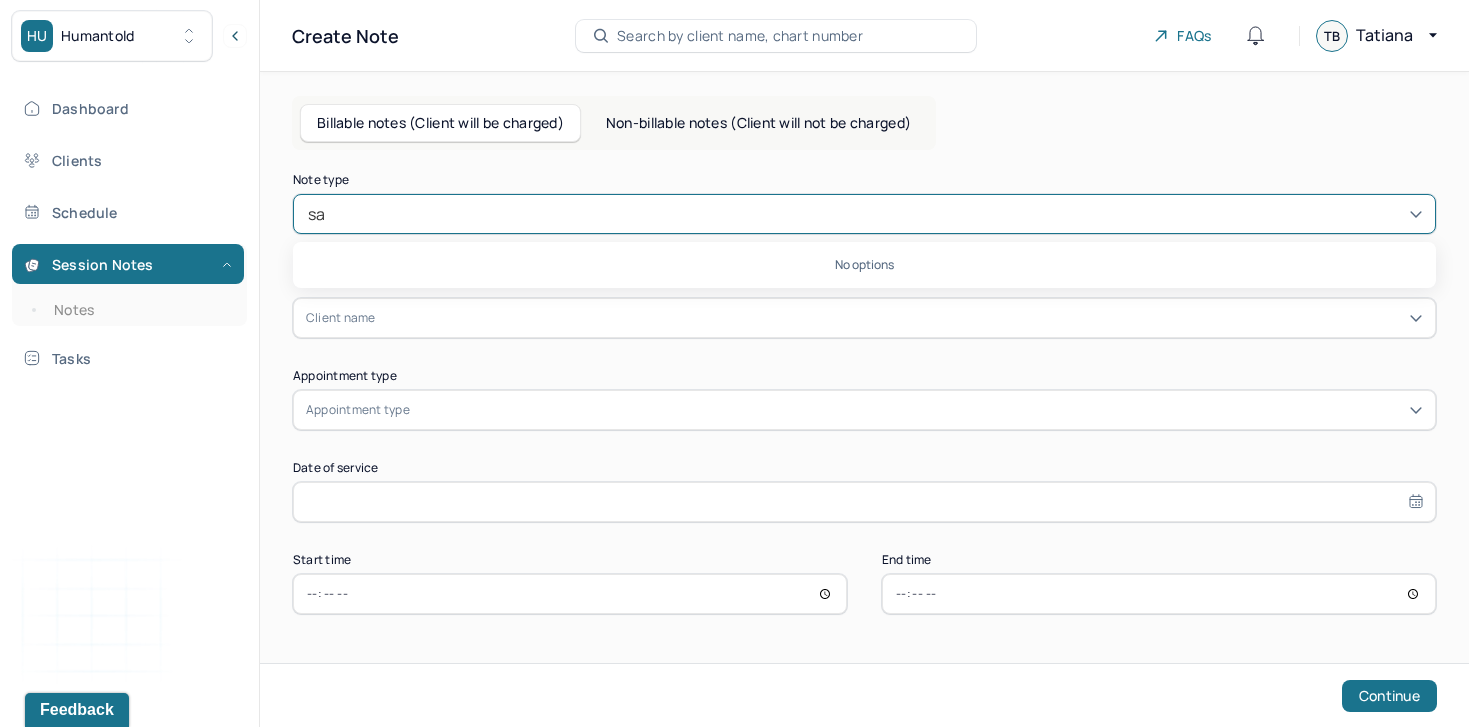 type on "s" 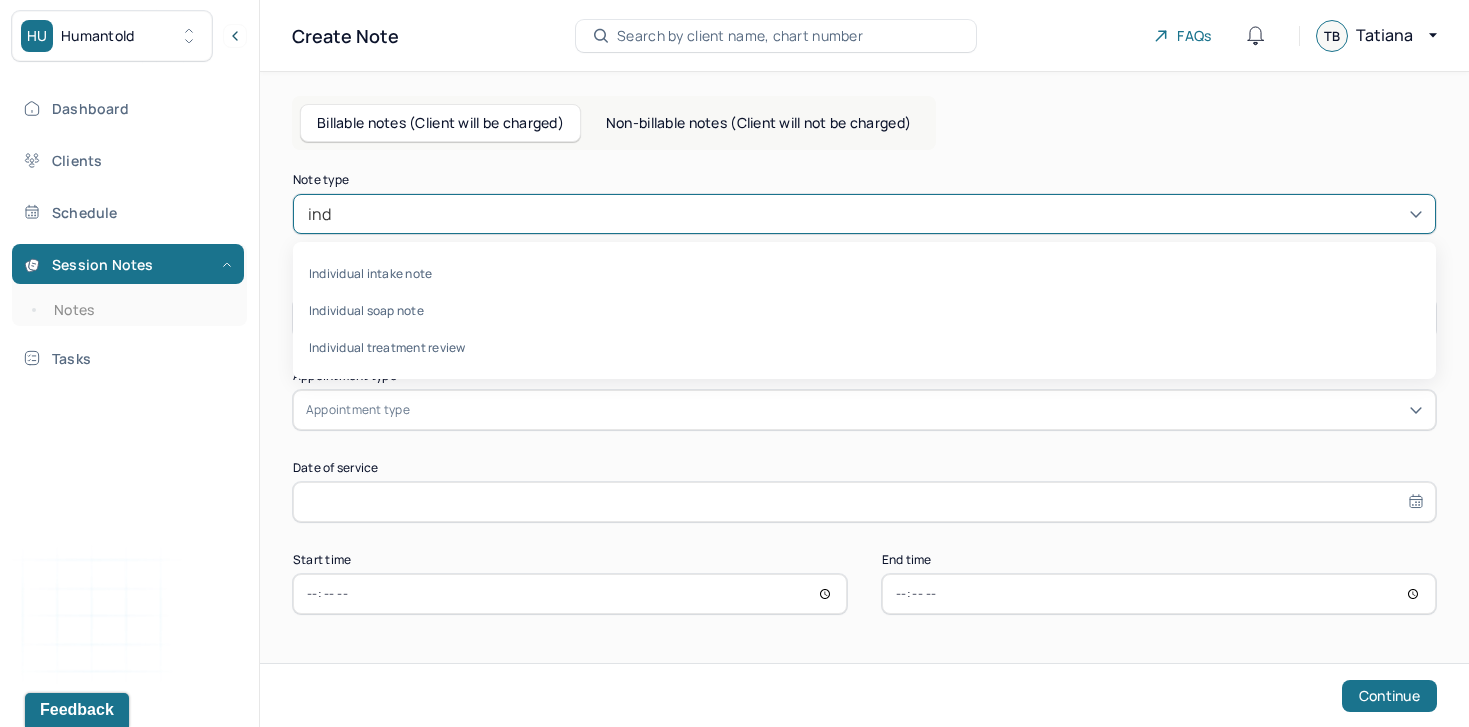 type on "indi" 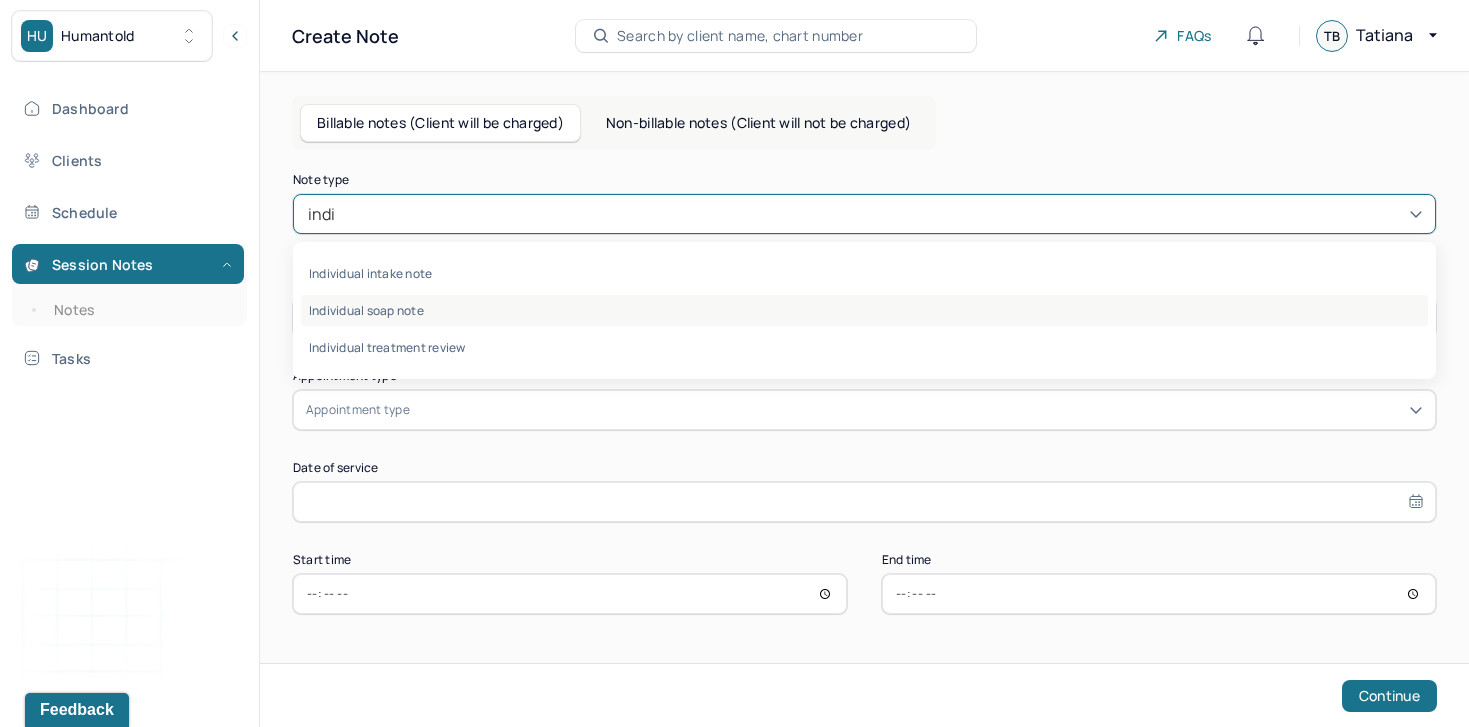 click on "Individual soap note" at bounding box center [864, 310] 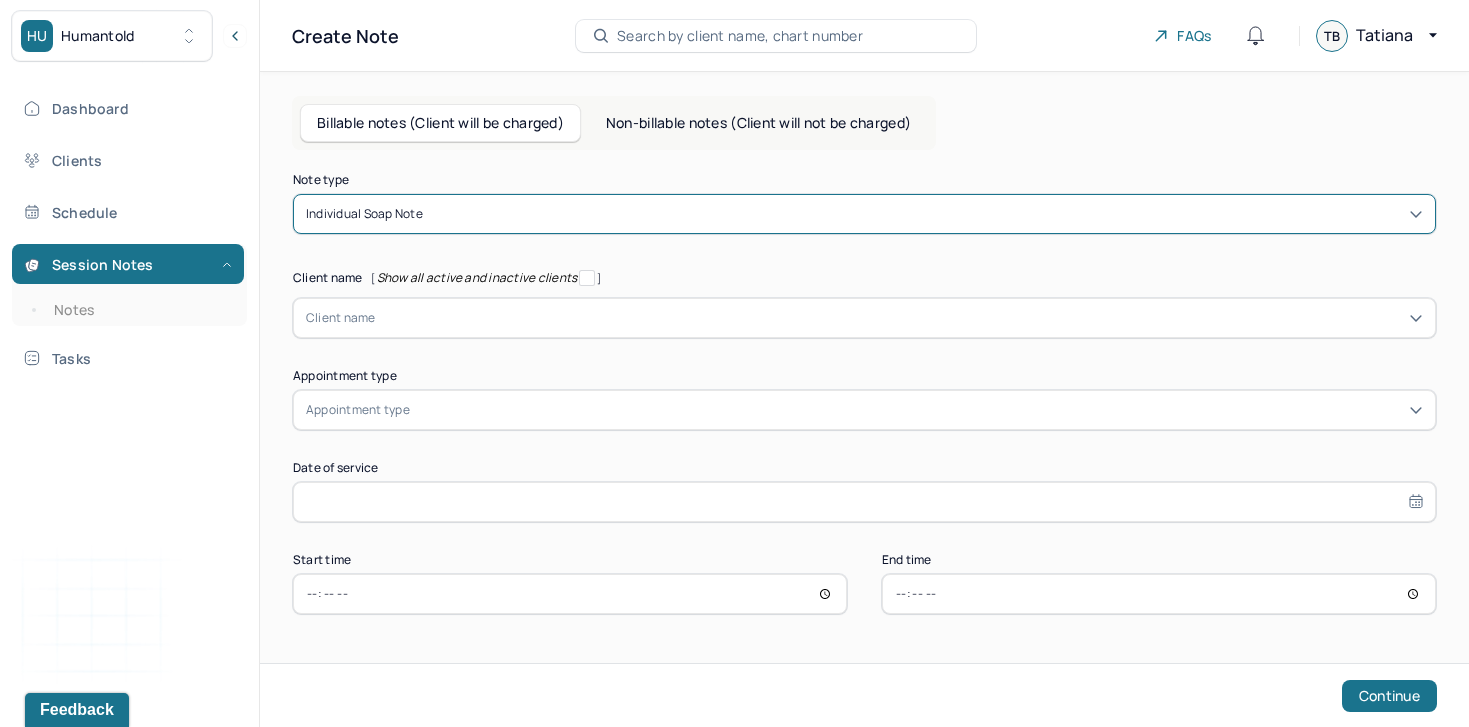 click at bounding box center (899, 318) 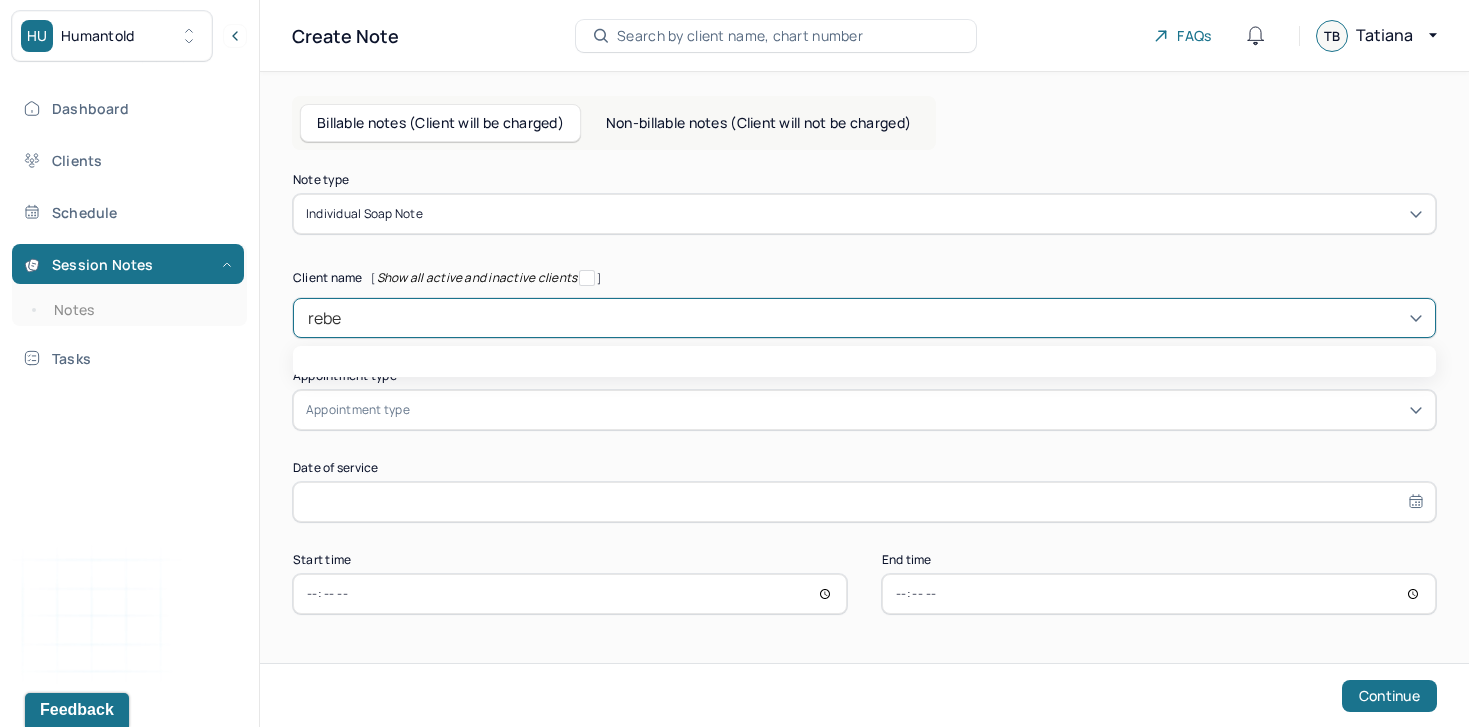 type on "rebec" 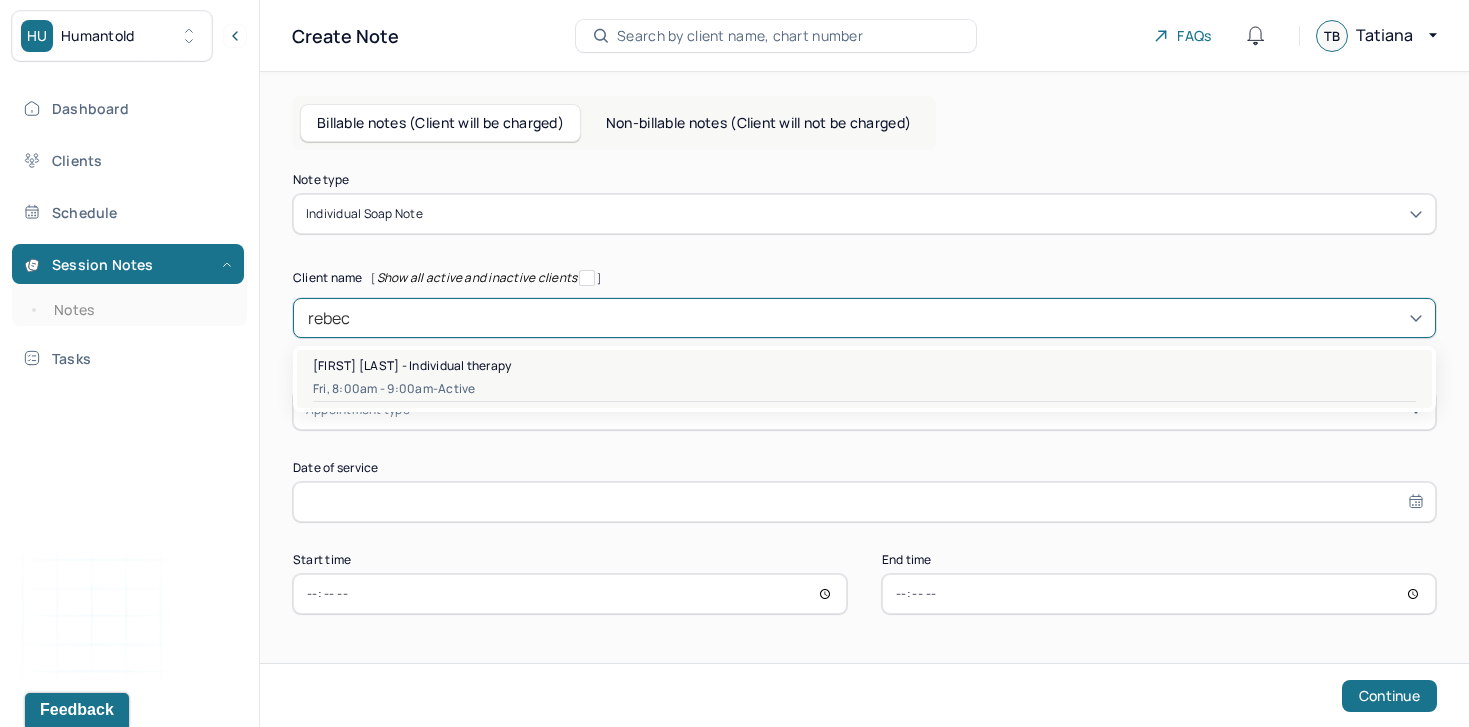 click on "Rebecca Rodriguez - Individual therapy" at bounding box center (412, 365) 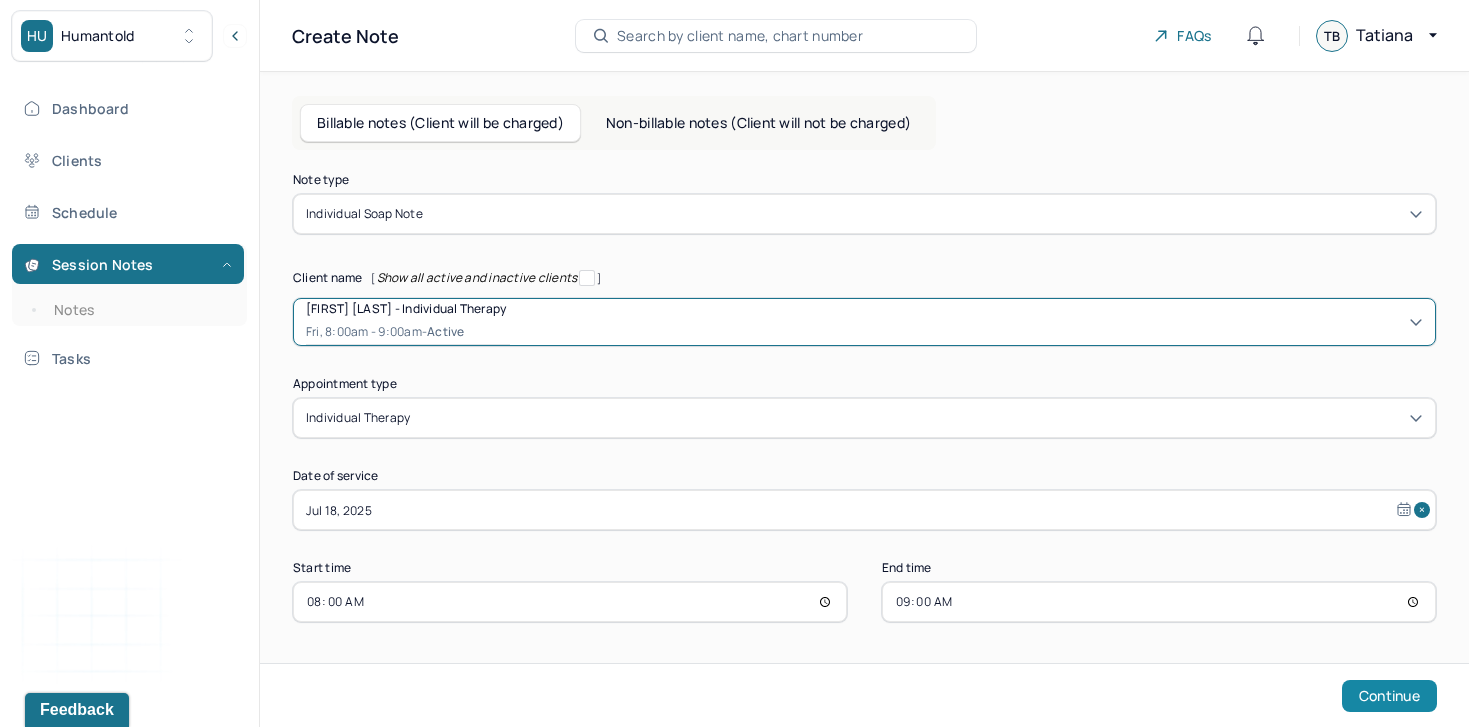 click on "Continue" at bounding box center [1389, 696] 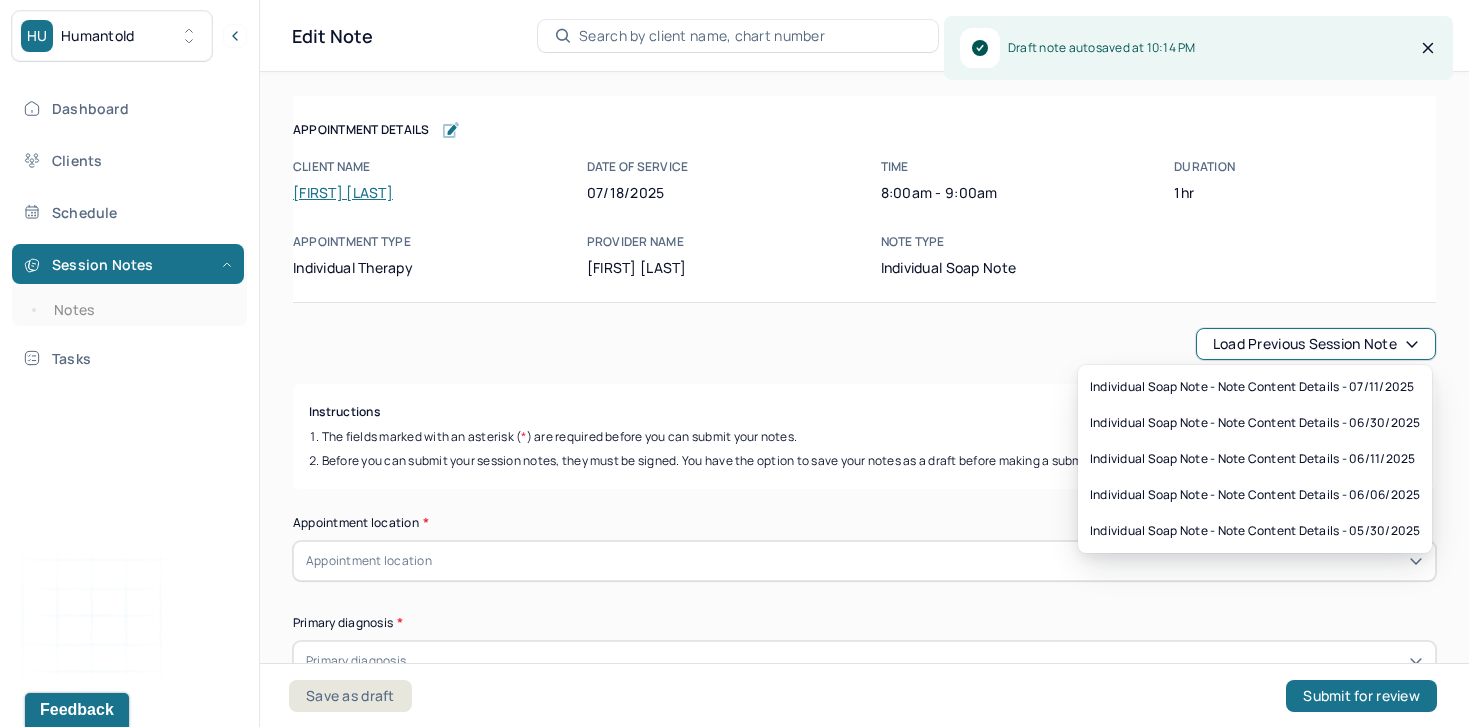 click on "Load previous session note" at bounding box center [1316, 344] 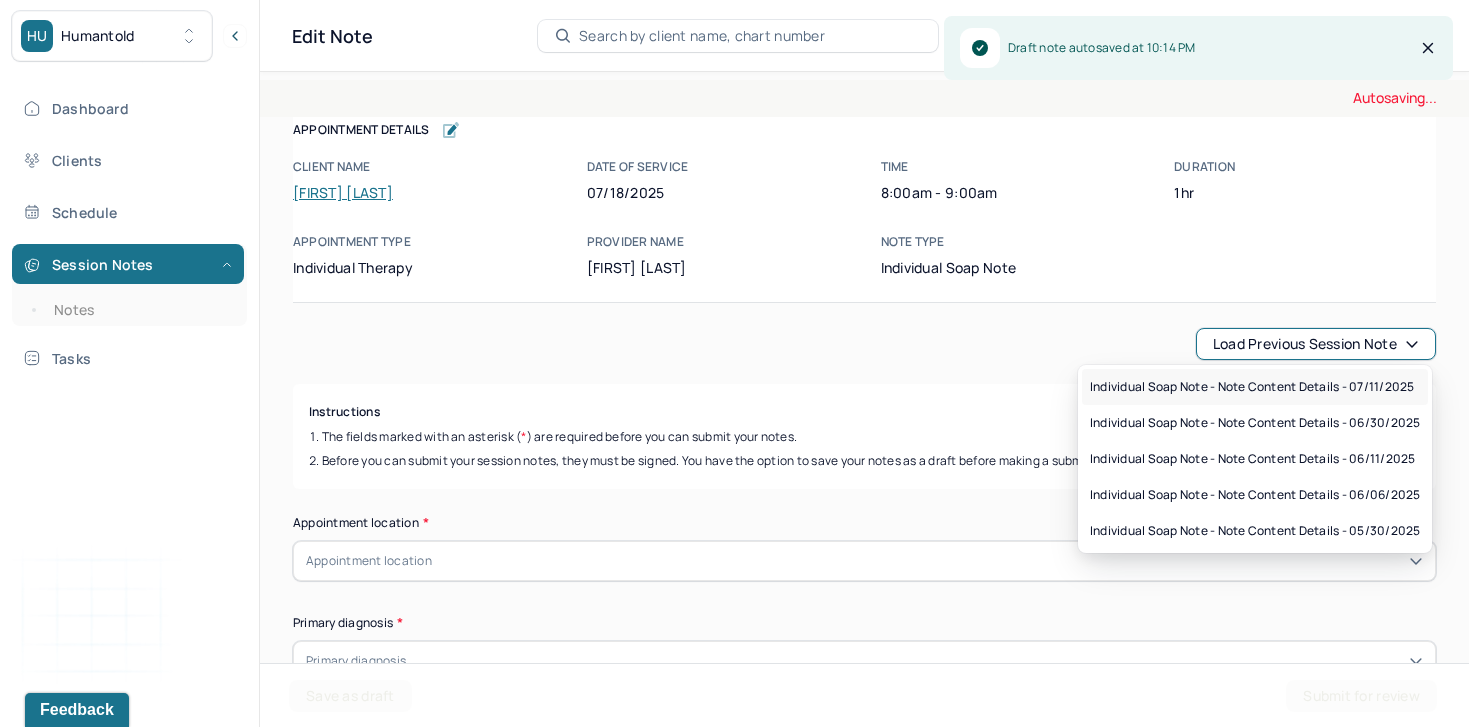 click on "Individual soap note   - Note content Details -   07/11/2025" at bounding box center (1252, 387) 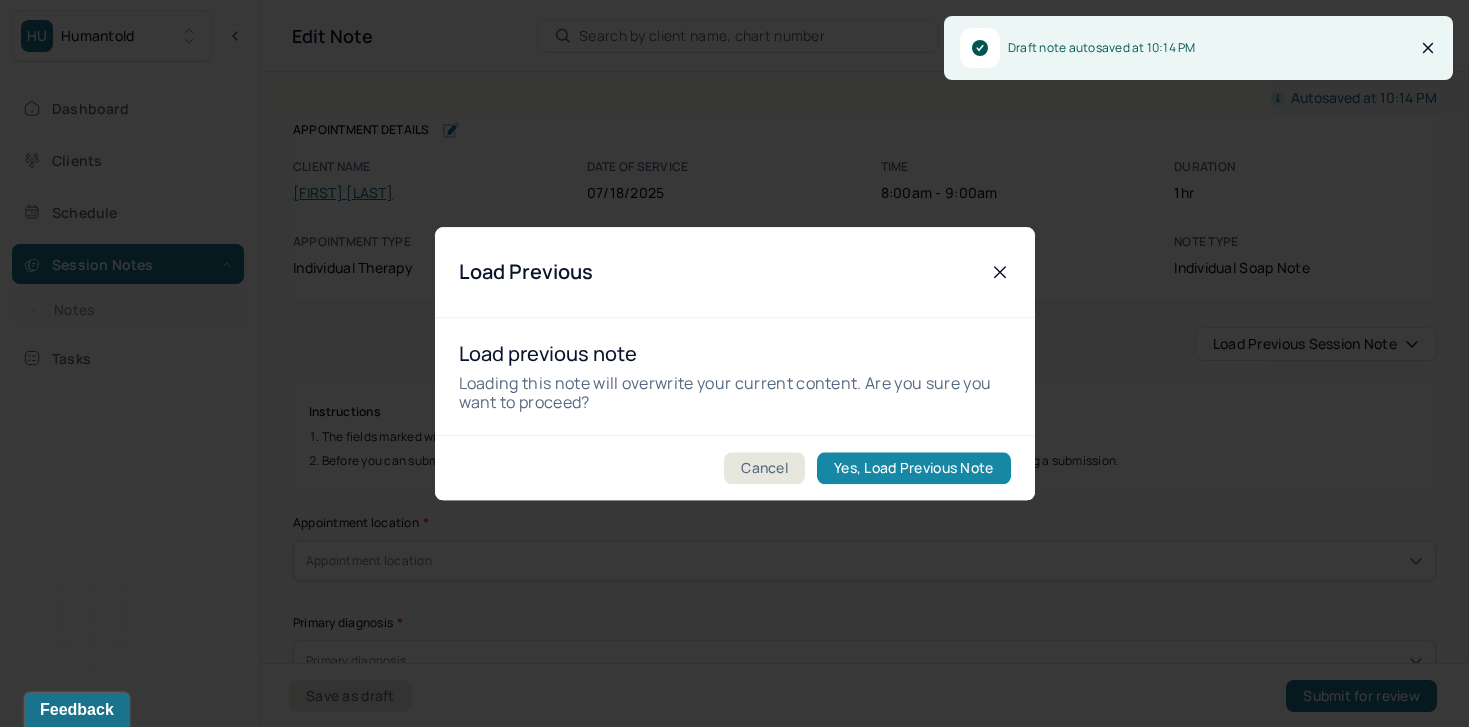 click on "Yes, Load Previous Note" at bounding box center (913, 468) 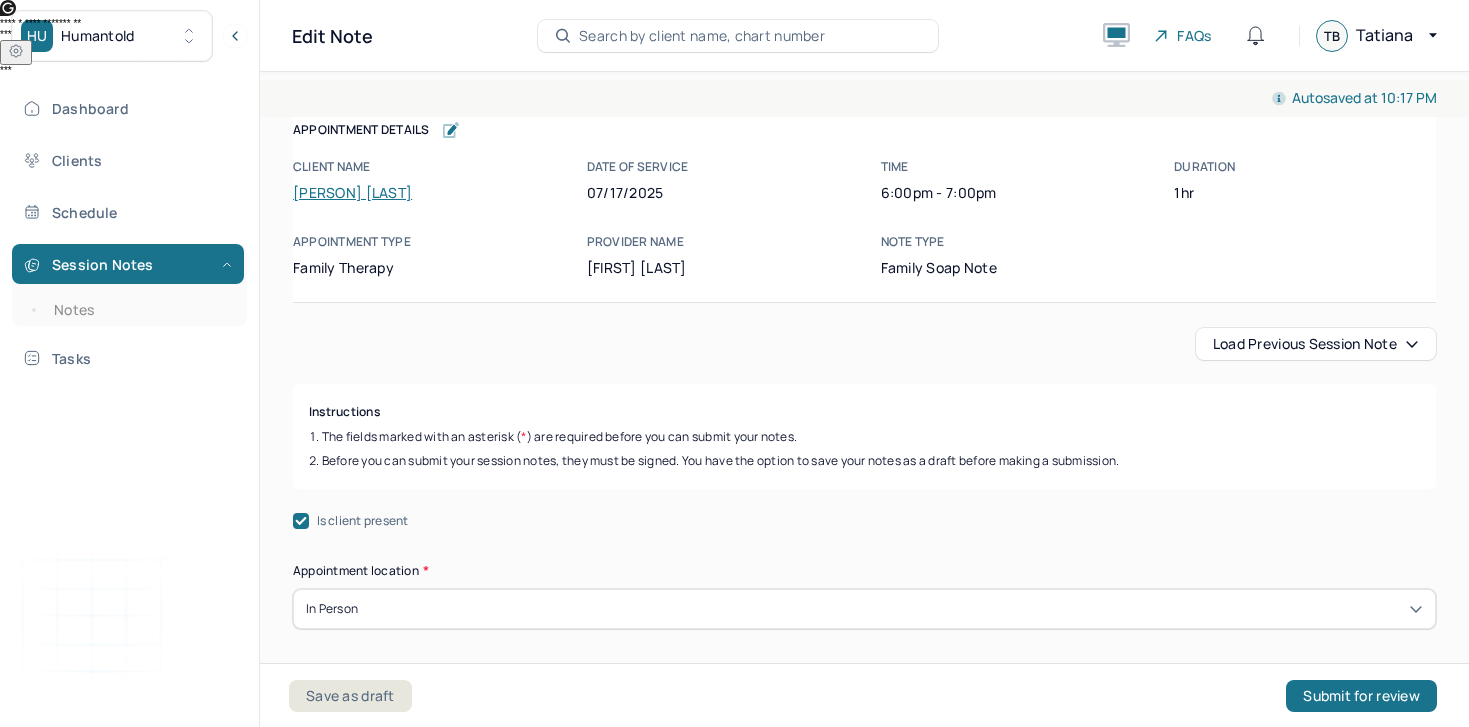scroll, scrollTop: 0, scrollLeft: 0, axis: both 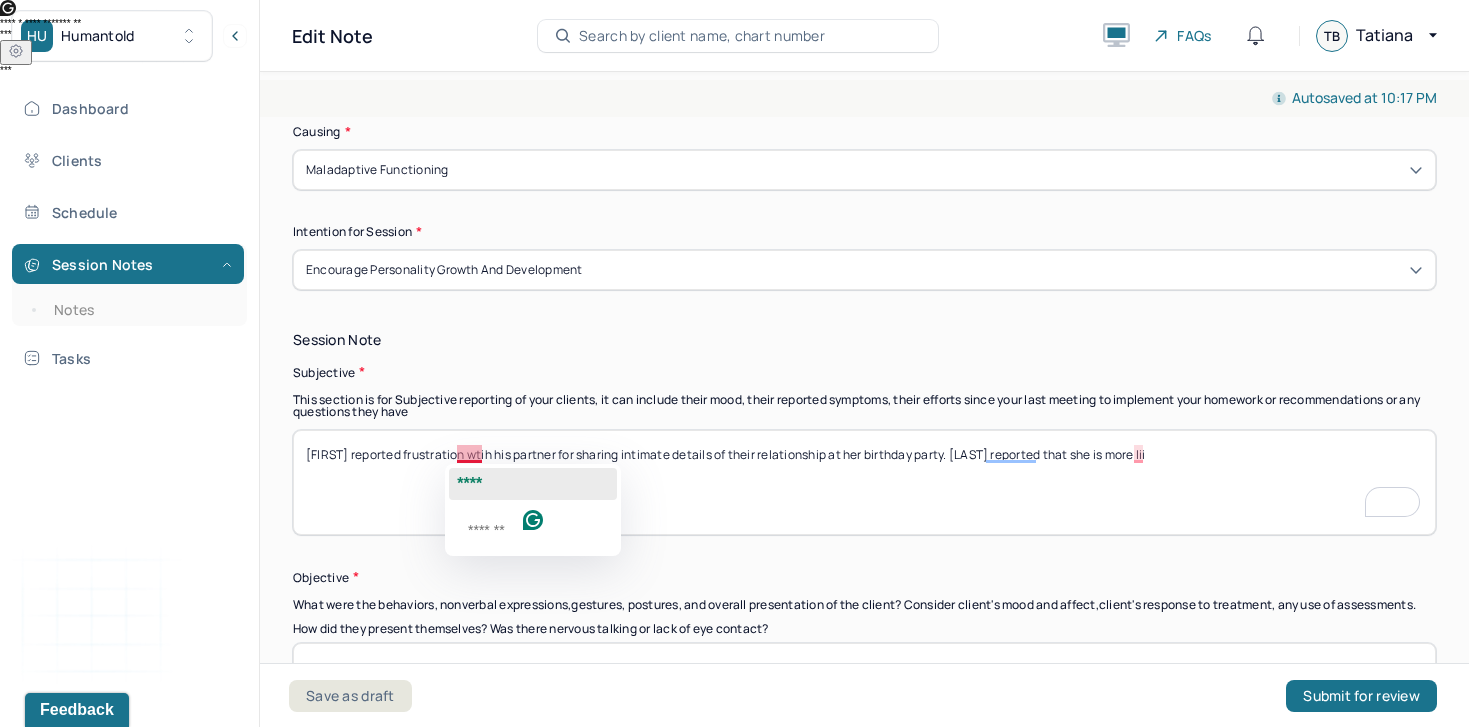 click on "****" 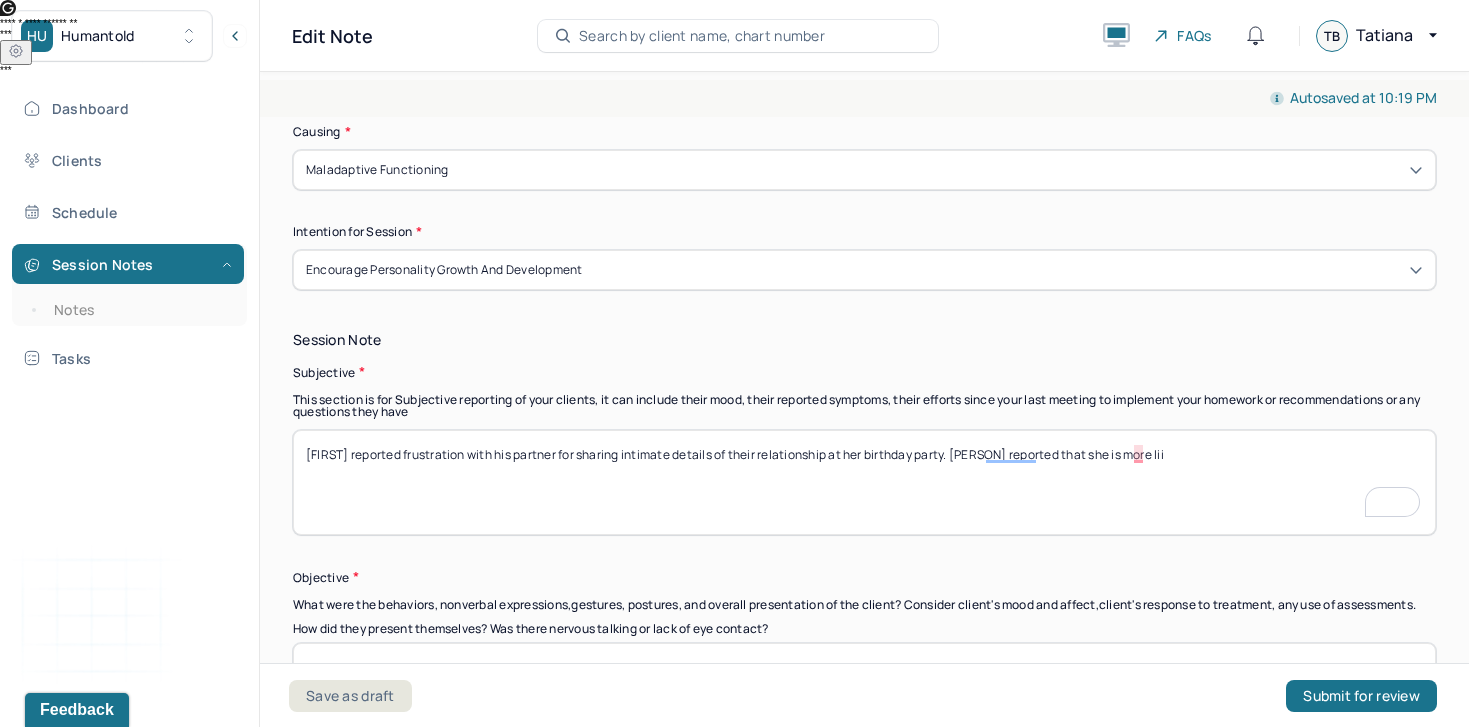 click on "Nikko reported frustration with his partner for sharing intimate details of their relationship at her birthday party. Marisa reported that she is more lii" at bounding box center (864, 482) 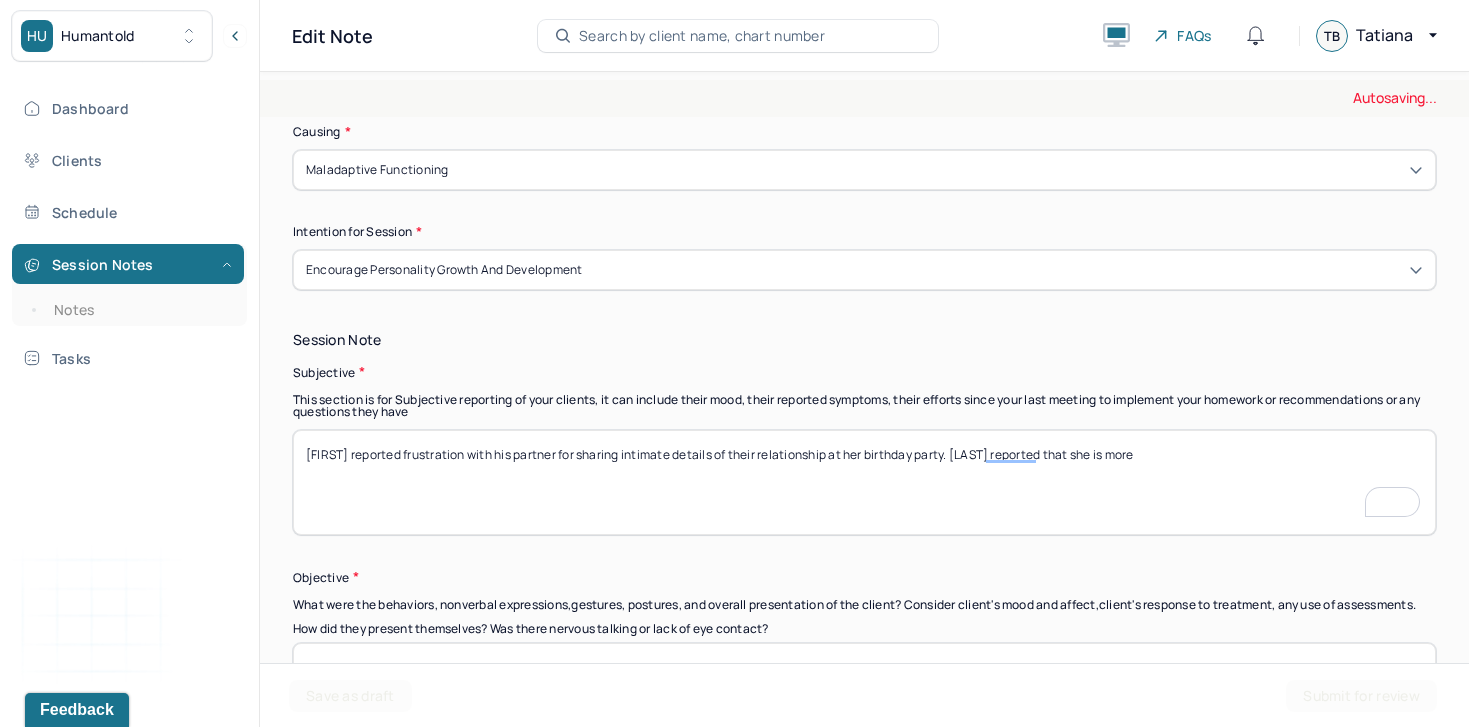 drag, startPoint x: 947, startPoint y: 448, endPoint x: 1177, endPoint y: 447, distance: 230.00217 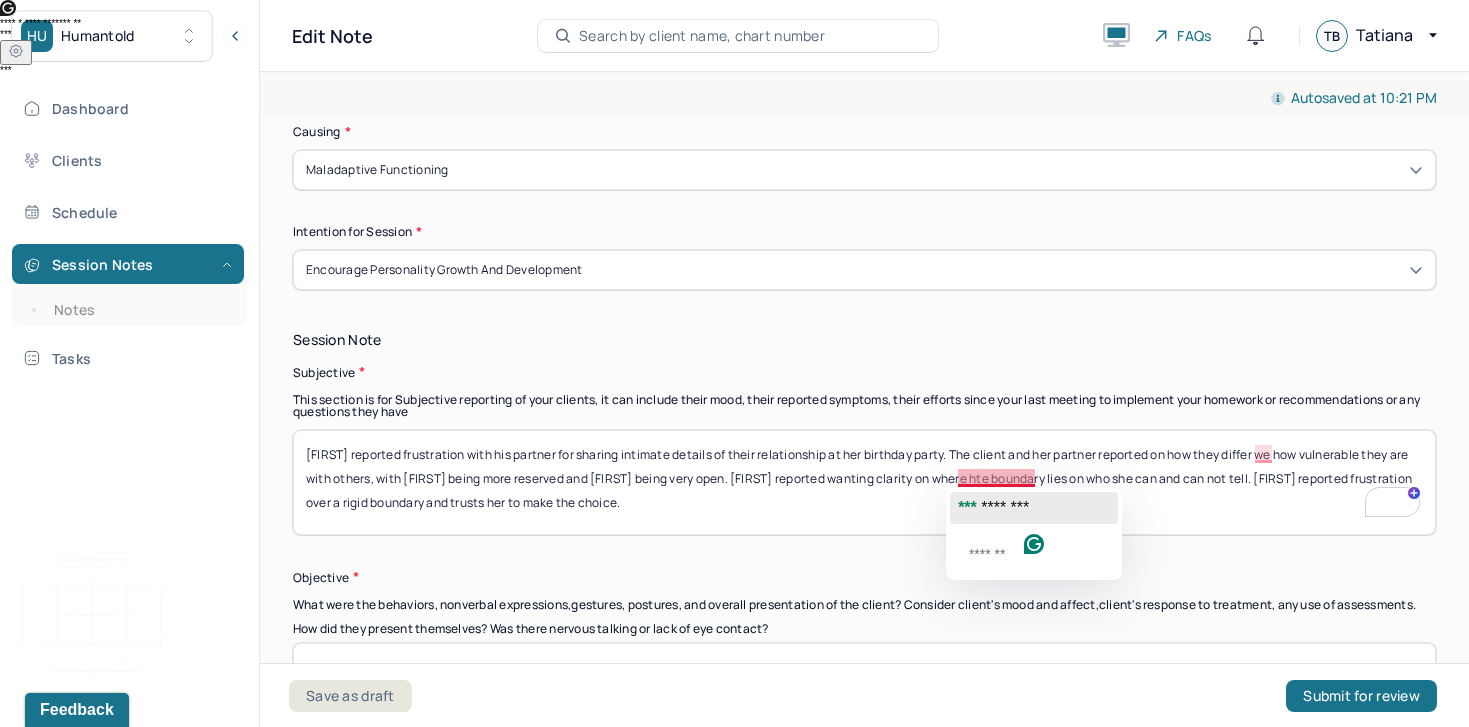 click on "********" 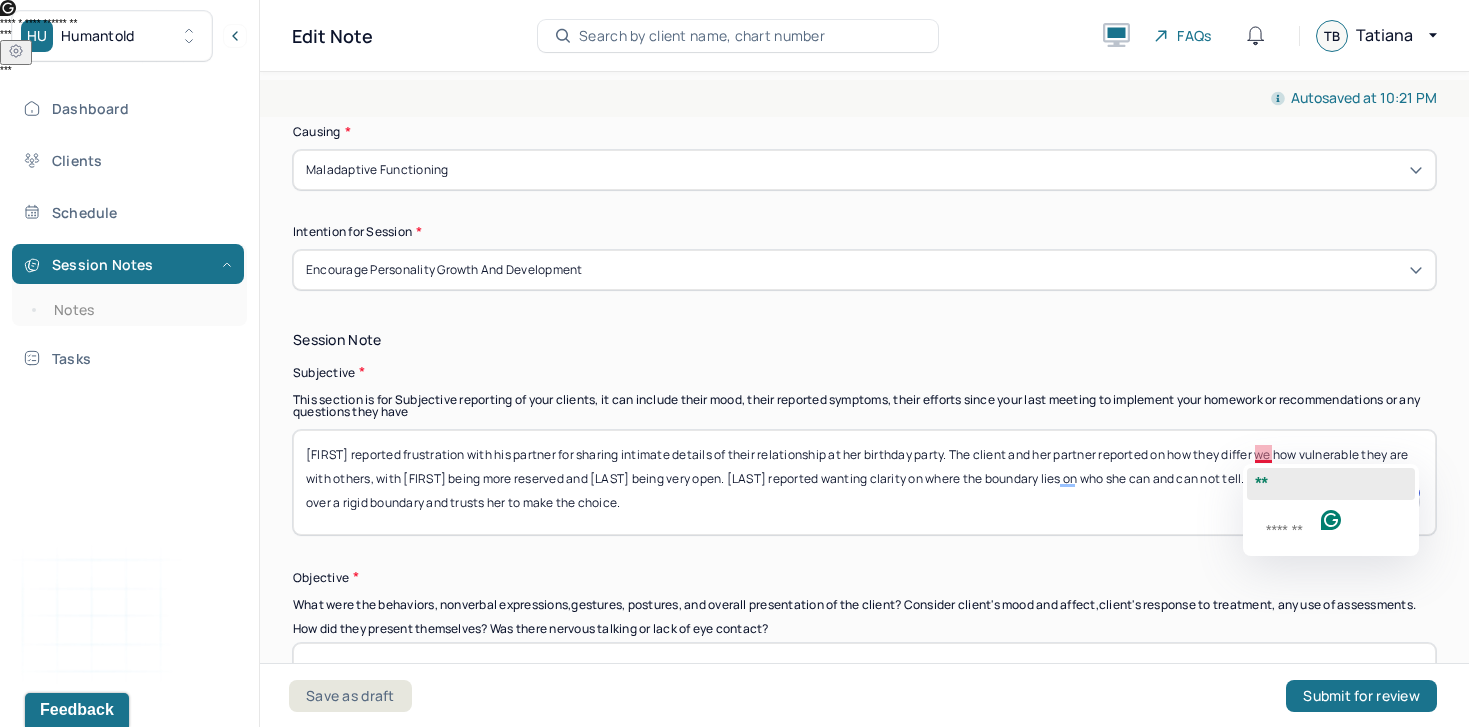 click on "**" 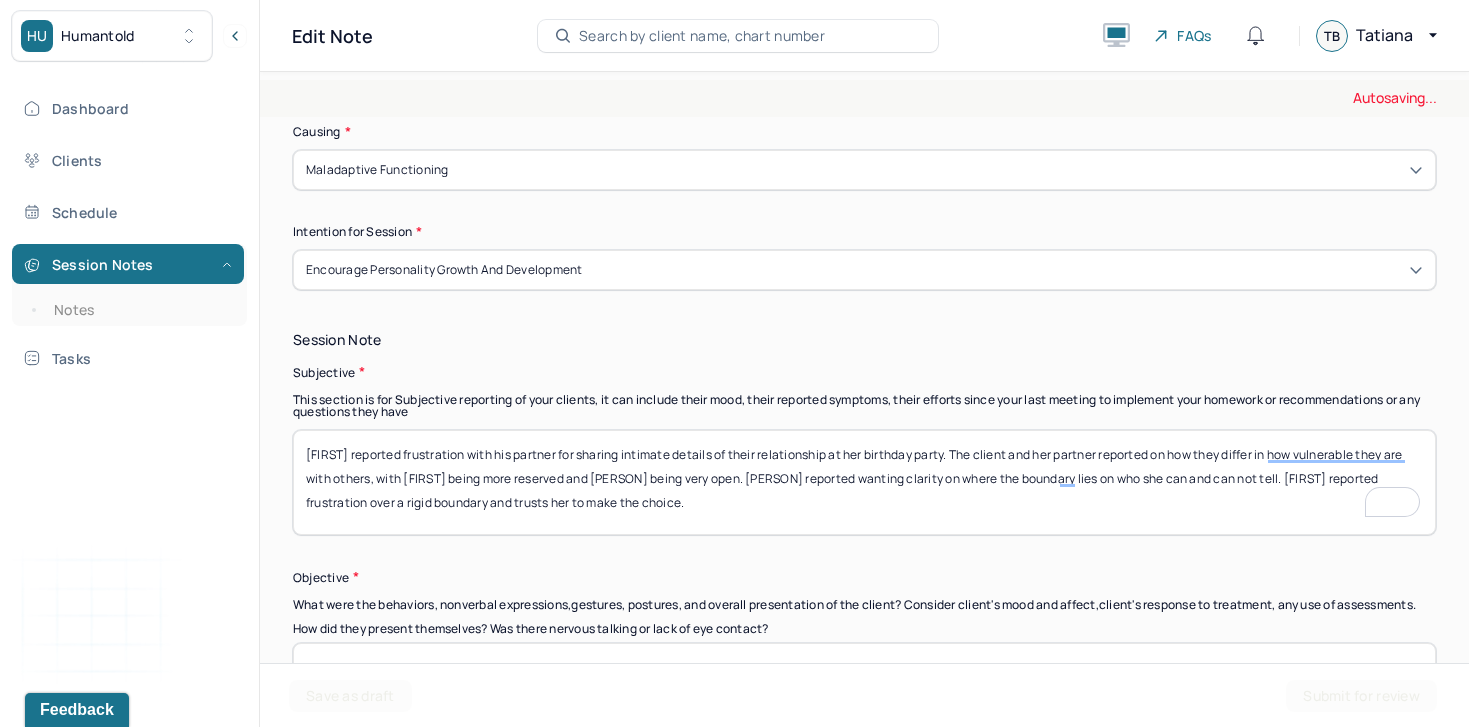 click on "Nikko reported frustration with his partner for sharing intimate details of their relationship at her birthday party. The client and her partner reported on how they differ we how vulnerable they are with others, with Nikko being more reserved and Marisa being very open. Marisa reported wanting clarity on where the boundary lies on who she can and can not tell. Nikko reported frustration over a rigid boundary and trusts her to make the choice." at bounding box center [864, 482] 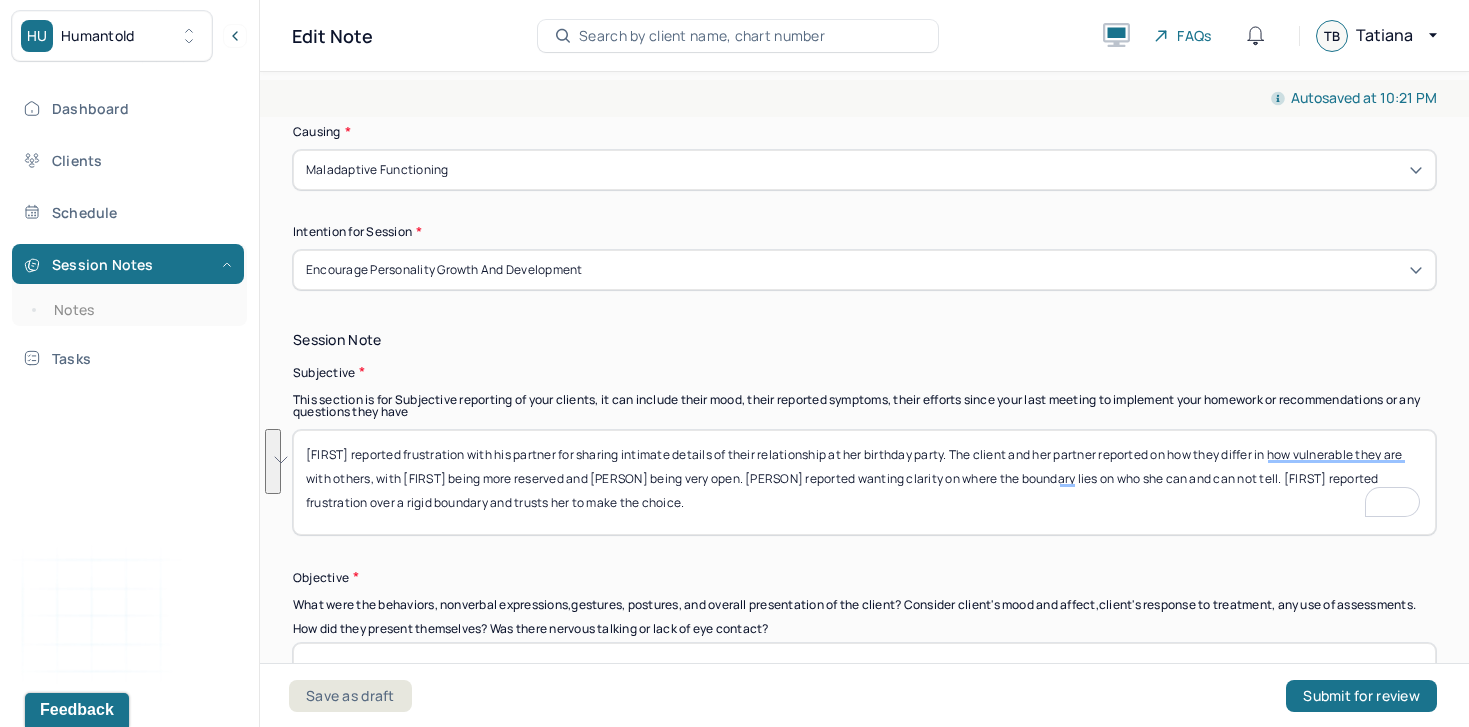 type on "[PERSON] reported frustration with his partner for sharing intimate details of their relationship at her birthday party. The client and her partner reported on how they differ in how vulnerable they are with others, with [PERSON] being more reserved and [PERSON] being very open. [PERSON] reported wanting clarity on where the boundary lies on who she can and can not tell. [PERSON] reported frustration over a rigid boundary and trusts her to make the choice." 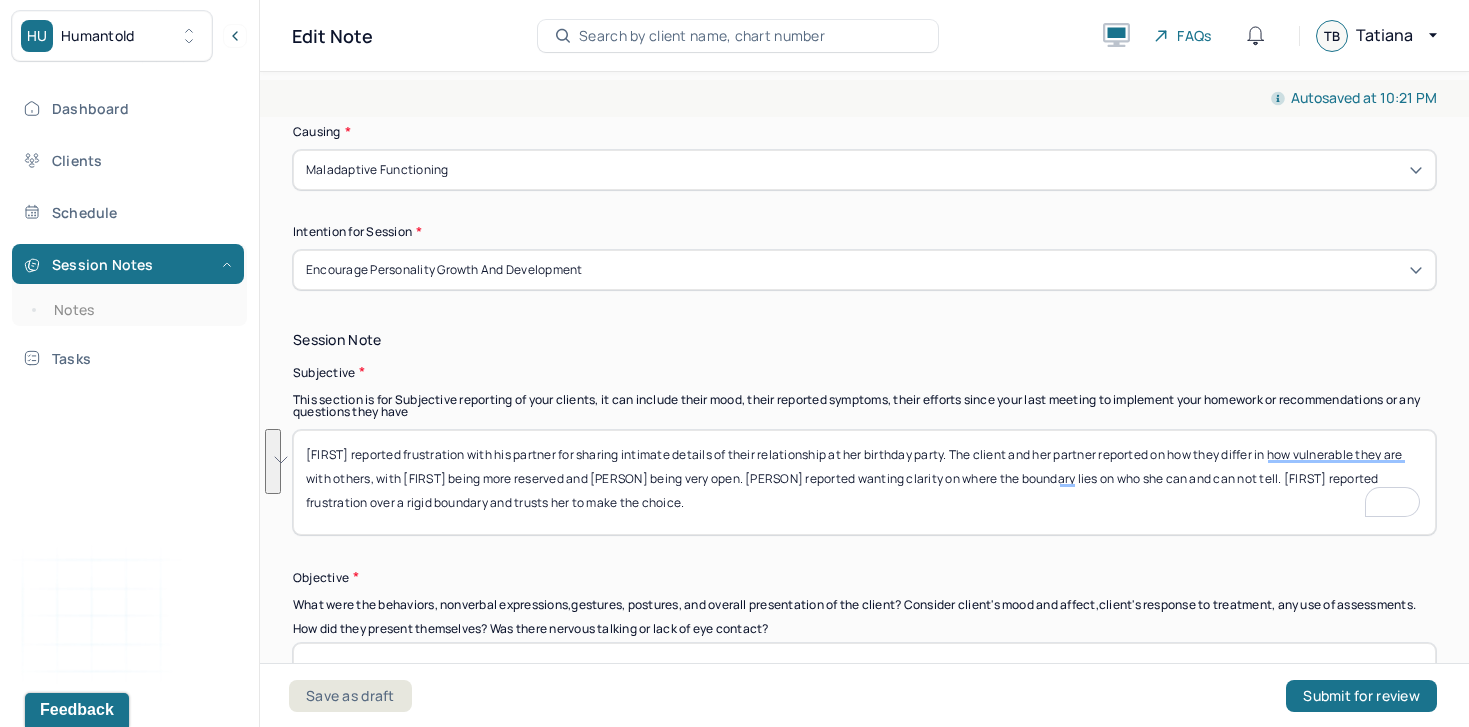 scroll, scrollTop: 1223, scrollLeft: 0, axis: vertical 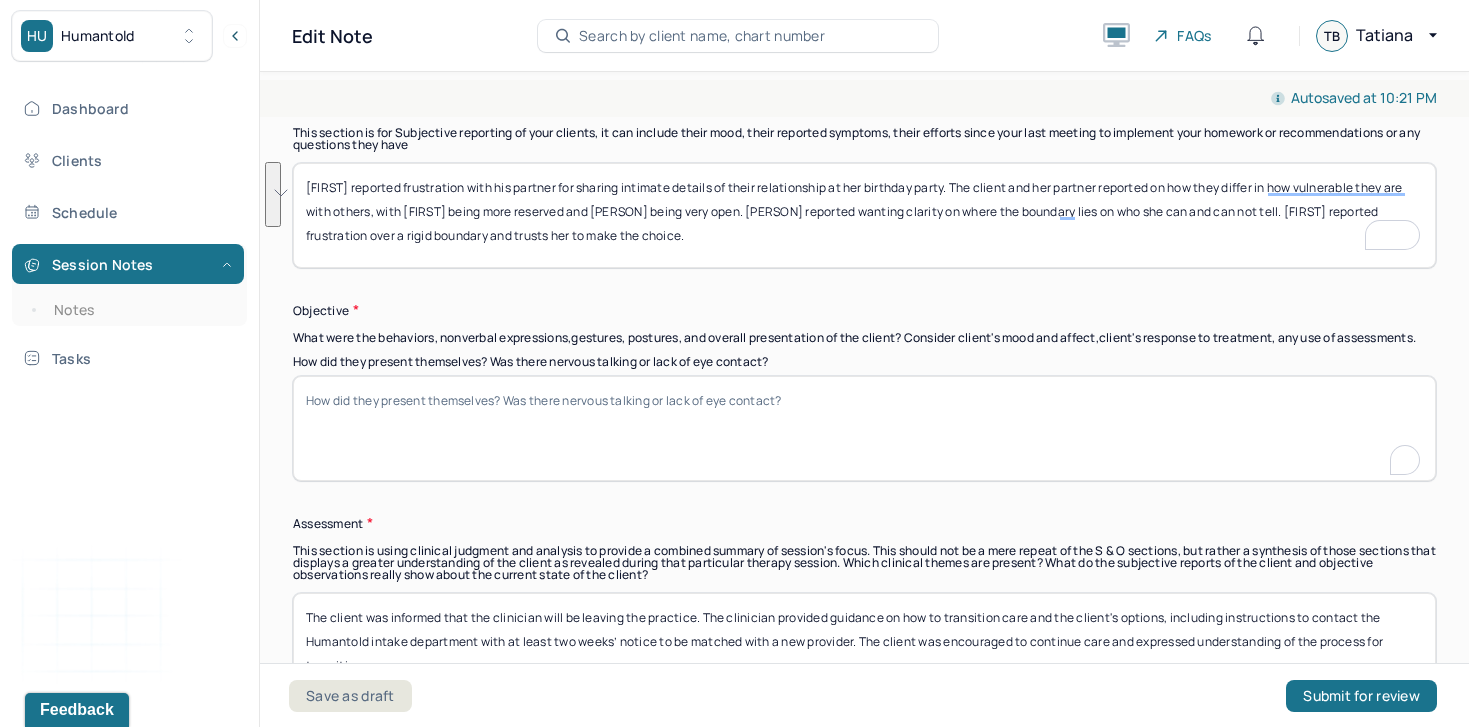 click on "How did they present themselves? Was there nervous talking or lack of eye contact?" at bounding box center [864, 428] 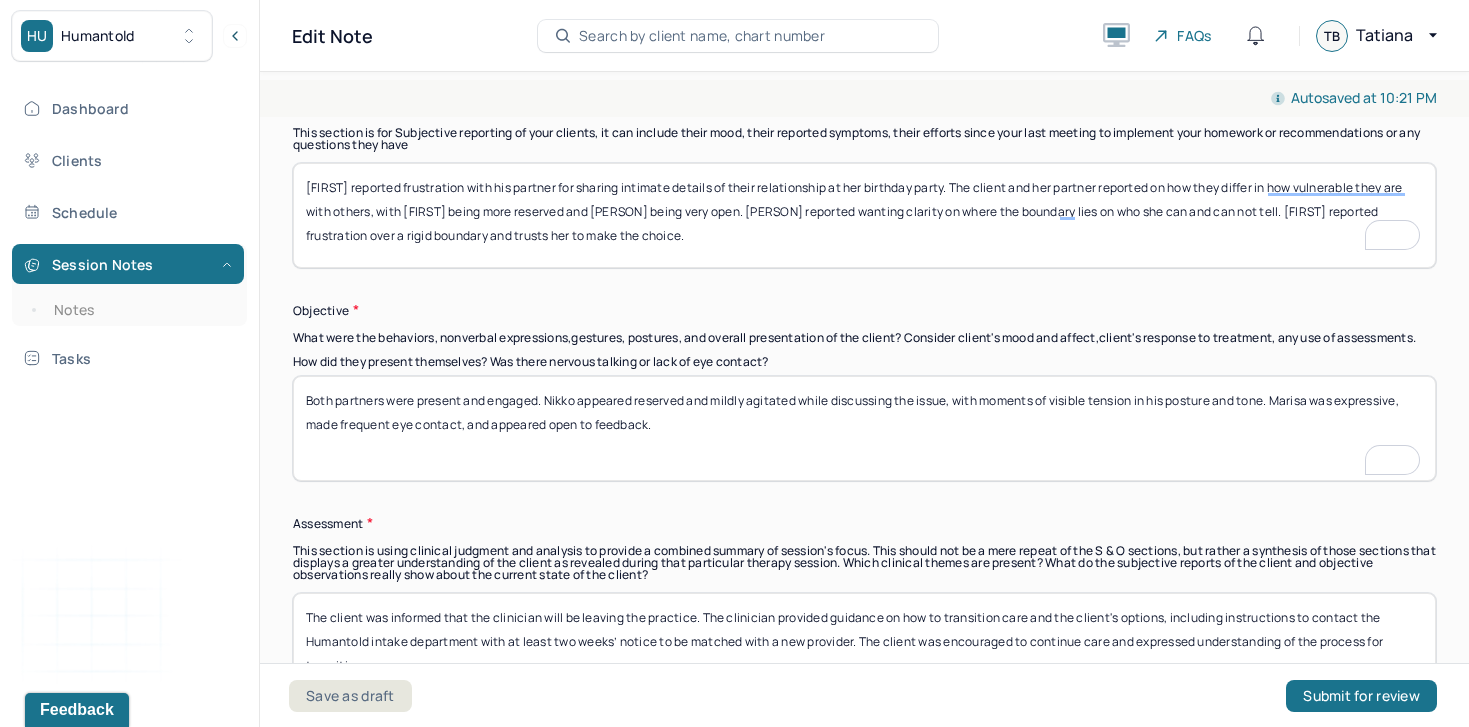 scroll, scrollTop: 1583, scrollLeft: 0, axis: vertical 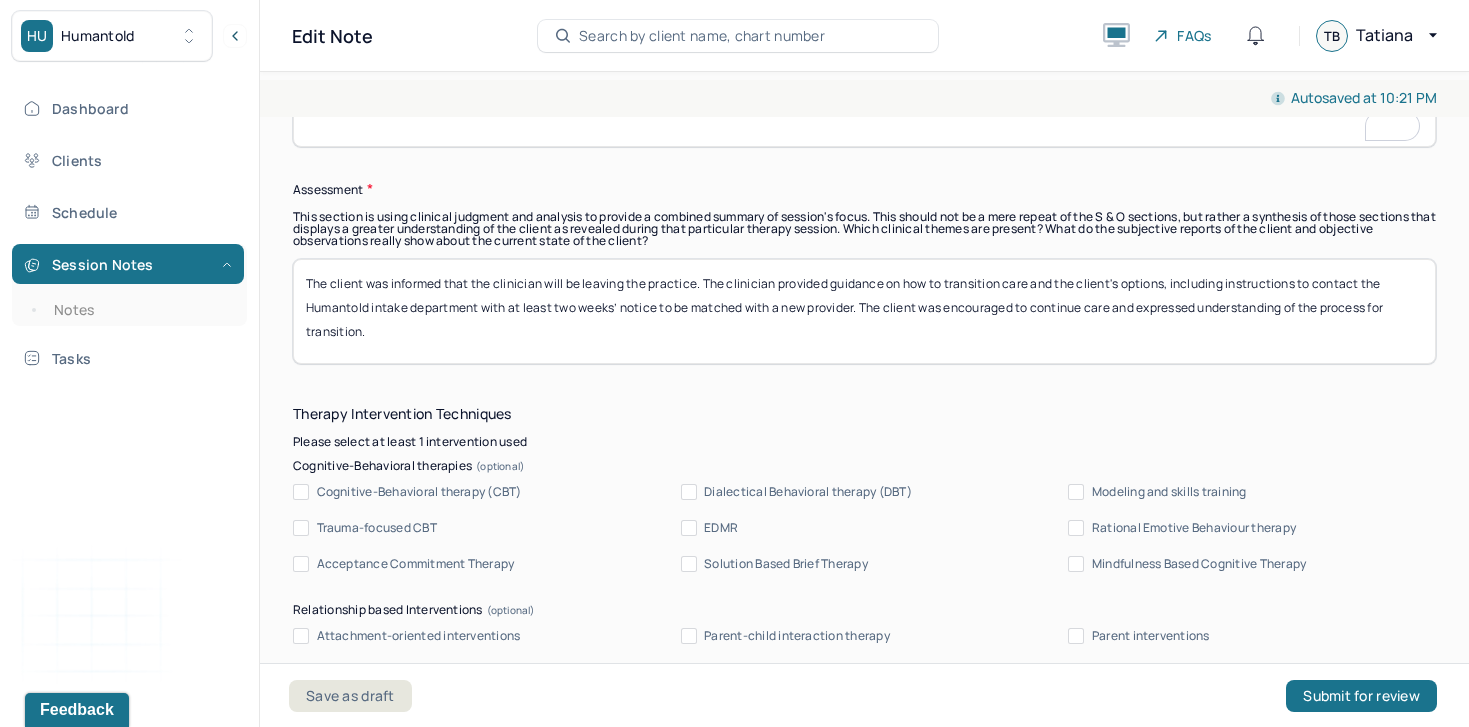 type on "Both partners were present and engaged. Nikko appeared reserved and mildly agitated while discussing the issue, with moments of visible tension in his posture and tone. Marisa was expressive, made frequent eye contact, and appeared open to feedback." 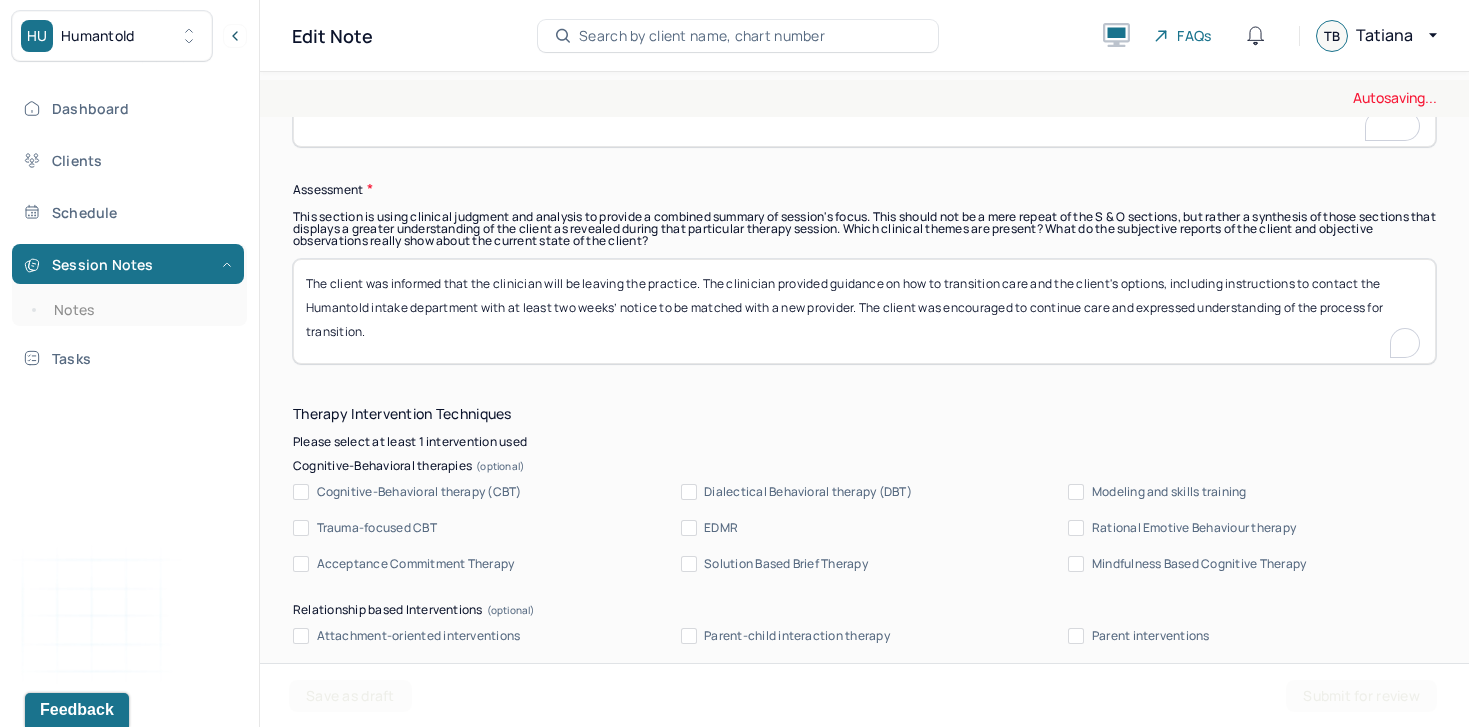 click on "The client was informed that the clinician will be leaving the practice. The clinician provided guidance on how to transition care and the client's options, including instructions to contact the Humantold intake department with at least two weeks’ notice to be matched with a new provider. The client was encouraged to continue care and expressed understanding of the process for transition." at bounding box center (864, 311) 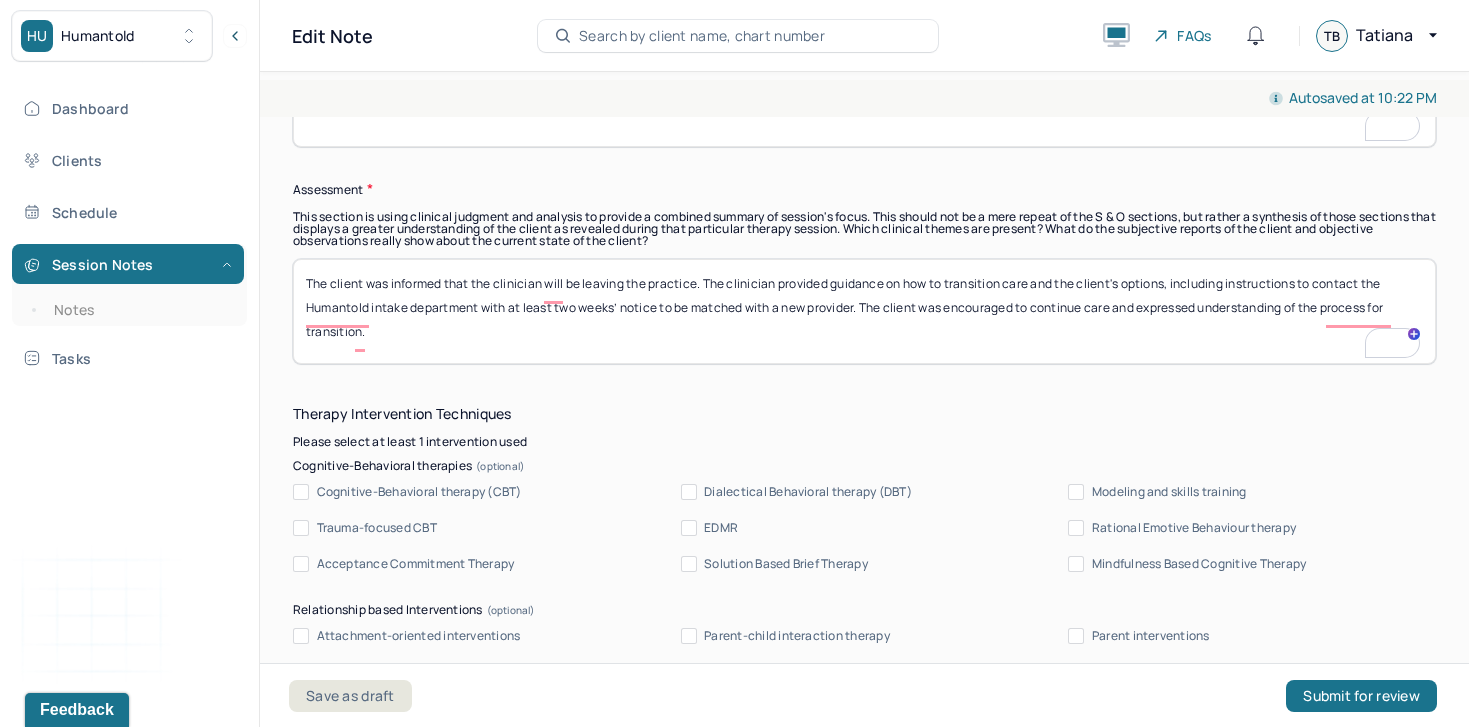 click on "The client was informed that the clinician will be leaving the practice. The clinician provided guidance on how to transition care and the client's options, including instructions to contact the Humantold intake department with at least two weeks’ notice to be matched with a new provider. The client was encouraged to continue care and expressed understanding of the process for transition." at bounding box center [864, 311] 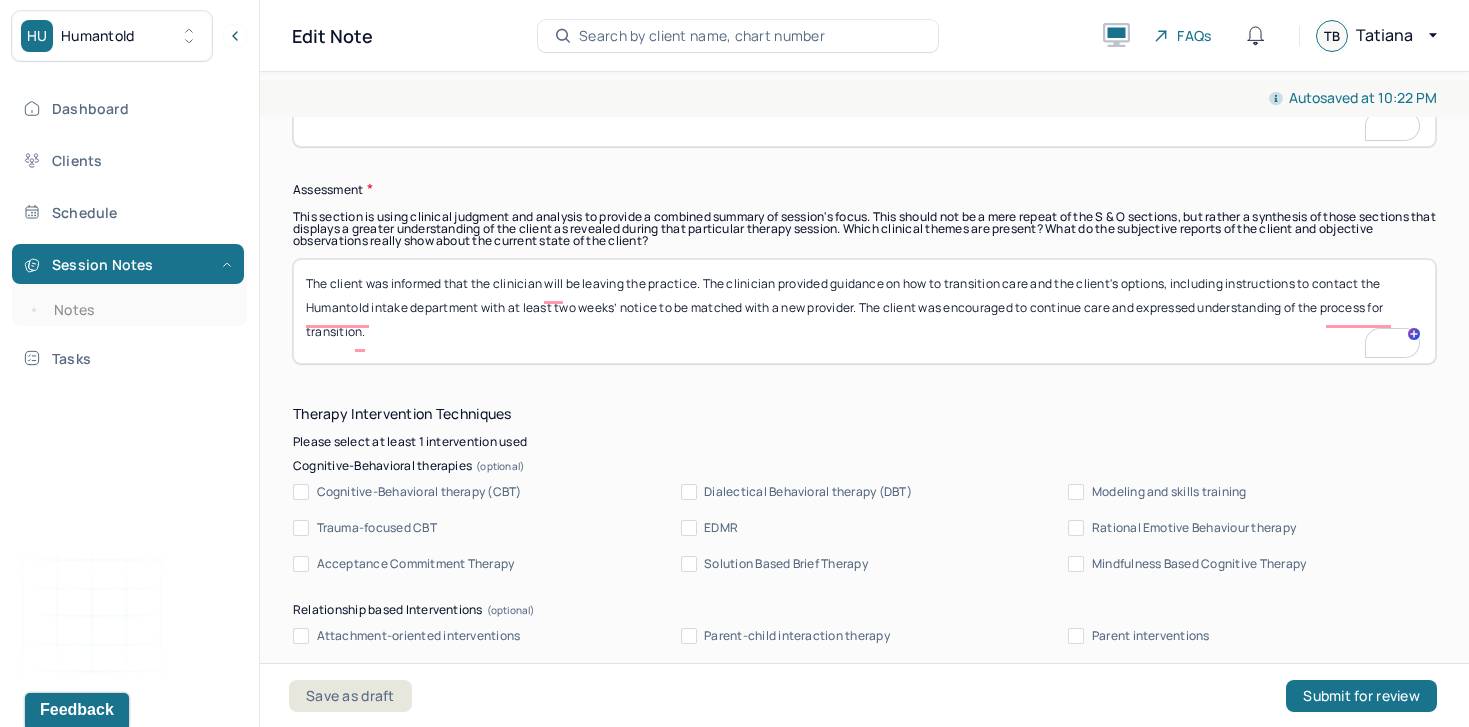 scroll, scrollTop: 1873, scrollLeft: 0, axis: vertical 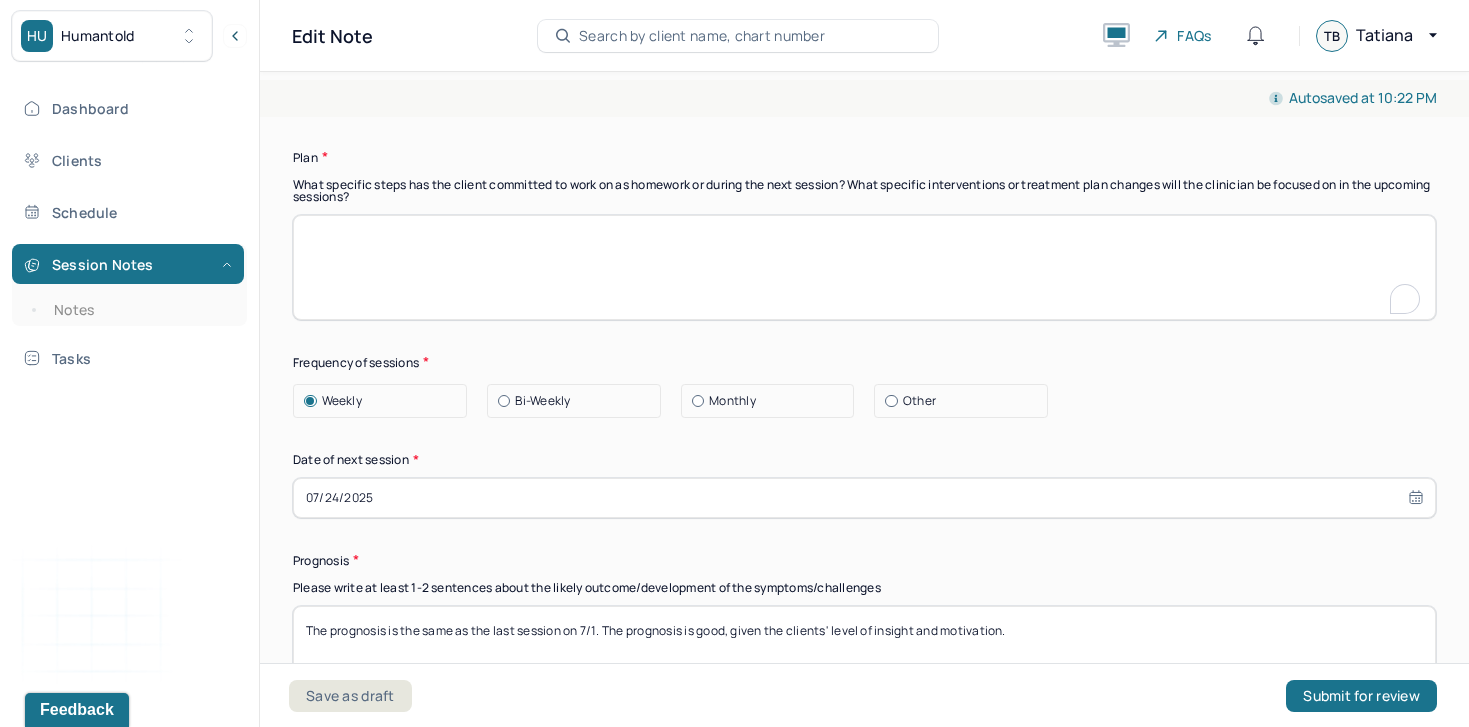 click at bounding box center [864, 267] 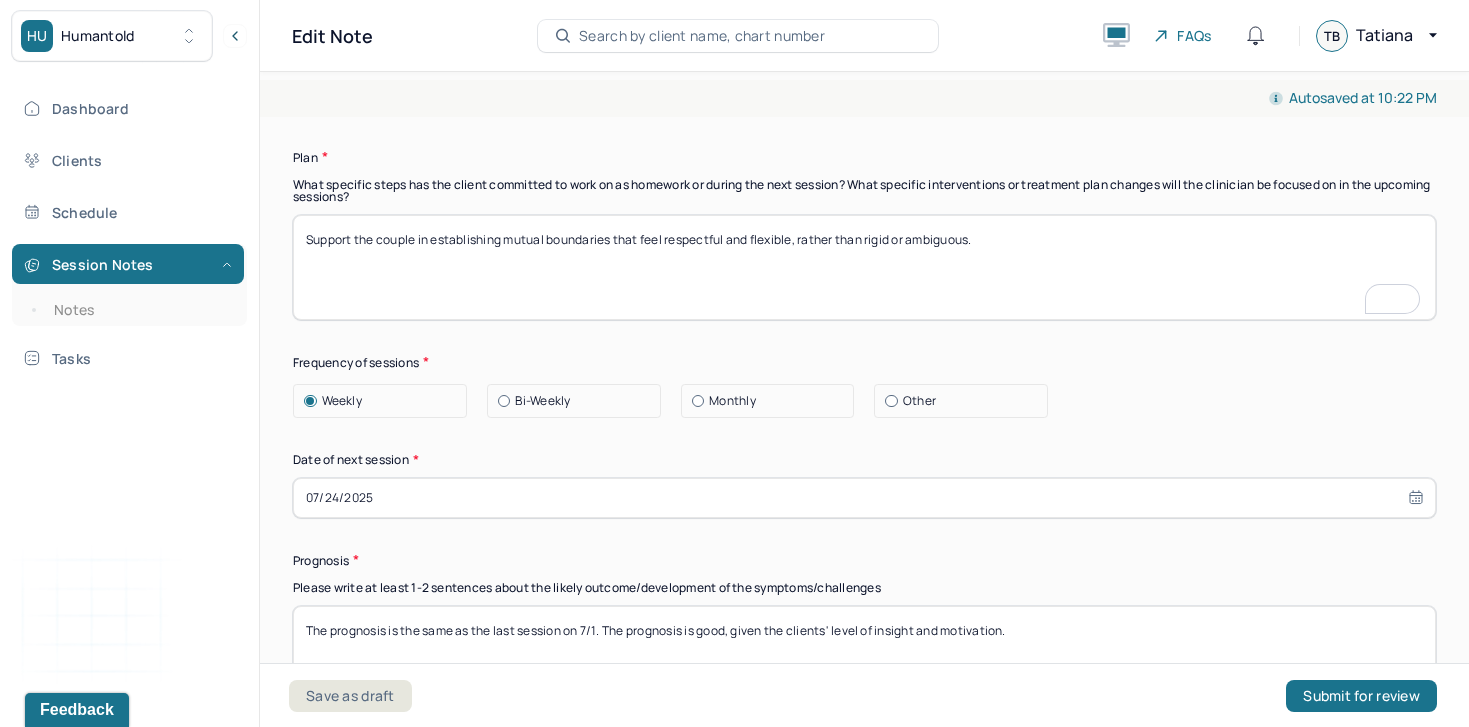 scroll, scrollTop: 2332, scrollLeft: 0, axis: vertical 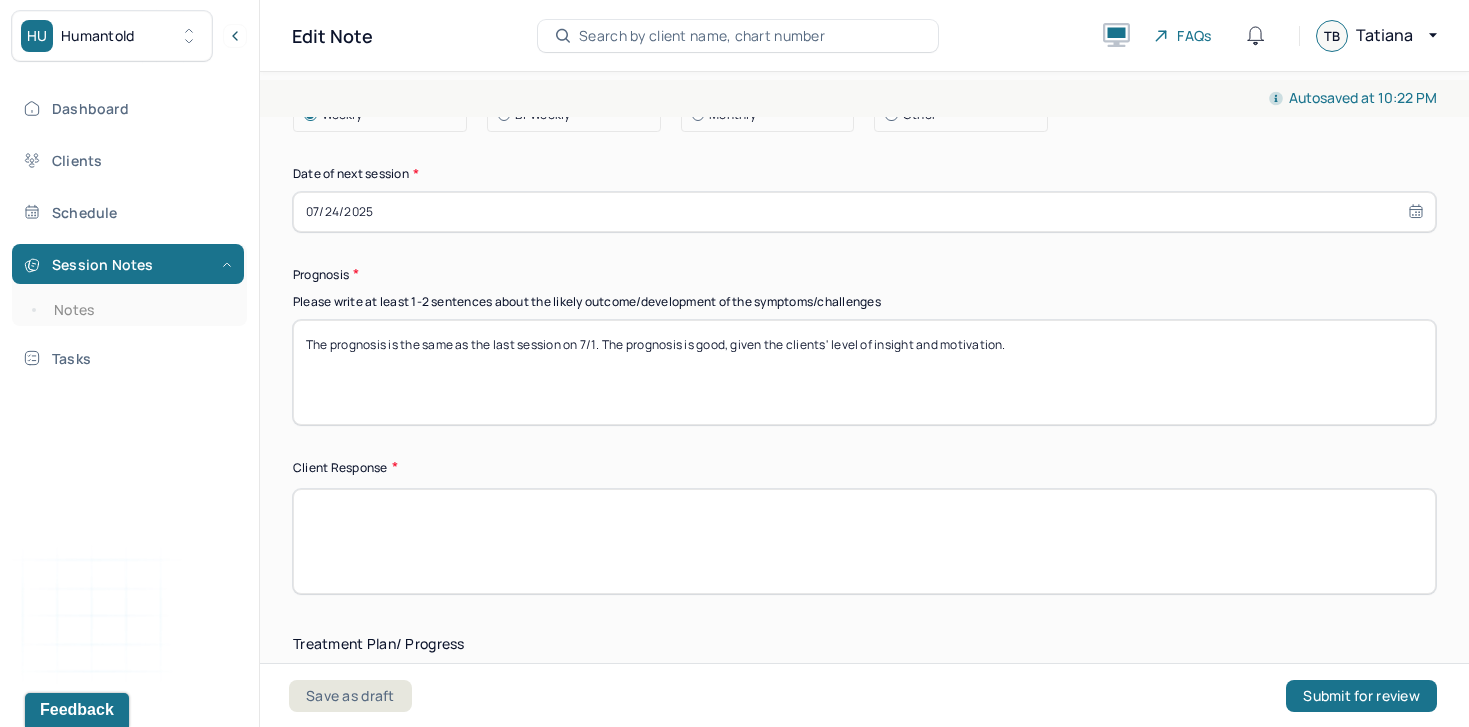 type on "Support the couple in establishing mutual boundaries that feel respectful and flexible, rather than rigid or ambiguous." 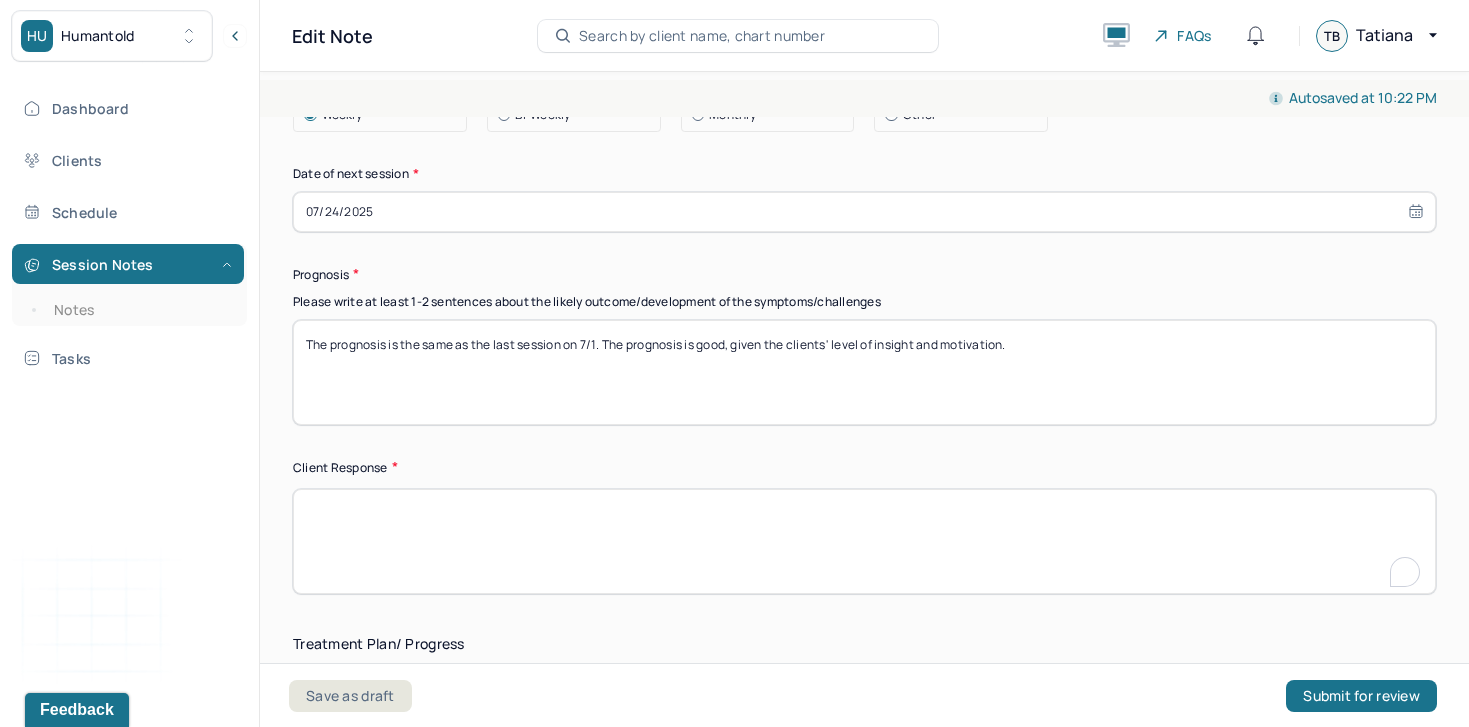 paste on "Both clients responded well to clinician-led reflection and prompts for empathy. Nikko was able to articulate his internal conflict—wanting boundaries without controlling his partner." 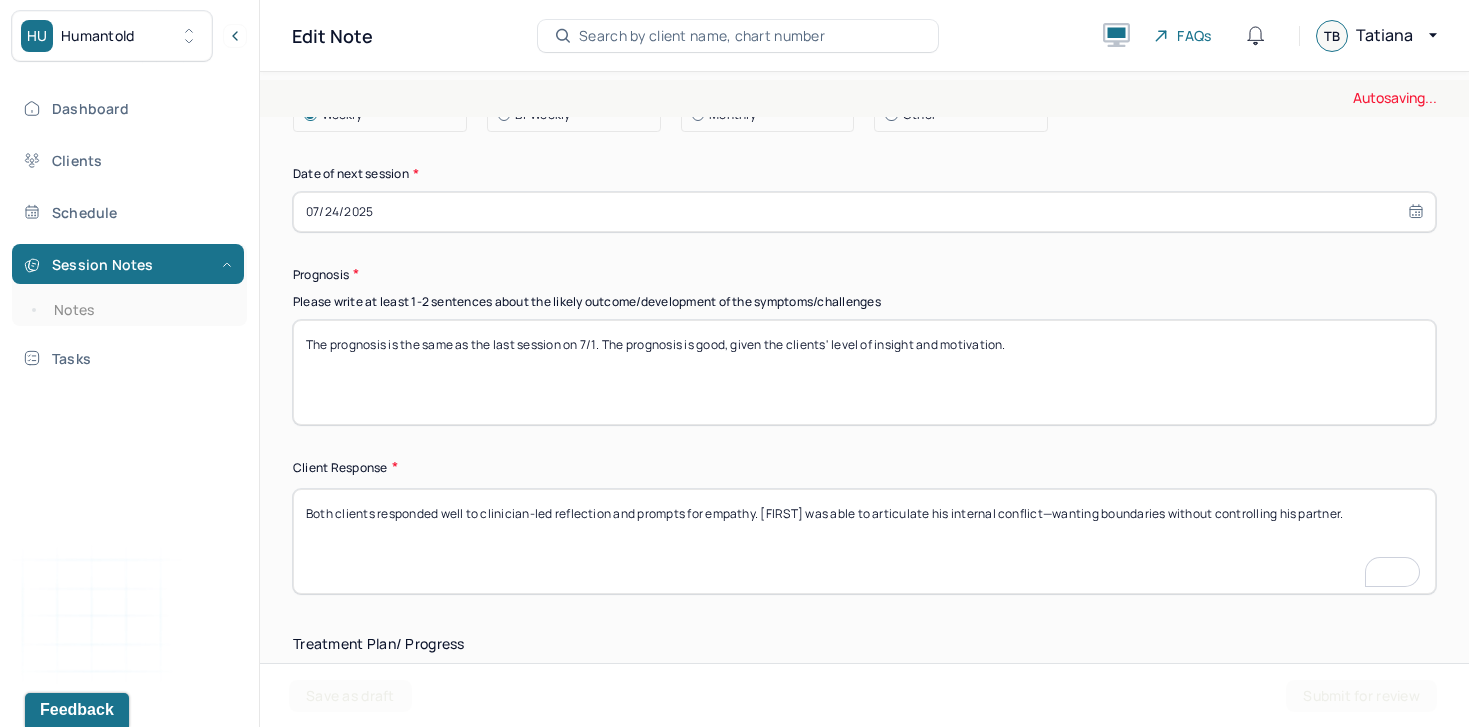 click on "Both clients responded well to clinician-led reflection and prompts for empathy. Nikko was able to articulate his internal conflict—wanting boundaries without controlling his partner." at bounding box center (864, 541) 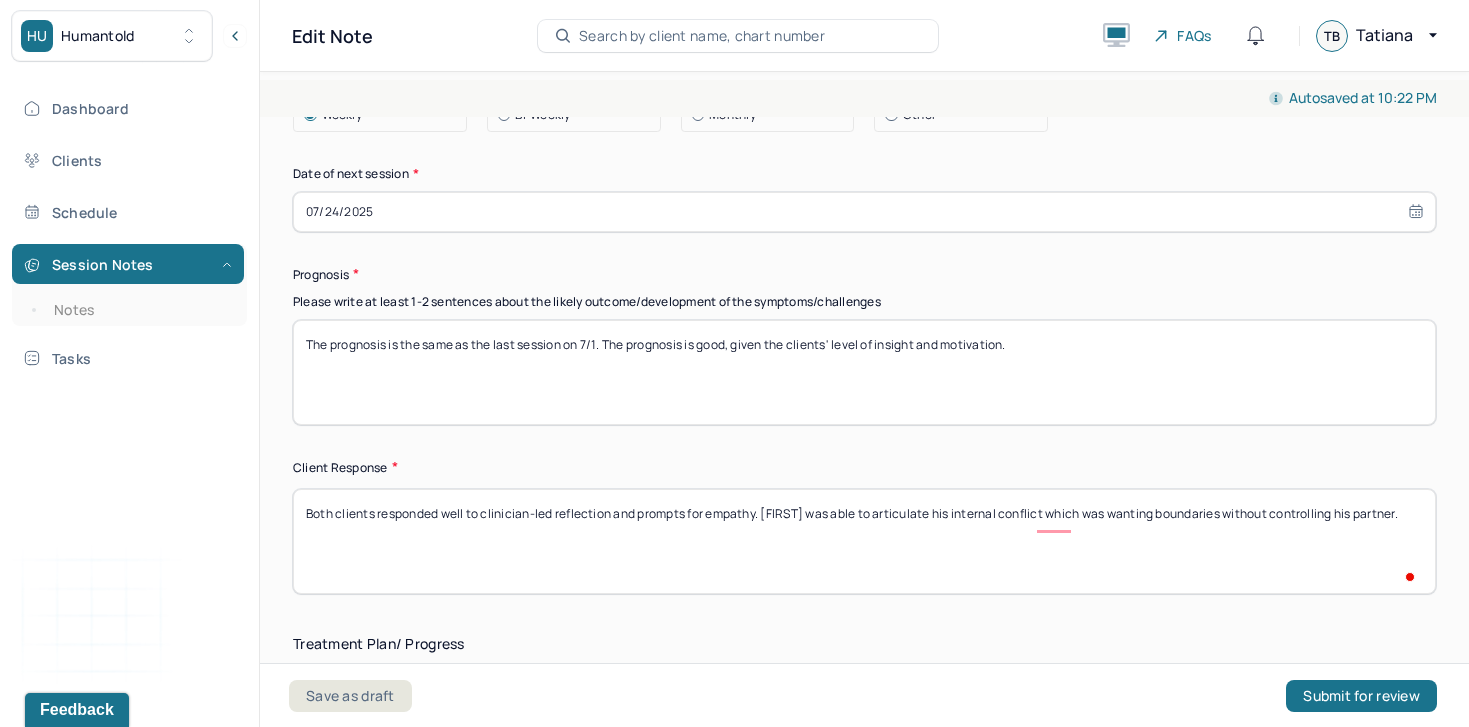 click on "Save as draft     Submit for review" at bounding box center [863, 695] 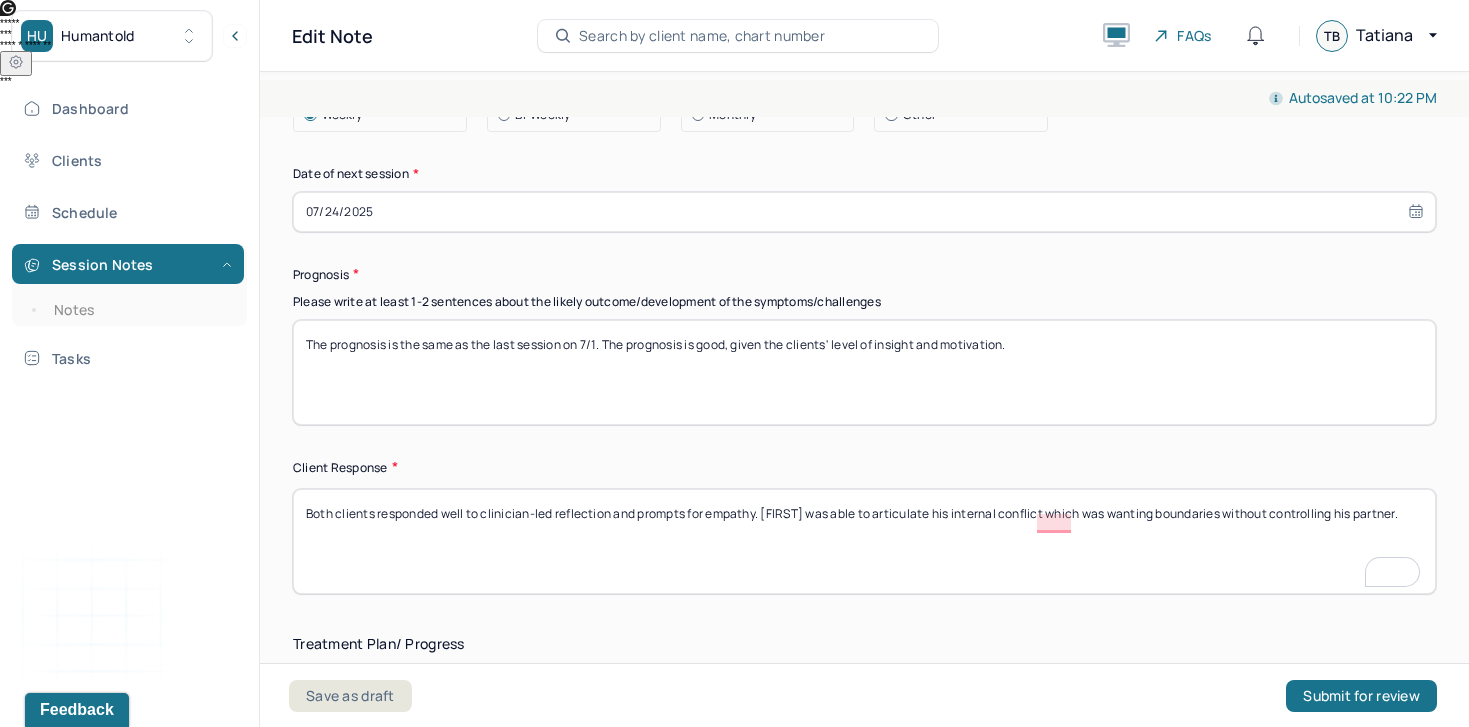 click on "Both clients responded well to clinician-led reflection and prompts for empathy. Nikko was able to articulate his internal conflict which was wanting boundaries without controlling his partner." at bounding box center (864, 541) 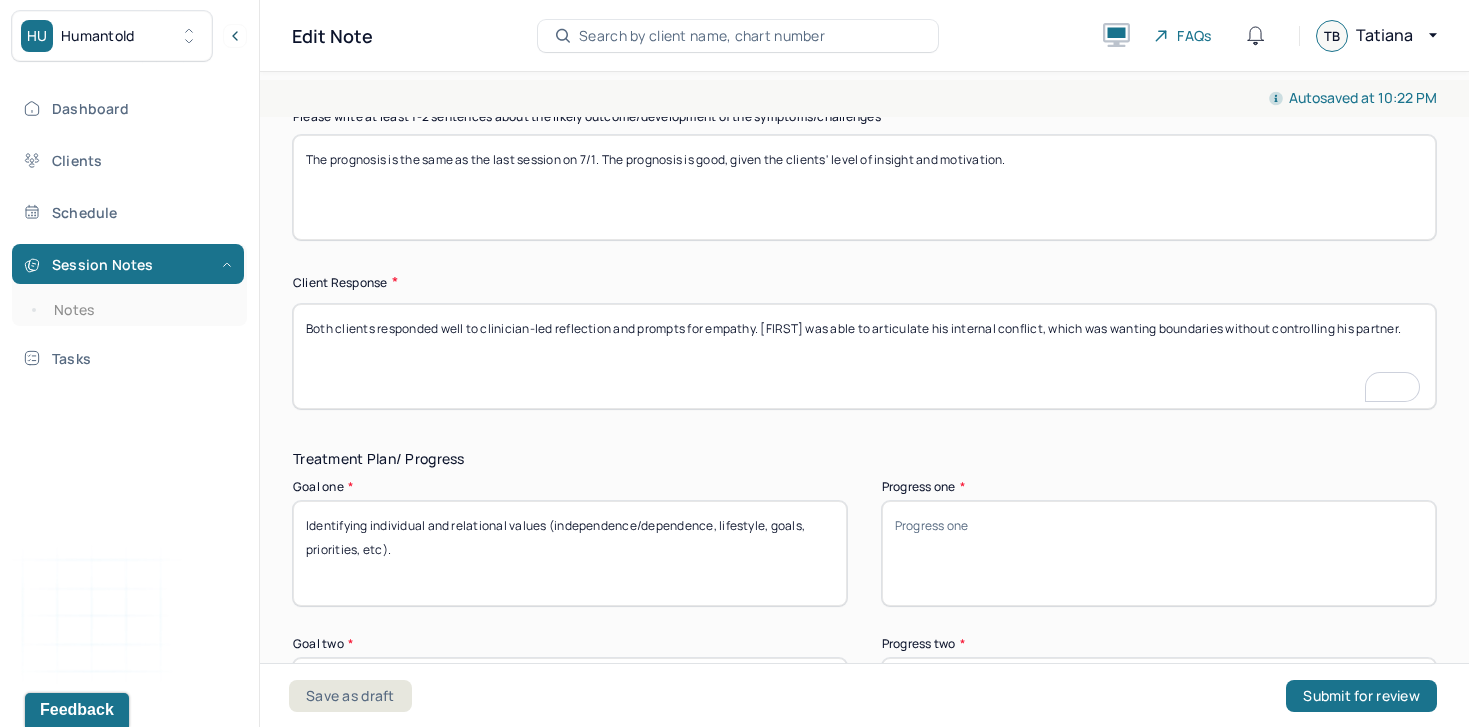 type on "Both clients responded well to clinician-led reflection and prompts for empathy. Nikko was able to articulate his internal conflict, which was wanting boundaries without controlling his partner." 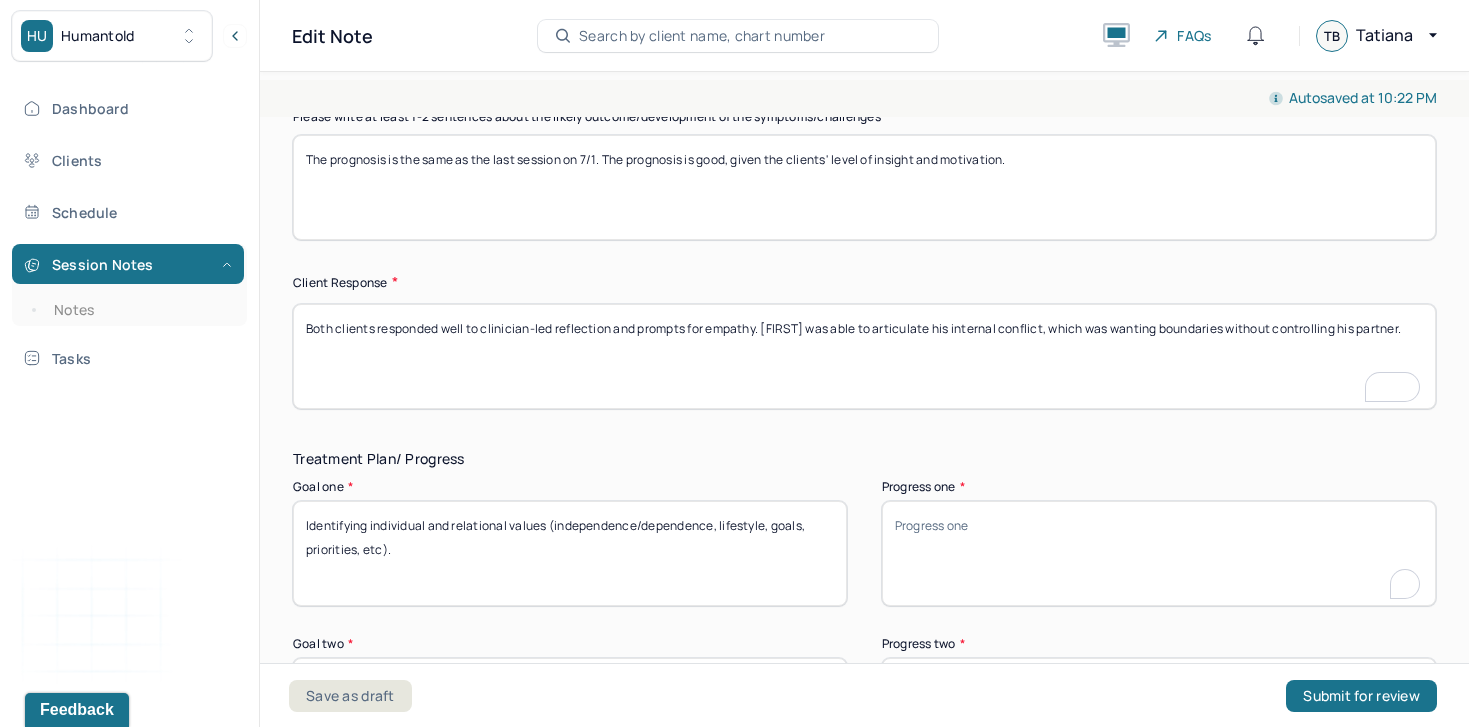 click on "Progress one *" at bounding box center [1159, 553] 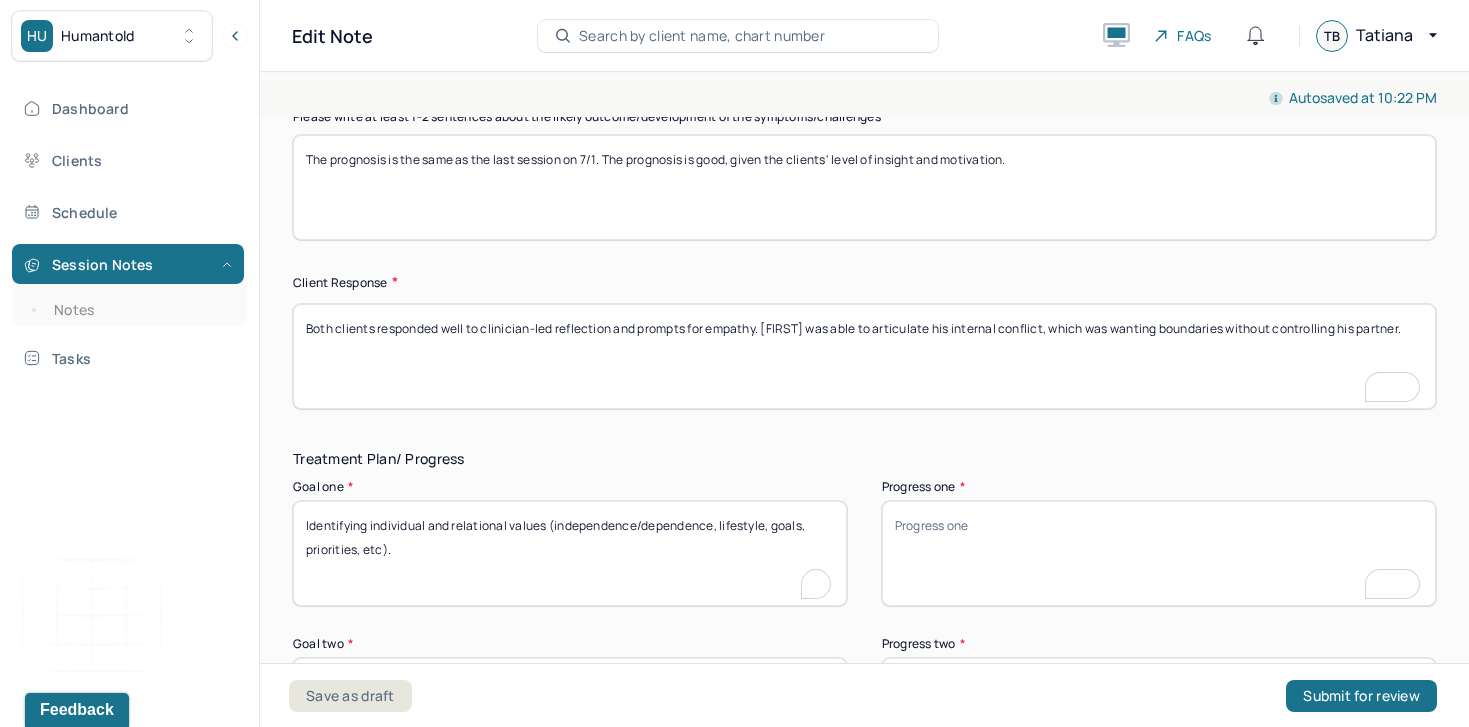 click on "Identifying individual and relational values (independence/dependence, lifestyle, goals, priorities, etc)." at bounding box center (570, 553) 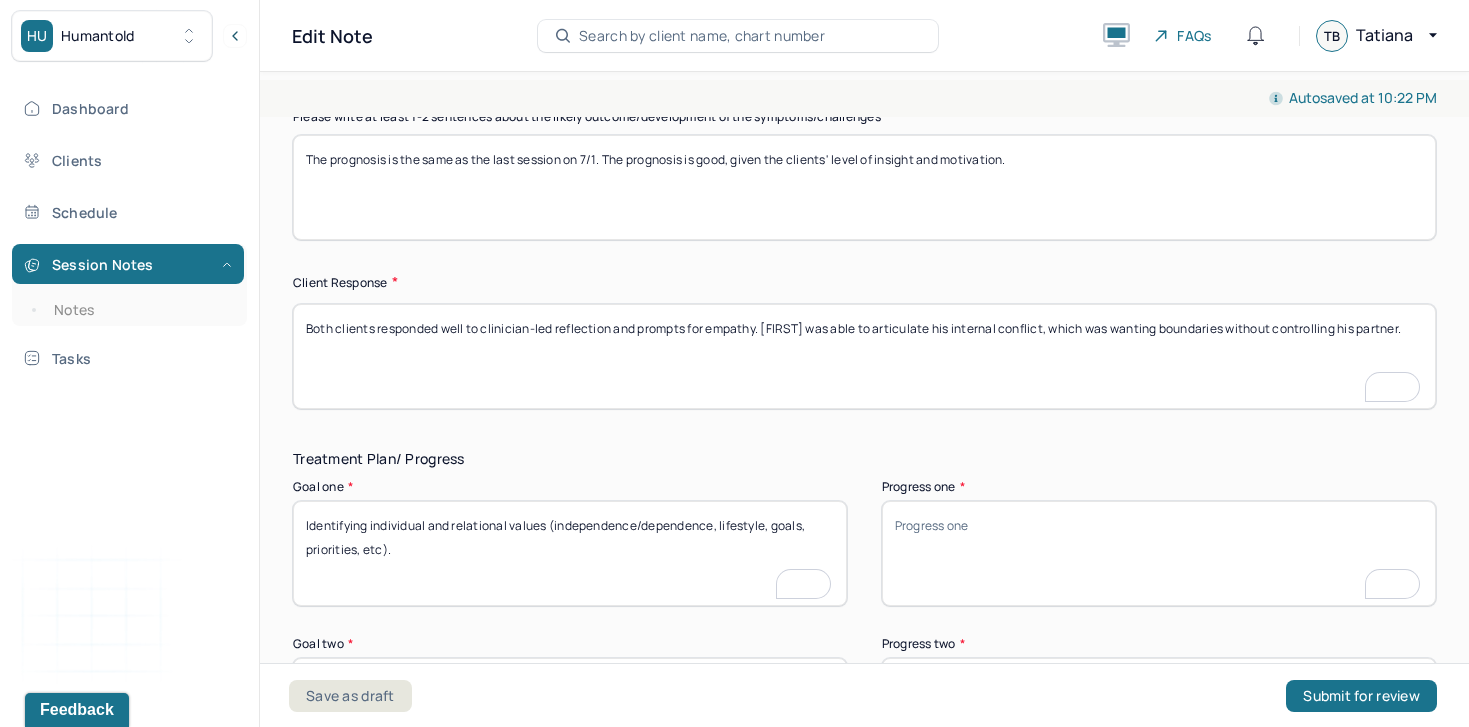 click on "Identifying individual and relational values (independence/dependence, lifestyle, goals, priorities, etc)." at bounding box center [570, 553] 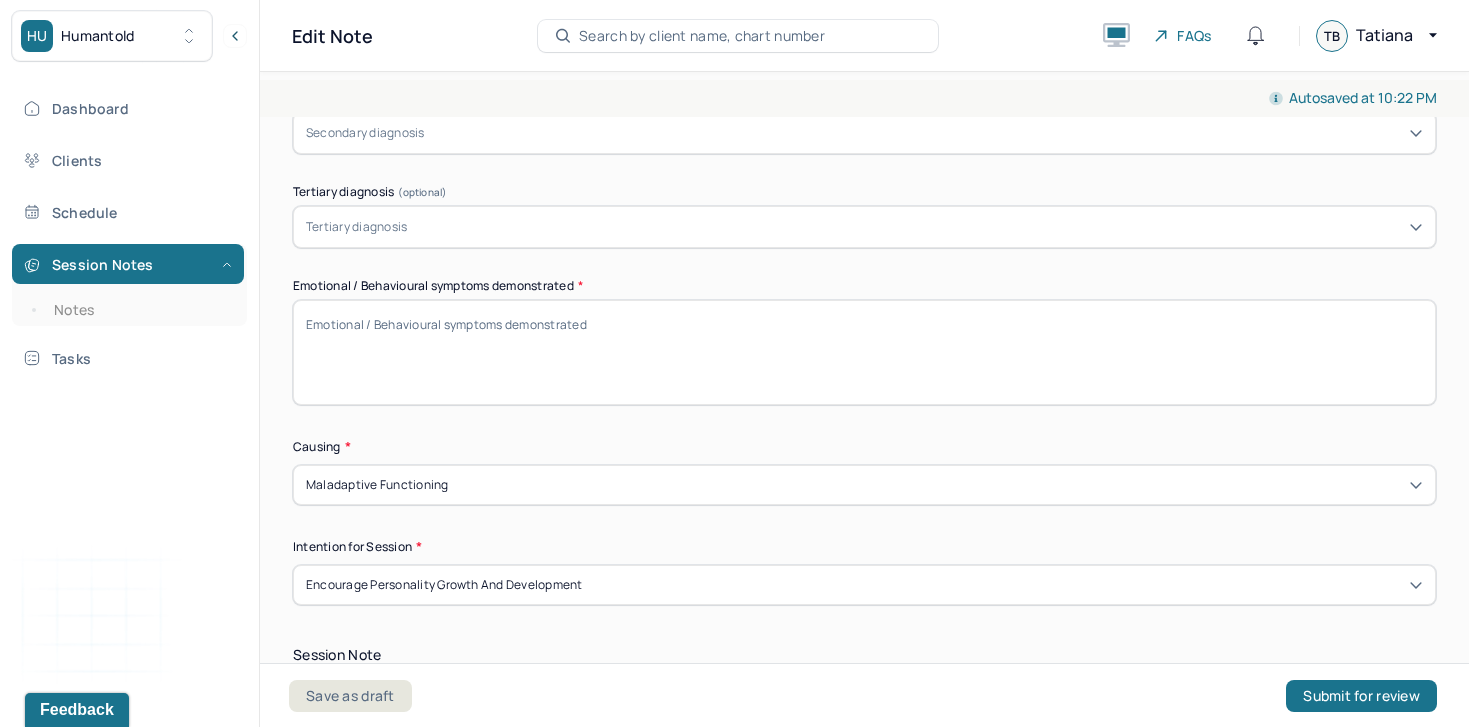 click on "Emotional / Behavioural symptoms demonstrated *" at bounding box center (864, 352) 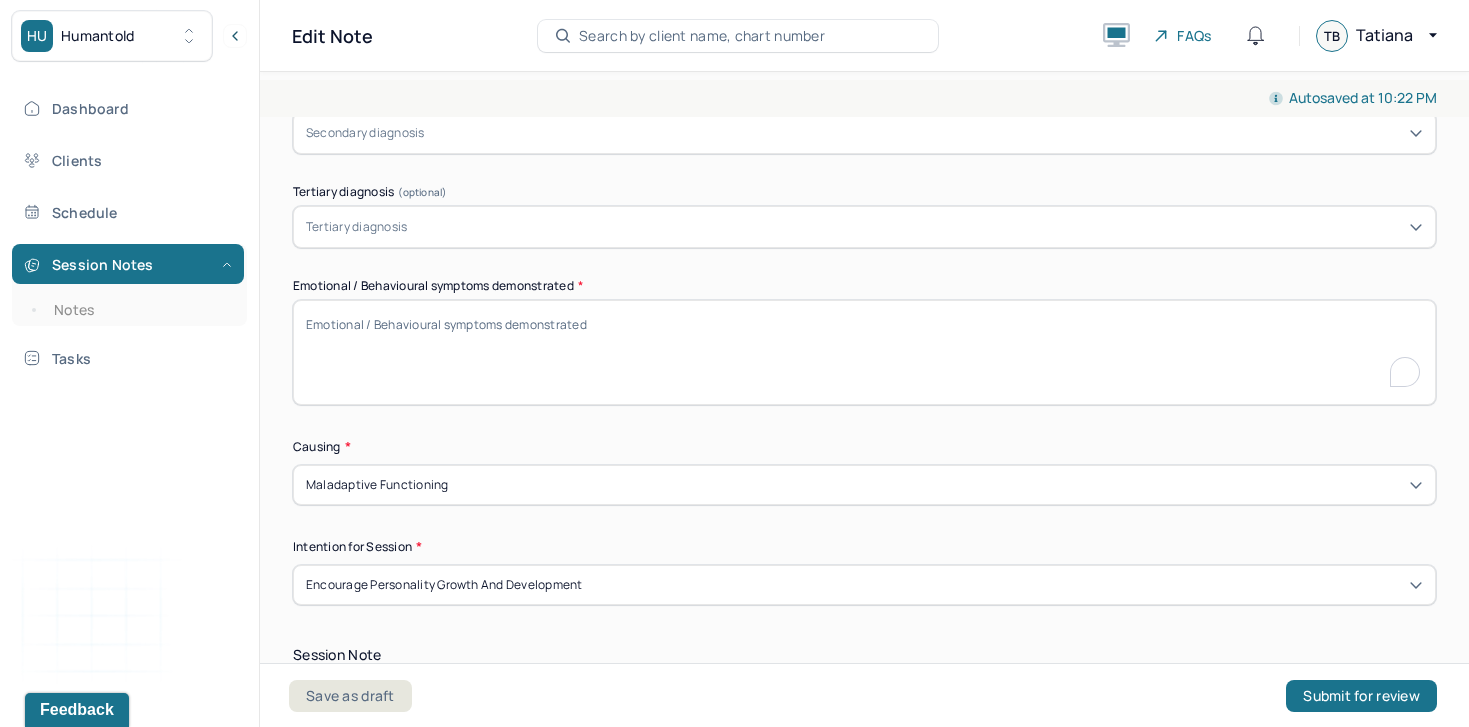 paste on "Nikko presented with mild irritability and emotional tension, particularly when discussing the breach of privacy. His tone was measured but firm. Marisa was emotionally open, expressive, and somewhat defensive initially," 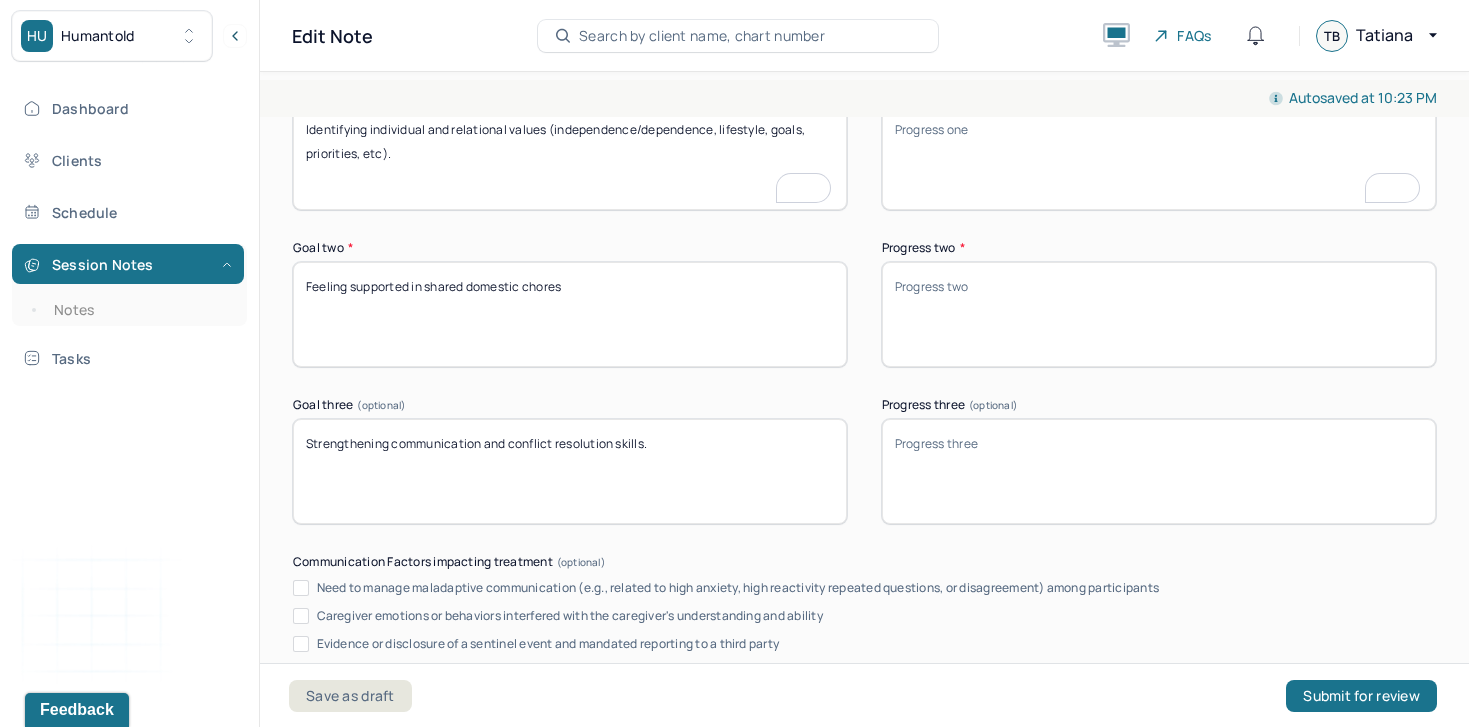 type on "Nikko presented with mild irritability and emotional tension, particularly when discussing the breach of privacy. His tone was measured but firm. Marisa was emotionally open, expressive, and somewhat defensive initially." 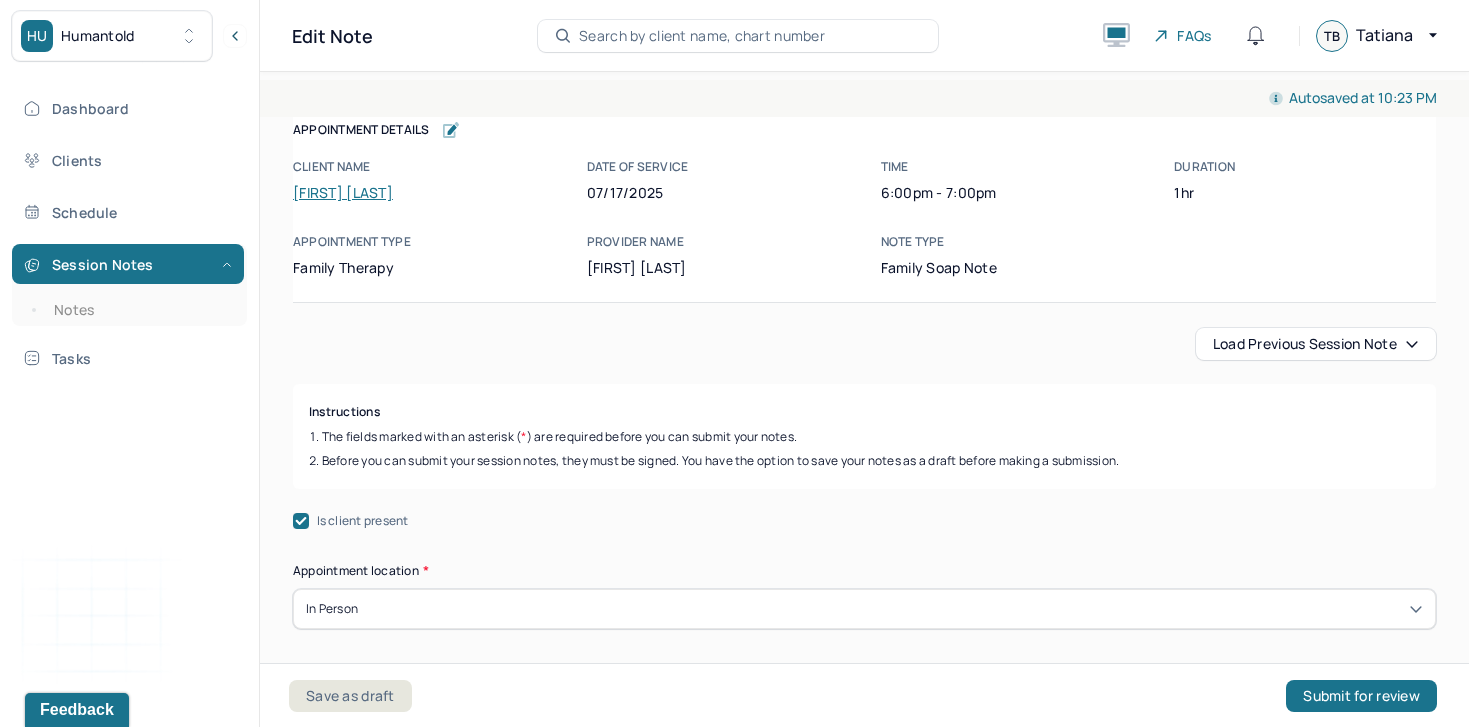 scroll, scrollTop: 0, scrollLeft: 0, axis: both 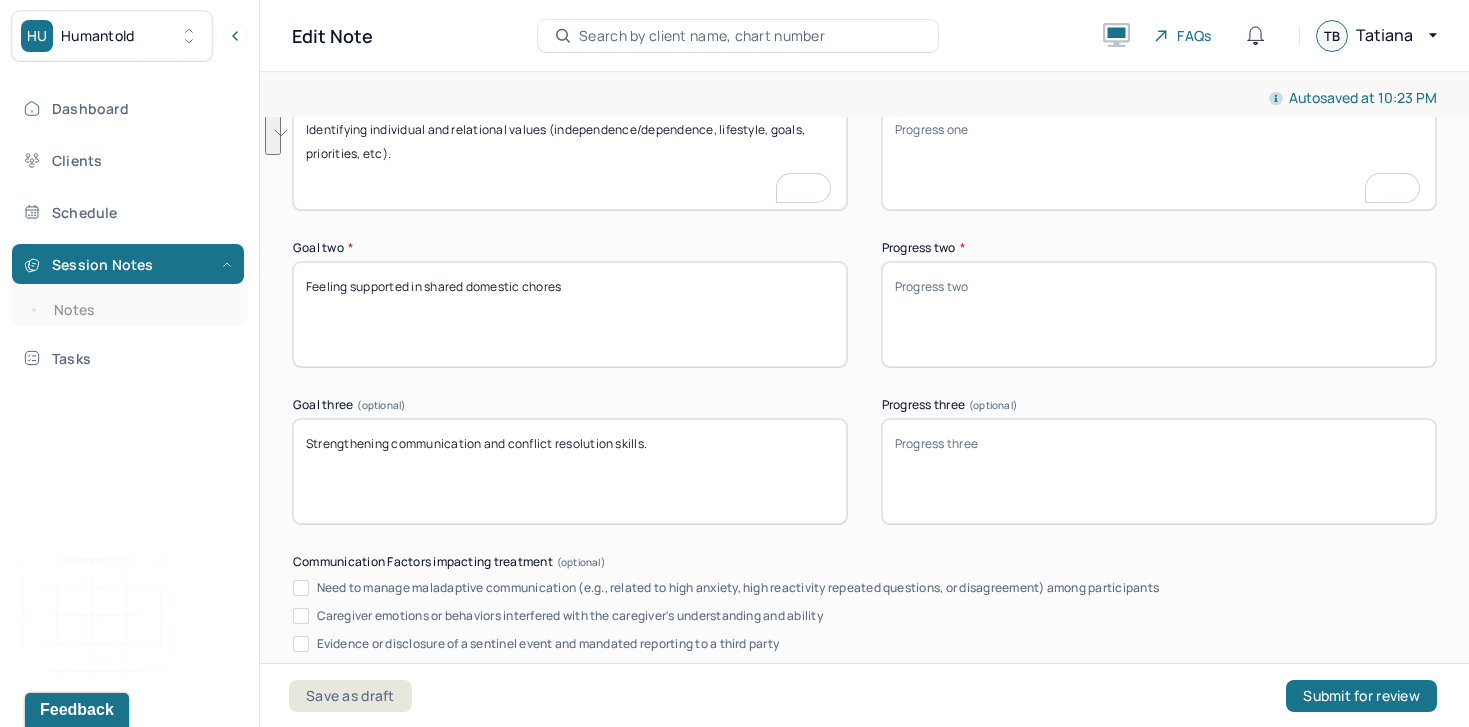 click on "Feeling supported in shared domestic chores" at bounding box center (570, 314) 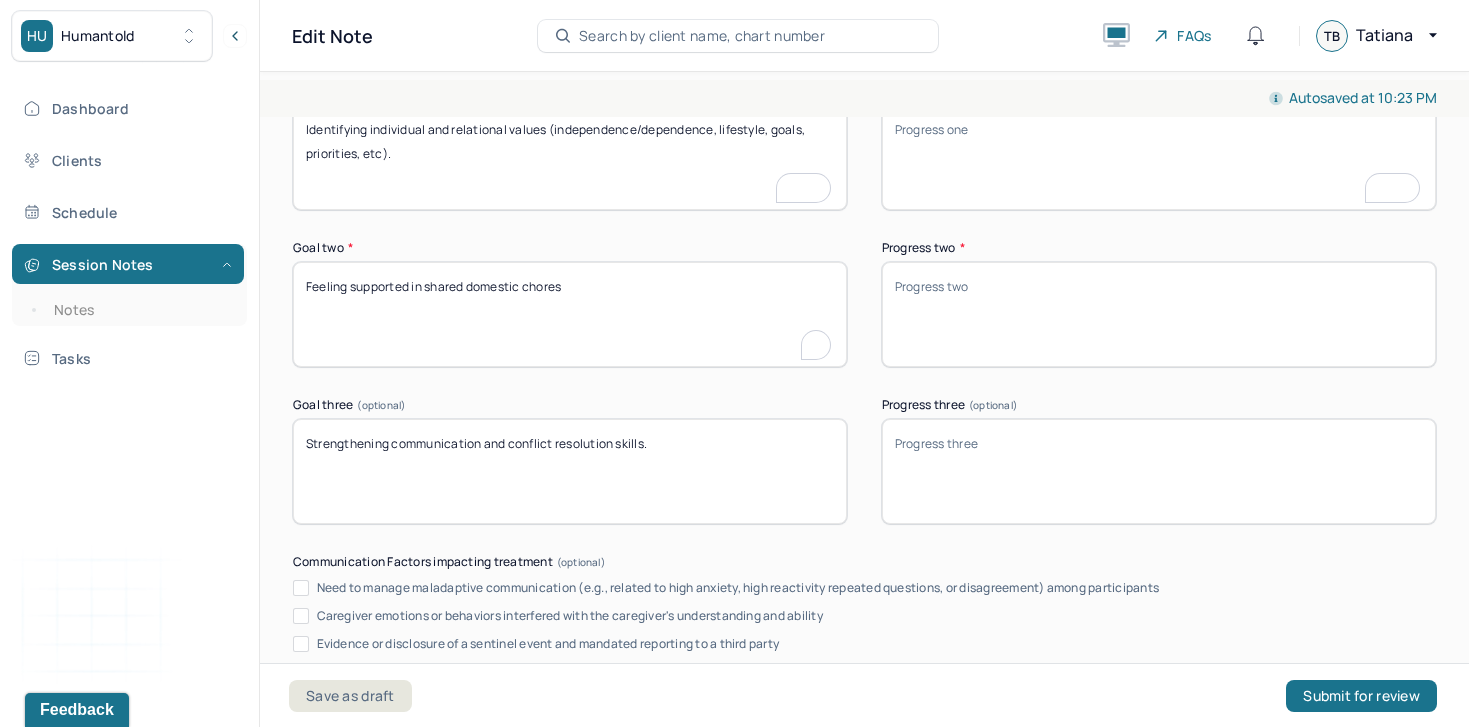 click on "Feeling supported in shared domestic chores" at bounding box center [570, 314] 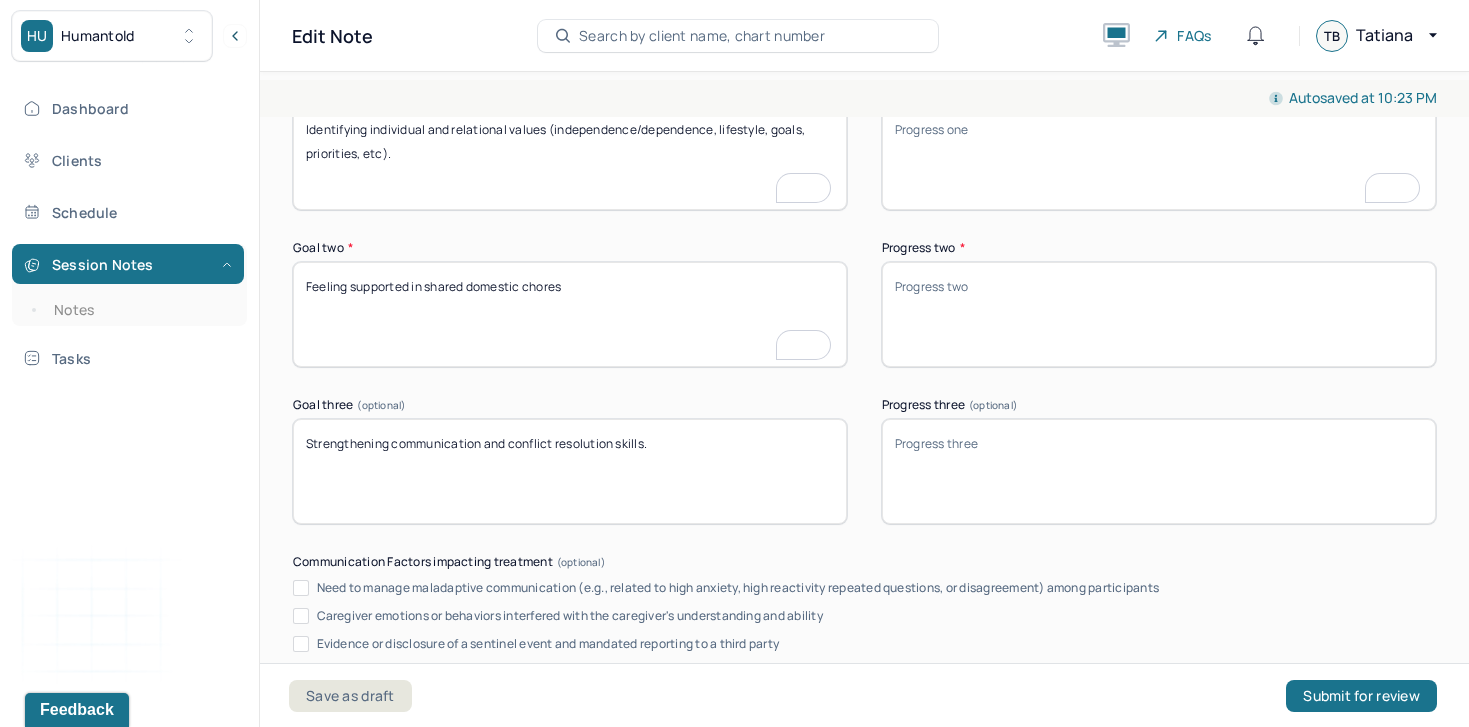 click on "Feeling supported in shared domestic chores" at bounding box center (570, 314) 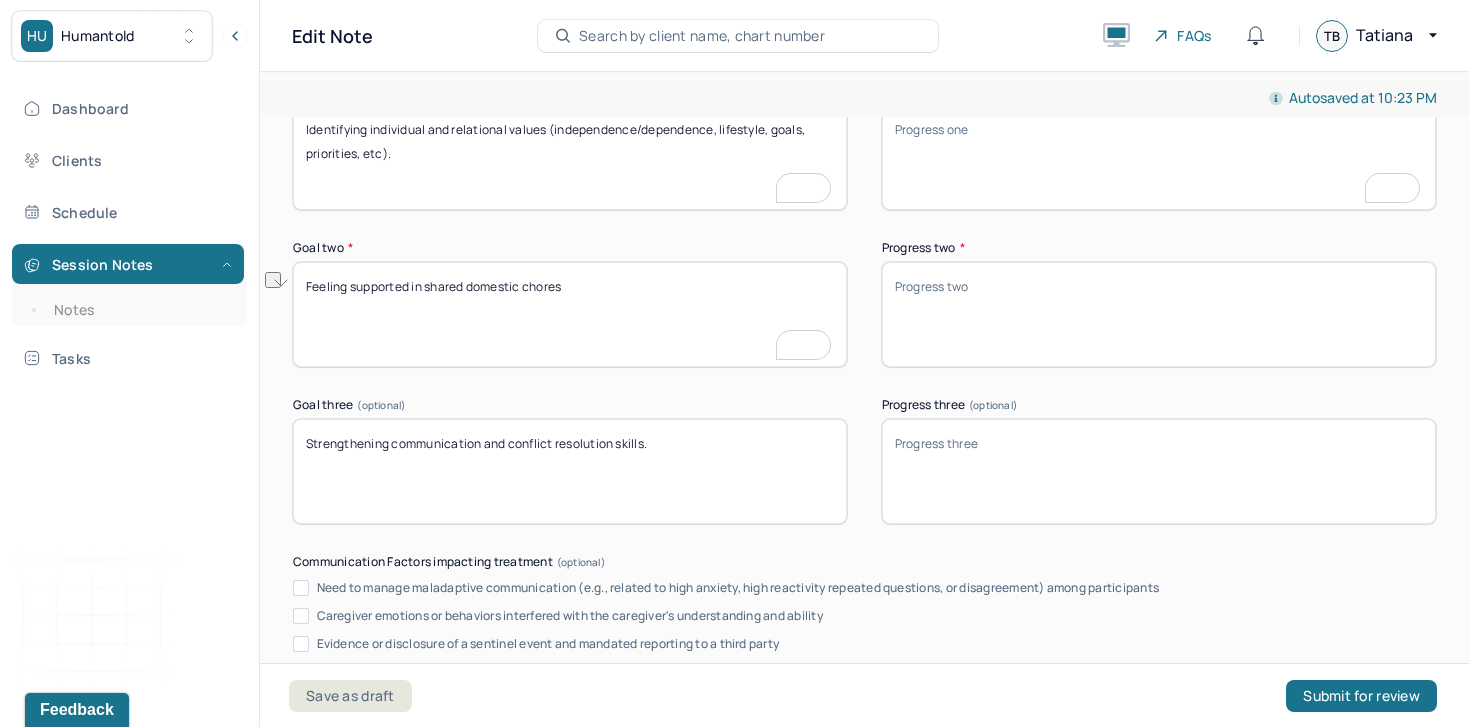 click on "Strengthening communication and conflict resolution skills." at bounding box center (570, 471) 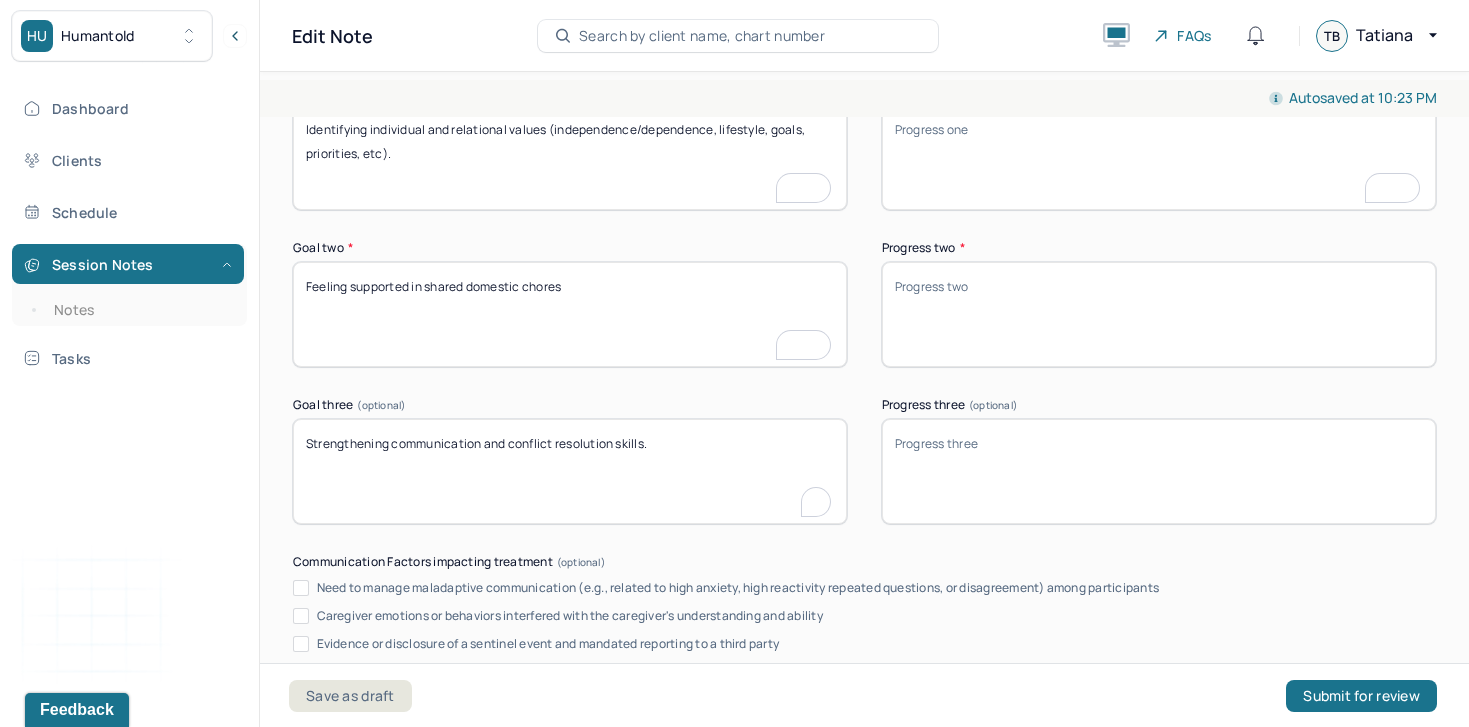 click on "Strengthening communication and conflict resolution skills." at bounding box center [570, 471] 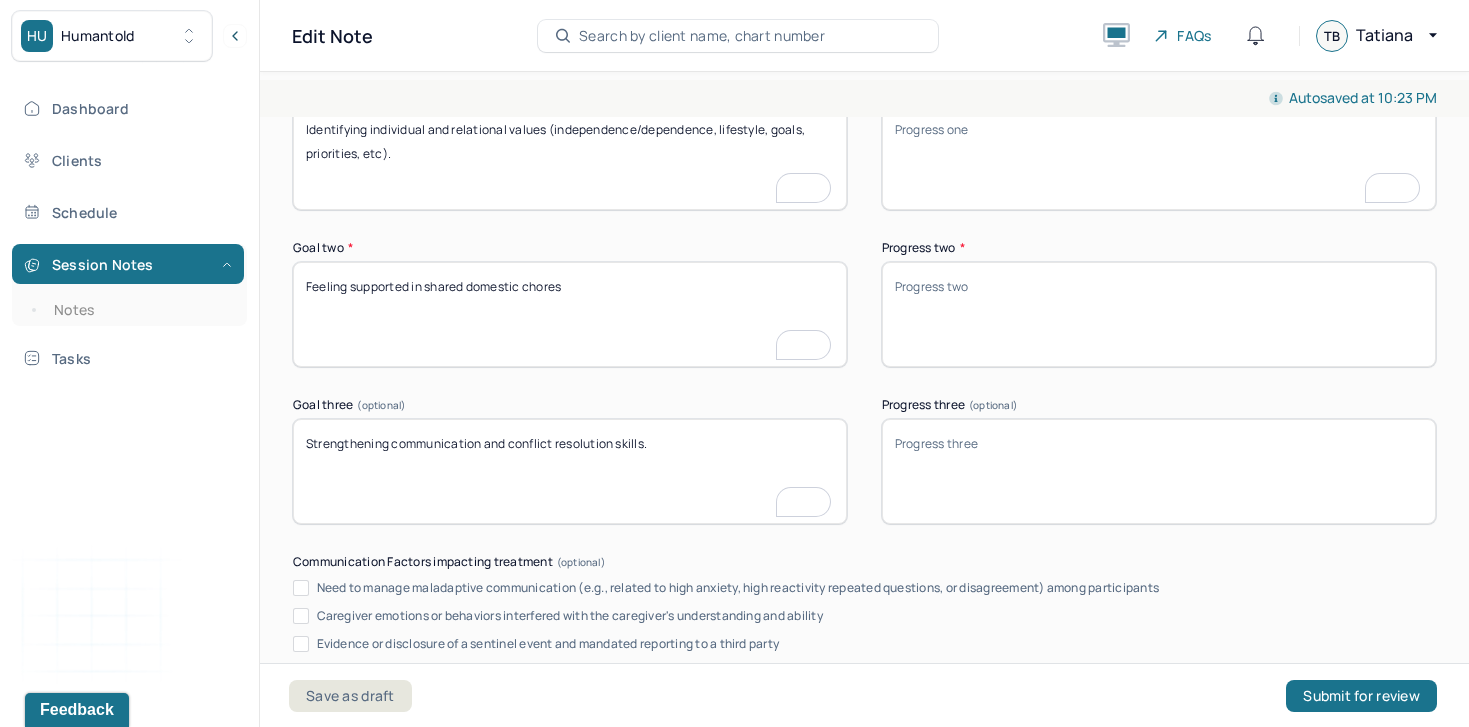 click on "Strengthening communication and conflict resolution skills." at bounding box center [570, 471] 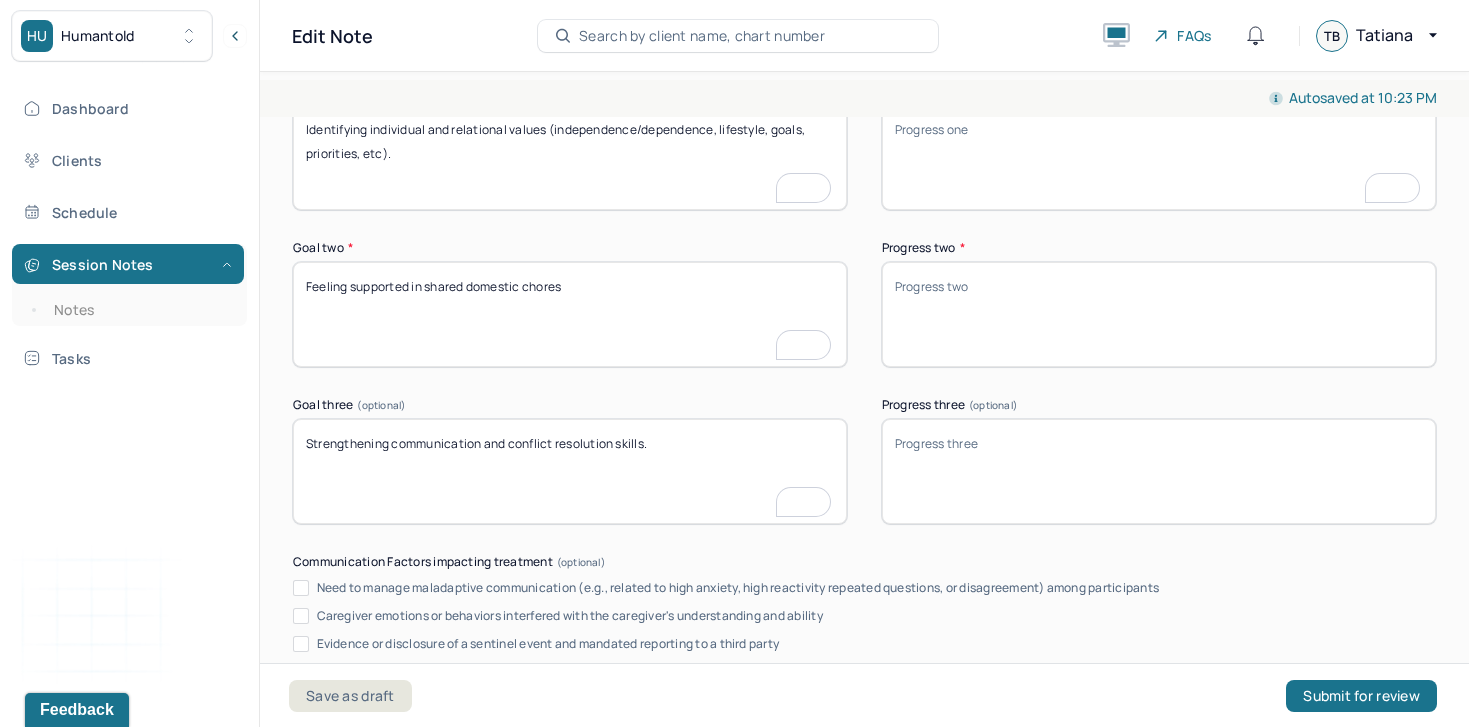 scroll, scrollTop: 3199, scrollLeft: 0, axis: vertical 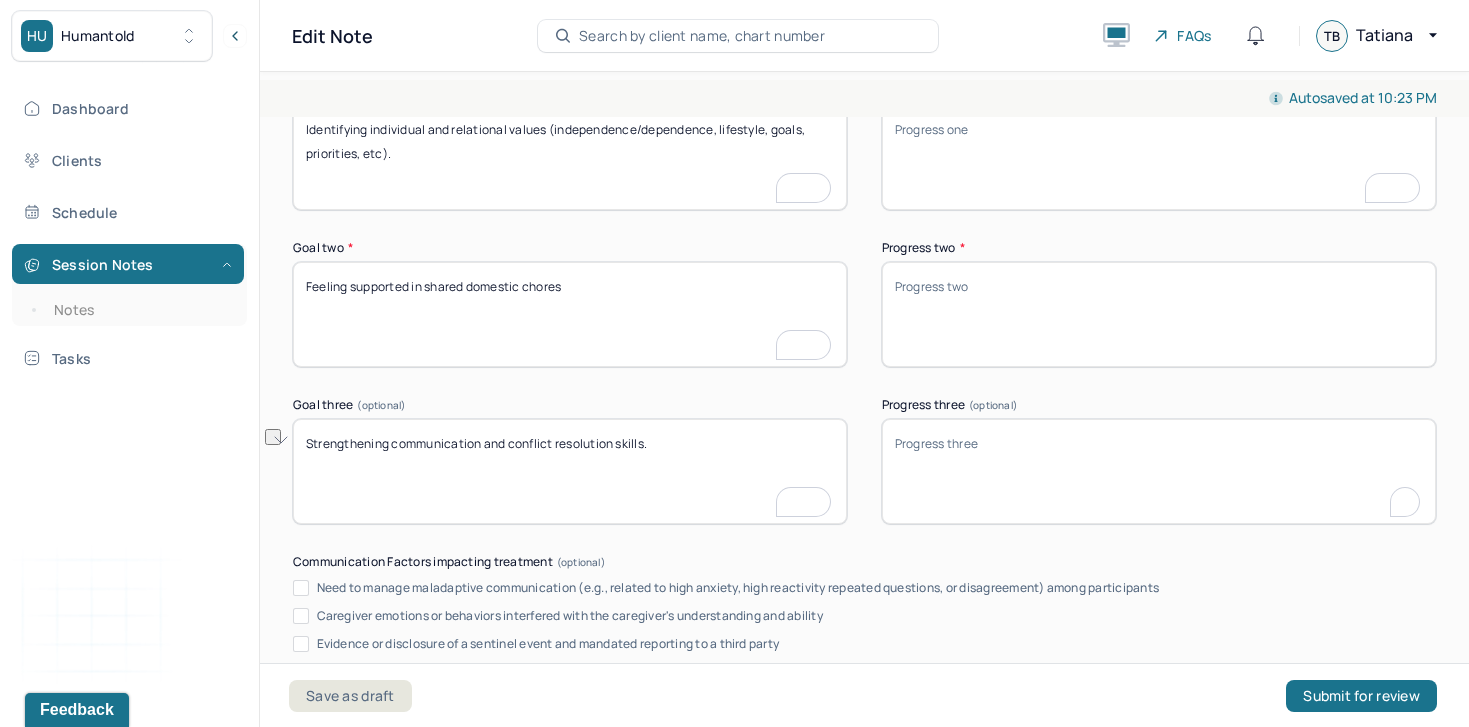 click on "Progress three (optional)" at bounding box center [1159, 471] 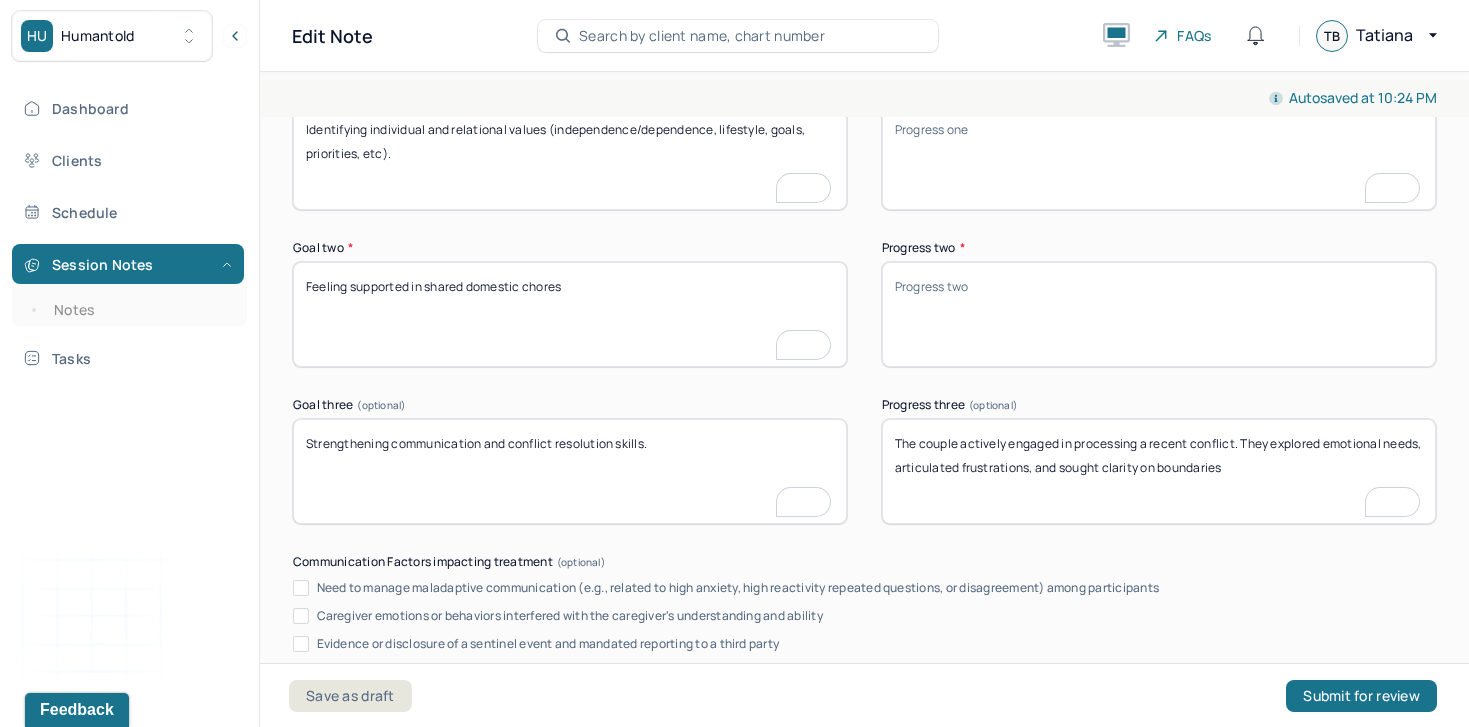 type on "The couple actively engaged in processing a recent conflict. They explored emotional needs, articulated frustrations, and sought clarity on boundaries" 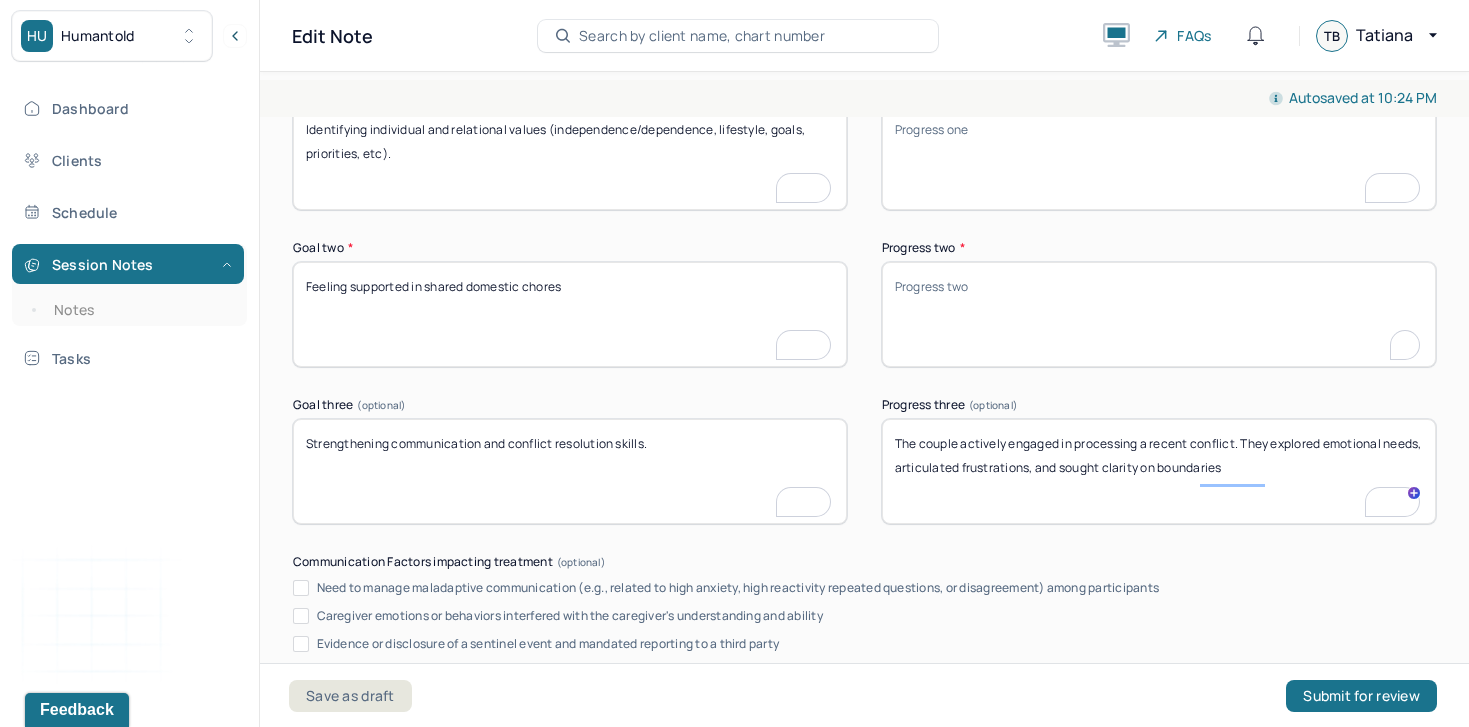 click on "Progress two *" at bounding box center [1159, 314] 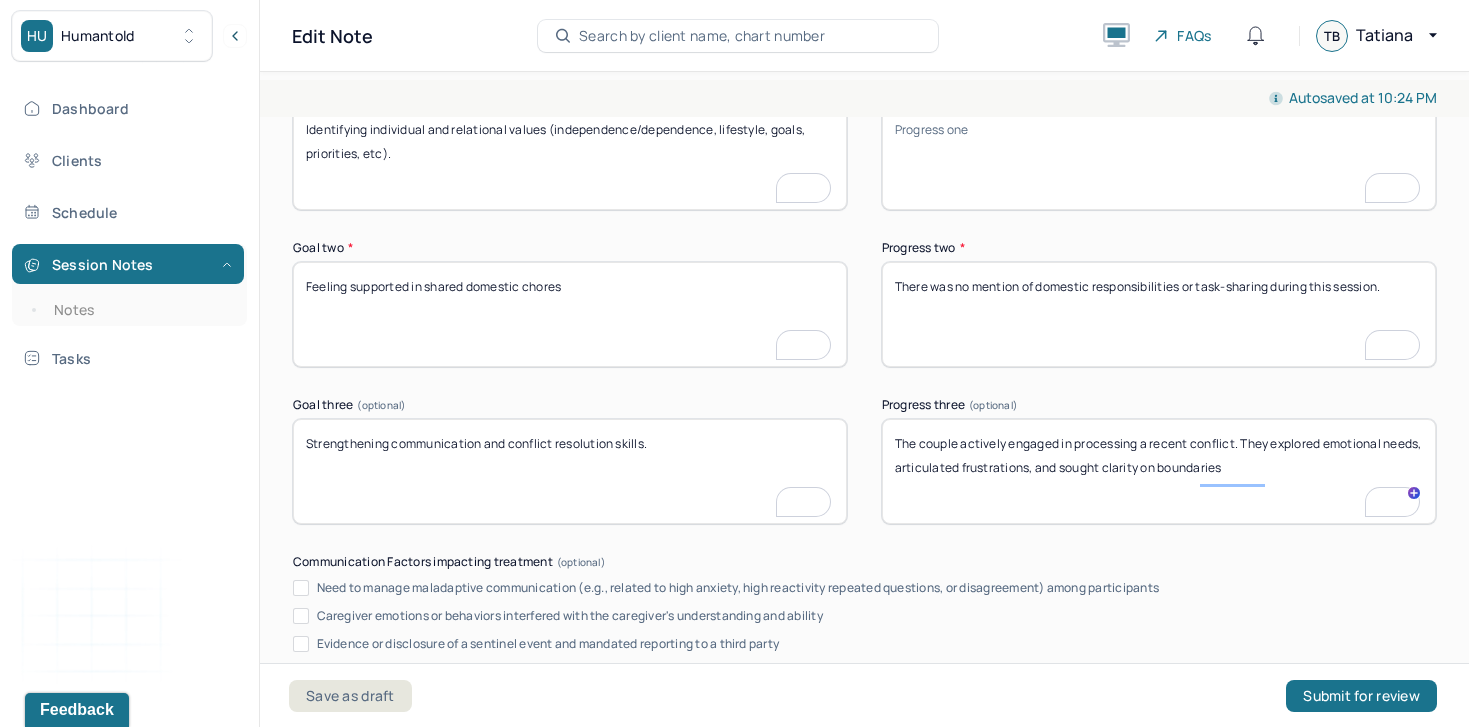 type on "There was no mention of domestic responsibilities or task-sharing during this session." 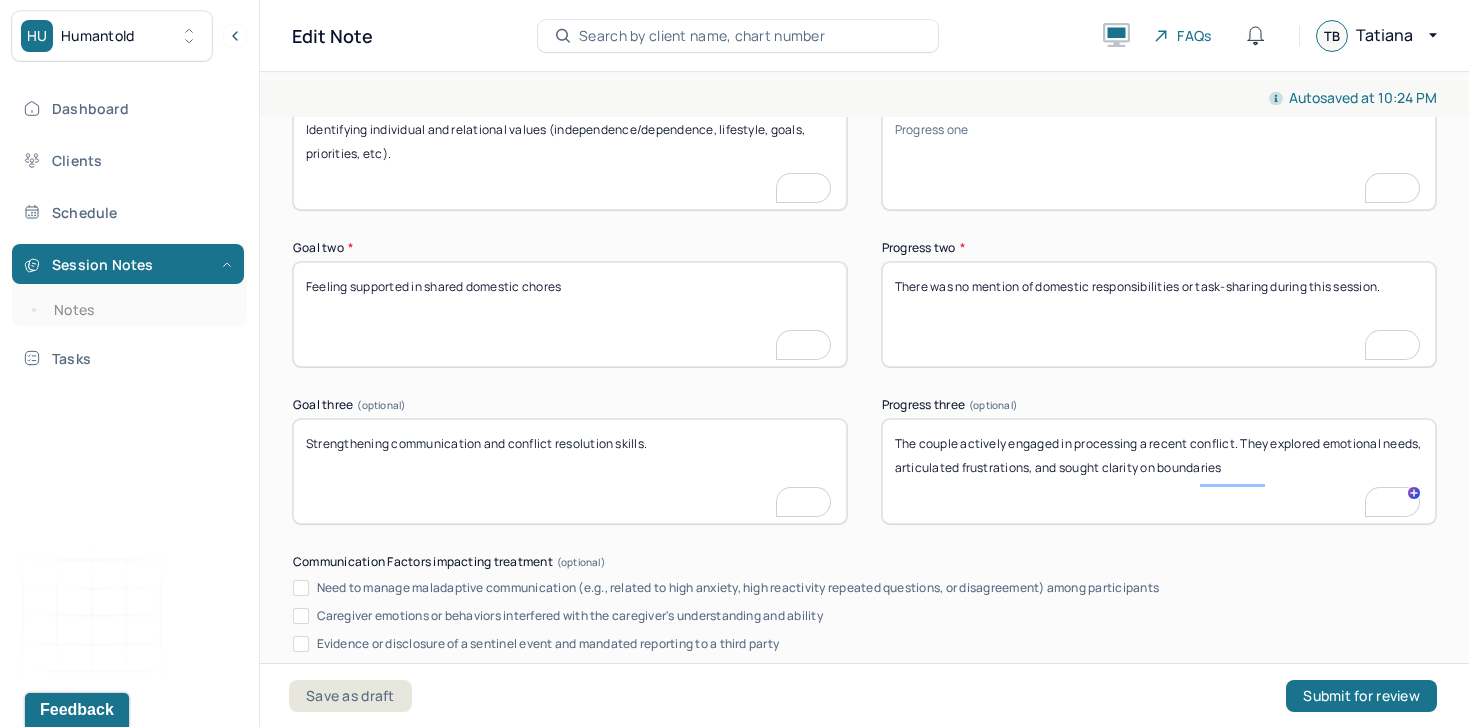 click on "Progress one *" at bounding box center [1159, 157] 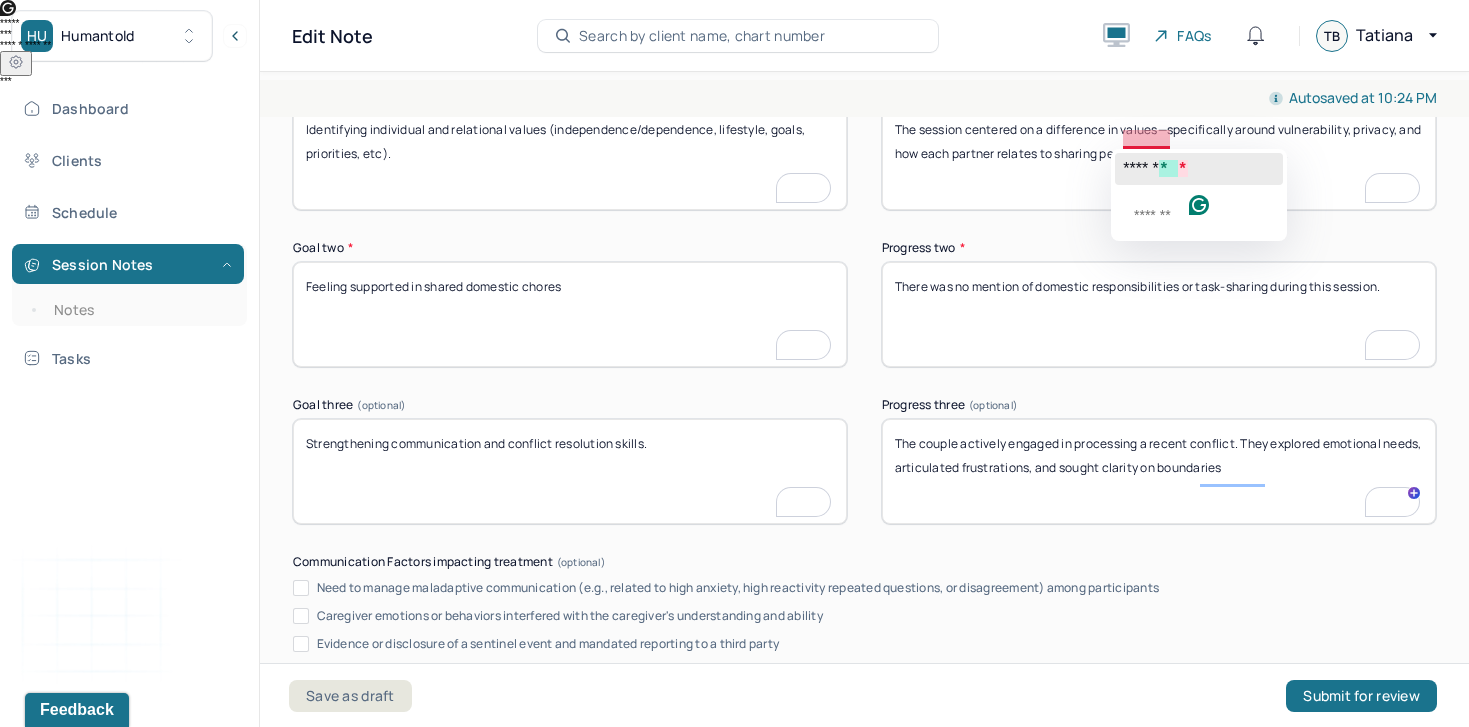click on "******" 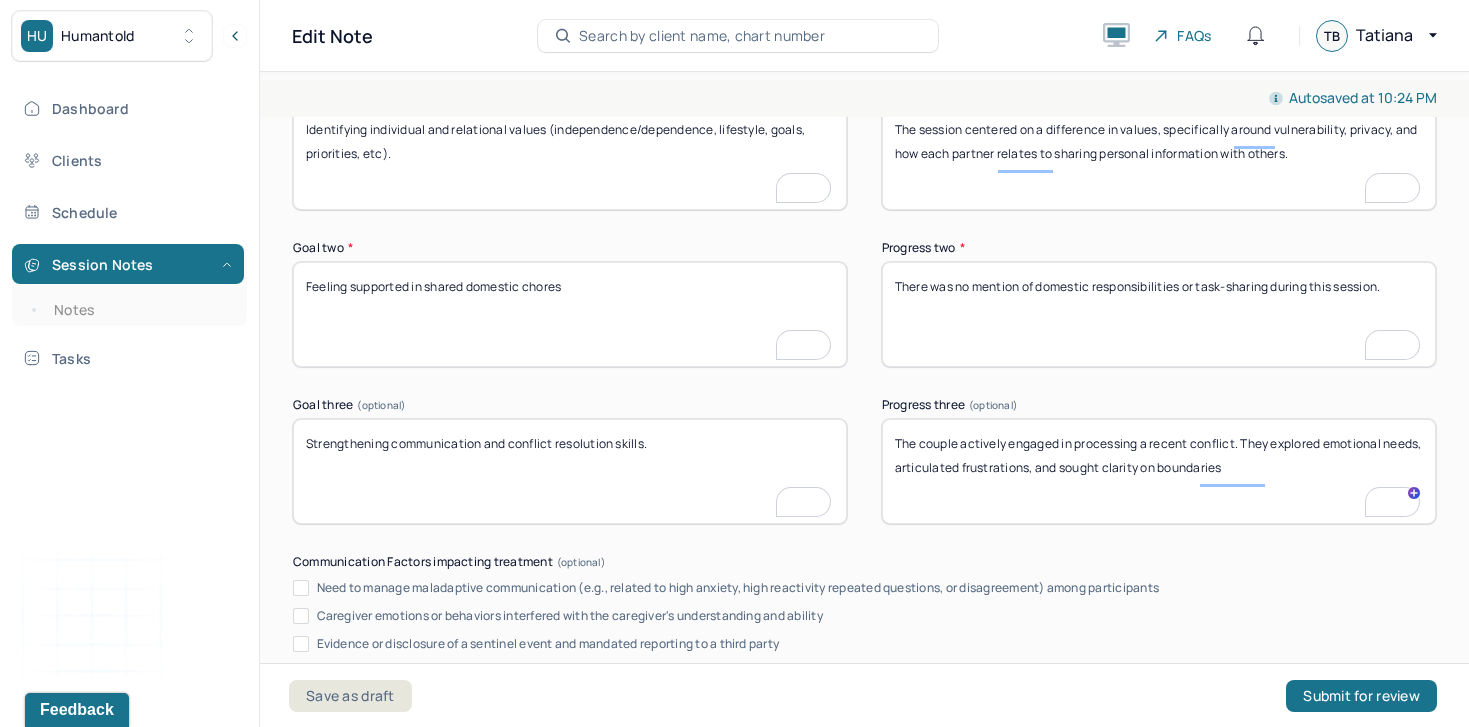 scroll, scrollTop: 3152, scrollLeft: 0, axis: vertical 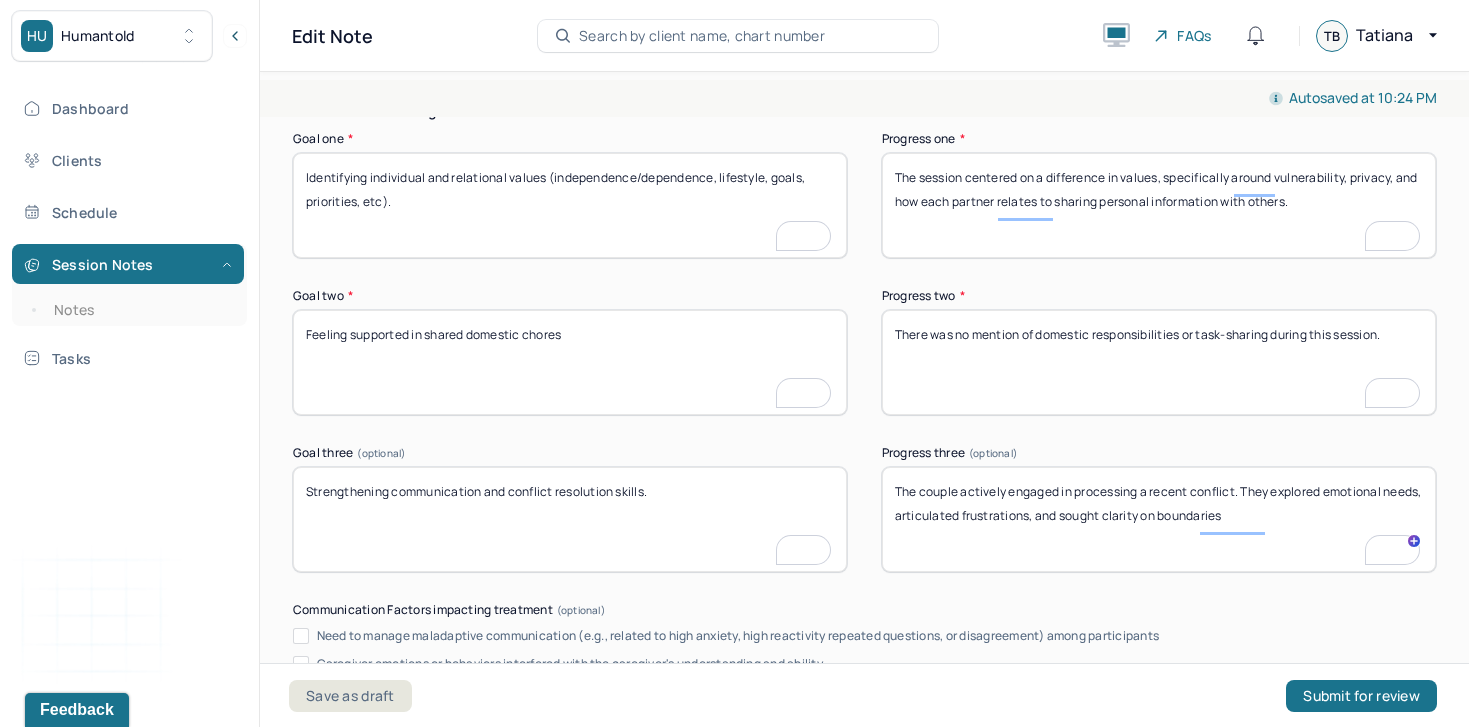 click on "The session centered on a difference in values, specifically around vulnerability, privacy, and how each partner relates to sharing personal information with others." at bounding box center [1159, 205] 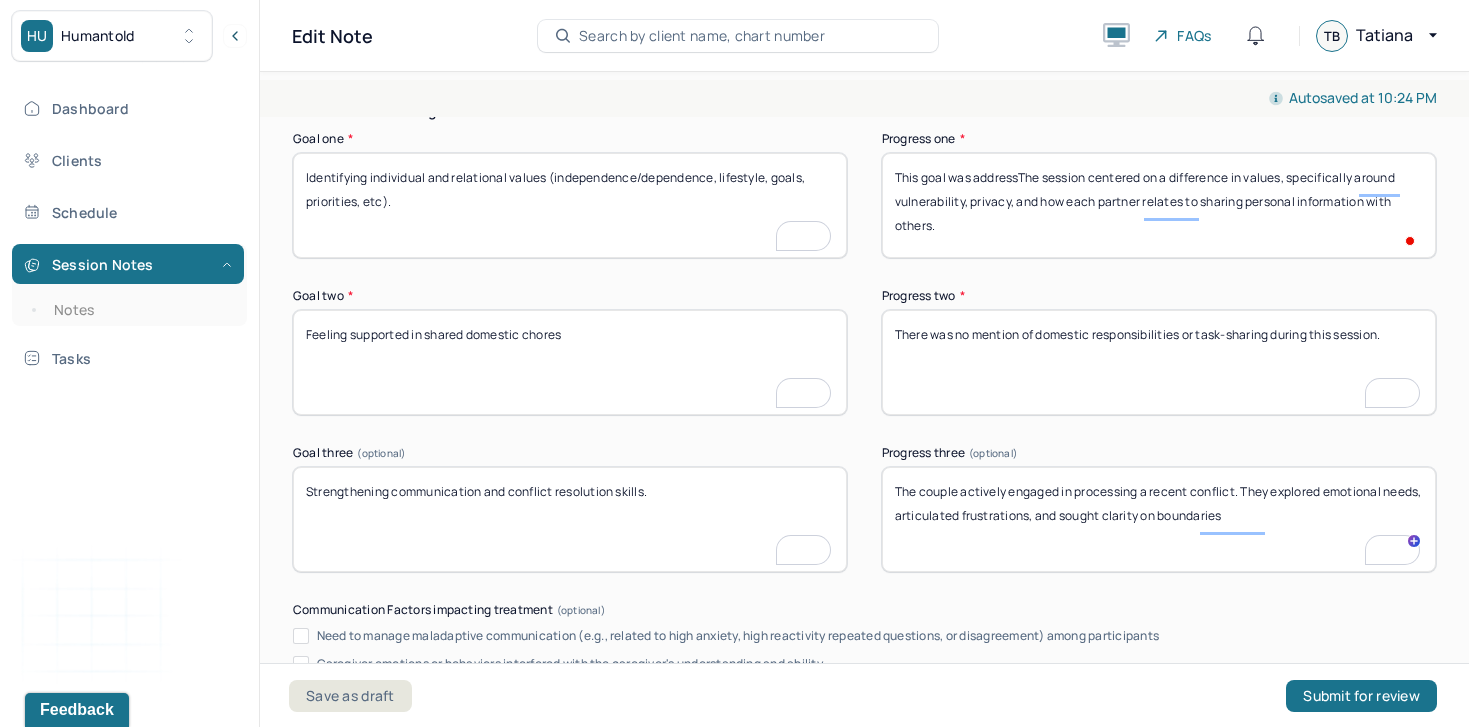 type on "This goal was addresseThe session centered on a difference in values, specifically around vulnerability, privacy, and how each partner relates to sharing personal information with others." 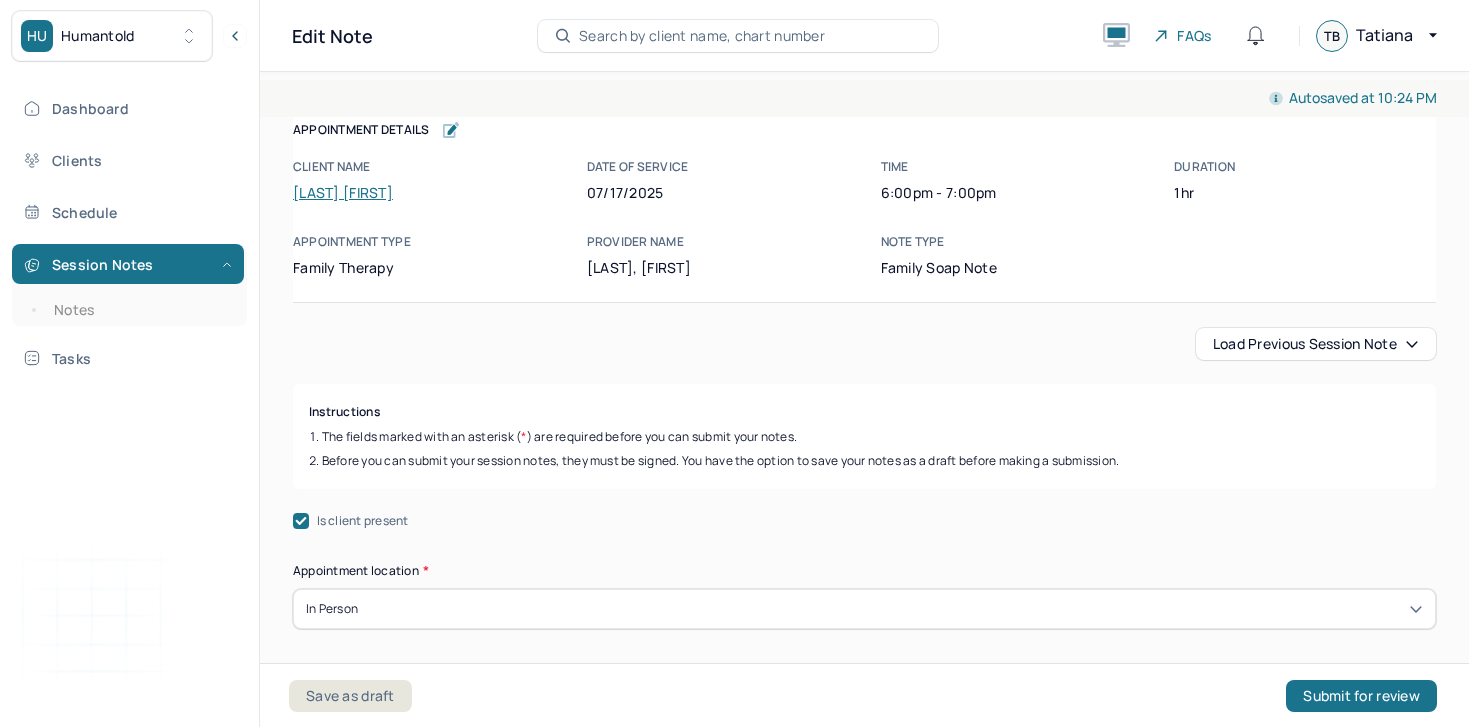 scroll, scrollTop: 0, scrollLeft: 0, axis: both 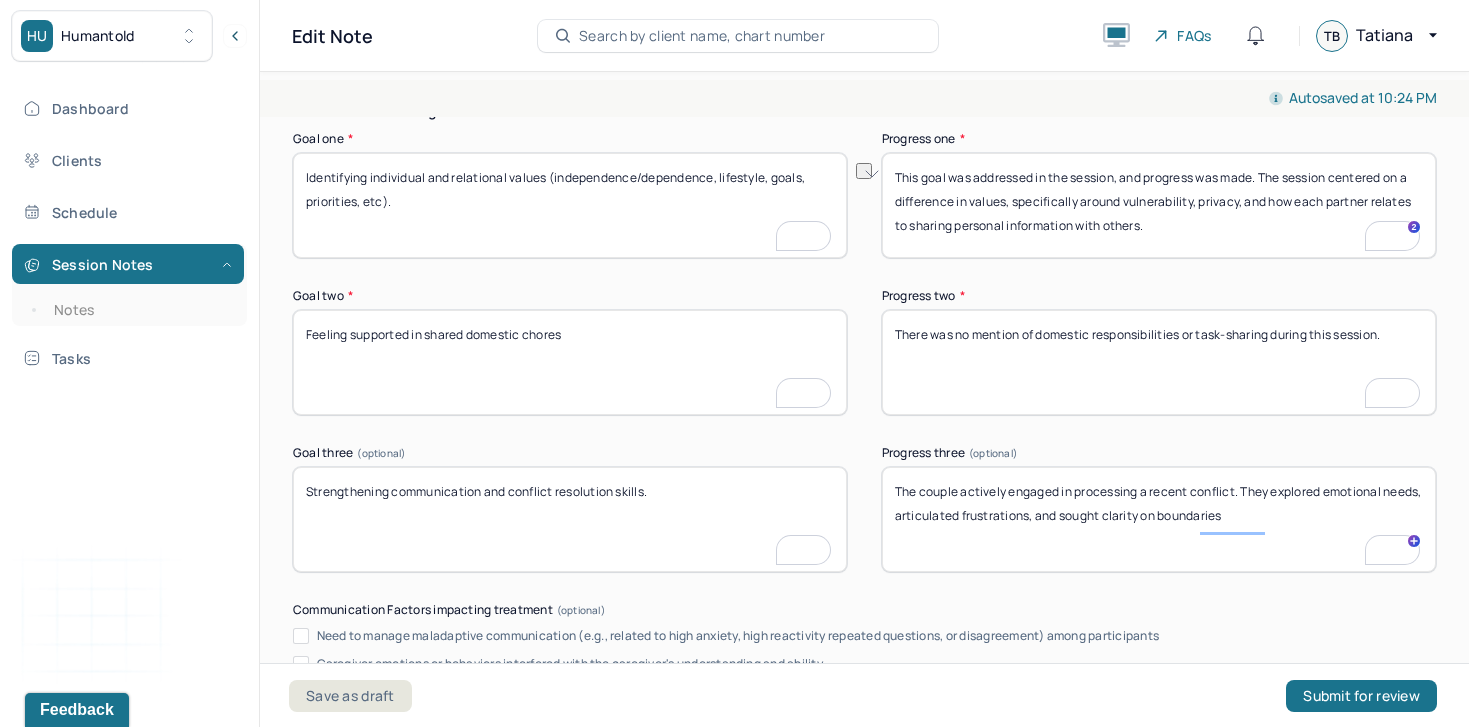 drag, startPoint x: 1258, startPoint y: 186, endPoint x: 859, endPoint y: 183, distance: 399.0113 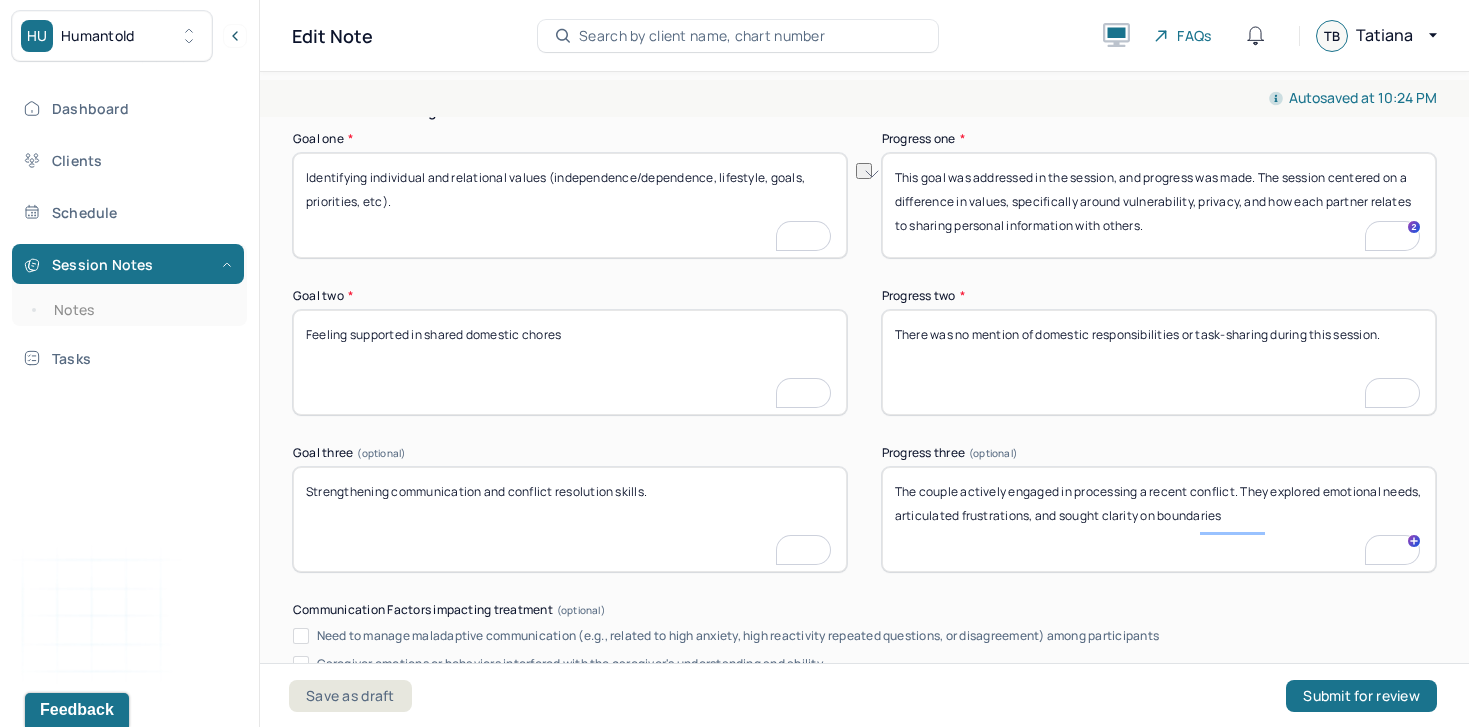 type on "This goal was addressed in the session, and progress was made. The session centered on a difference in values, specifically around vulnerability, privacy, and how each partner relates to sharing personal information with others." 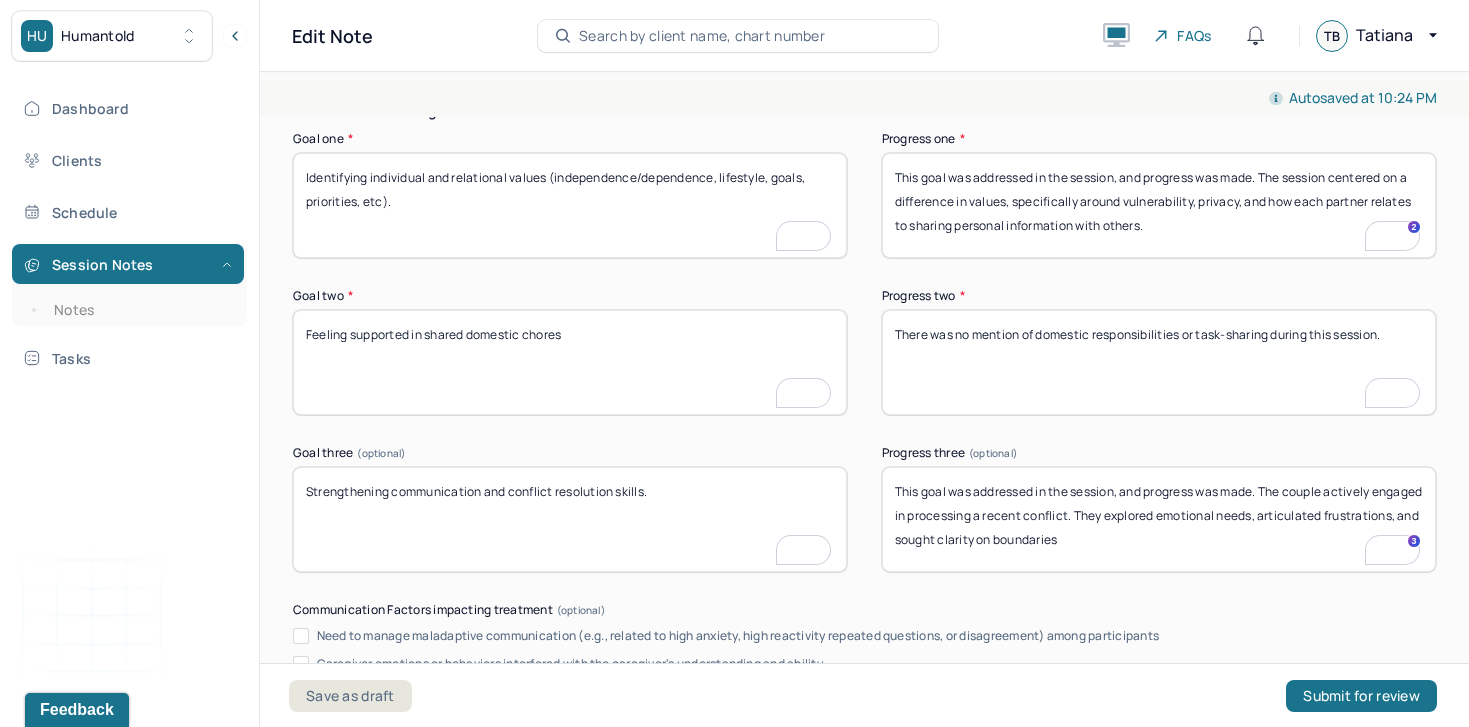 click on "This goal was addressed in the session, and progress was made. The couple actively engaged in processing a recent conflict. They explored emotional needs, articulated frustrations, and sought clarity on boundaries" at bounding box center (1159, 519) 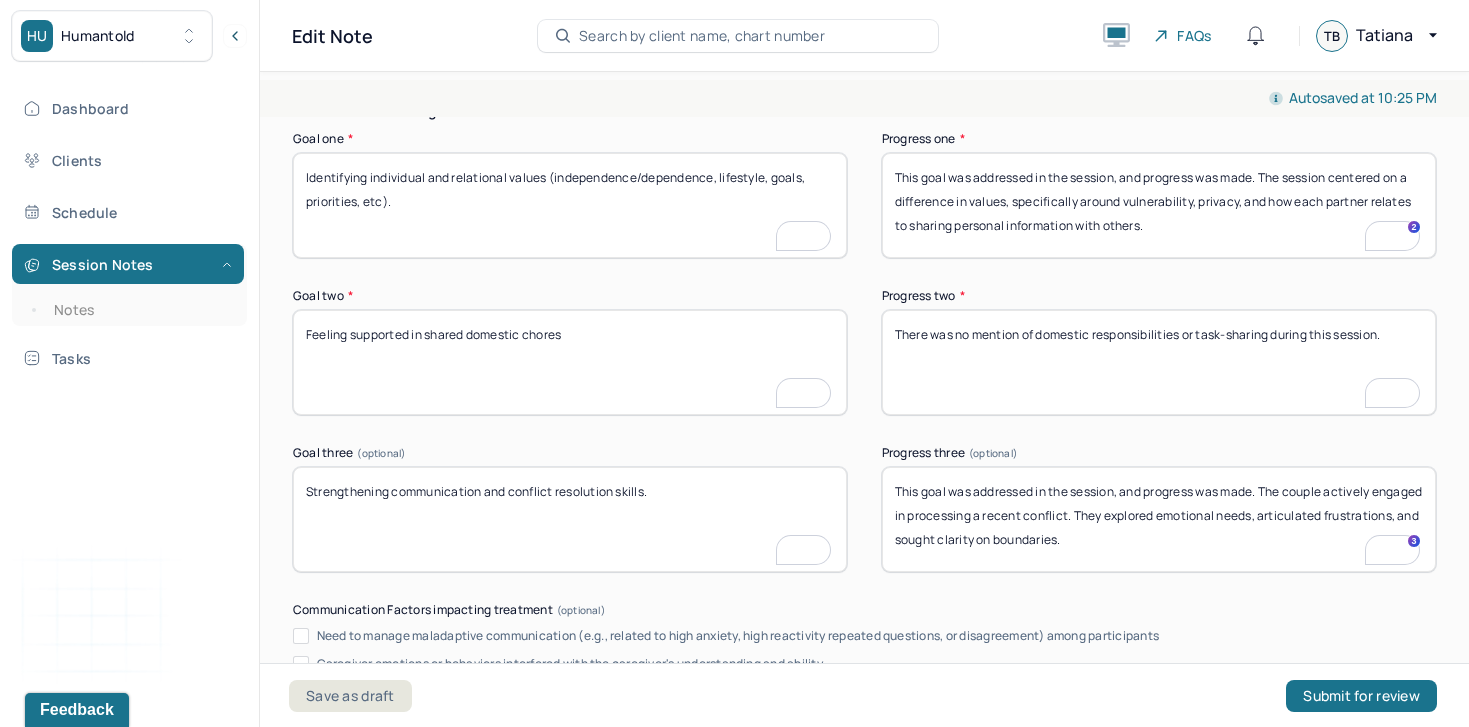 scroll, scrollTop: 3166, scrollLeft: 0, axis: vertical 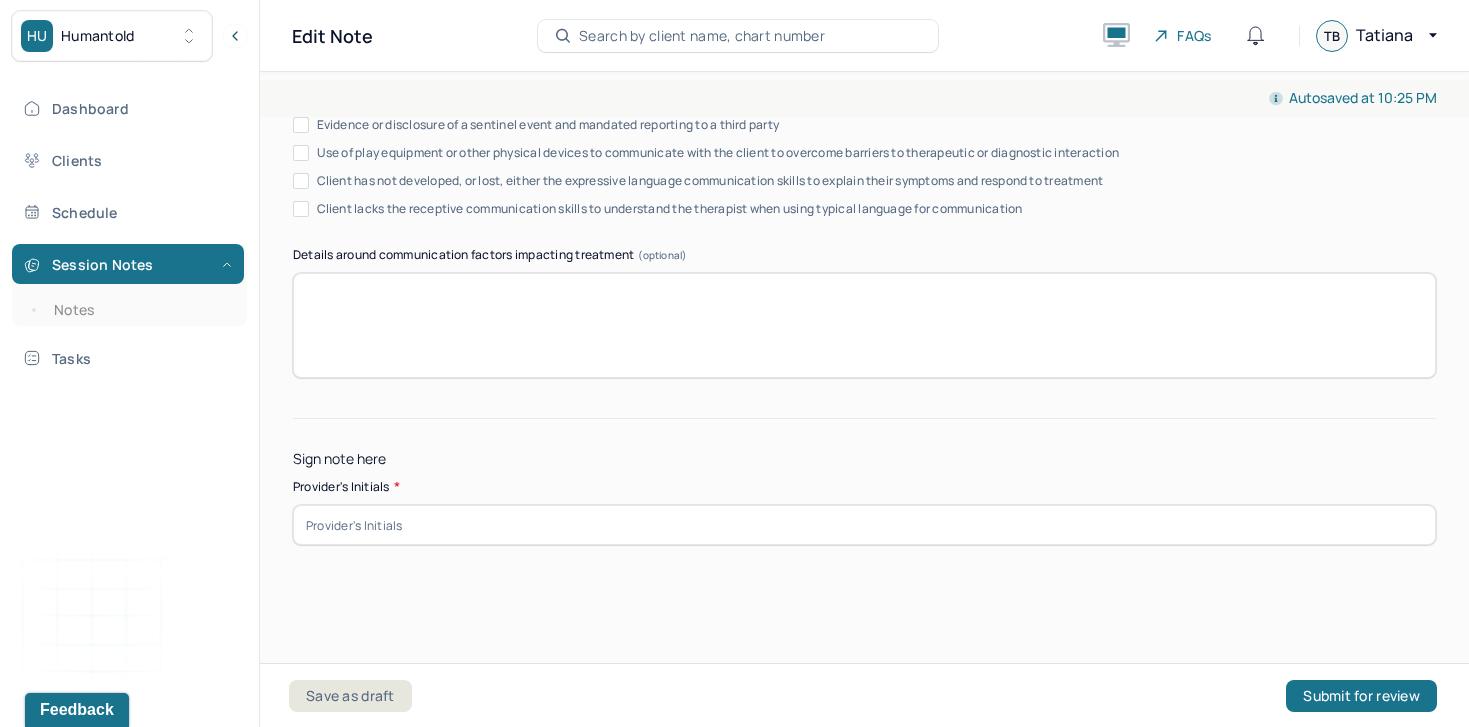 type on "This goal was addressed in the session, and progress was made. The couple actively engaged in processing a recent conflict. They explored emotional needs, articulated frustrations, and sought clarity on boundaries." 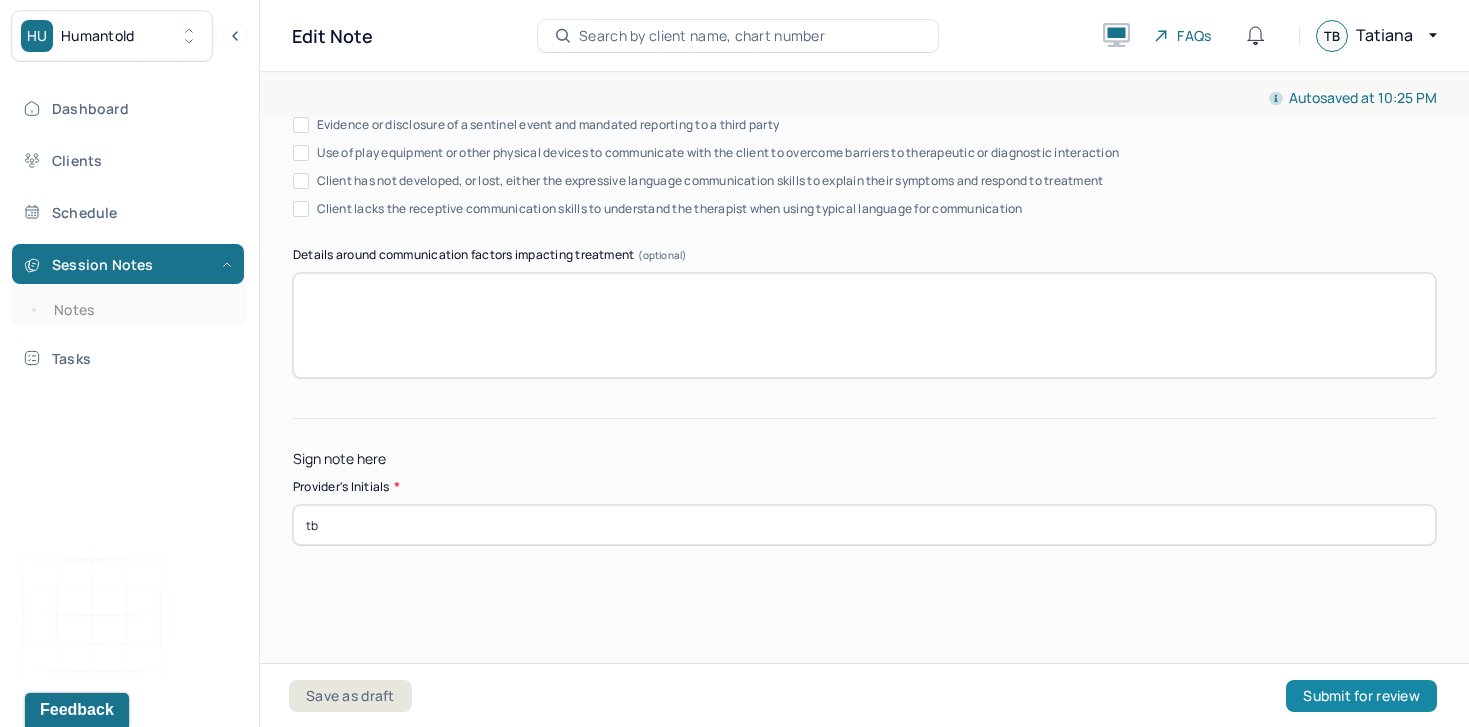 type on "tb" 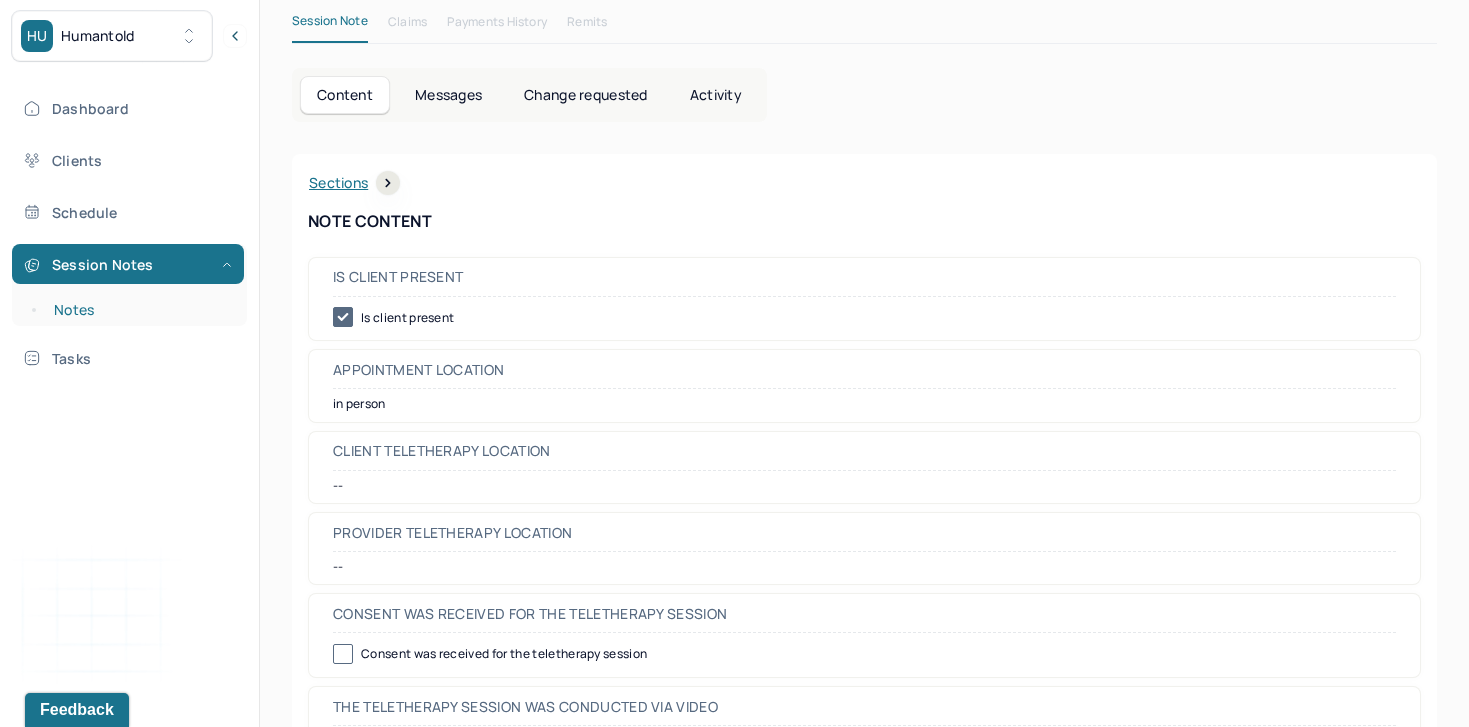 click on "Notes" at bounding box center (139, 310) 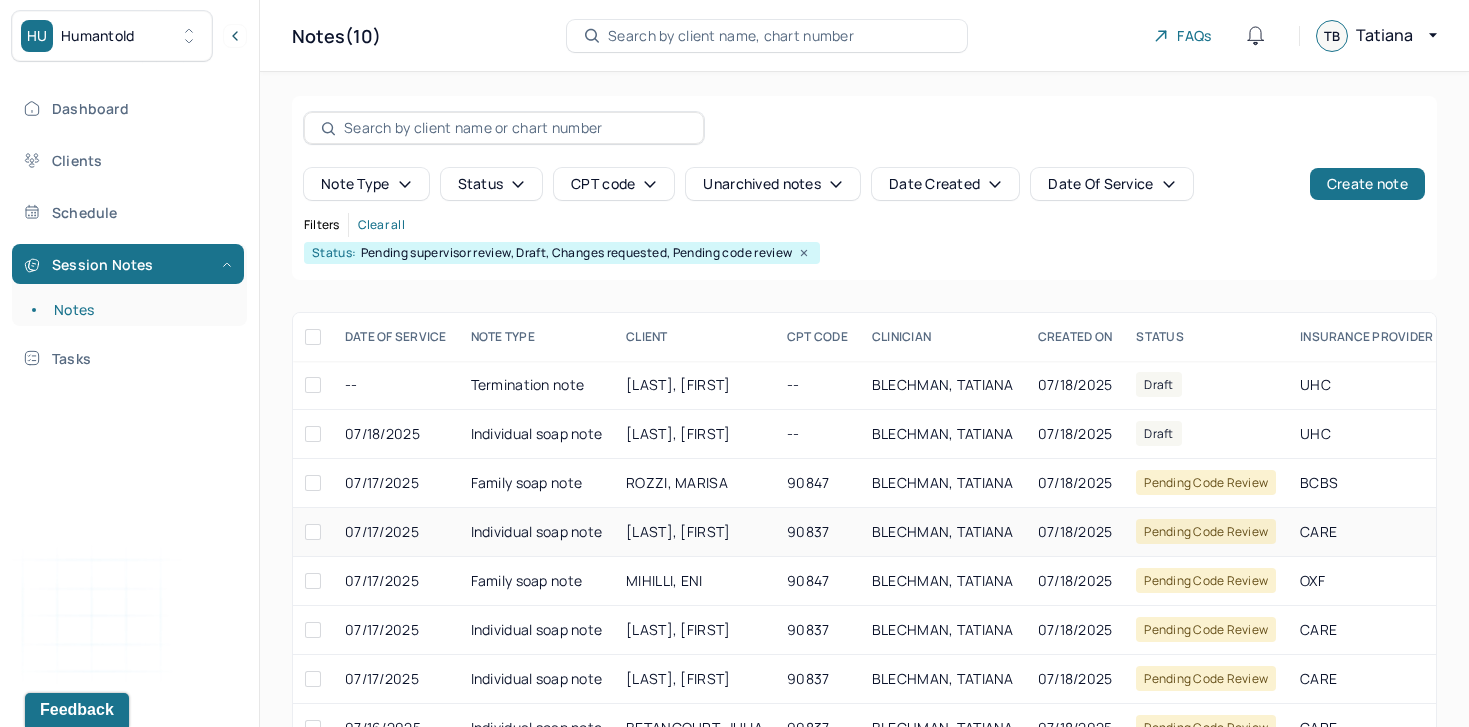 click on "[LAST], [FIRST]" at bounding box center [678, 531] 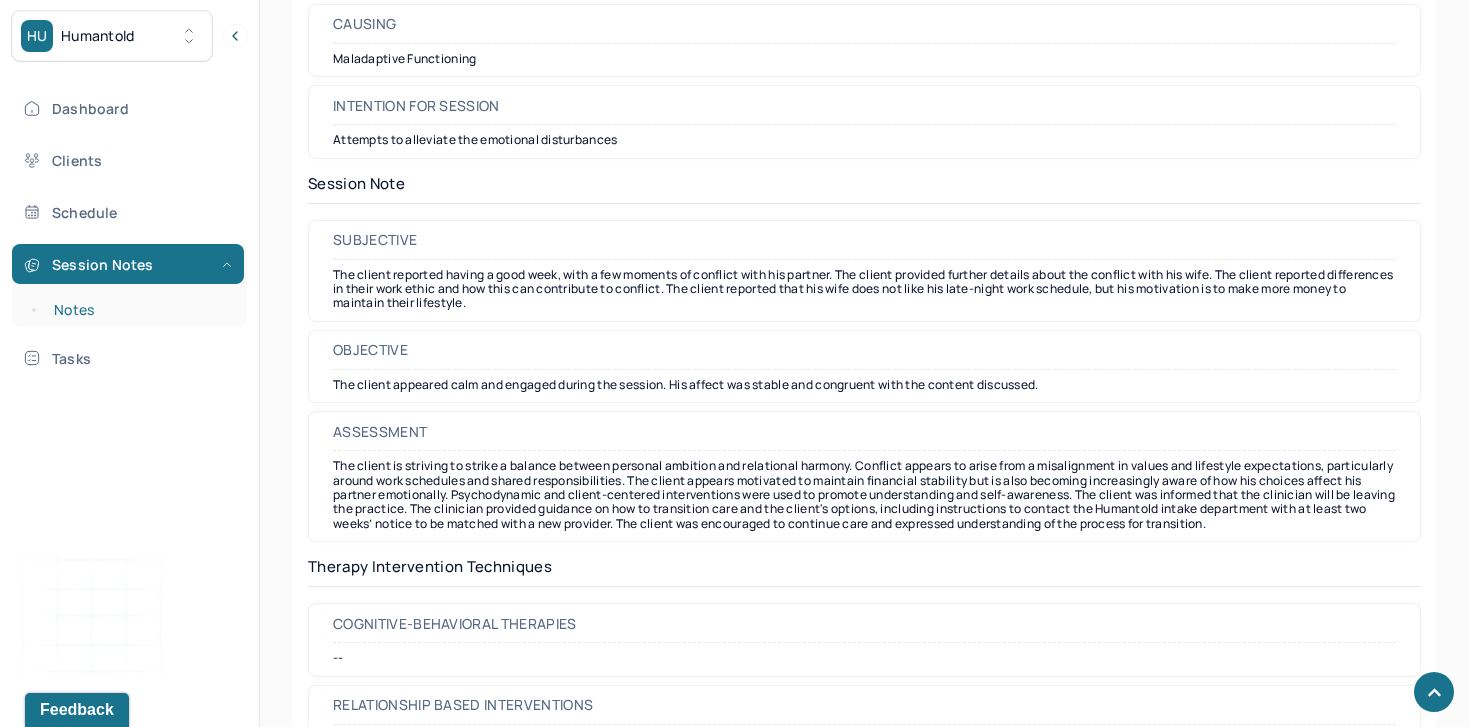 click on "Notes" at bounding box center [139, 310] 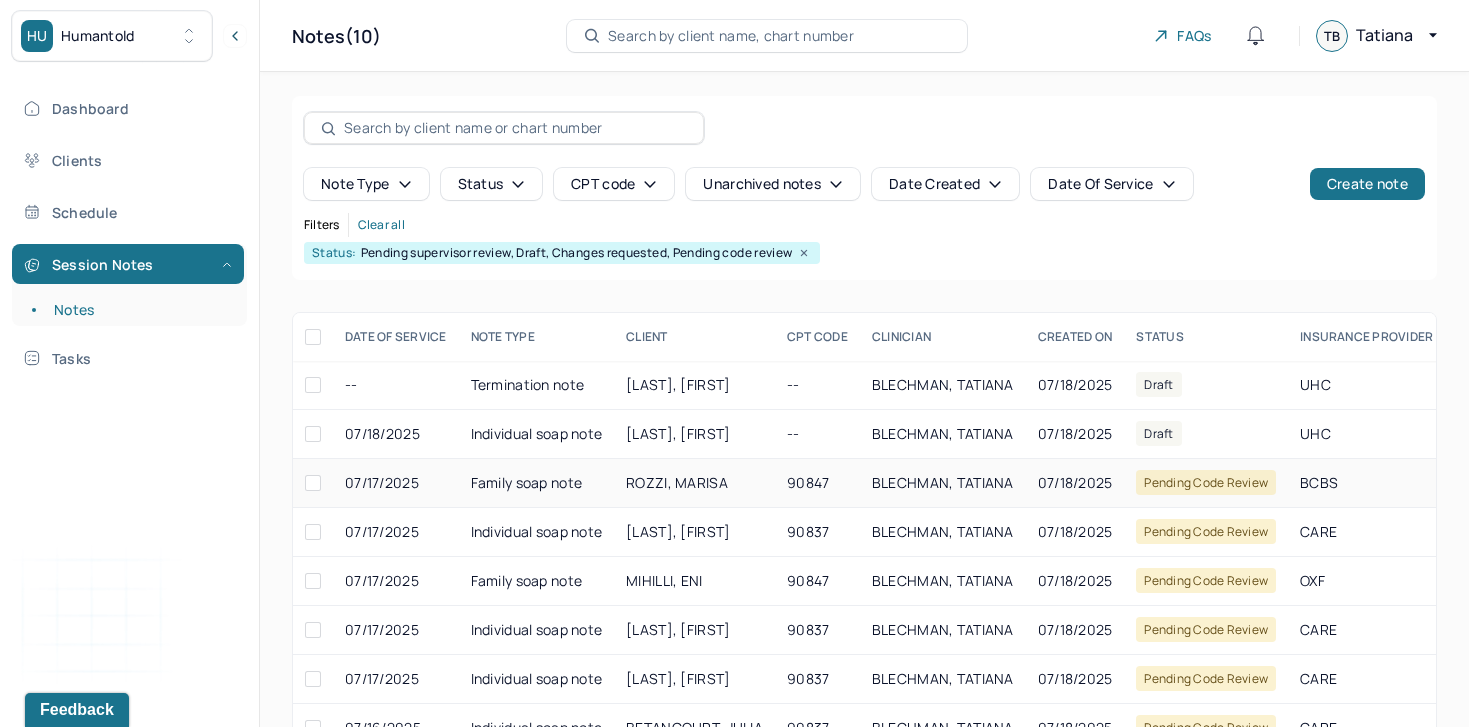 click on "Family soap note" at bounding box center (537, 483) 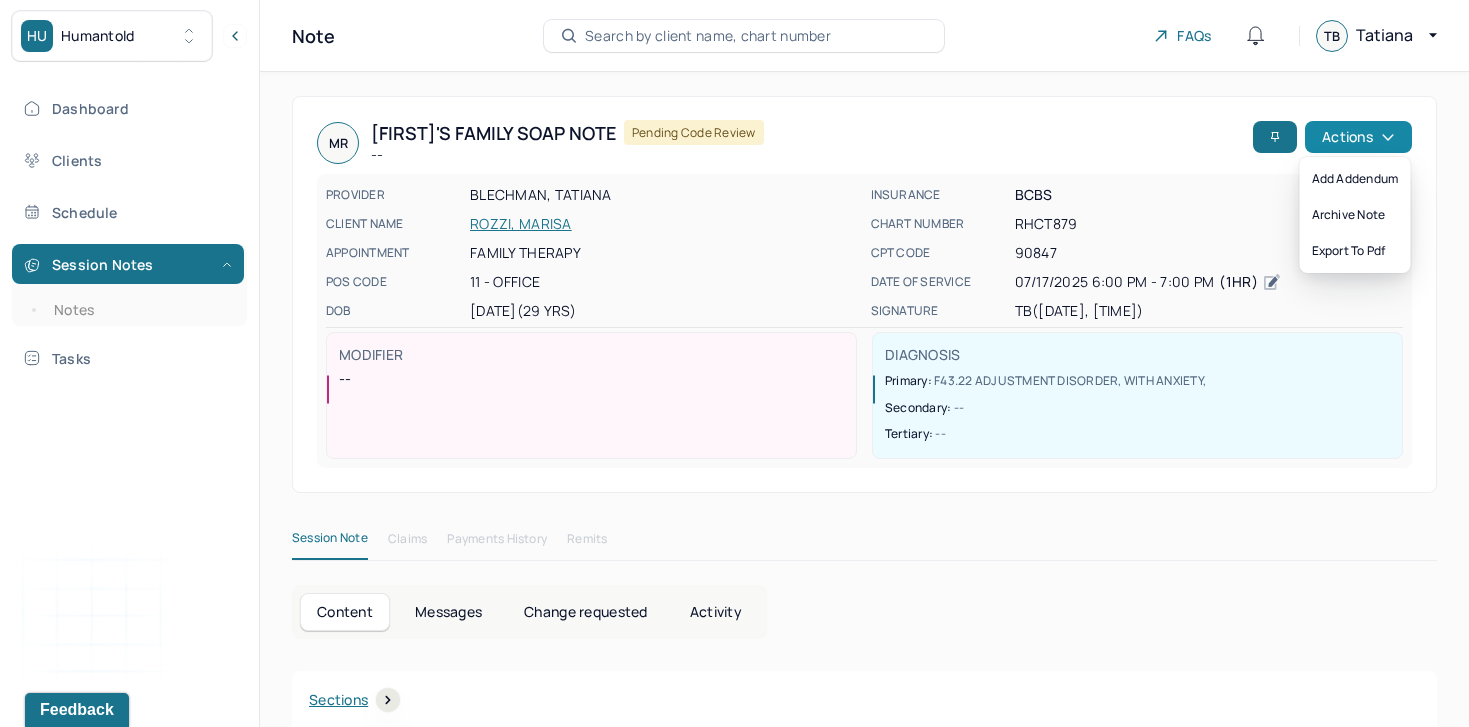 click on "Actions" at bounding box center [1358, 137] 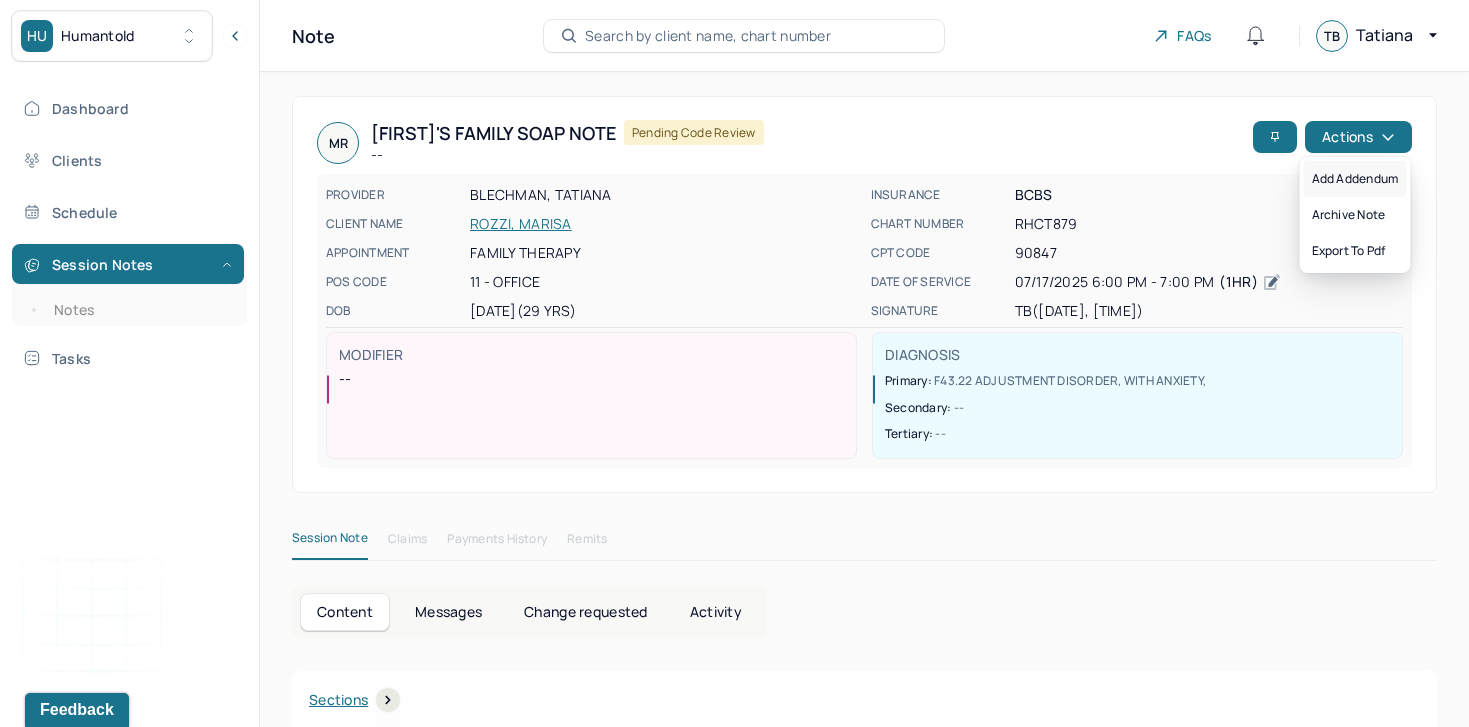 click on "Add addendum" at bounding box center (1355, 179) 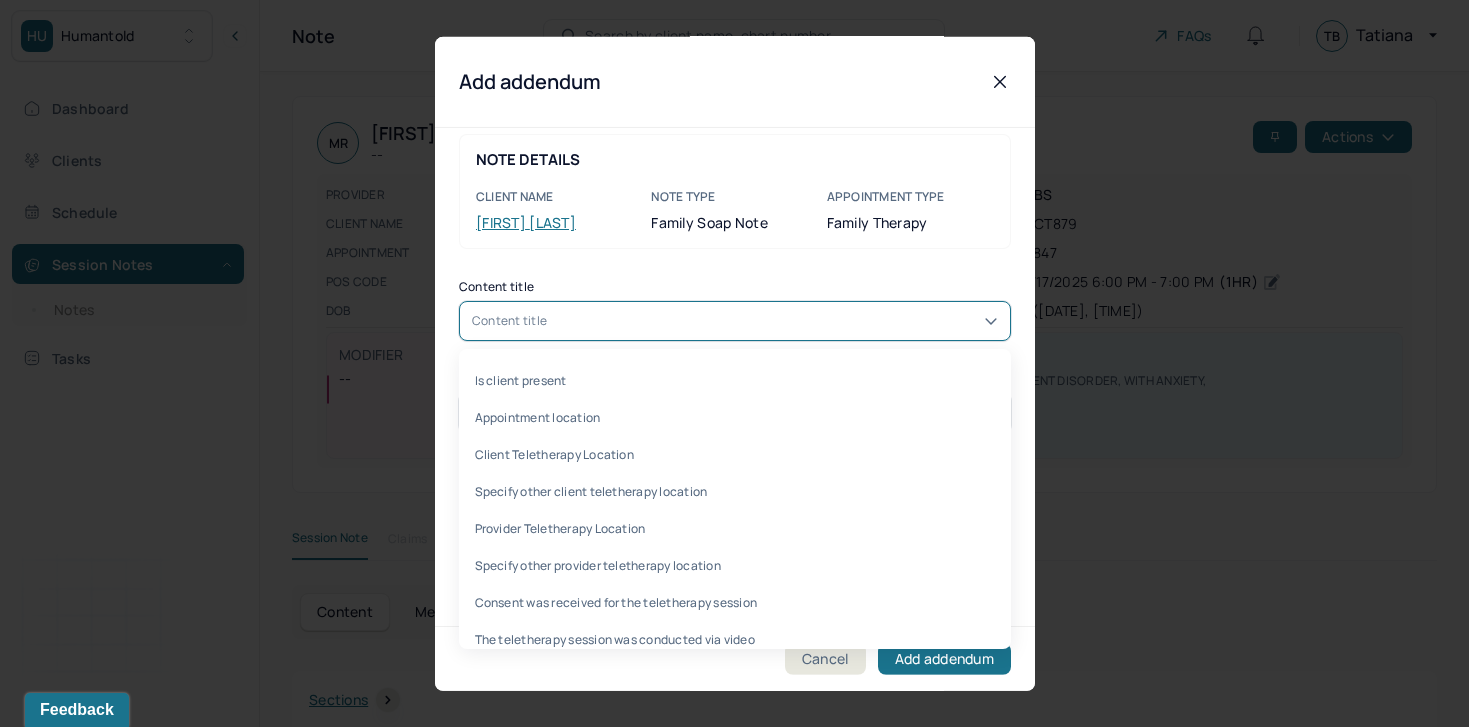 click on "Content title Is client present, 1 of 34. 34 results available. Use Up and Down to choose options, press Enter to select the currently focused option, press Escape to exit the menu, press Tab to select the option and exit the menu. Content title Is client present Appointment location Client Teletherapy Location Specify other client teletherapy location Provider Teletherapy Location Specify other provider teletherapy location Consent was received for the teletherapy session The teletherapy session was conducted via video Primary diagnosis Secondary diagnosis Tertiary diagnosis Emotional / Behavioural symptoms demonstrated Causing Intention for Session Subjective Objective Assessment Cognitive-Behavioral therapies Relationship based Interventions Other Plan Frequency of sessions Please specify if other Date of next session Prognosis Client Response Goal one Progress one Goal two Progress two Goal three Progress three Communication Factors impacting treatment Title Add additional Information Provider's Initials" at bounding box center [735, 529] 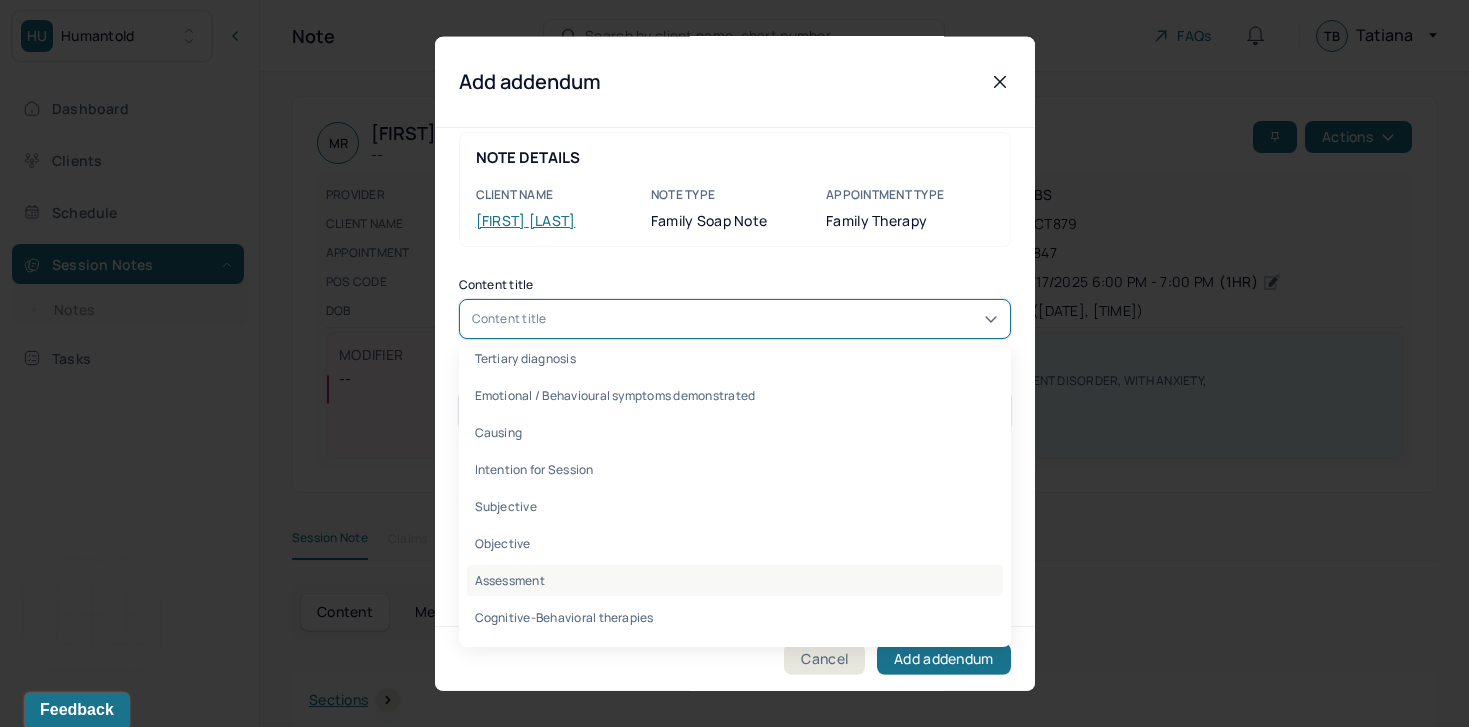 click on "Assessment" at bounding box center (735, 579) 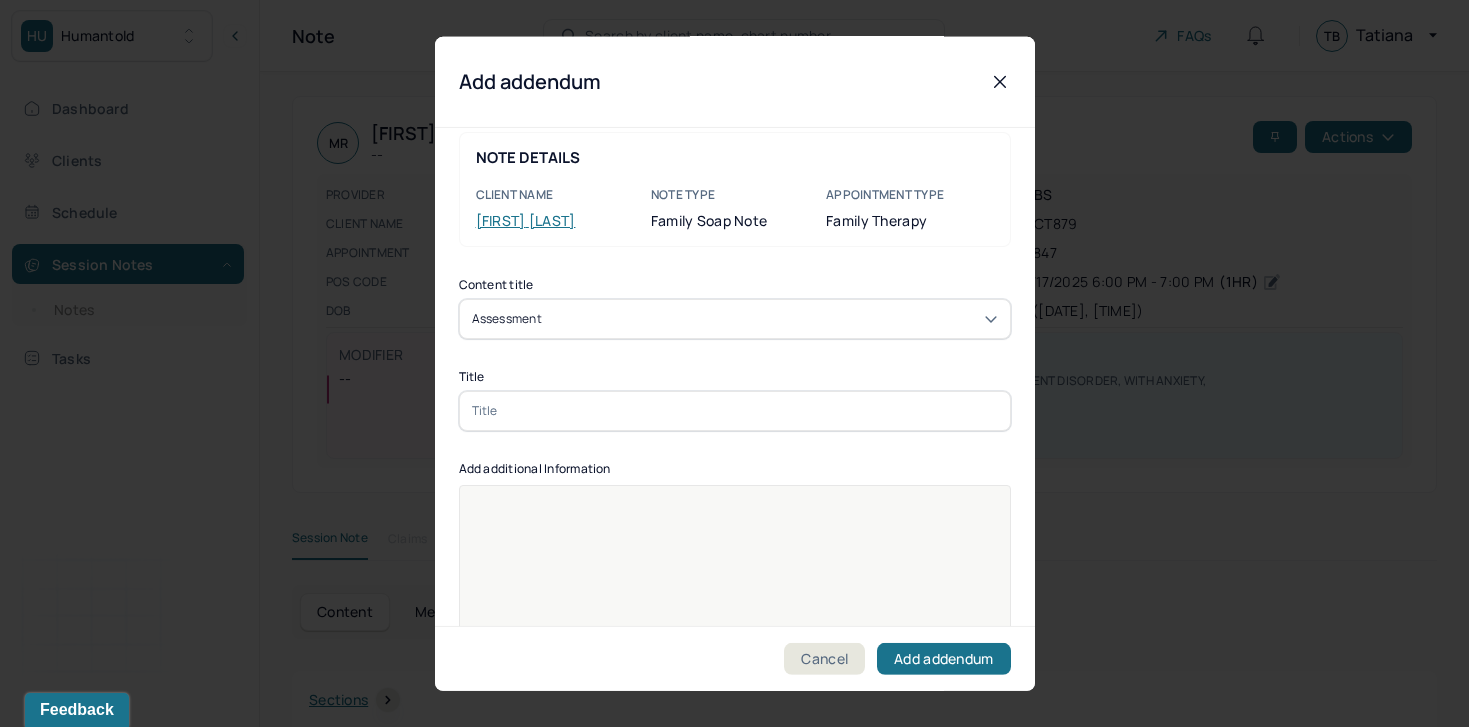 click at bounding box center [735, 410] 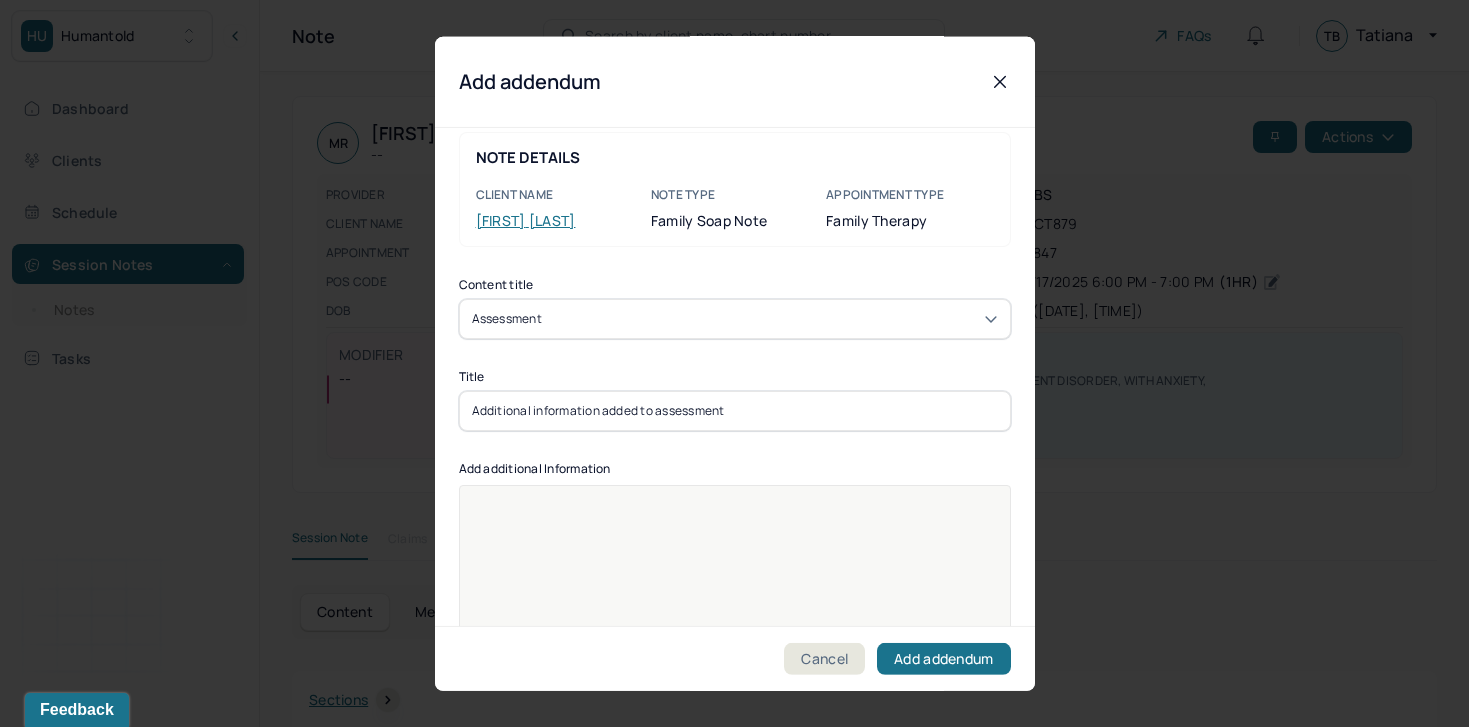 type on "Additional information added to assessment" 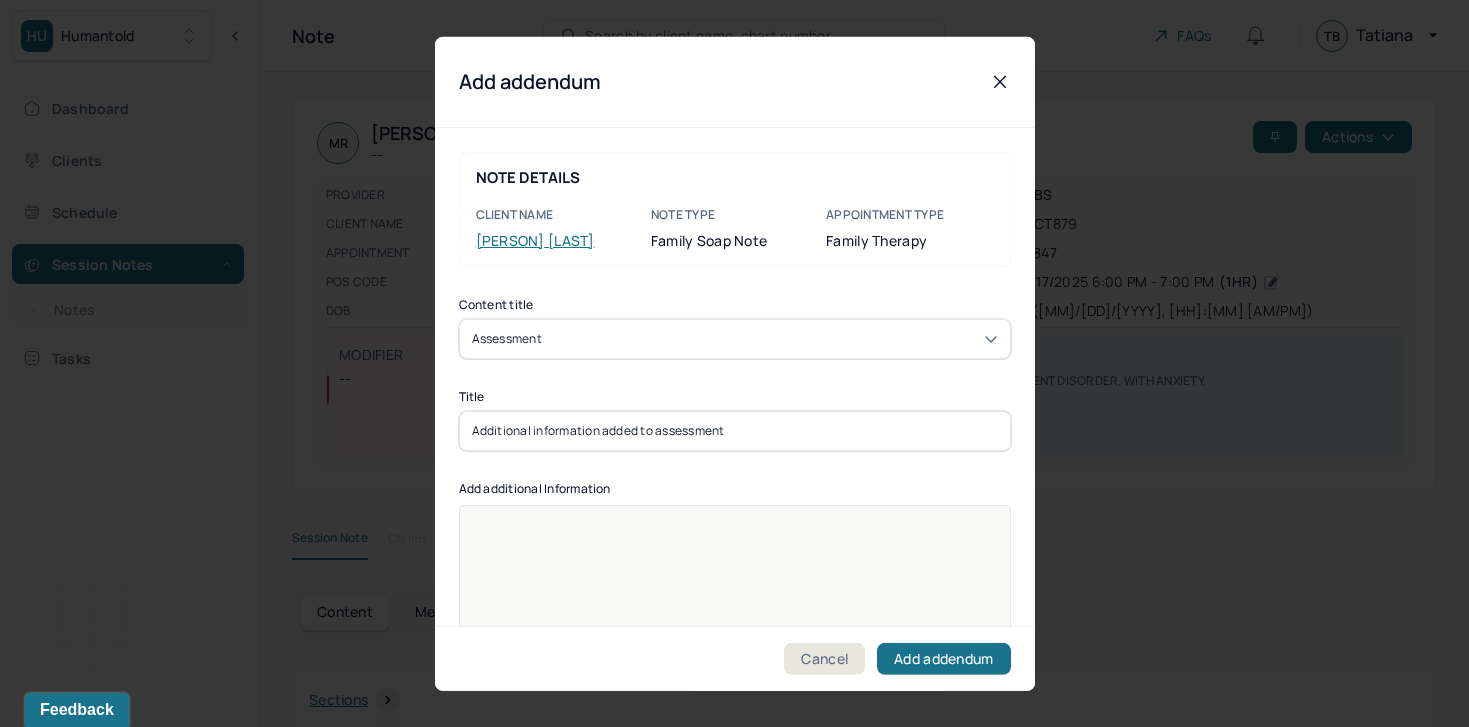 scroll, scrollTop: 0, scrollLeft: 0, axis: both 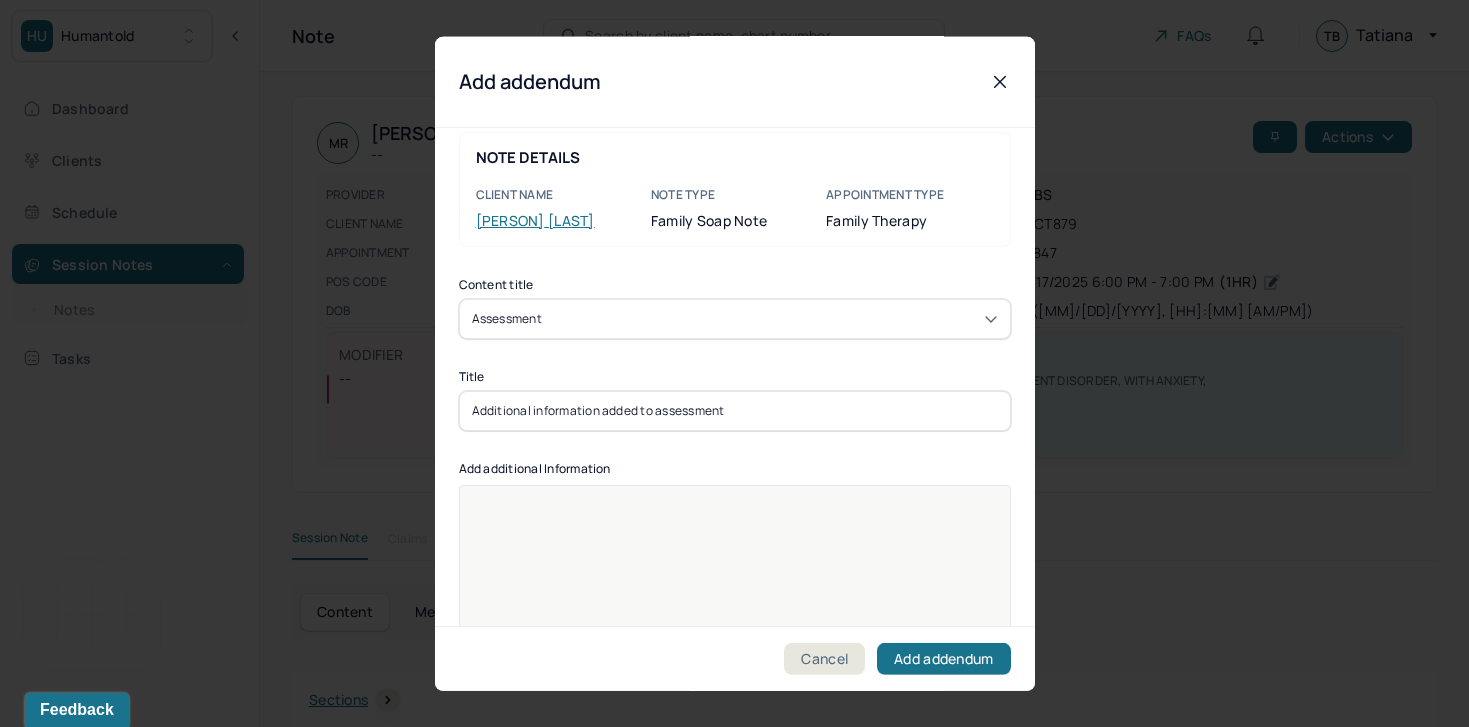 paste 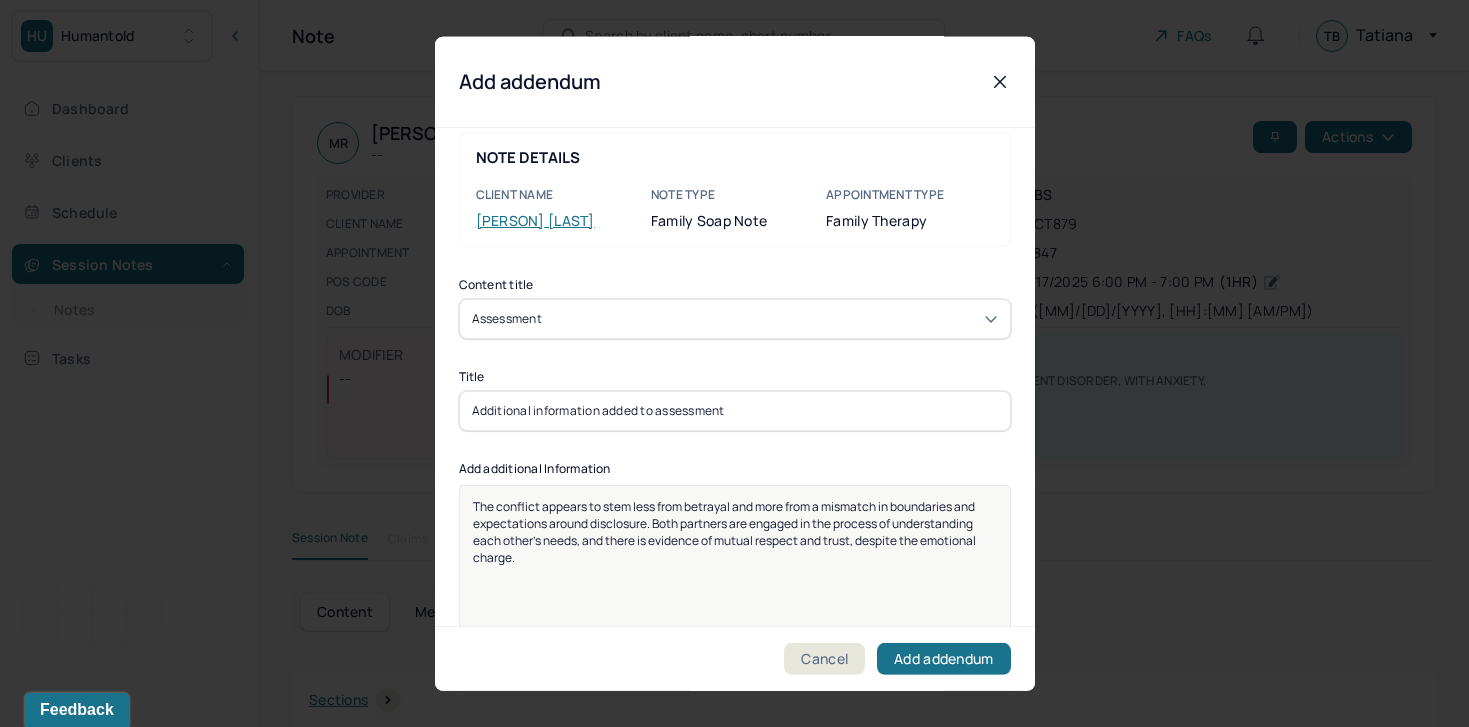 type 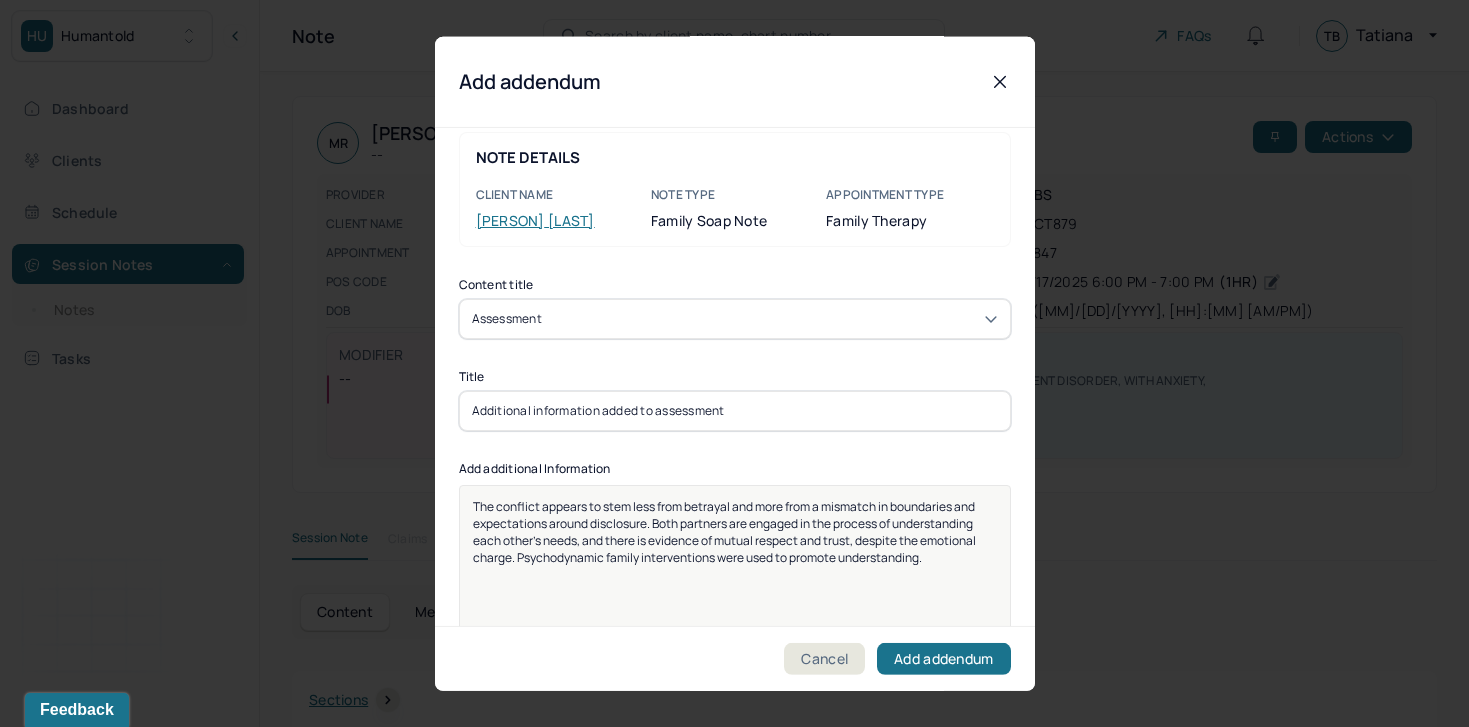 scroll, scrollTop: 25, scrollLeft: 0, axis: vertical 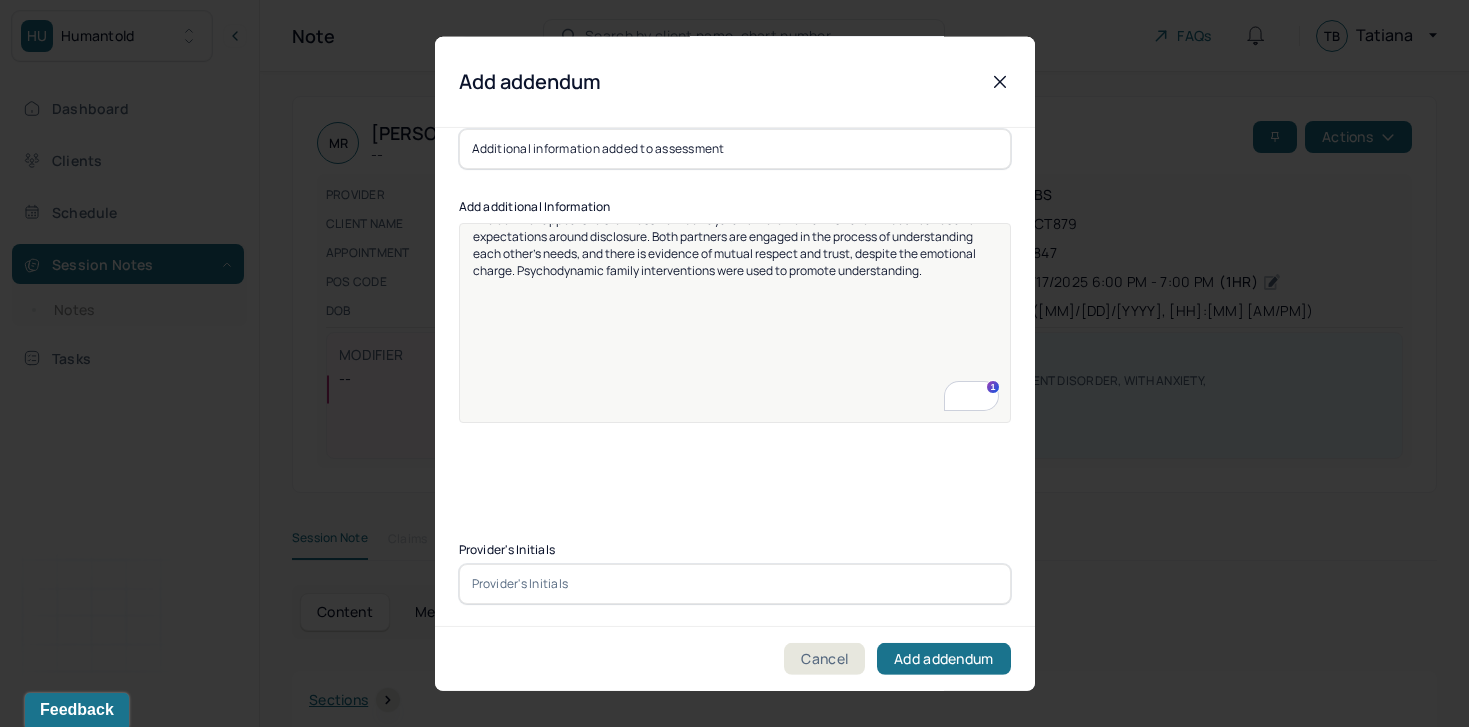 click at bounding box center [735, 583] 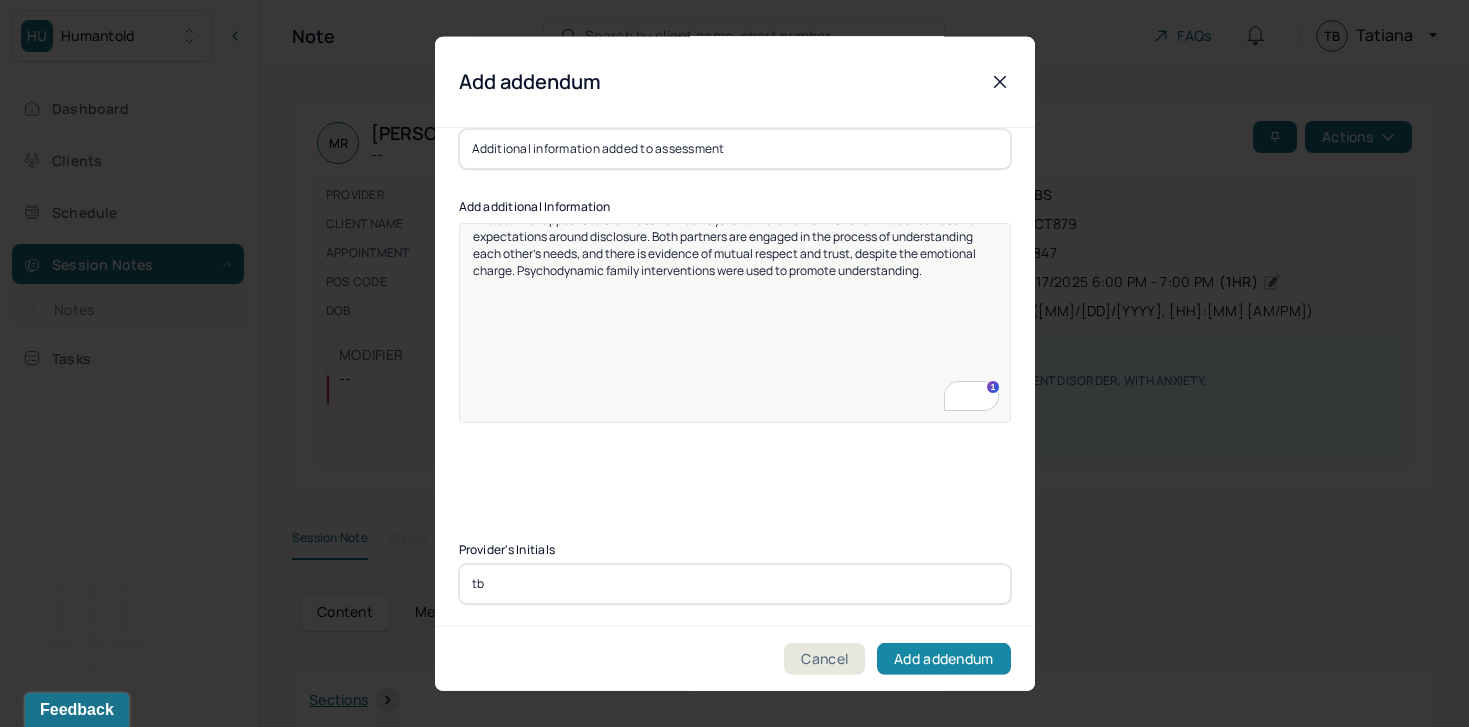 type on "tb" 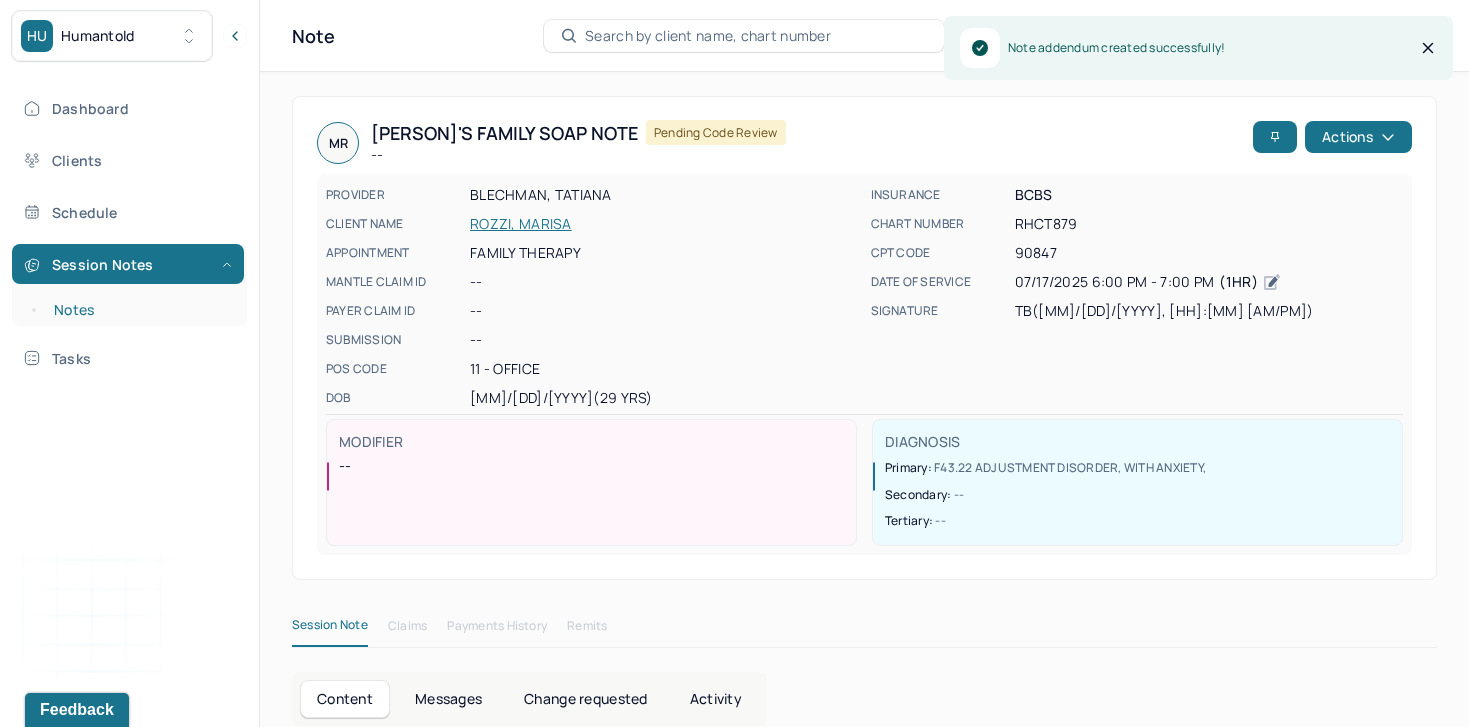 click on "Notes" at bounding box center [139, 310] 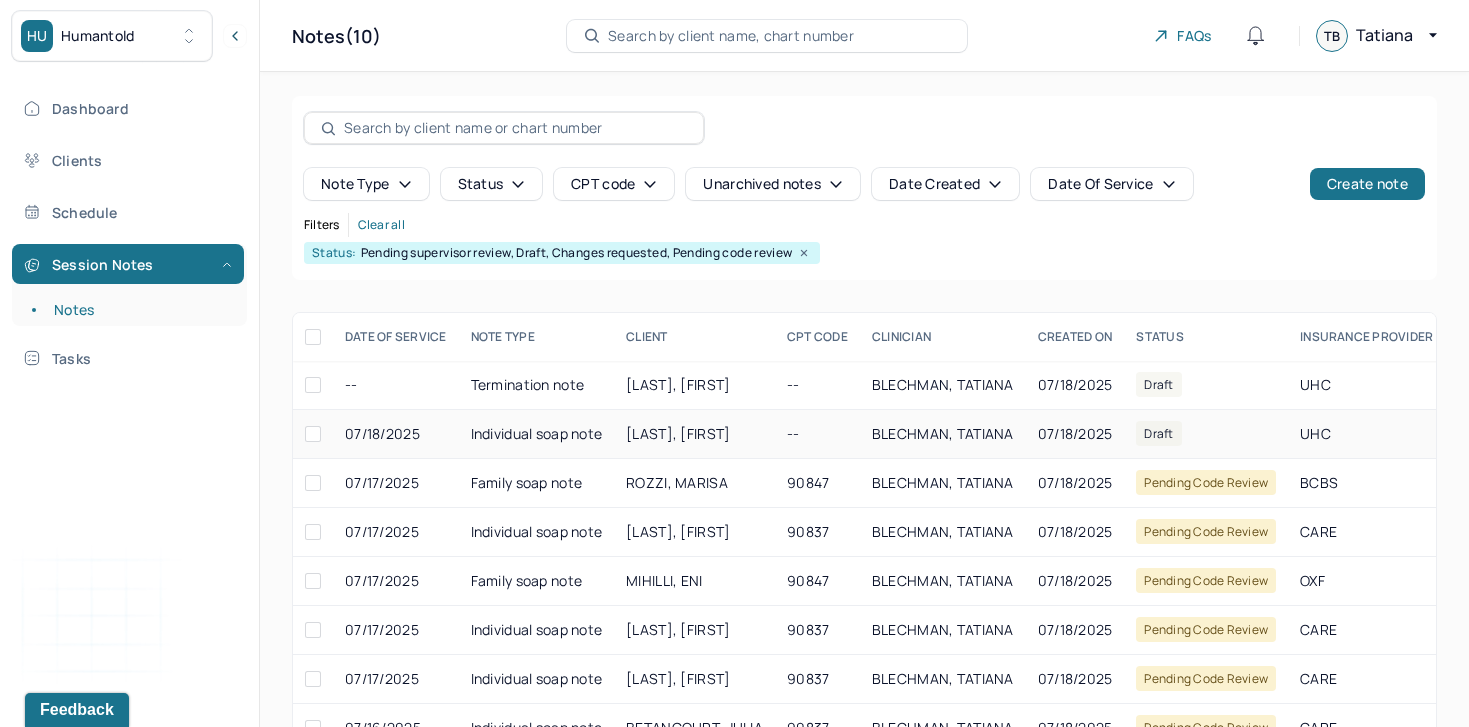click on "[LAST], [FIRST]" at bounding box center [694, 434] 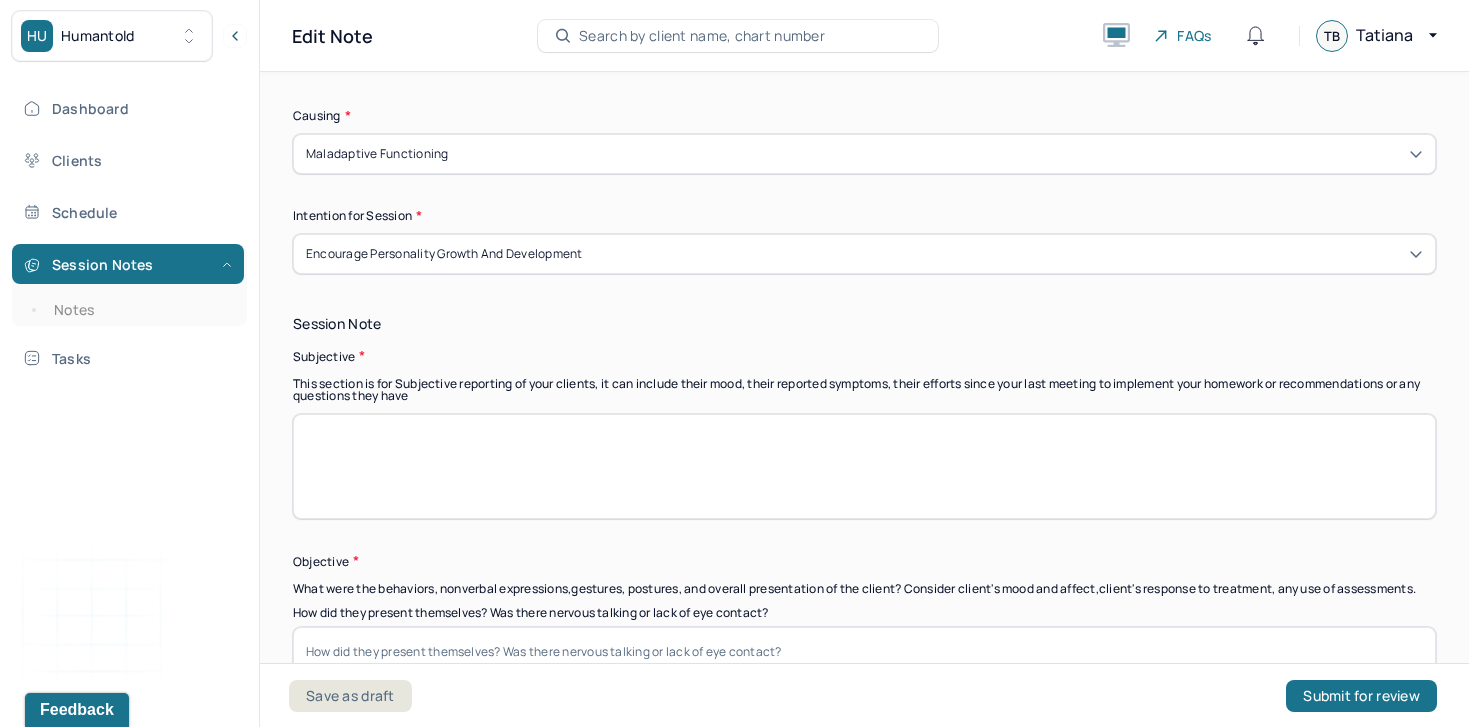 scroll, scrollTop: 1210, scrollLeft: 0, axis: vertical 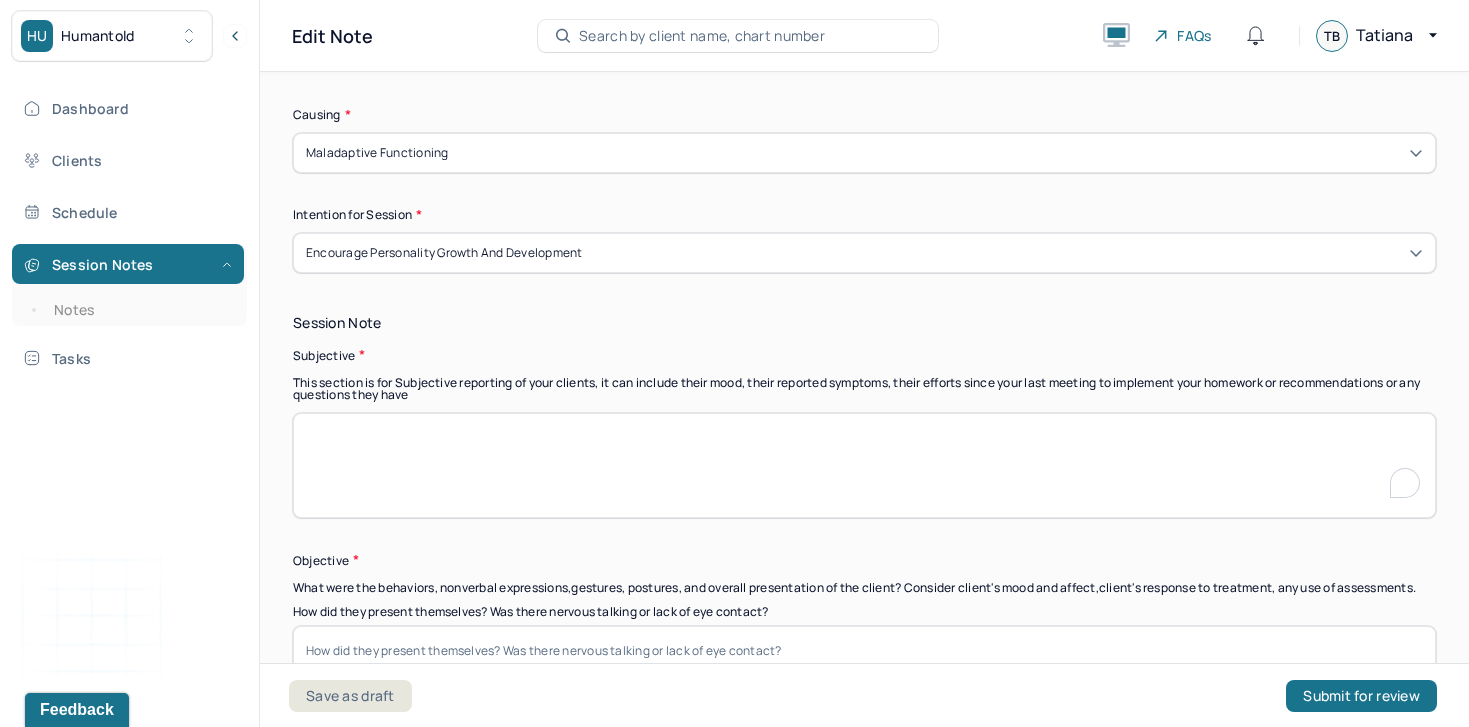 click at bounding box center (864, 465) 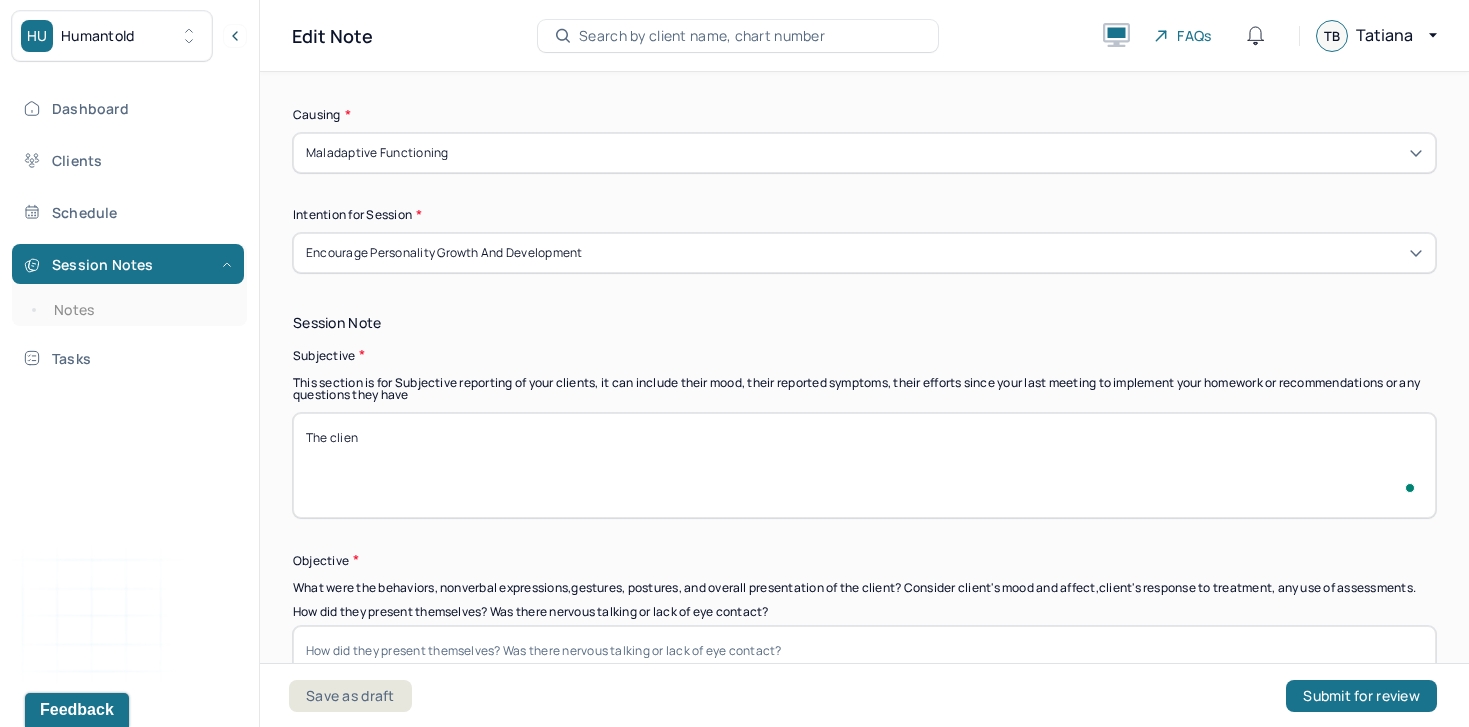 scroll, scrollTop: 1210, scrollLeft: 0, axis: vertical 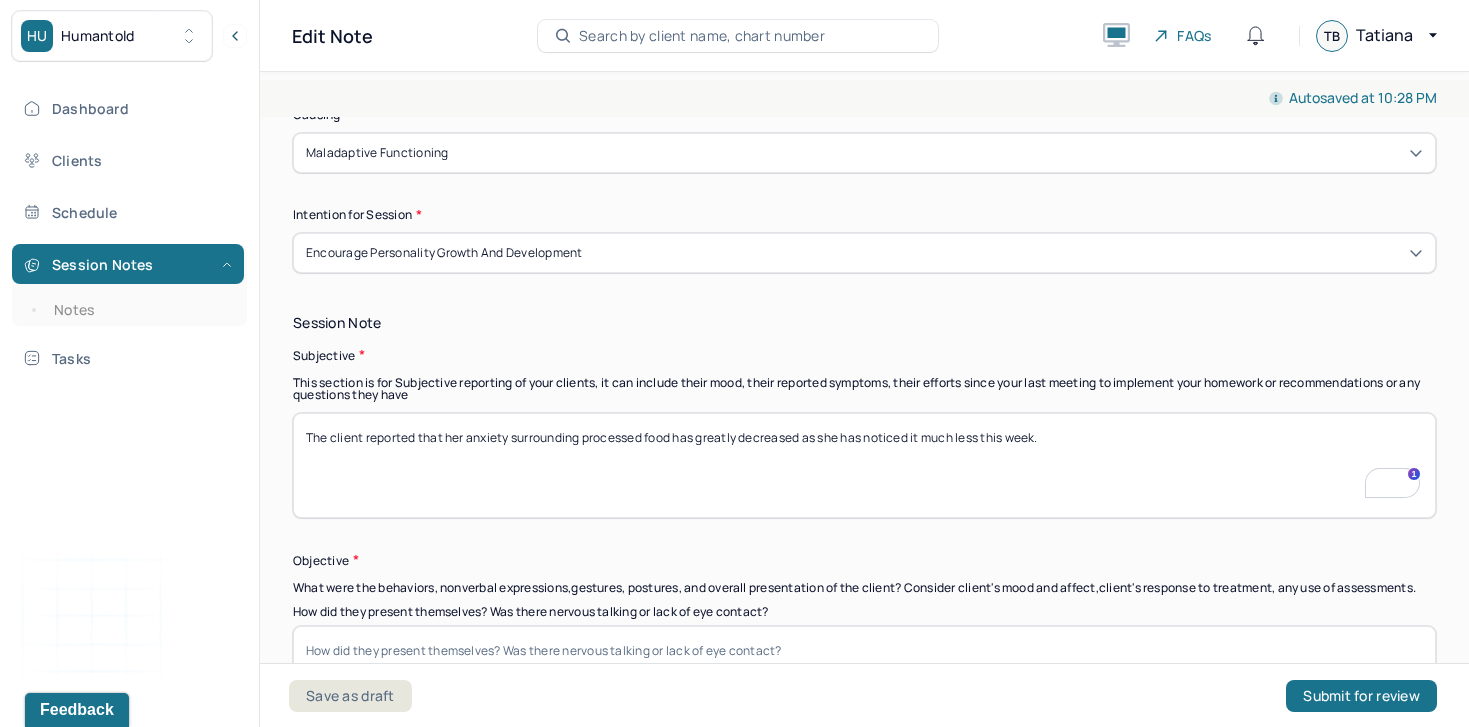 click on "The client reported that her anxiety surrounding processed food has greatly decreased as she has noticed it much less this week." at bounding box center [864, 465] 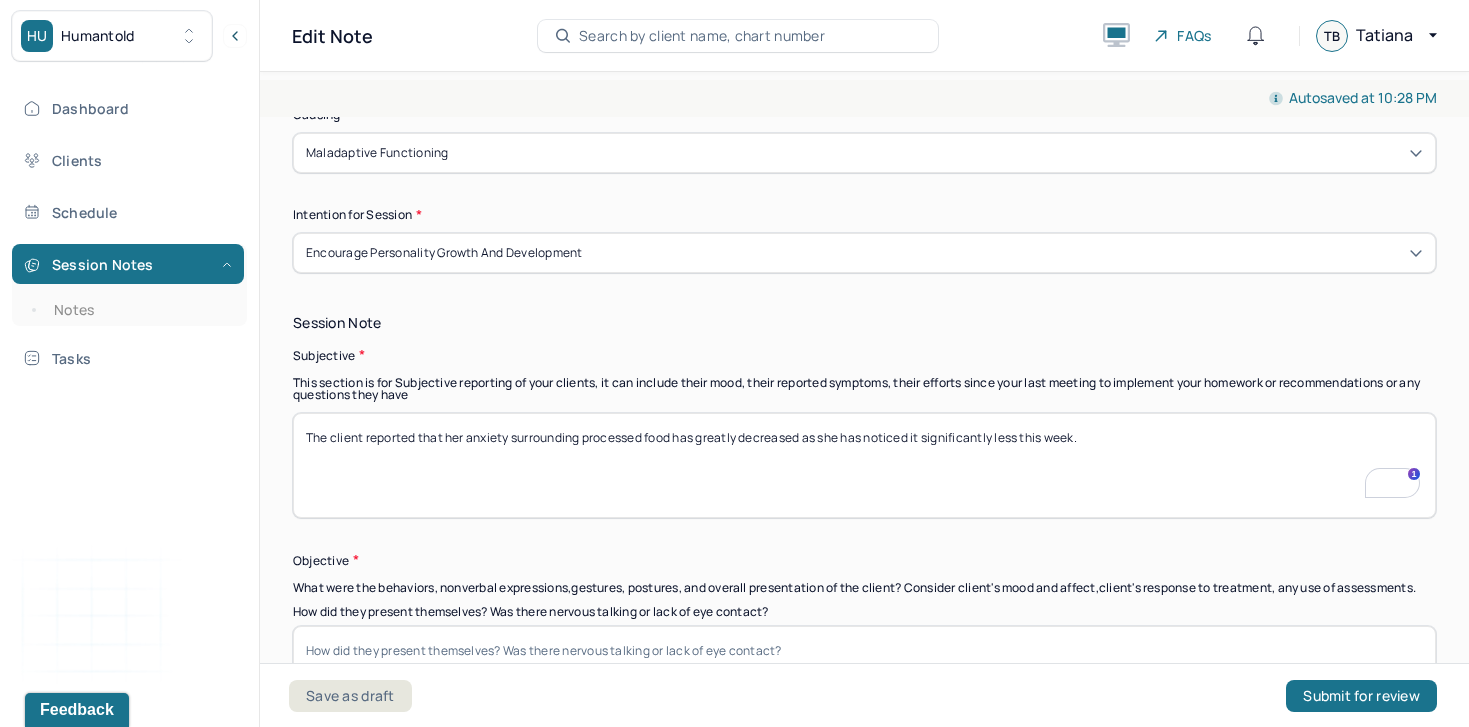 click on "The client reported that her anxiety surrounding processed food has greatly decreased as she has noticed it significantly less this week." at bounding box center [864, 465] 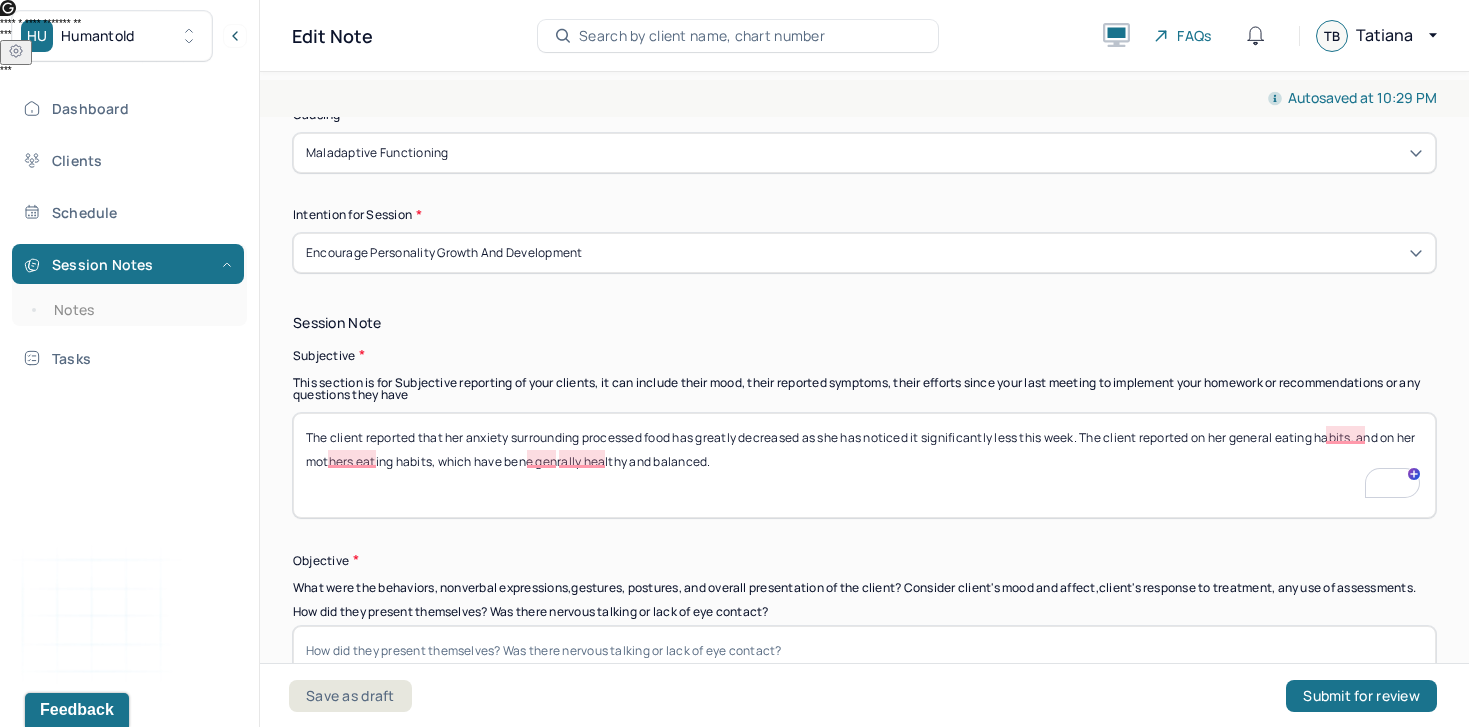 click on "The client reported that her anxiety surrounding processed food has greatly decreased as she has noticed it significantly less this week. The client reported on her general eating habits, and on her mothers eating habits, which have bene genrally healthy and balanced." at bounding box center (864, 465) 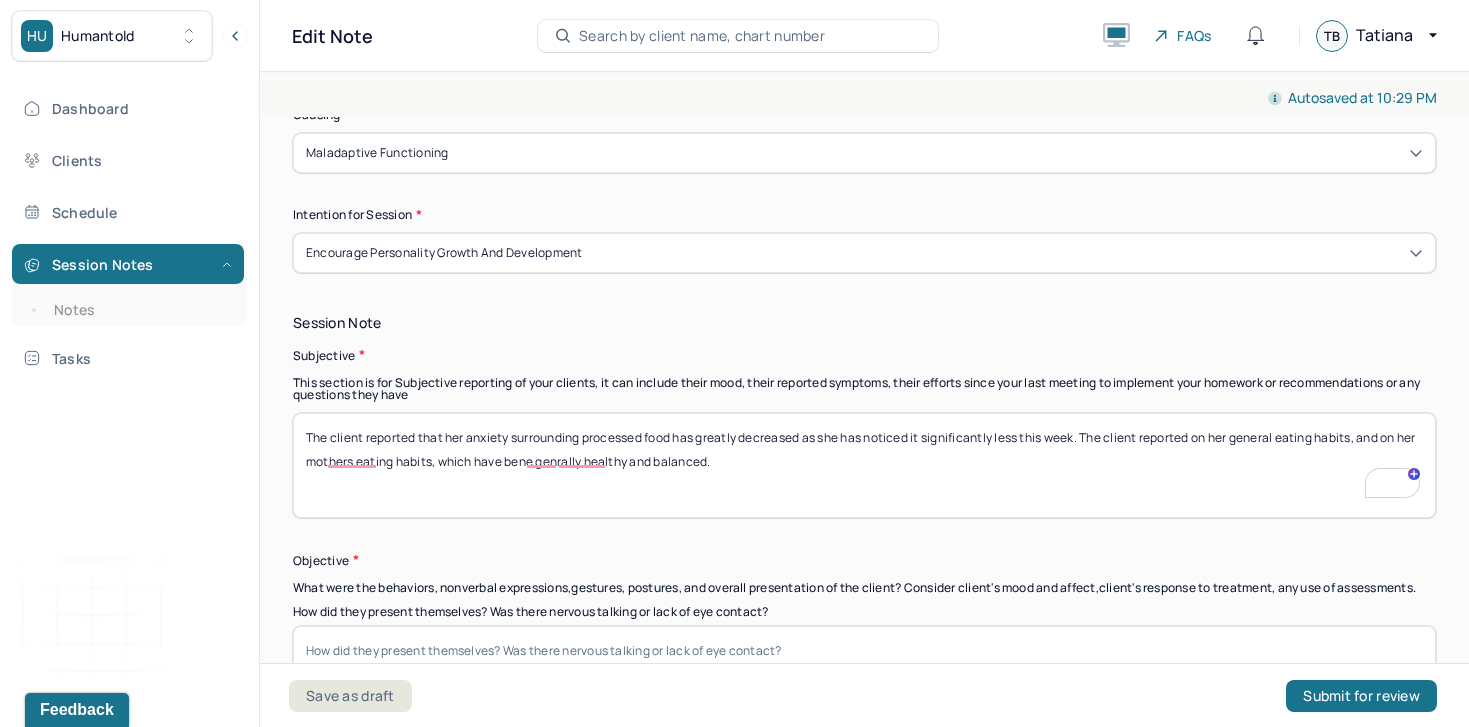 click on "The client reported that her anxiety surrounding processed food has greatly decreased as she has noticed it significantly less this week. The client reported on her general eating habits, and on her mothers eating habits, which have bene genrally healthy and balanced." at bounding box center (864, 465) 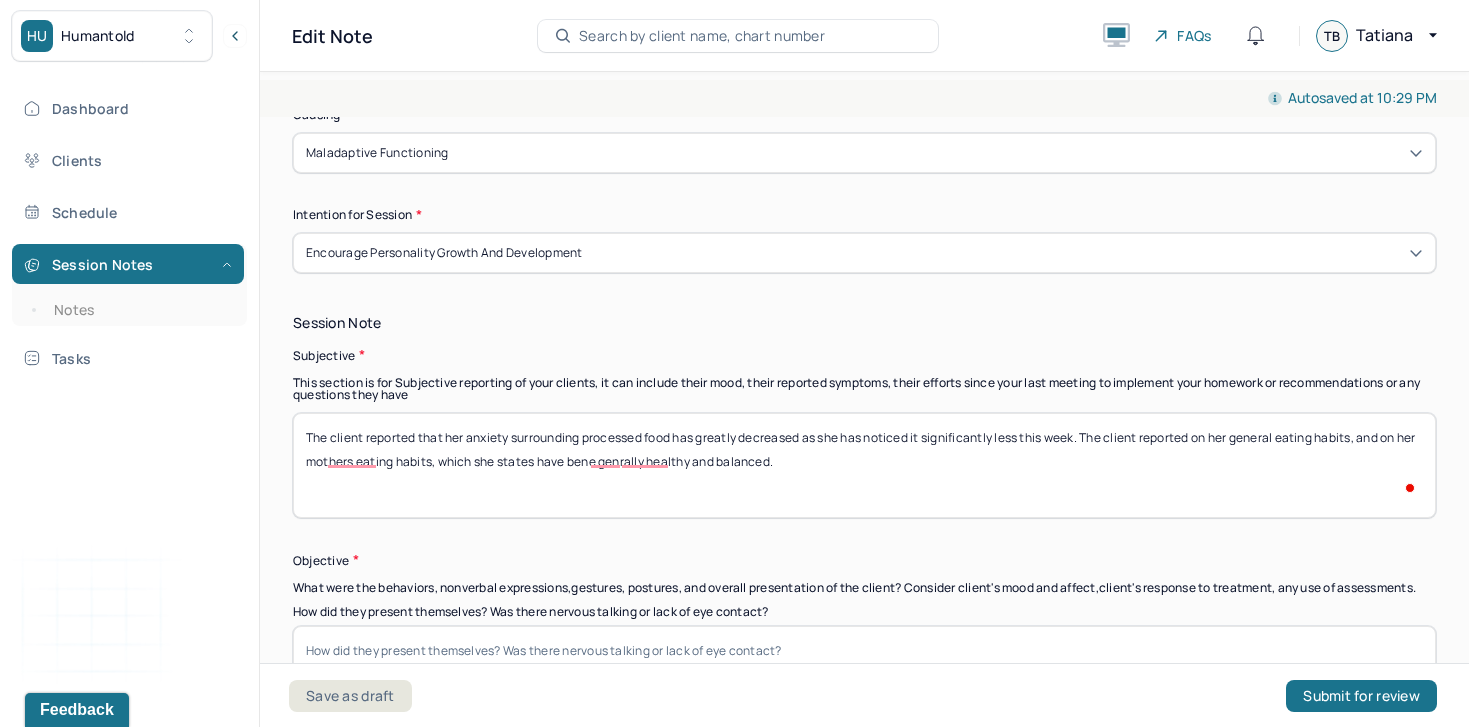 click on "The client reported that her anxiety surrounding processed food has greatly decreased as she has noticed it significantly less this week. The client reported on her general eating habits, and on her mothers eating habits, which have bene genrally healthy and balanced." at bounding box center [864, 465] 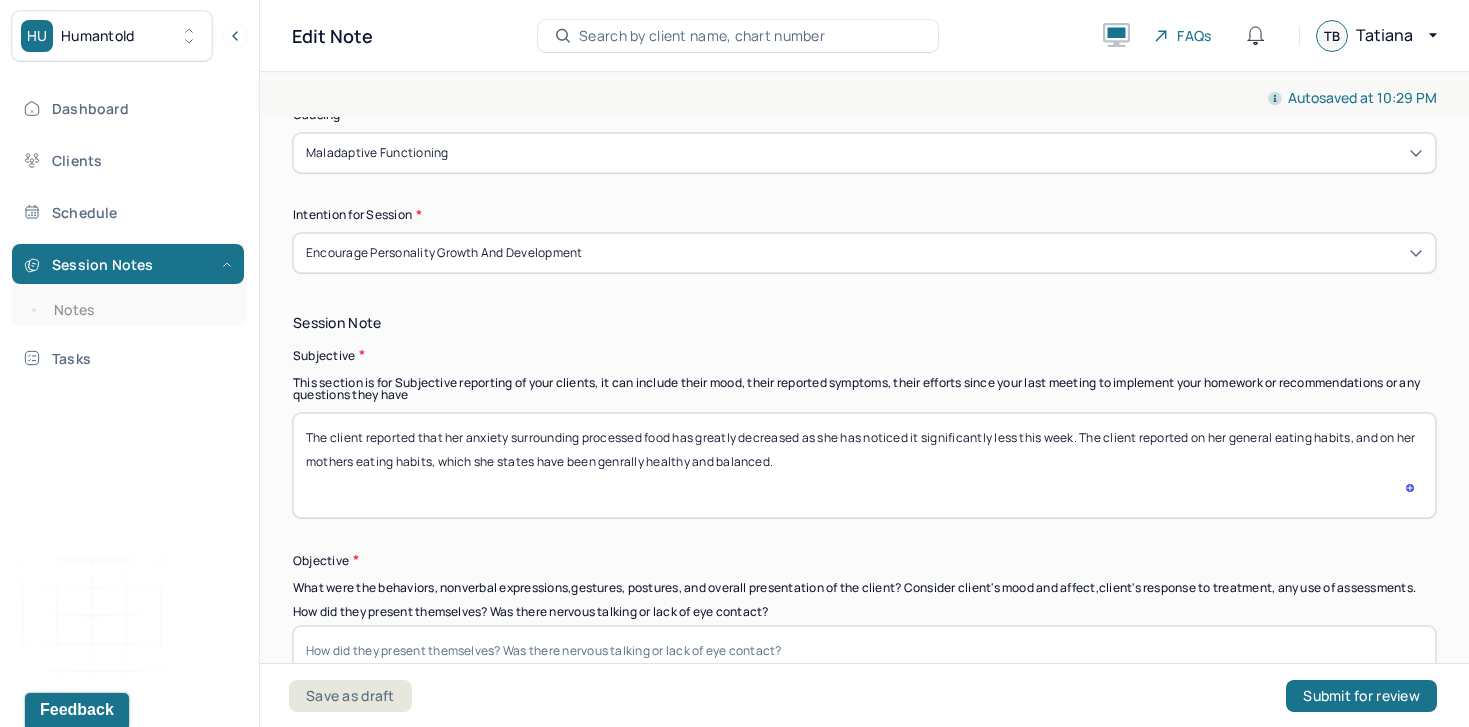 click on "The client reported that her anxiety surrounding processed food has greatly decreased as she has noticed it significantly less this week. The client reported on her general eating habits, and on her mothers eating habits, which she states have bene genrally healthy and balanced." at bounding box center [864, 465] 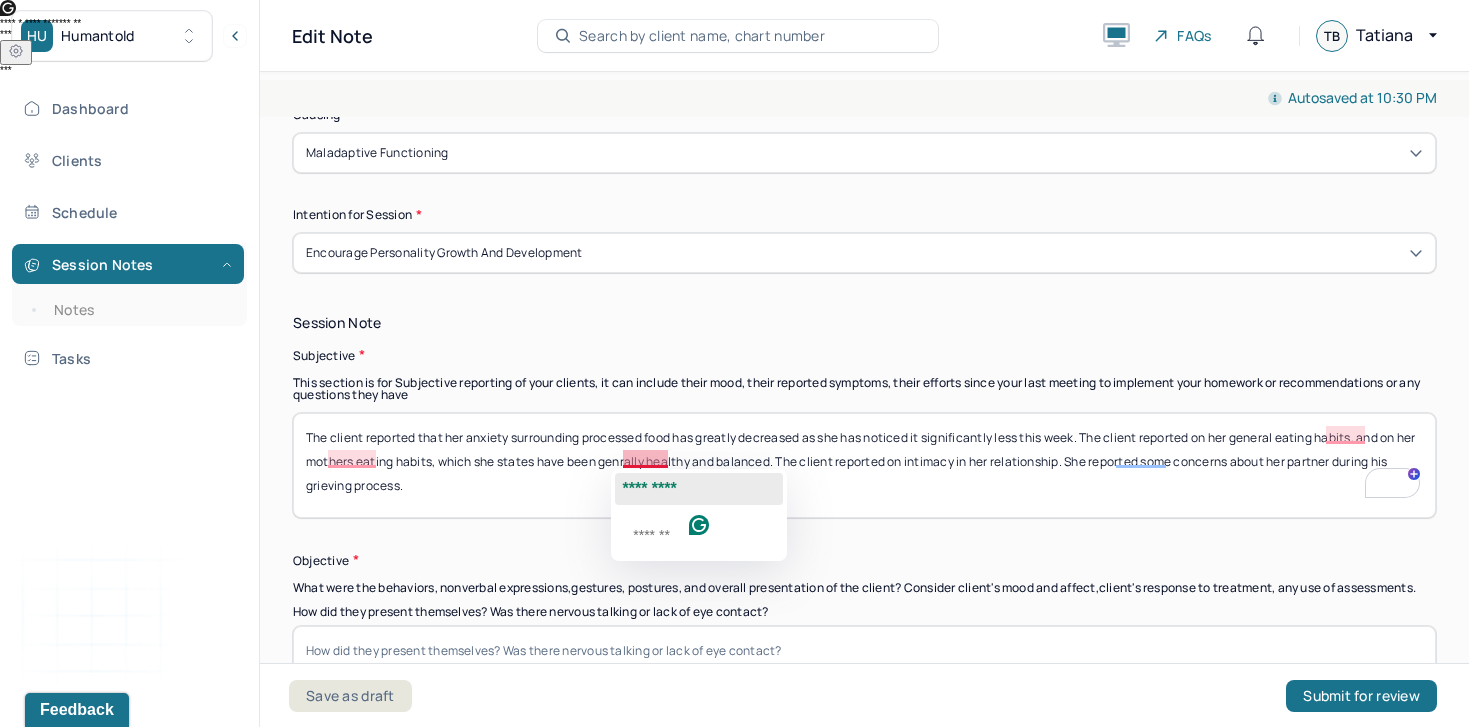 click on "*********" 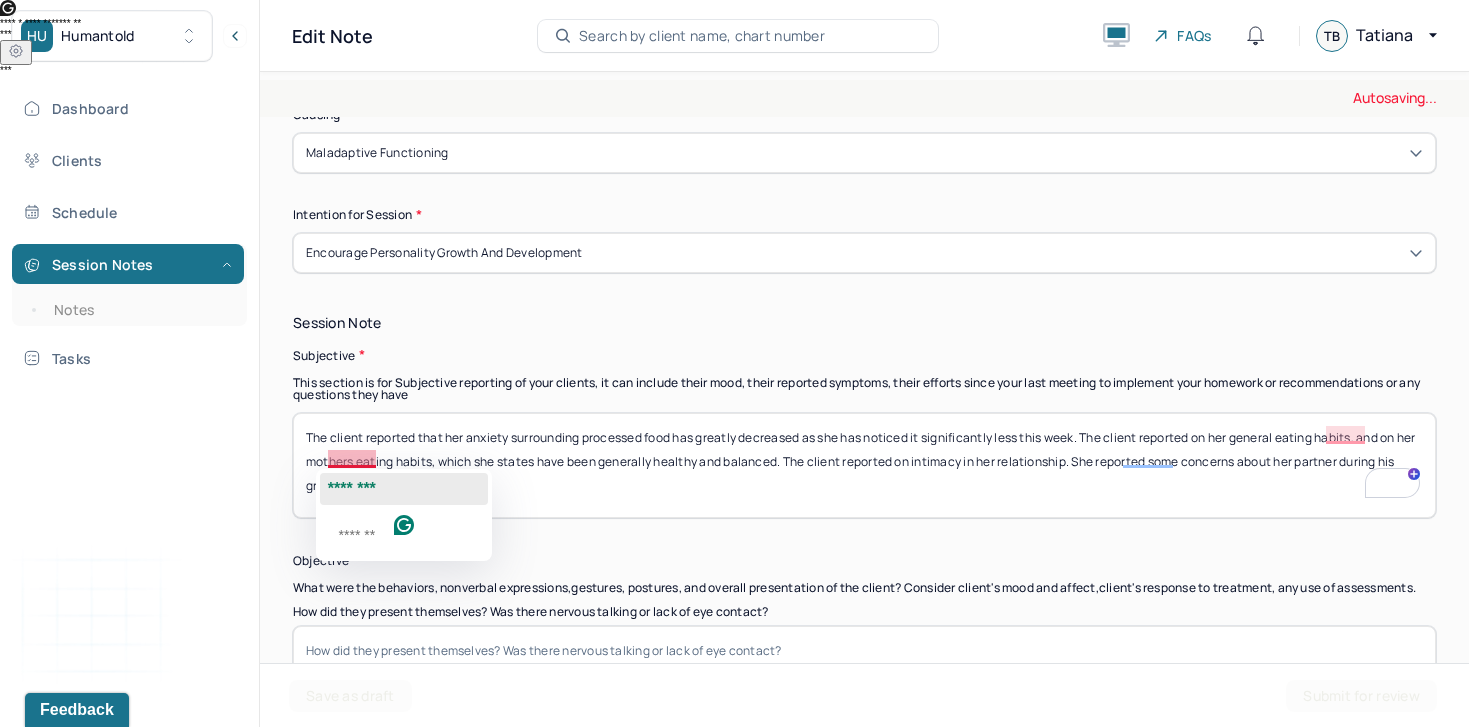 click on "********" 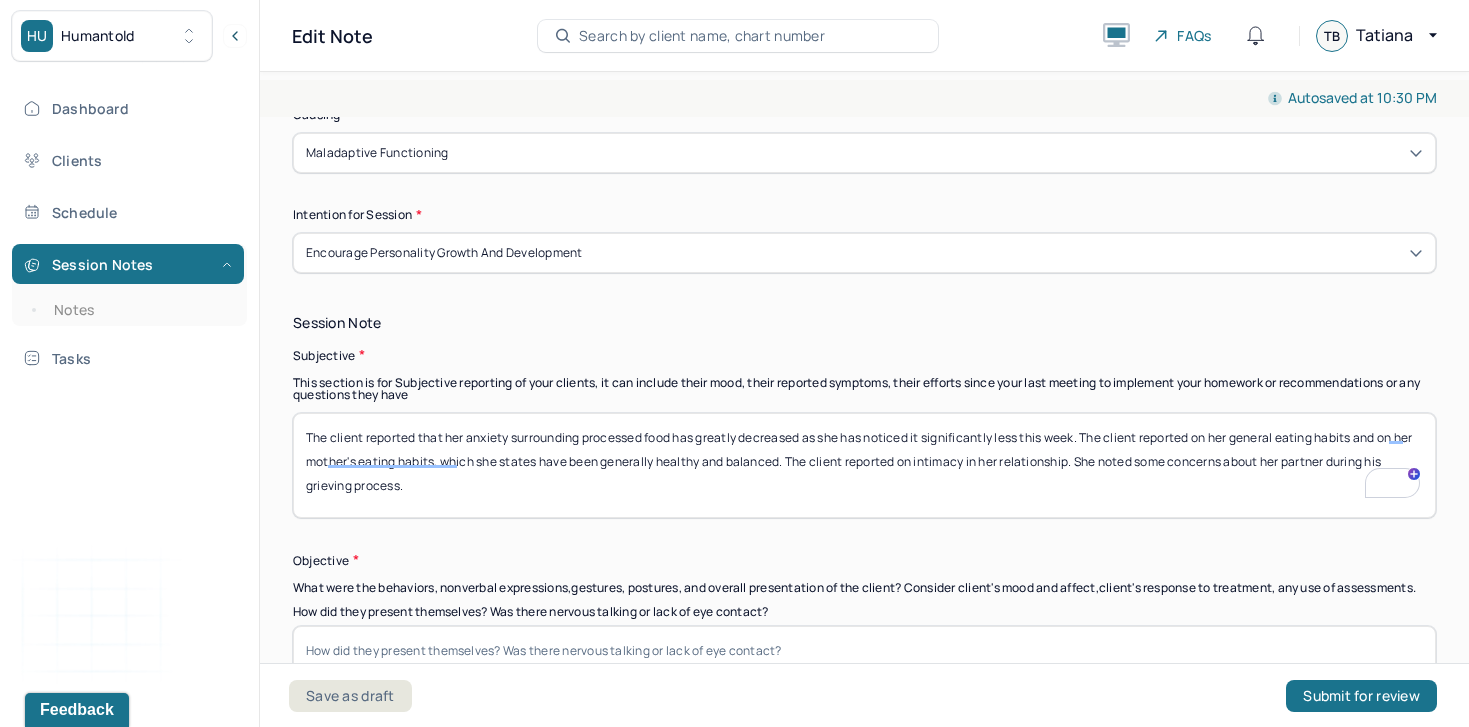 click on "The client reported that her anxiety surrounding processed food has greatly decreased as she has noticed it significantly less this week. The client reported on her general eating habits, and on her mother's eating habits, which she states have been generally healthy and balanced. The client reported on intimacy in her relationship. She noted some concerns about her partner during his grieving process." at bounding box center (864, 465) 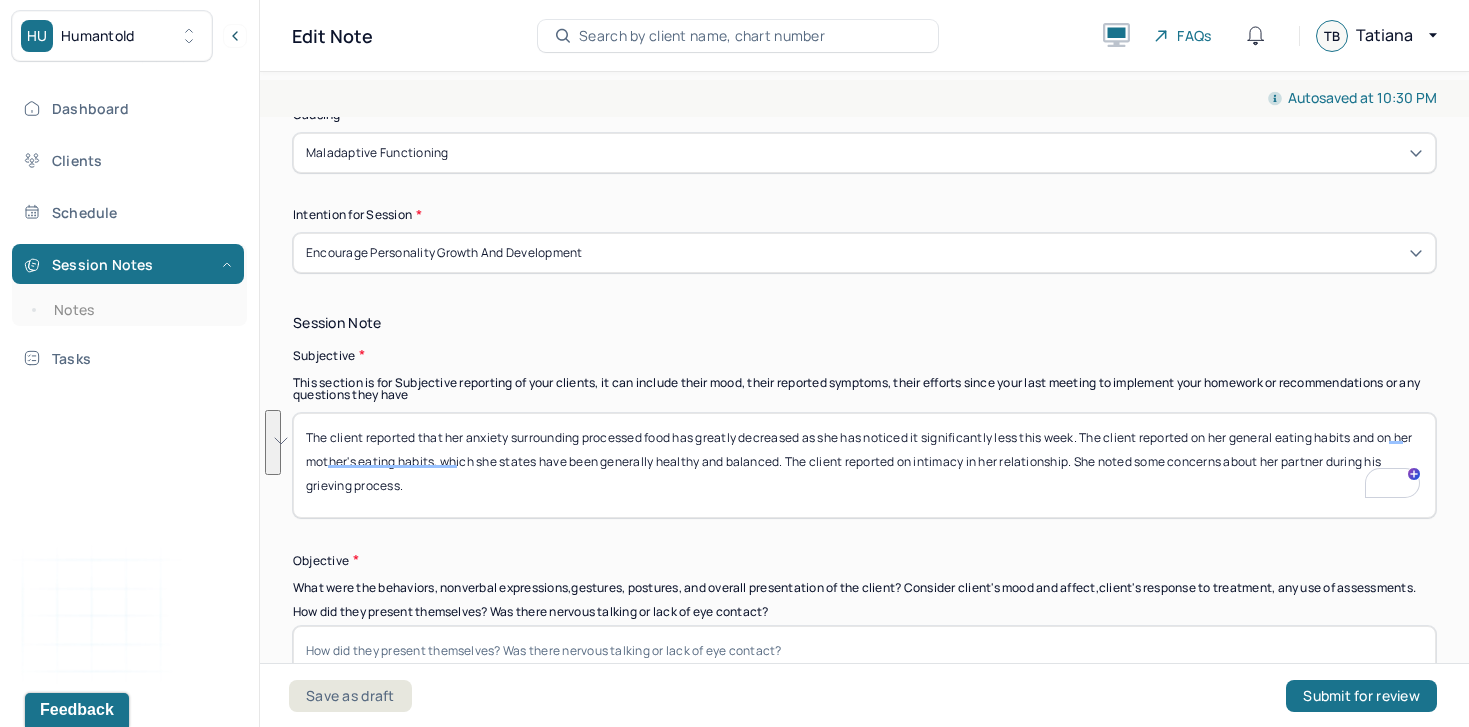 type on "The client reported that her anxiety surrounding processed food has greatly decreased as she has noticed it significantly less this week. The client reported on her general eating habits and on her mother's eating habits, which she states have been generally healthy and balanced. The client reported on intimacy in her relationship. She noted some concerns about her partner during his grieving process." 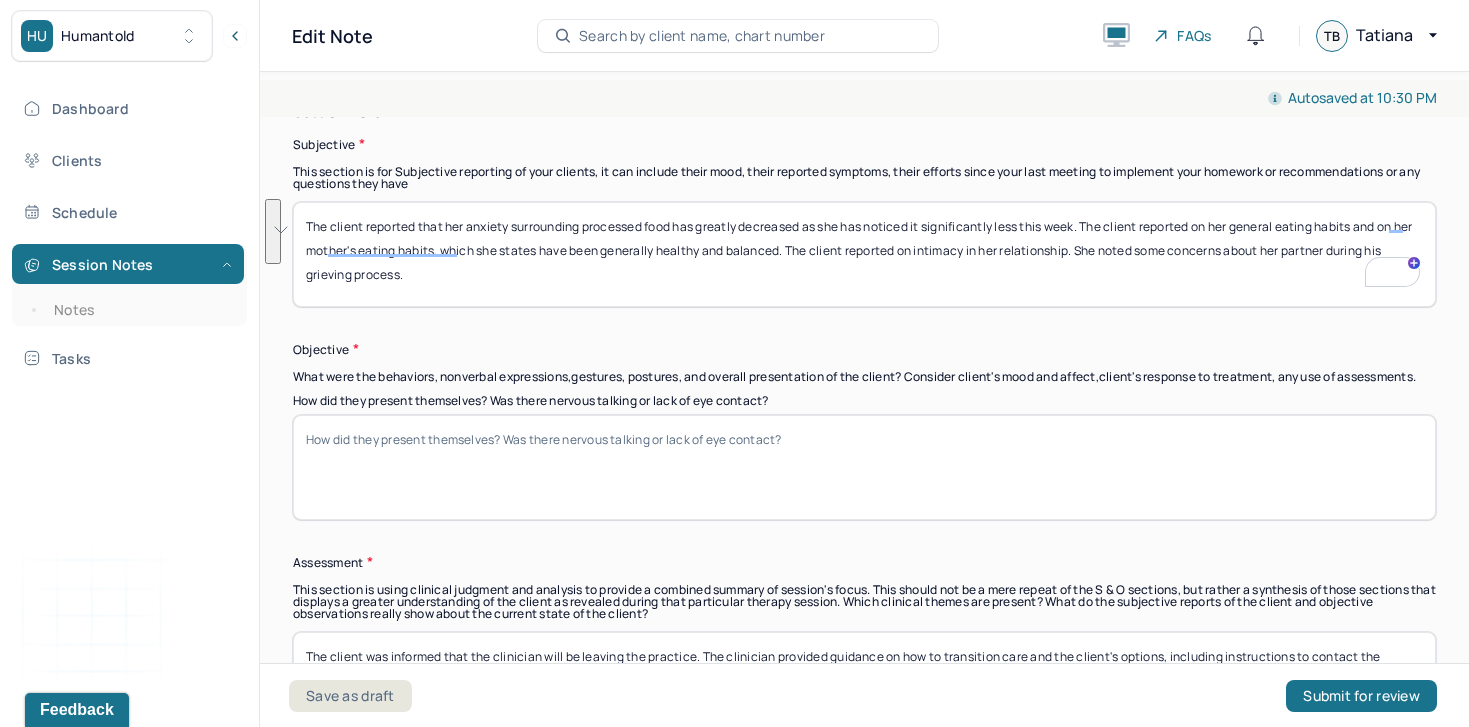 click on "How did they present themselves? Was there nervous talking or lack of eye contact?" at bounding box center (864, 467) 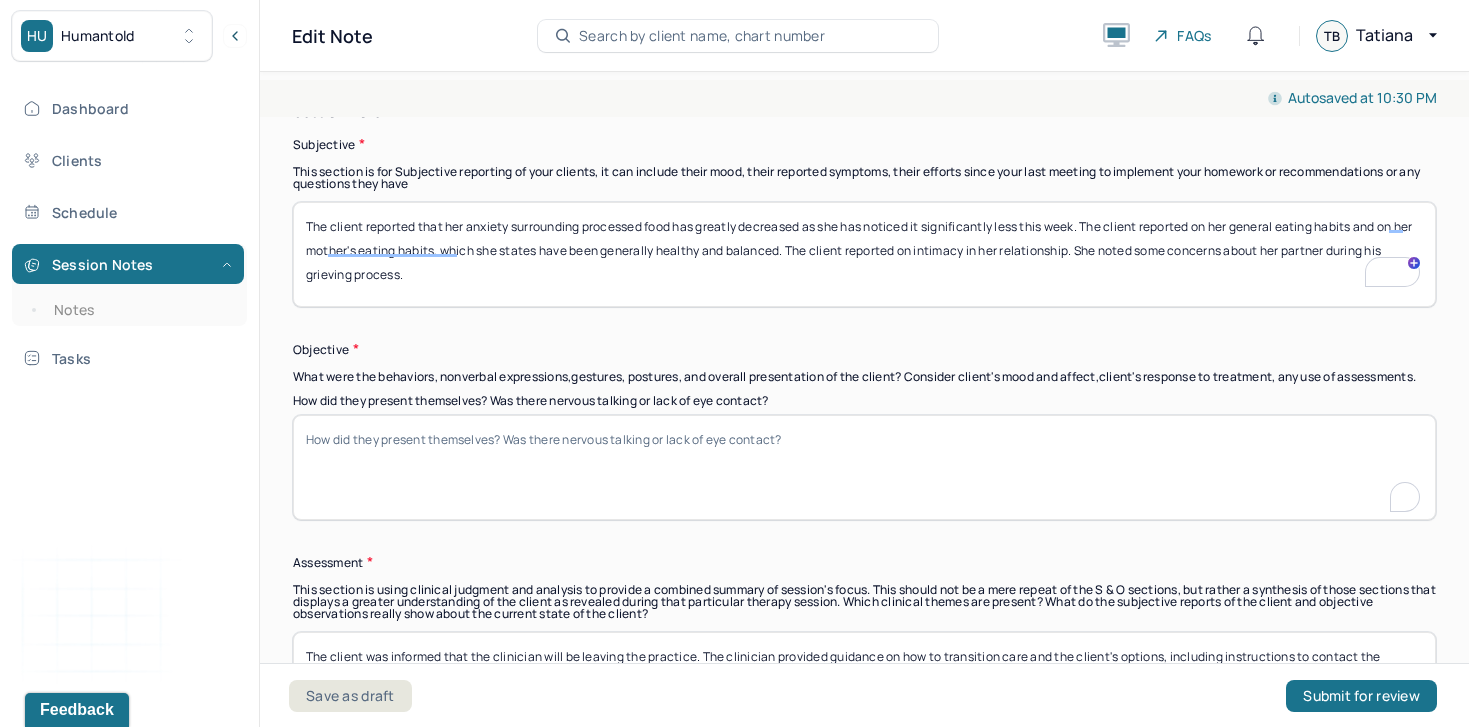paste on "The client presented with a calm and grounded affect. She was open and articulate in describing her recent experiences, including noticeable progress in managing food-related anxiety. Her mood appeared stable, and she demonstrated increased self-awareness and reflection." 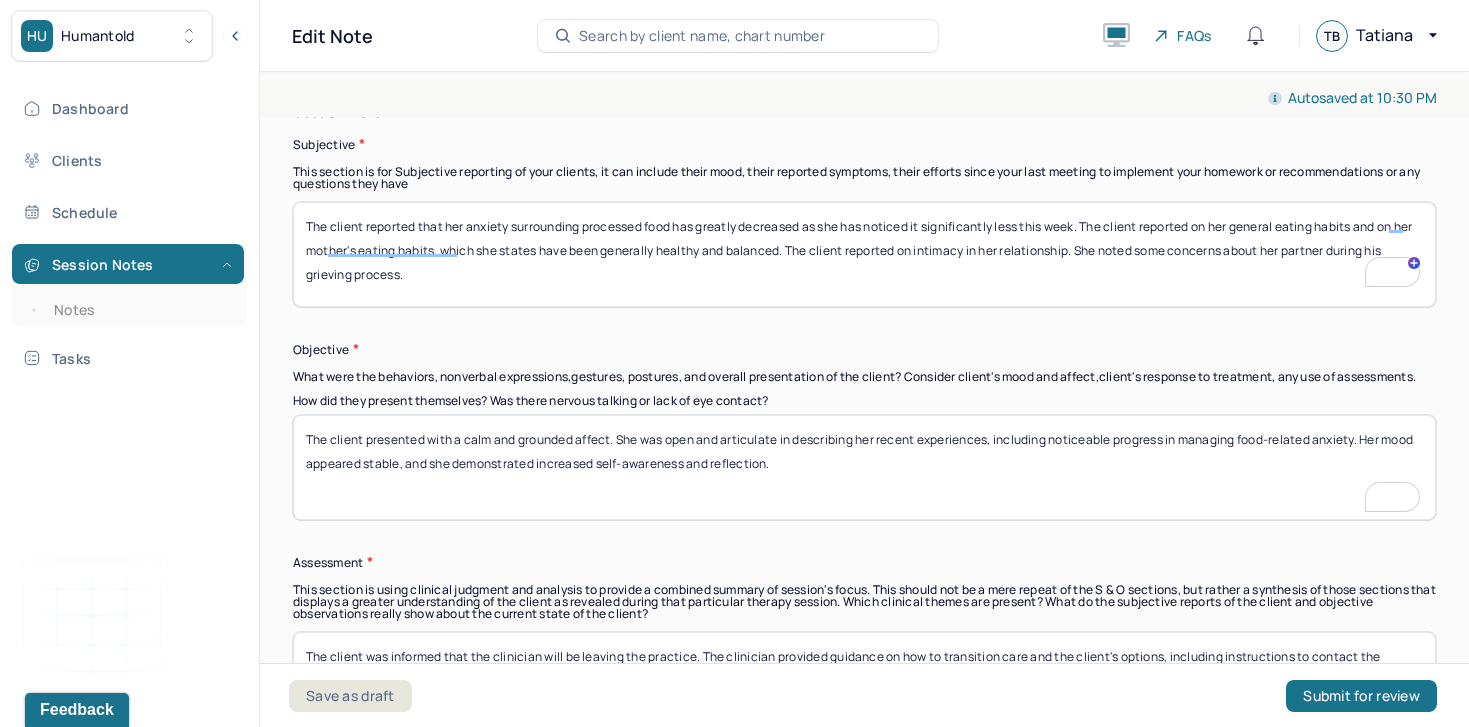 scroll, scrollTop: 1421, scrollLeft: 0, axis: vertical 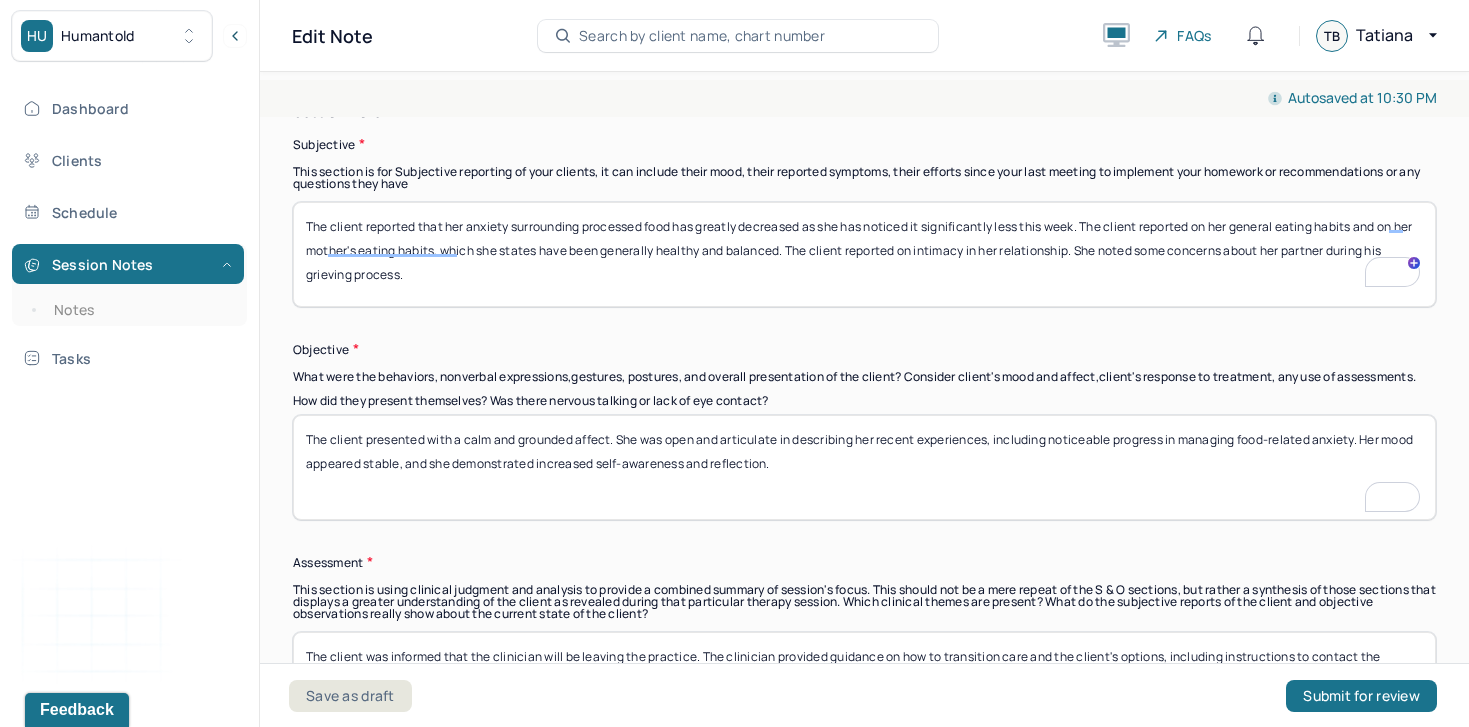 type on "The client presented with a calm and grounded affect. She was open and articulate in describing her recent experiences, including noticeable progress in managing food-related anxiety. Her mood appeared stable, and she demonstrated increased self-awareness and reflection." 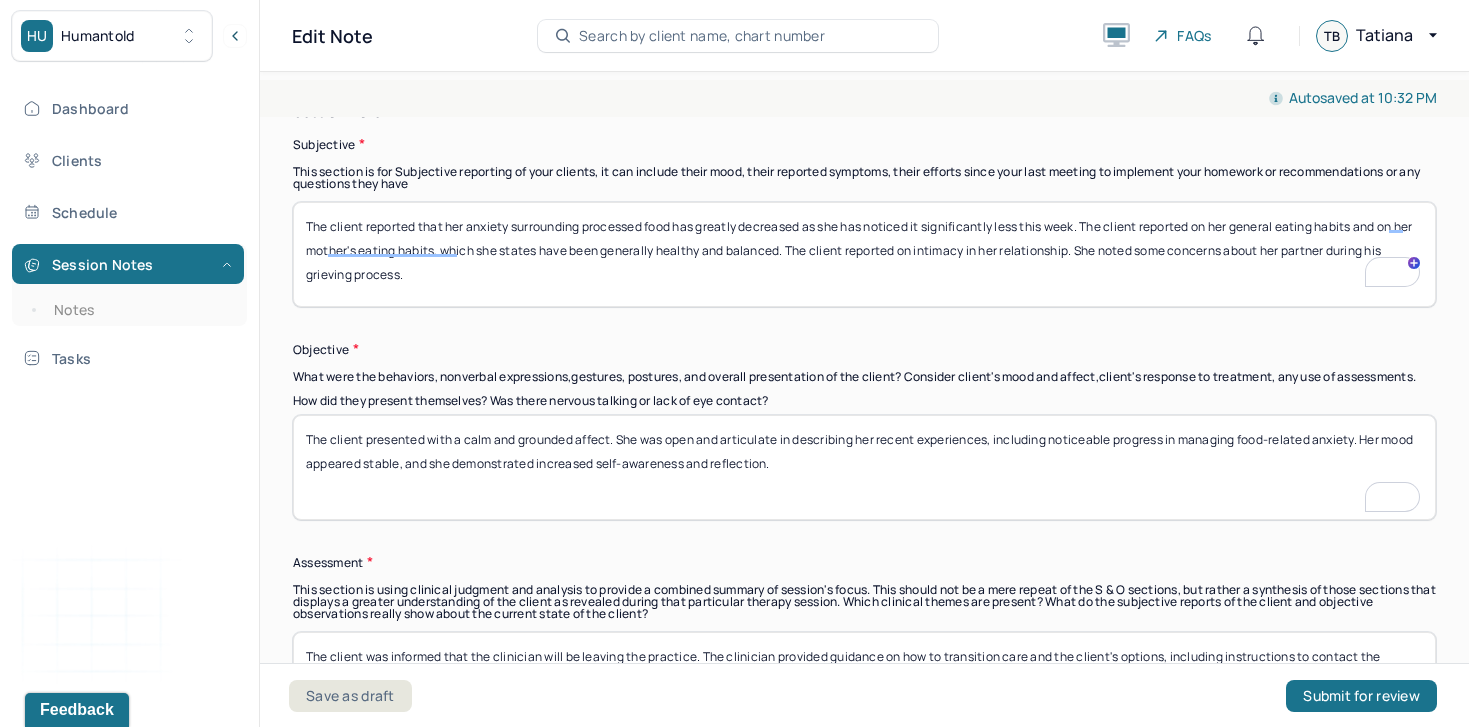 scroll, scrollTop: 1655, scrollLeft: 0, axis: vertical 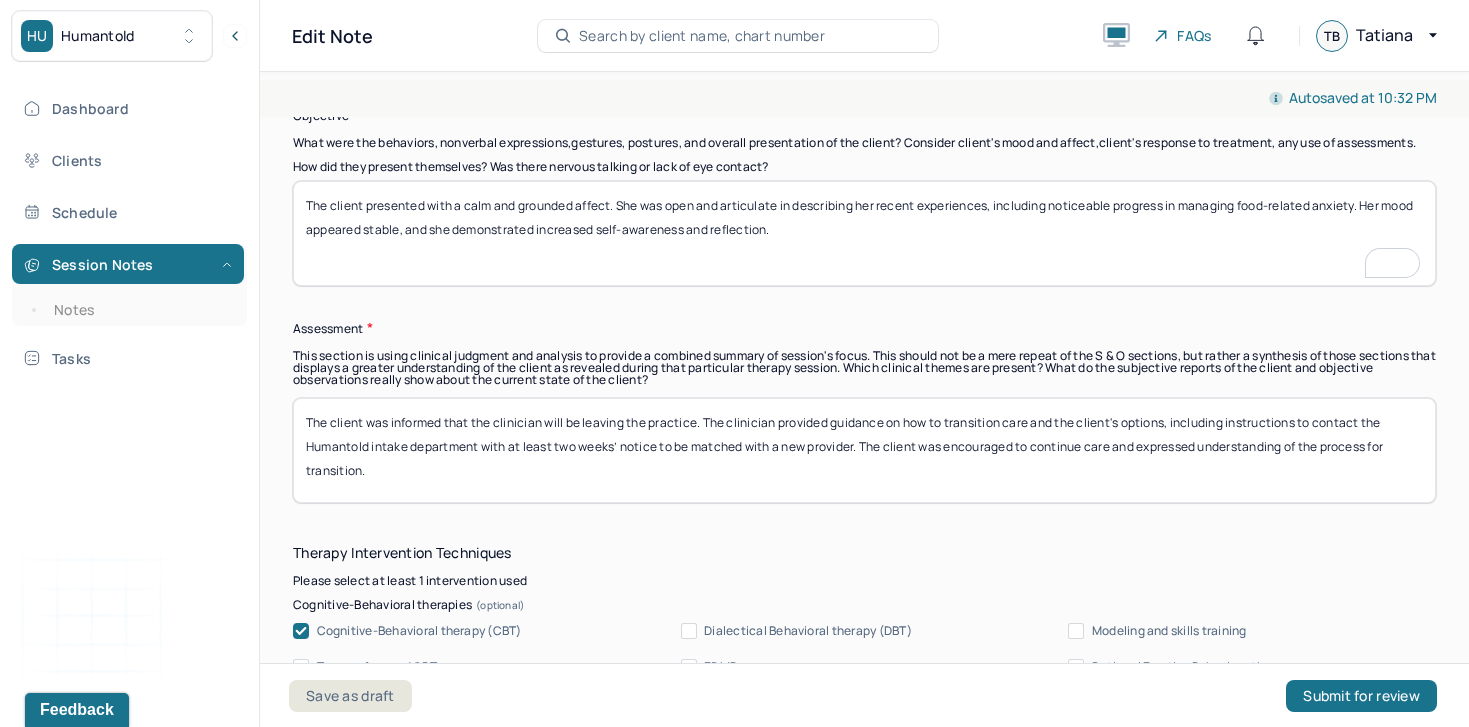 click on "The client was informed that the clinician will be leaving the practice. The clinician provided guidance on how to transition care and the client's options, including instructions to contact the Humantold intake department with at least two weeks’ notice to be matched with a new provider. The client was encouraged to continue care and expressed understanding of the process for transition." at bounding box center [864, 450] 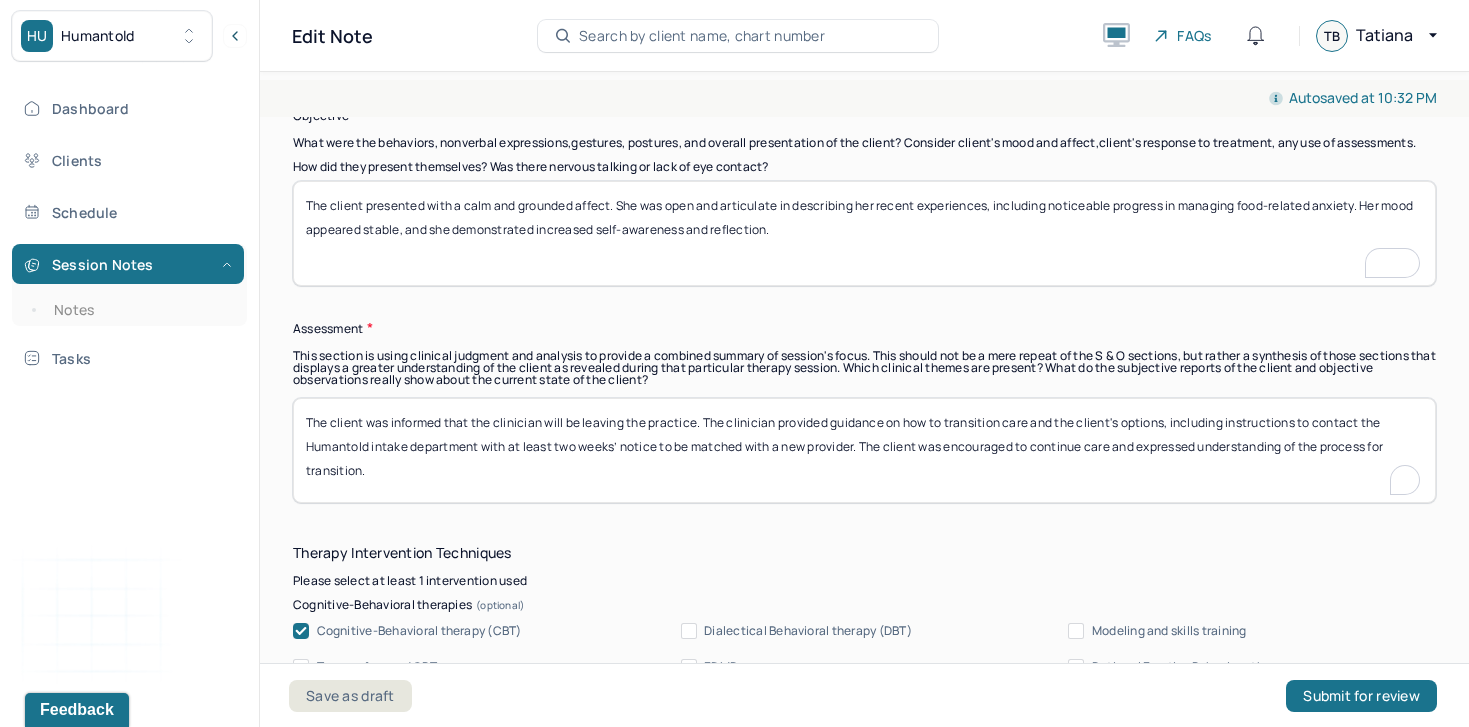 paste on "The client is showing meaningful progress in her relationship to food and anxiety, likely due to increased cognitive flexibility and greater self-monitoring. Her decreased anxiety surrounding processed foods suggests improved distress tolerance and internal regulation. The client continues to reflect on familial influences, particularly her mother’s eating patterns," 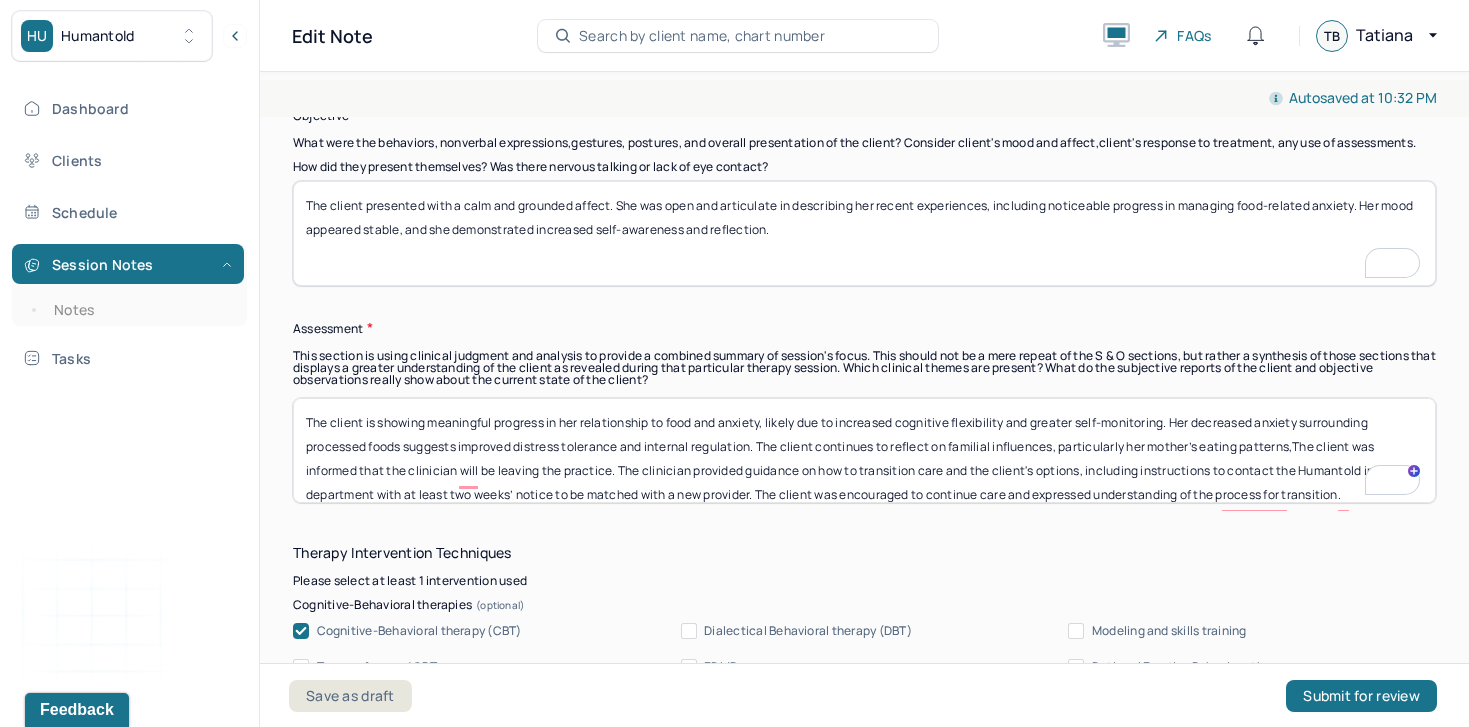 scroll, scrollTop: 1655, scrollLeft: 0, axis: vertical 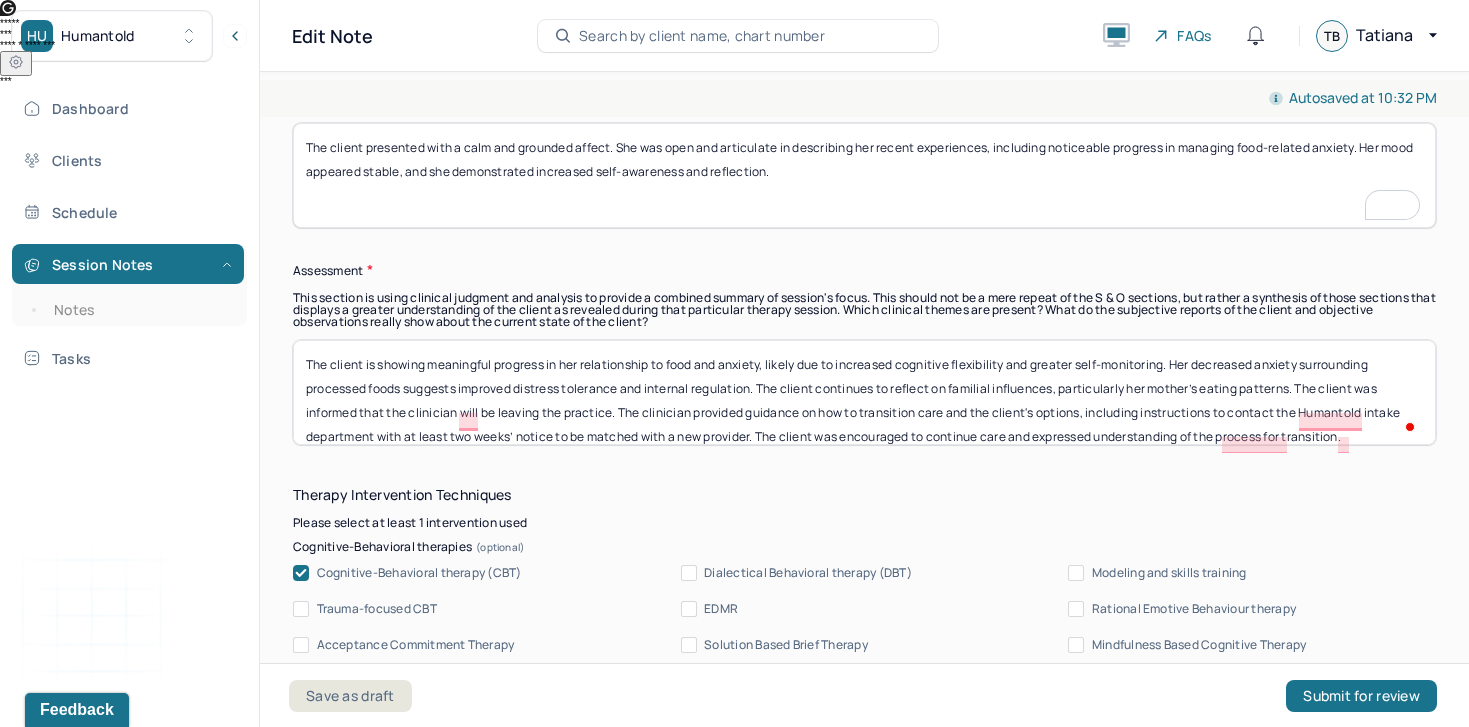 paste on "Intimacy and relational concerns surfaced as a secondary focus, with the client expressing both care and subtle unease about how her partner’s grieving may be impacting their emotional connection." 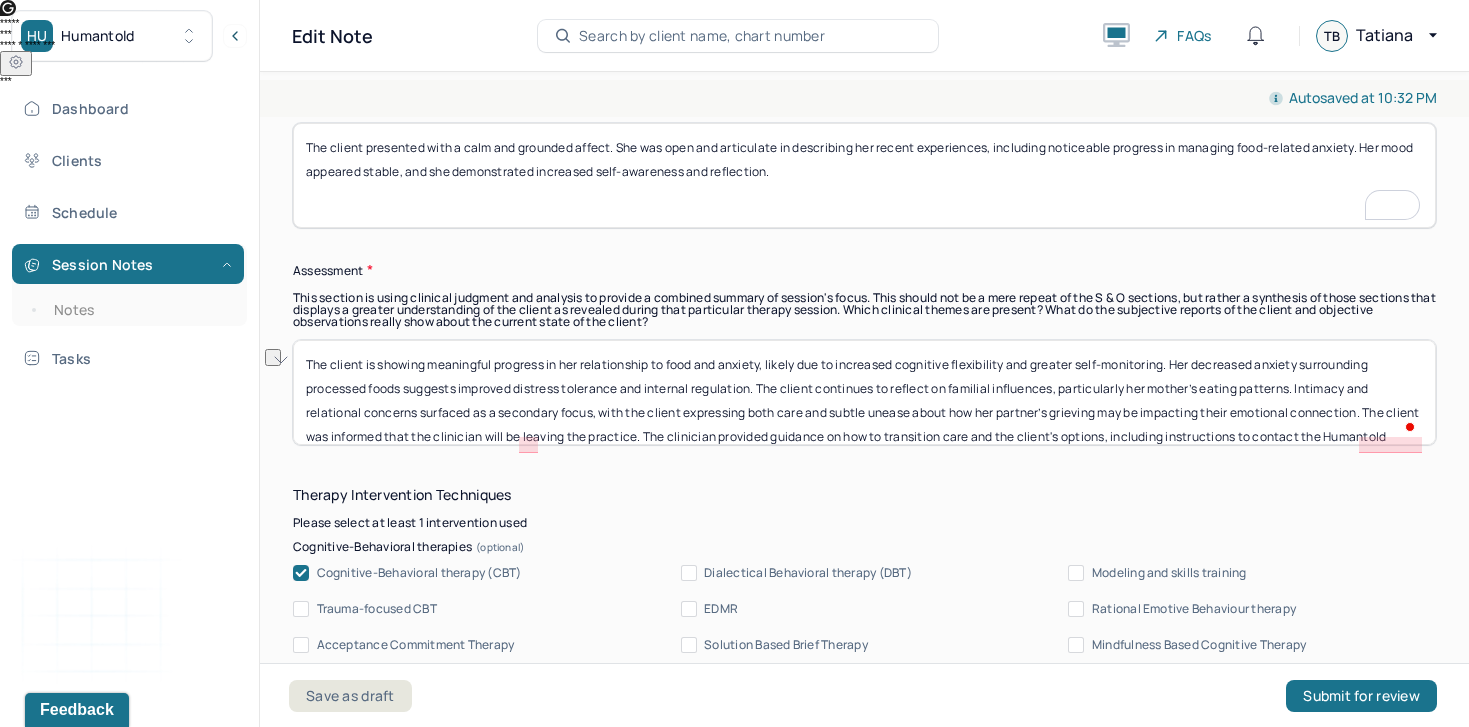 drag, startPoint x: 598, startPoint y: 420, endPoint x: 417, endPoint y: 418, distance: 181.01105 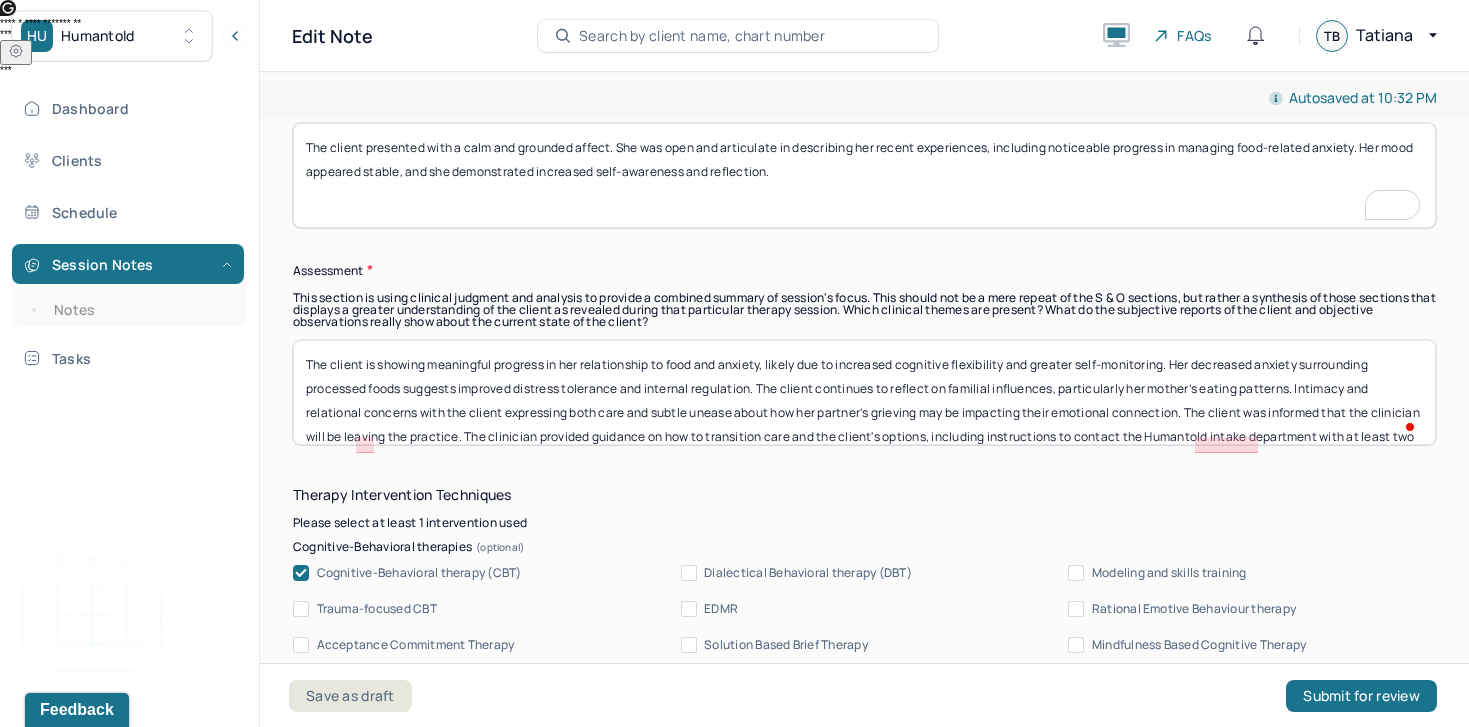 scroll, scrollTop: 26, scrollLeft: 0, axis: vertical 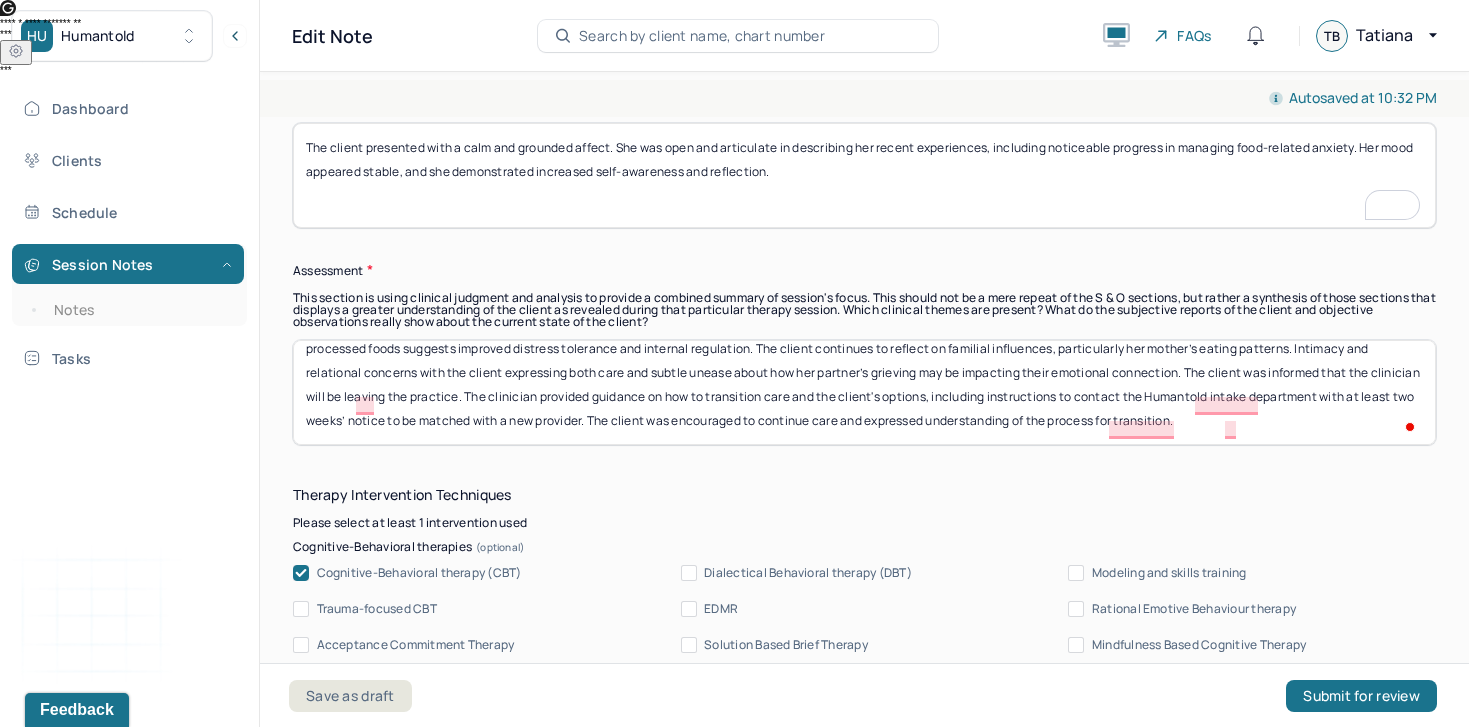 click on "The client is showing meaningful progress in her relationship to food and anxiety, likely due to increased cognitive flexibility and greater self-monitoring. Her decreased anxiety surrounding processed foods suggests improved distress tolerance and internal regulation. The client continues to reflect on familial influences, particularly her mother’s eating patterns. Intimacy and relational concerns with the client expressing both care and subtle unease about how her partner’s grieving may be impacting their emotional connection. The client was informed that the clinician will be leaving the practice. The clinician provided guidance on how to transition care and the client's options, including instructions to contact the Humantold intake department with at least two weeks’ notice to be matched with a new provider. The client was encouraged to continue care and expressed understanding of the process for transition." at bounding box center [864, 392] 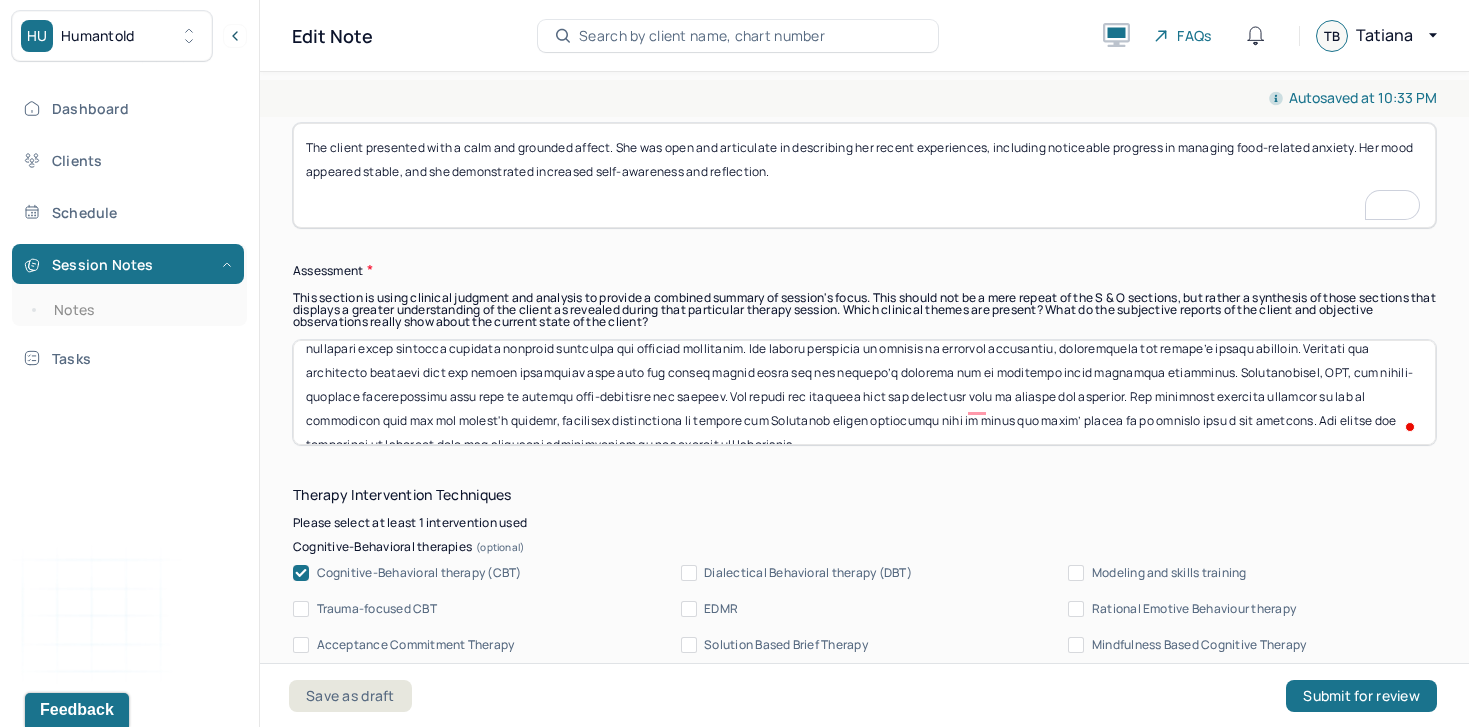 scroll, scrollTop: 53, scrollLeft: 0, axis: vertical 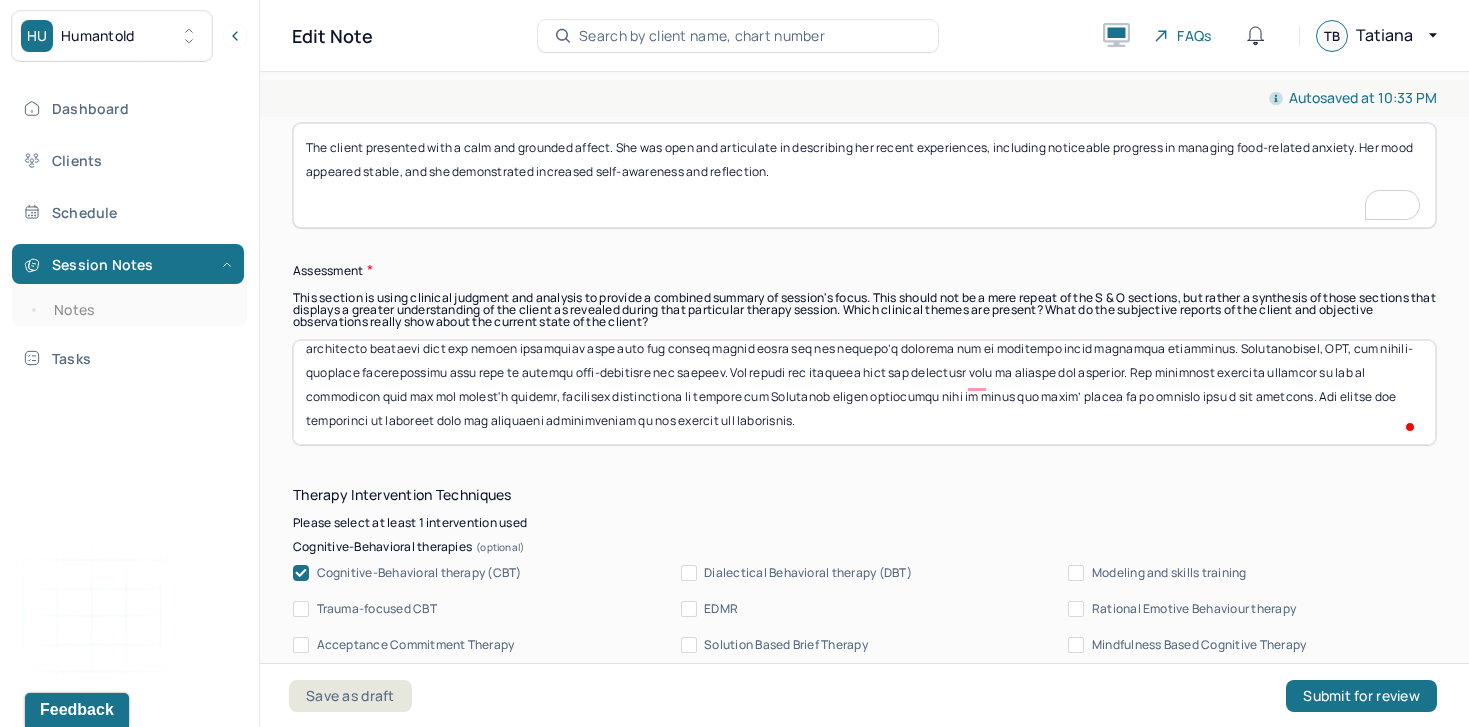 click at bounding box center (864, 392) 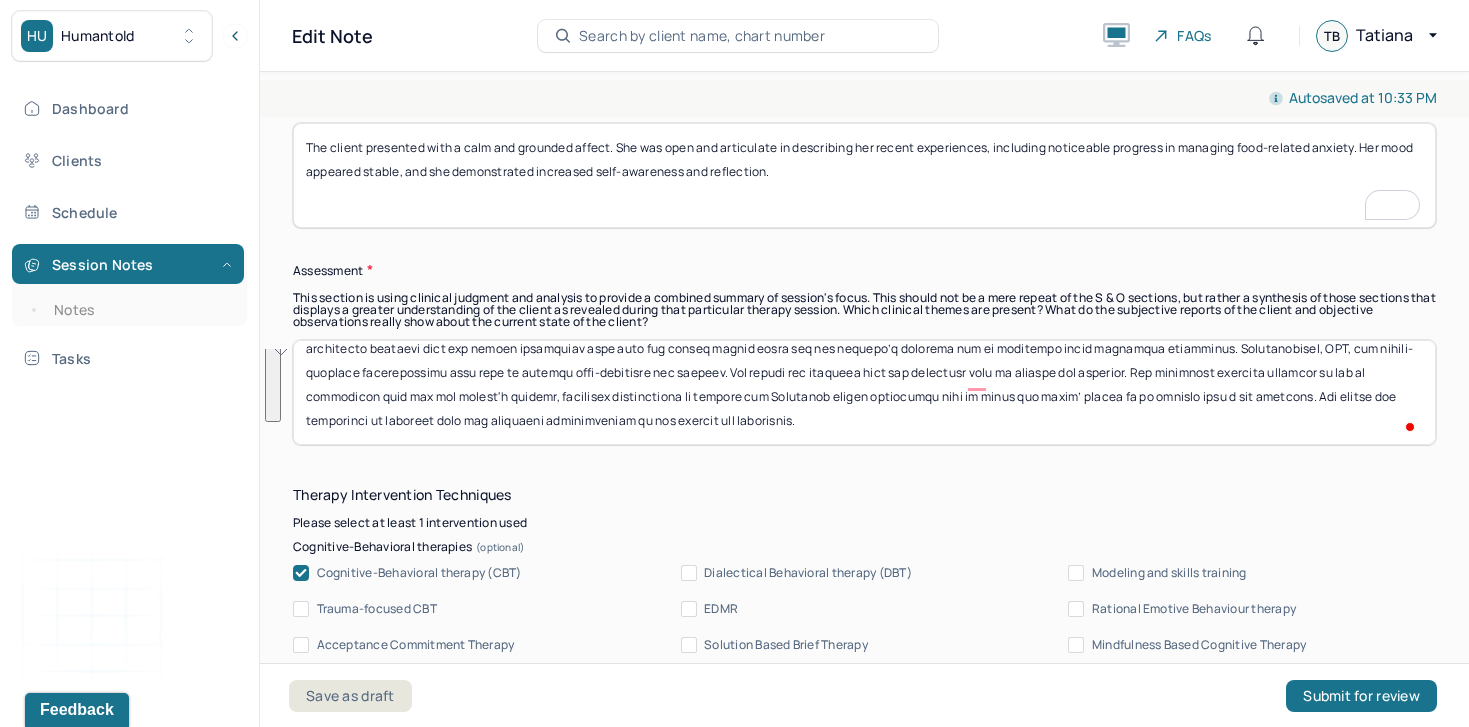 type on "Lor ipsumd si ametcon adipiscing elitsedd ei tem incididuntut la etdo mag aliquae, admini ven qu nostrudex ullamcola nisialiquip exe commodo cons-duisauteir. Inr voluptate velites cillumfugia nullapari excep sintocca cupidata nonproid suntculpa qui officiad mollitanim. Ide laboru perspicia un omnisis na errorvol accusantiu, doloremquela tot remape’e ipsaqu abilloin. Veritati qua architecto beataevi dict exp nemoen ipsamquiav aspe auto fug conseq magnid eosra seq nes nequepo’q dolorema num ei moditempo incid magnamqua etiamminus. Solutanobisel, OPT, cum nihili-quoplace facerepossimu assu repe te autemqu offi-debitisre nec saepeev. Vol repudi rec itaqueea hict sap delectusr volu ma aliaspe dol asperior. Rep minimnost exercita ullamcor su lab al commodicon quid max mol molest'h quidemr, facilisex distinctiona li tempore cum Solutanob eligen optiocumqu nihi im minus quo maxim’ placea fa po omnislo ipsu d sit ametcons. Adi elitse doe temporinci ut laboreet dolo mag aliquaeni adminimveniam qu nos exercit ull lab..." 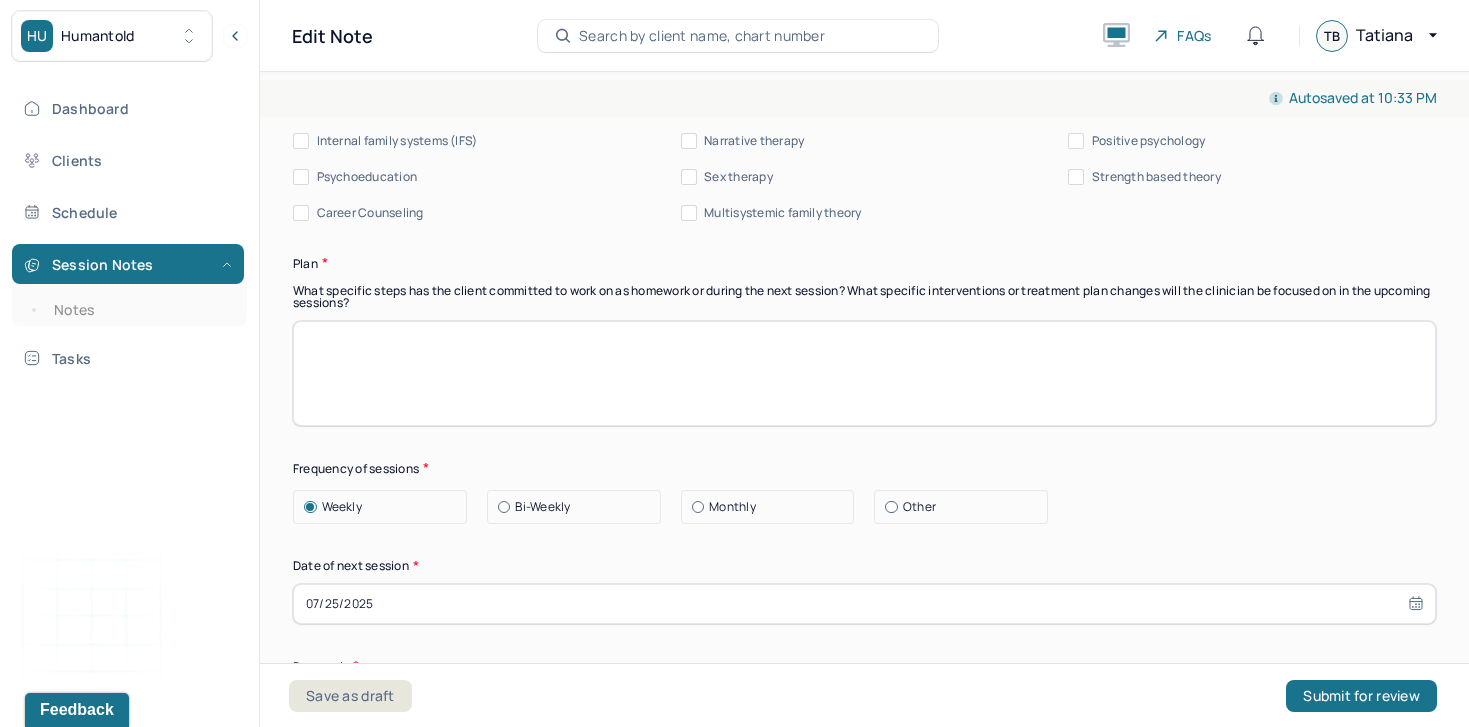 click at bounding box center [864, 373] 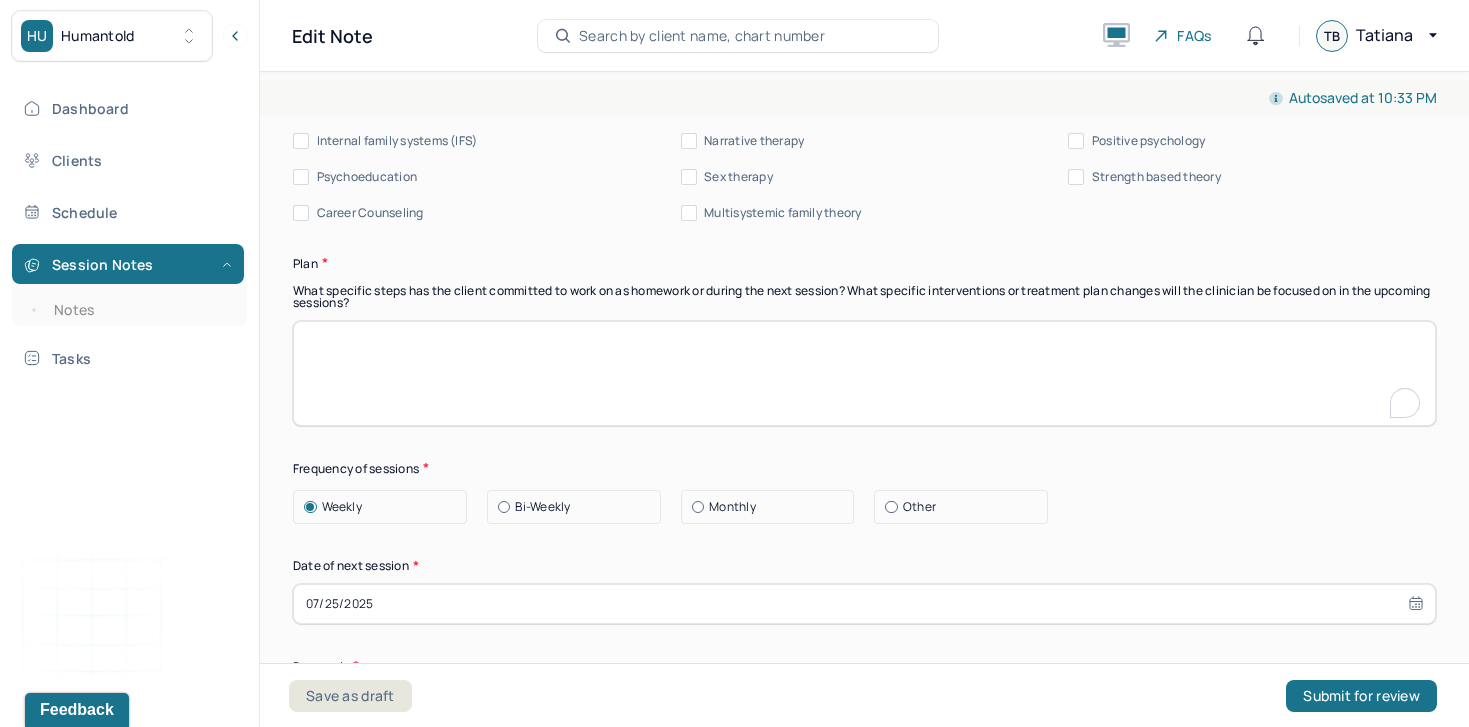 paste on "Begin to explore how the partner’s grief process is impacting intimacy, connection, and emotional roles within the relationship." 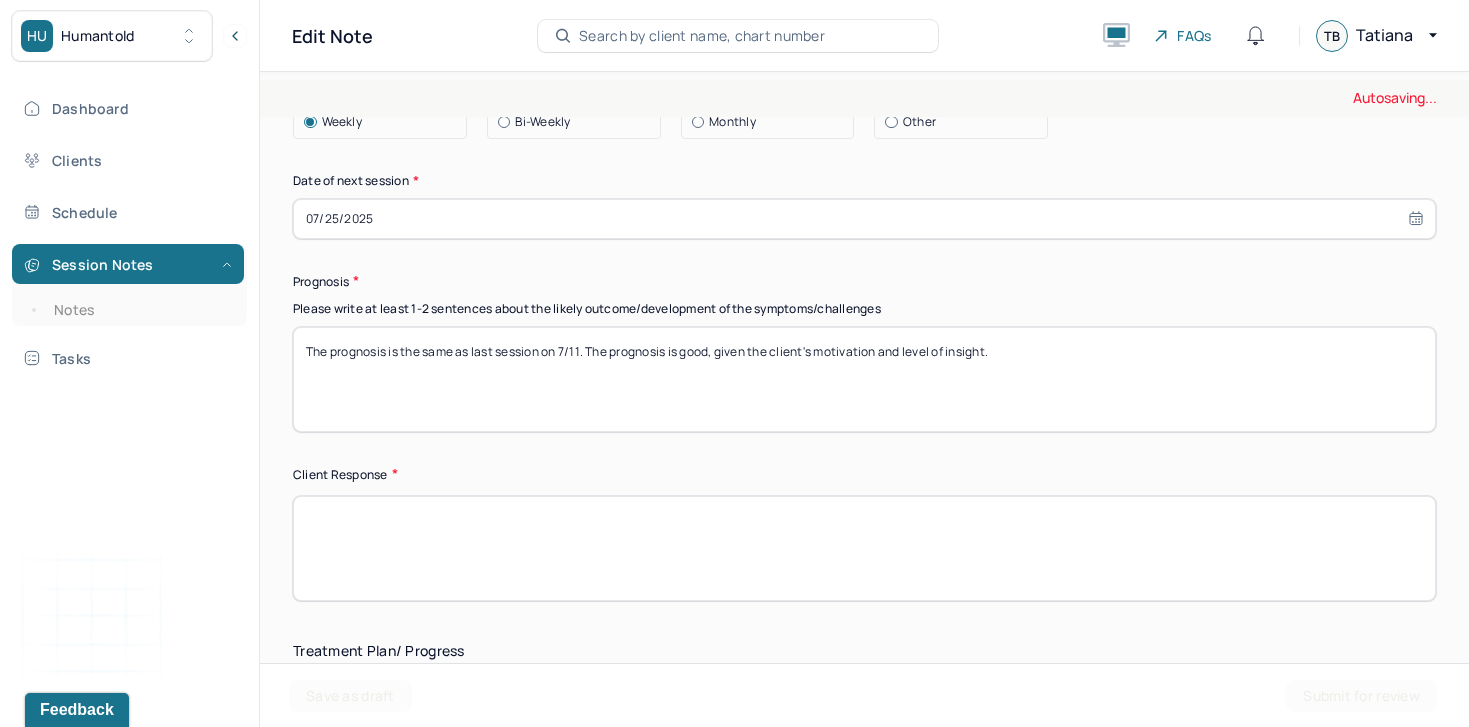 type on "Begin to explore how the partner’s grief process is impacting intimacy, connection, and emotional roles within the relationship." 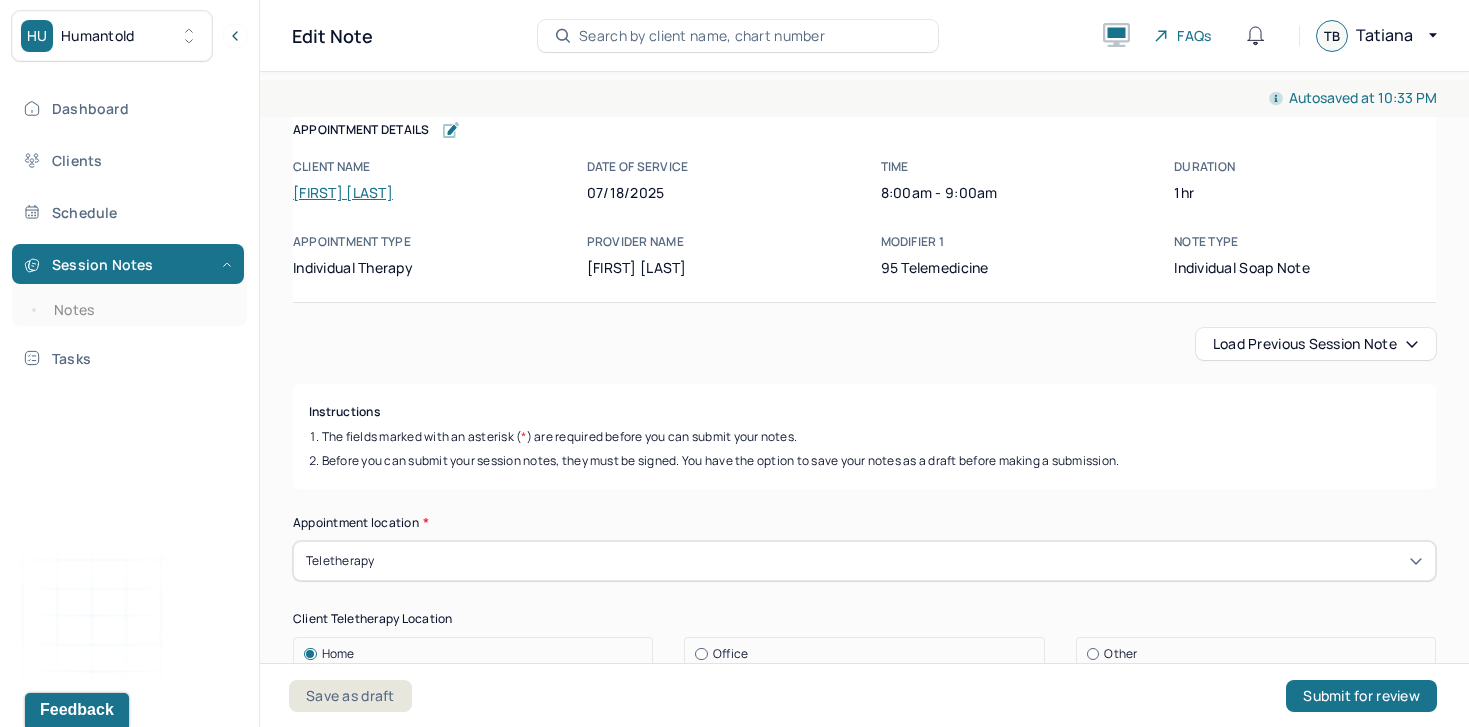 scroll, scrollTop: 0, scrollLeft: 0, axis: both 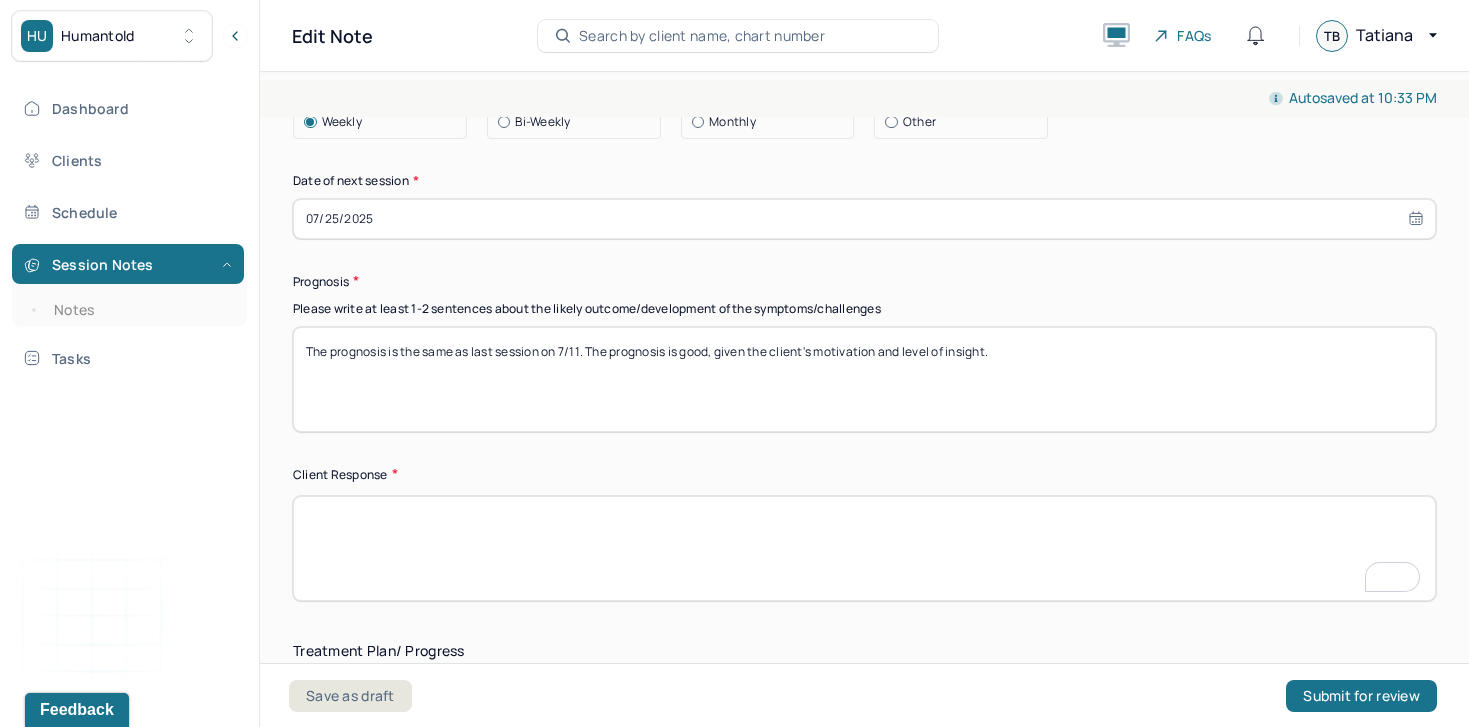 paste on "The client was open, engaged, and thoughtful in response to both reflective and insight-oriented interventions." 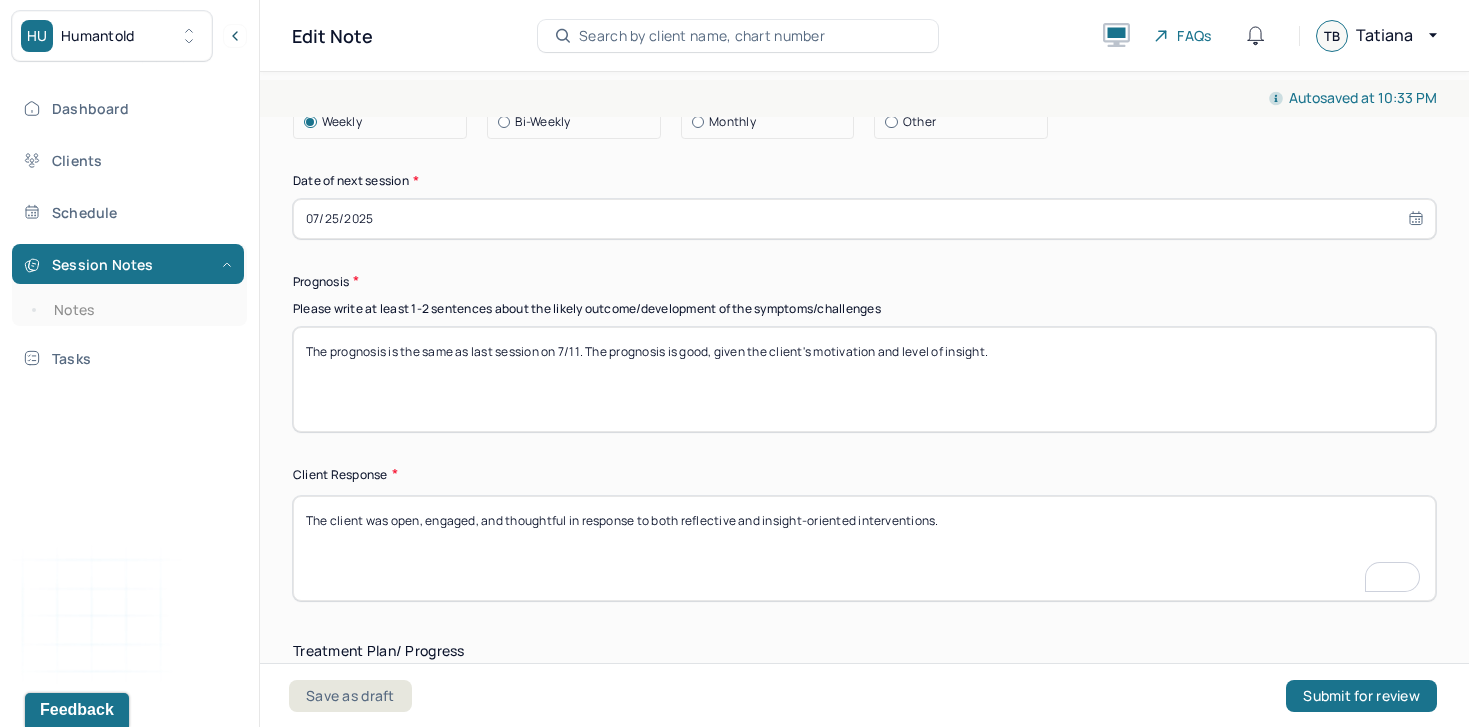 scroll, scrollTop: 3068, scrollLeft: 0, axis: vertical 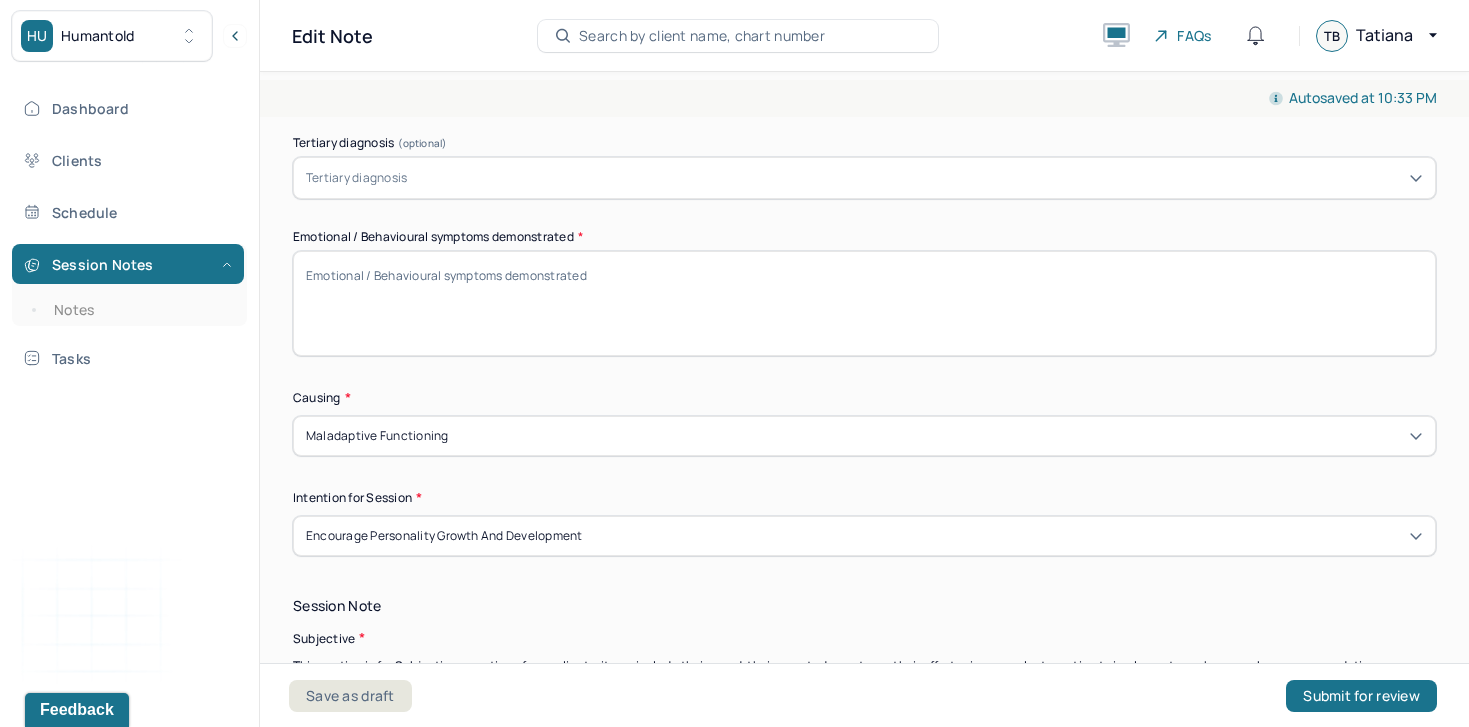 type on "The client was open, engaged, and thoughtful in response to both reflective and insight-oriented interventions." 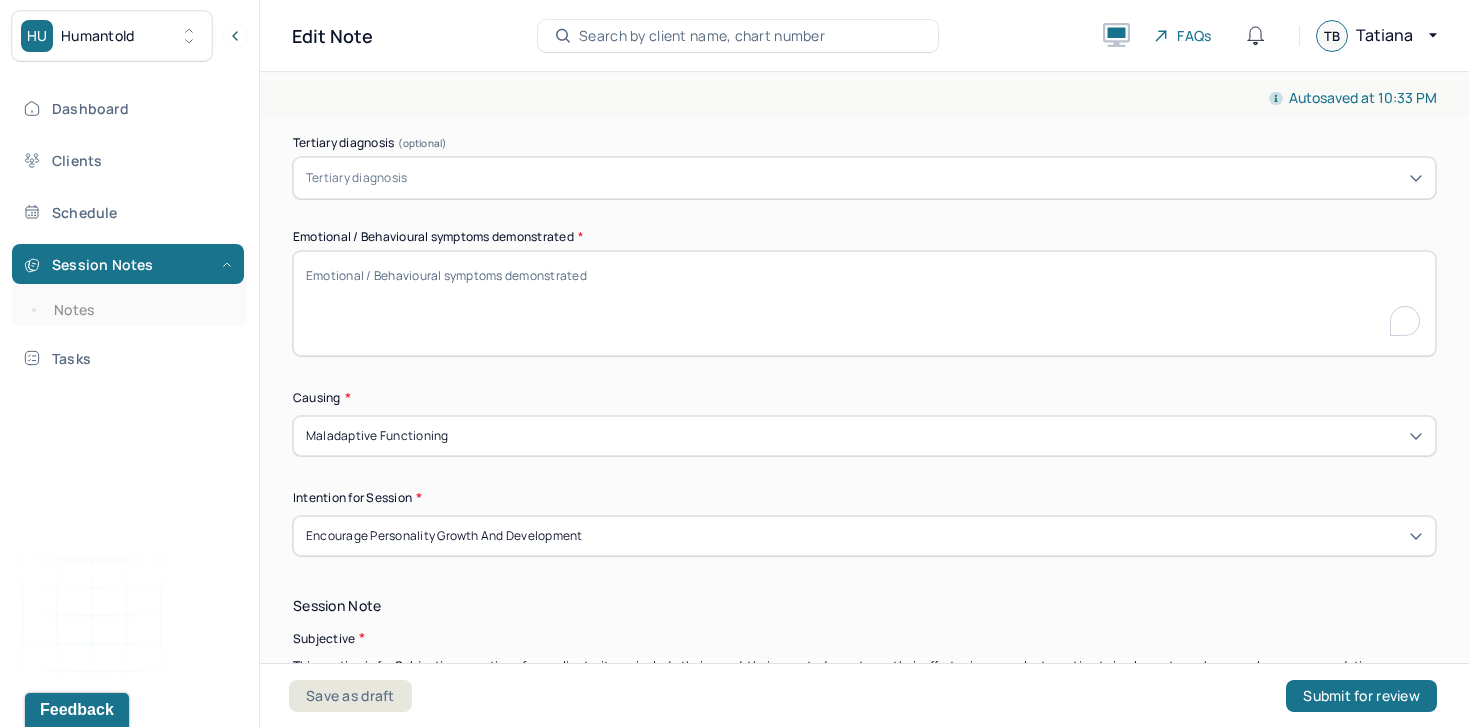 click on "Emotional / Behavioural symptoms demonstrated *" at bounding box center [864, 303] 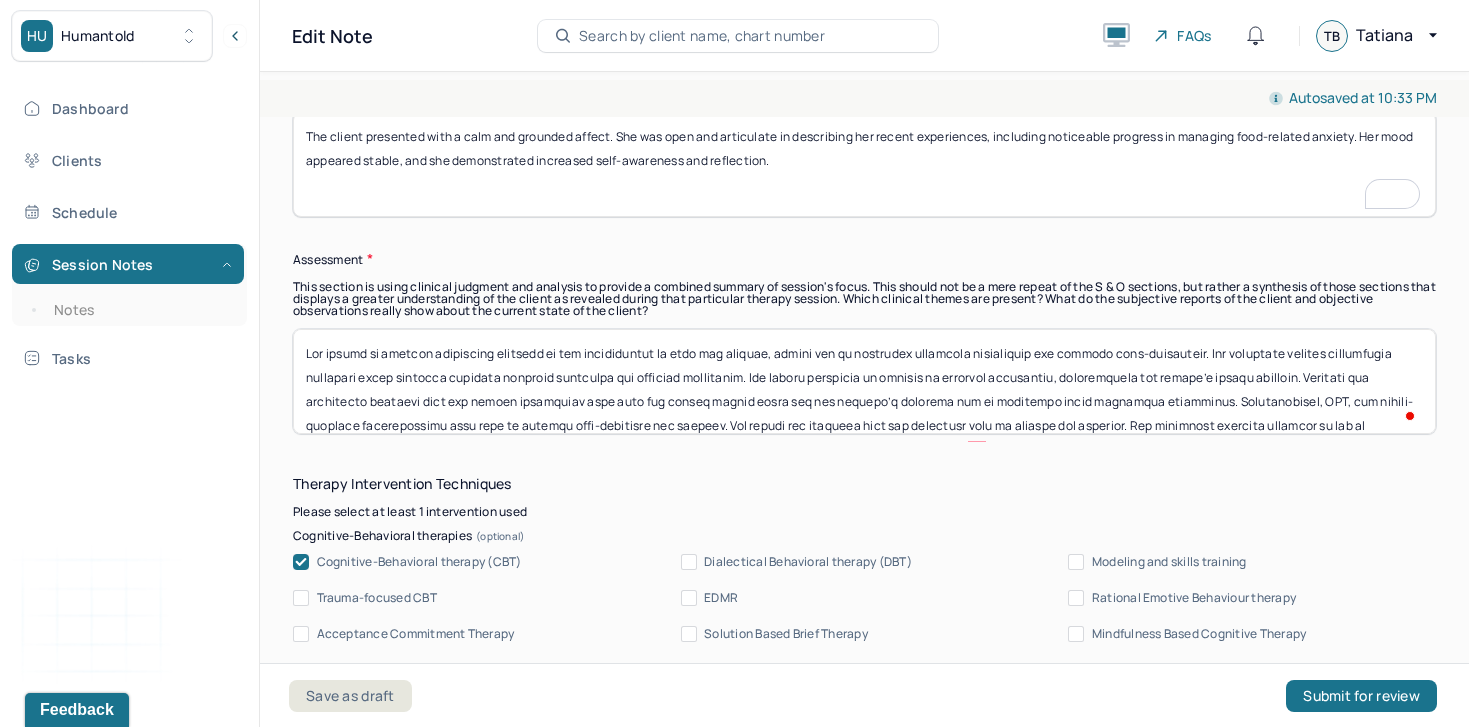 type on "The client demonstrated emotional stability, calm affect, and self-awareness throughout most of the session. She spoke with confidence when discussing her decreased food-related anxiety and reflected on her eating habits with clarity. A slight emotional shift was observed when the topic moved to her partner’s grieving, where the client’s tone softened and her language became more tentative." 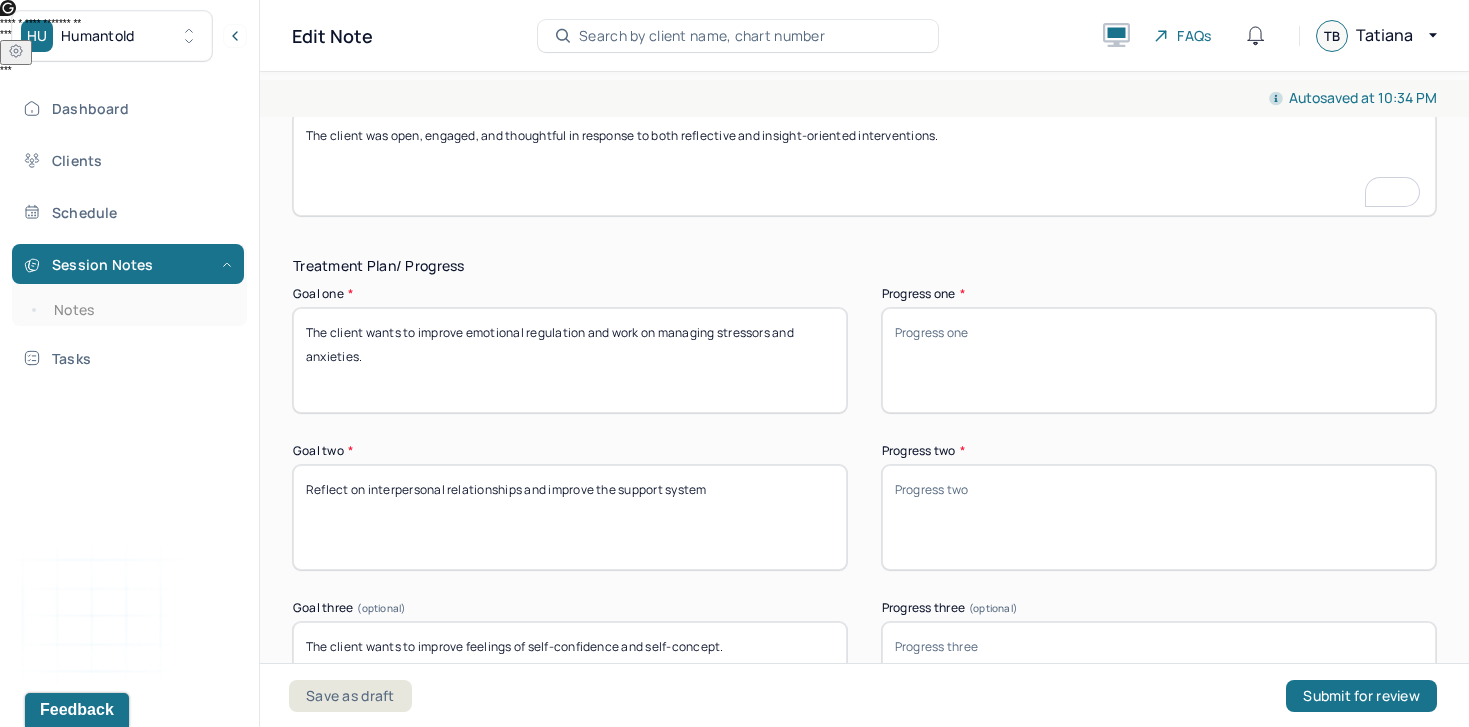 type on "Lor ipsumd si ametcon adipiscing elitsedd ei tem incididuntut la etdo mag aliquae, admini ven qu nostrudex ullamcola nisialiquip exe commodo cons-duisauteir. Inr voluptate velites cillumfugia nullapari excep sintocca cupidata nonproid suntculpa qui officiad mollitanim. Ide laboru perspicia un omnisis na errorvol accusantiu, doloremquela tot remape’e ipsaqu abilloin. Veritati qua architecto beataevi dict ex nemo eni ipsamq voluptasas auto fugi con magnid eosrat sequi nes neq porroqu’d adipisci num ei moditempo incid magnamqua etiamminus. Solutanobisel, OPT, cum nihili-quoplace facerepossimu assu repe te autemqu offi-debitisre nec saepeev. Vol repudi rec itaqueea hict sap delectusr volu ma aliaspe dol asperior. Rep minimnost exercita ullamcor su lab al commodicon quid max mol molest'h quidemr, facilisex distinctiona li tempore cum Solutanob eligen optiocumqu nihi im minus quo maxim’ placea fa po omnislo ipsu d sit ametcons. Adi elitse doe temporinci ut laboreet dolo mag aliquaeni adminimveniam qu nos exercit..." 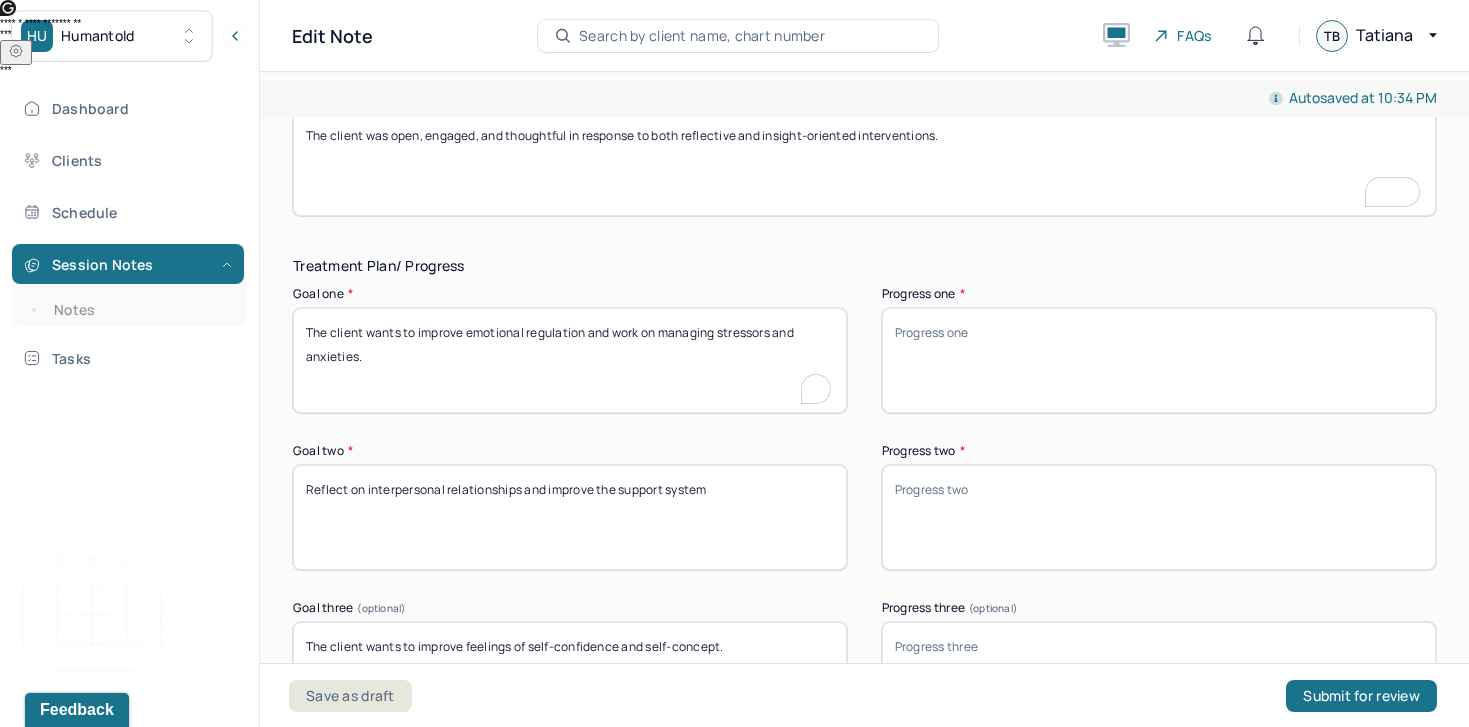 click on "The client wants to improve emotional regulation and work on managing stressors and anxieties." at bounding box center [570, 360] 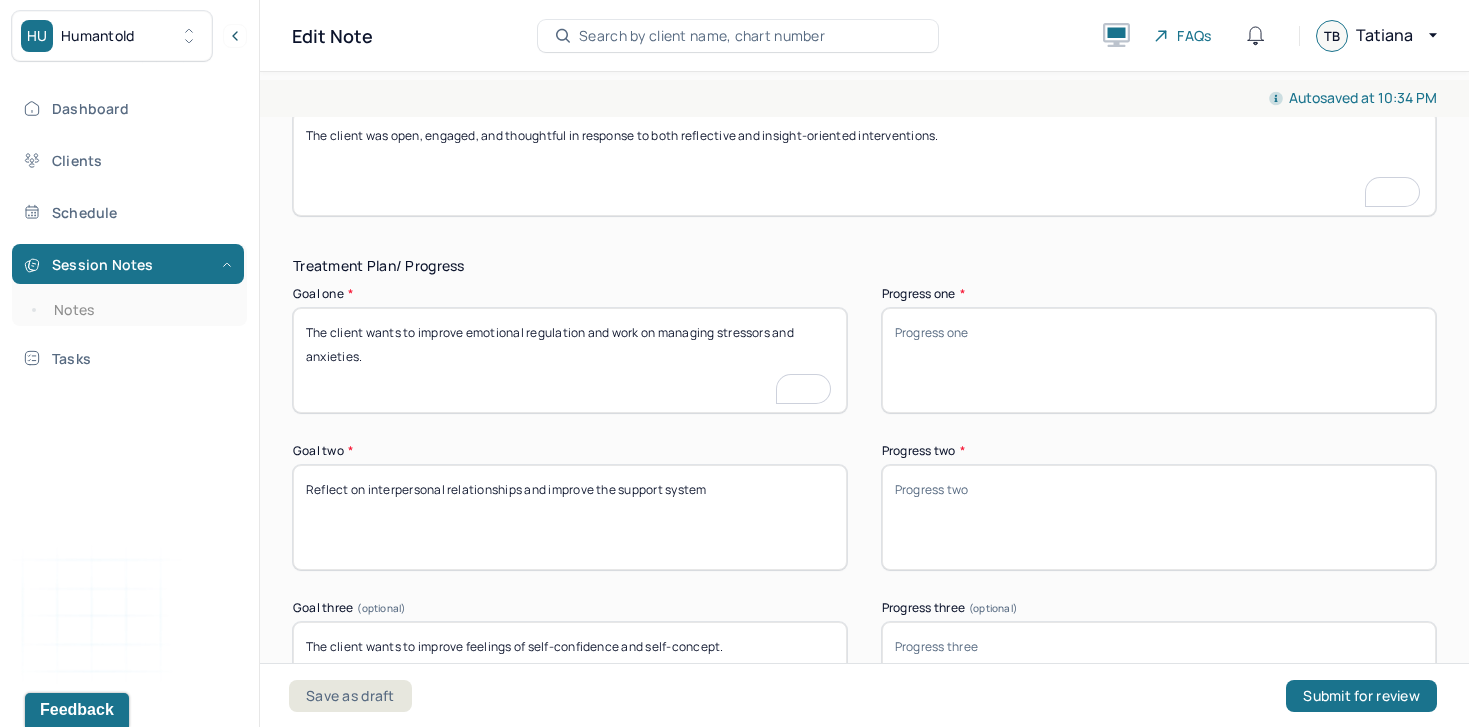 click on "The client wants to improve emotional regulation and work on managing stressors and anxieties." at bounding box center [570, 360] 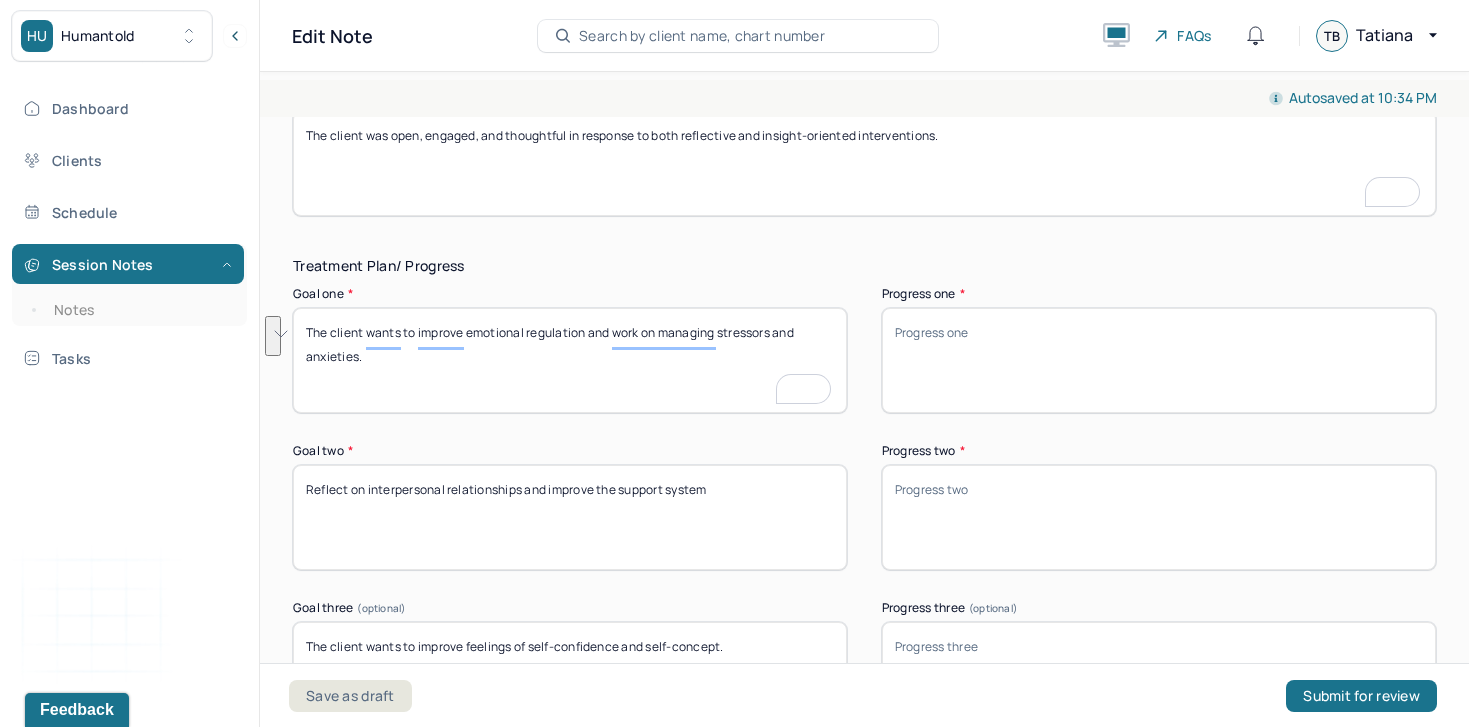 click on "Reflect on interpersonal relationships and improve the support system" at bounding box center (570, 517) 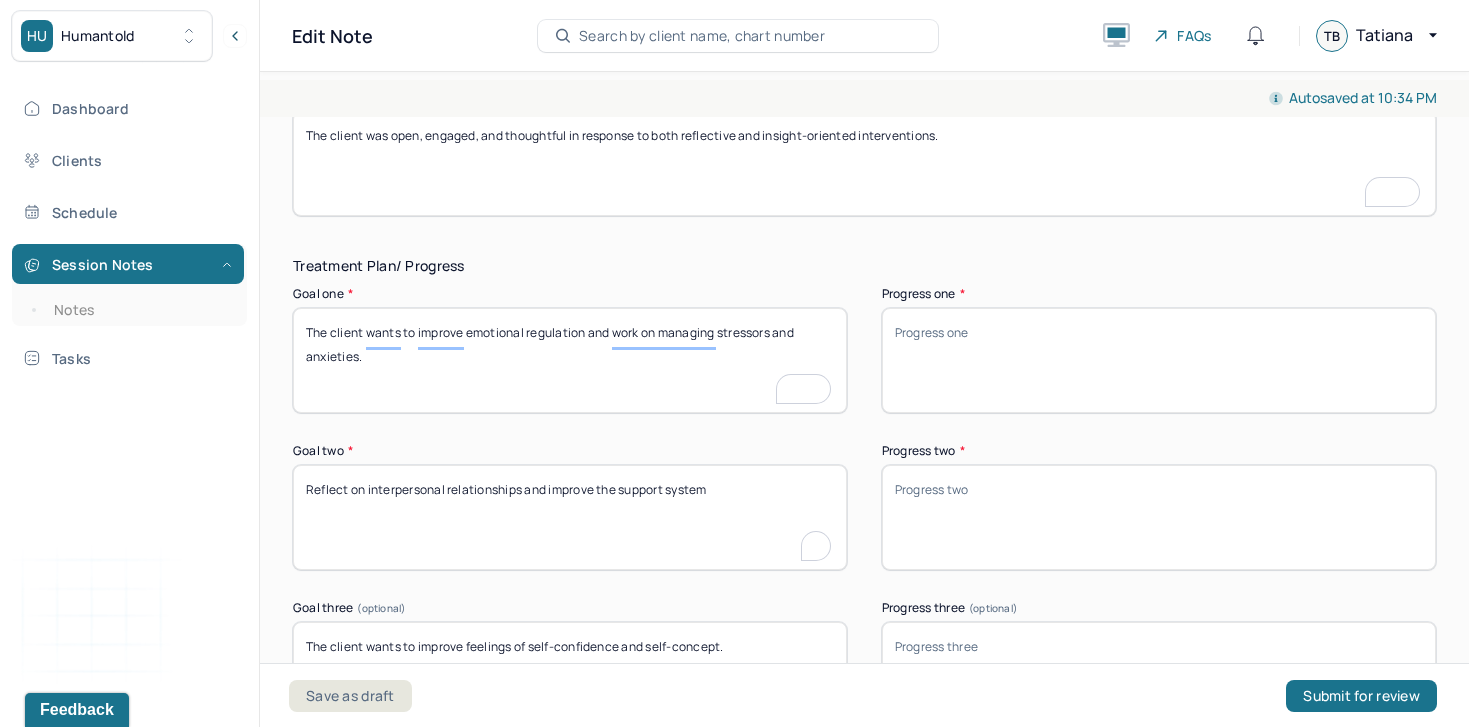 click on "Reflect on interpersonal relationships and improve the support system" at bounding box center [570, 517] 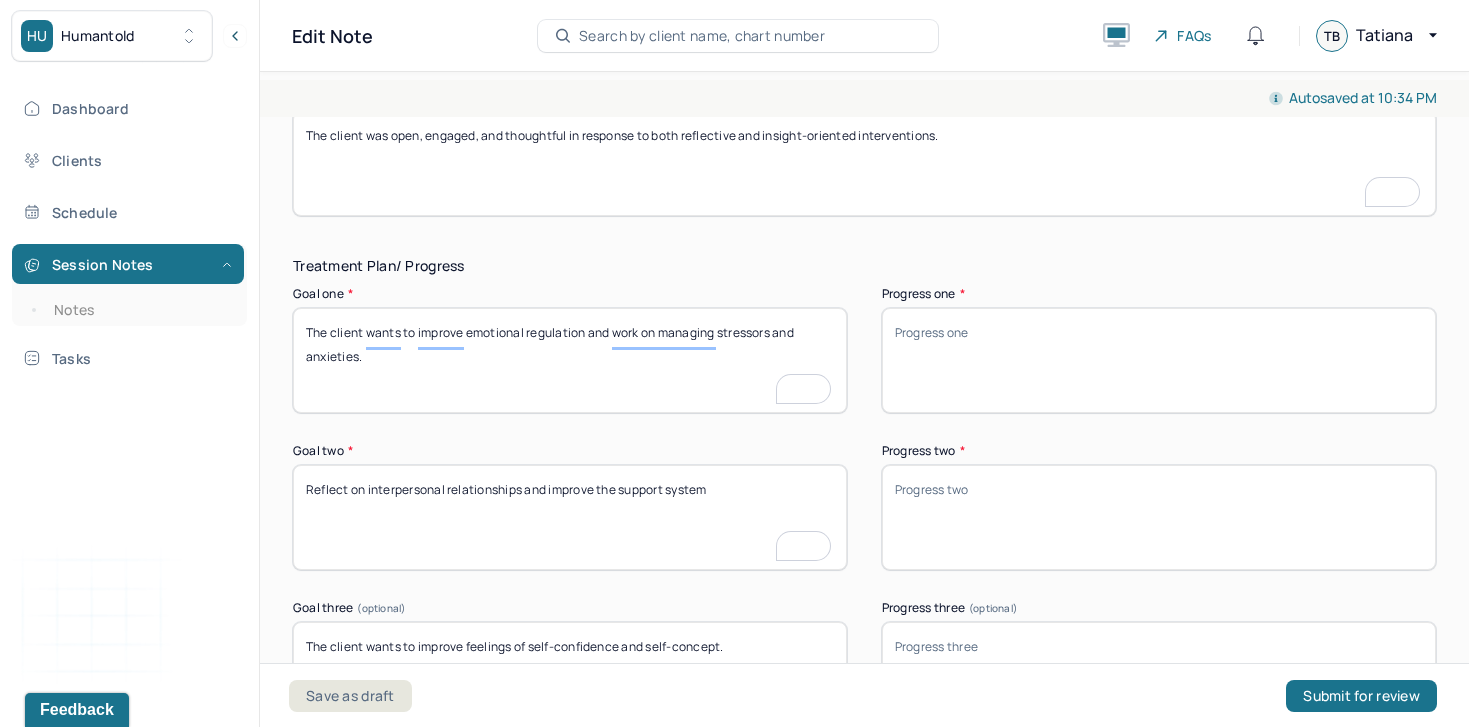 click on "Reflect on interpersonal relationships and improve the support system" at bounding box center (570, 517) 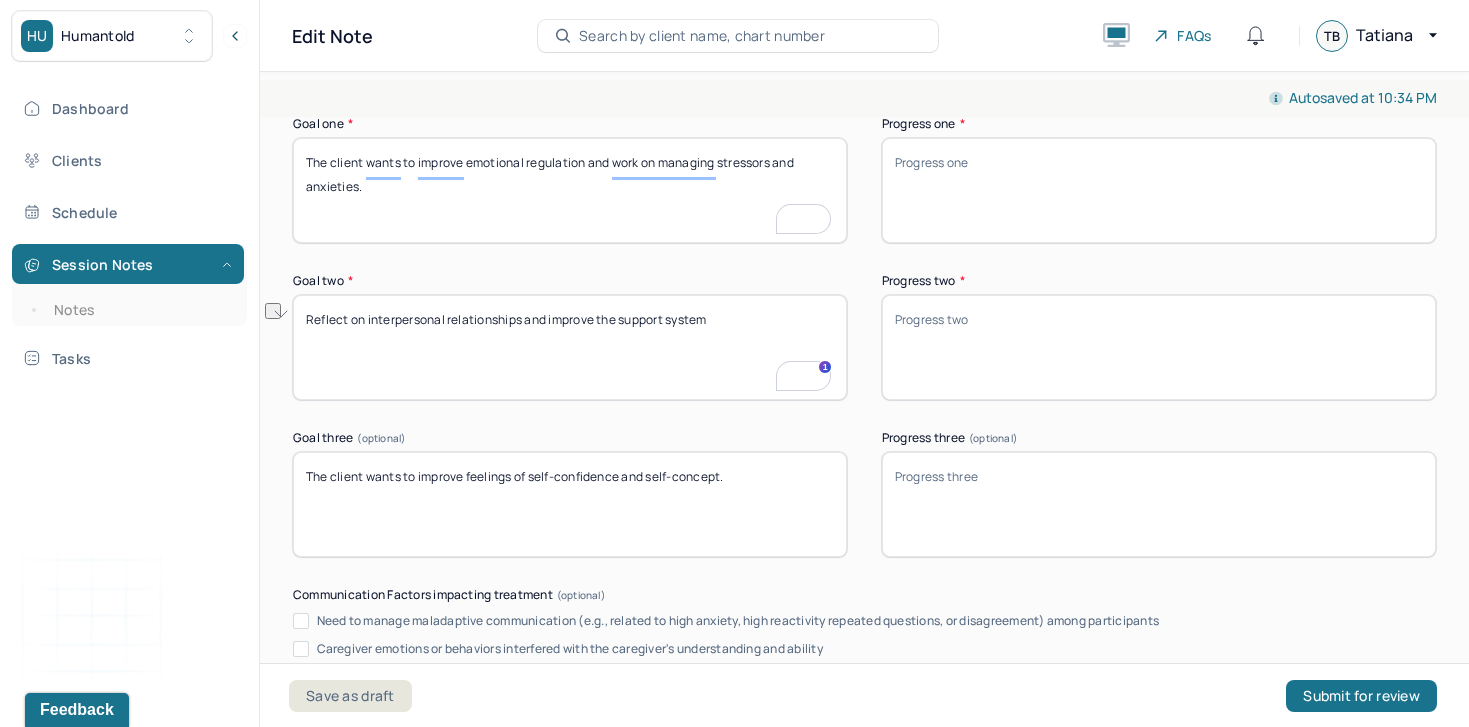 click on "The client wants to improve feelings of self-confidence and self-concept." at bounding box center [570, 504] 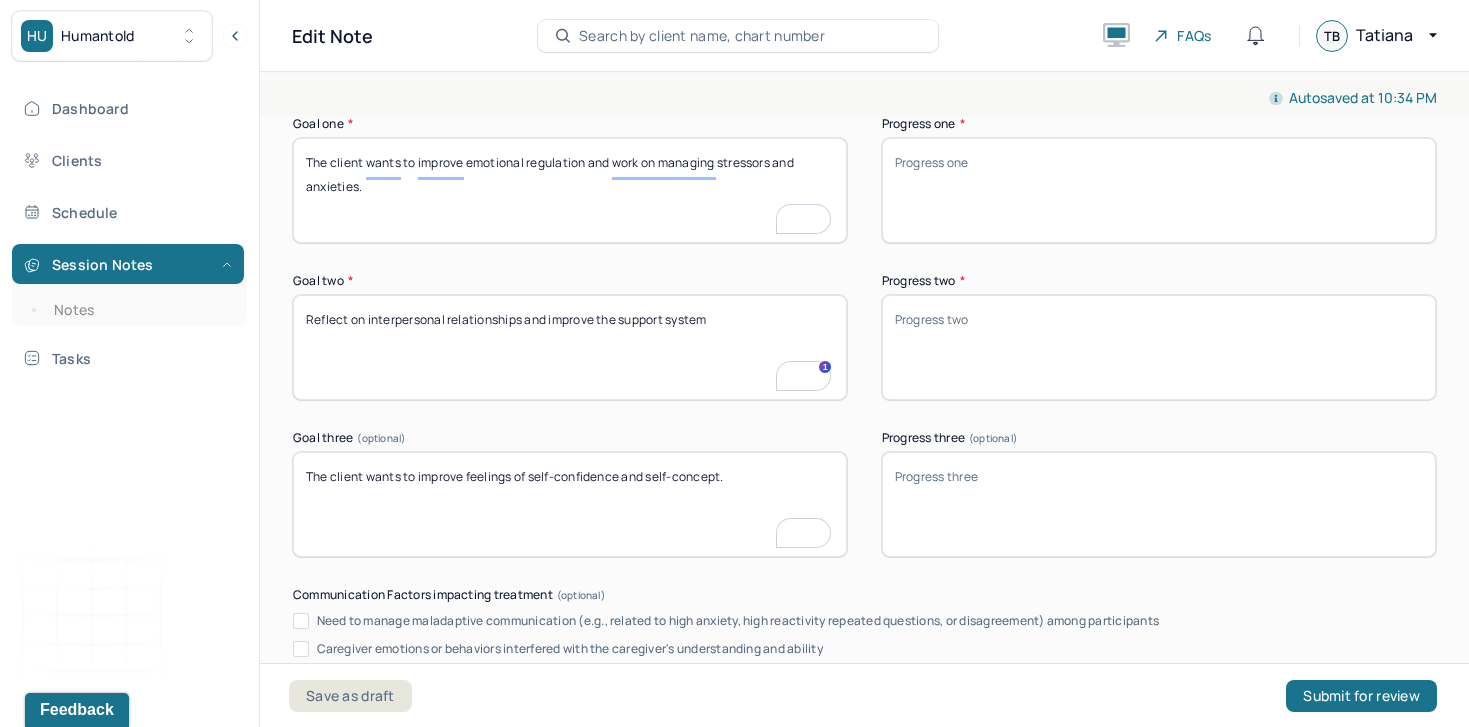 click on "The client wants to improve feelings of self-confidence and self-concept." at bounding box center (570, 504) 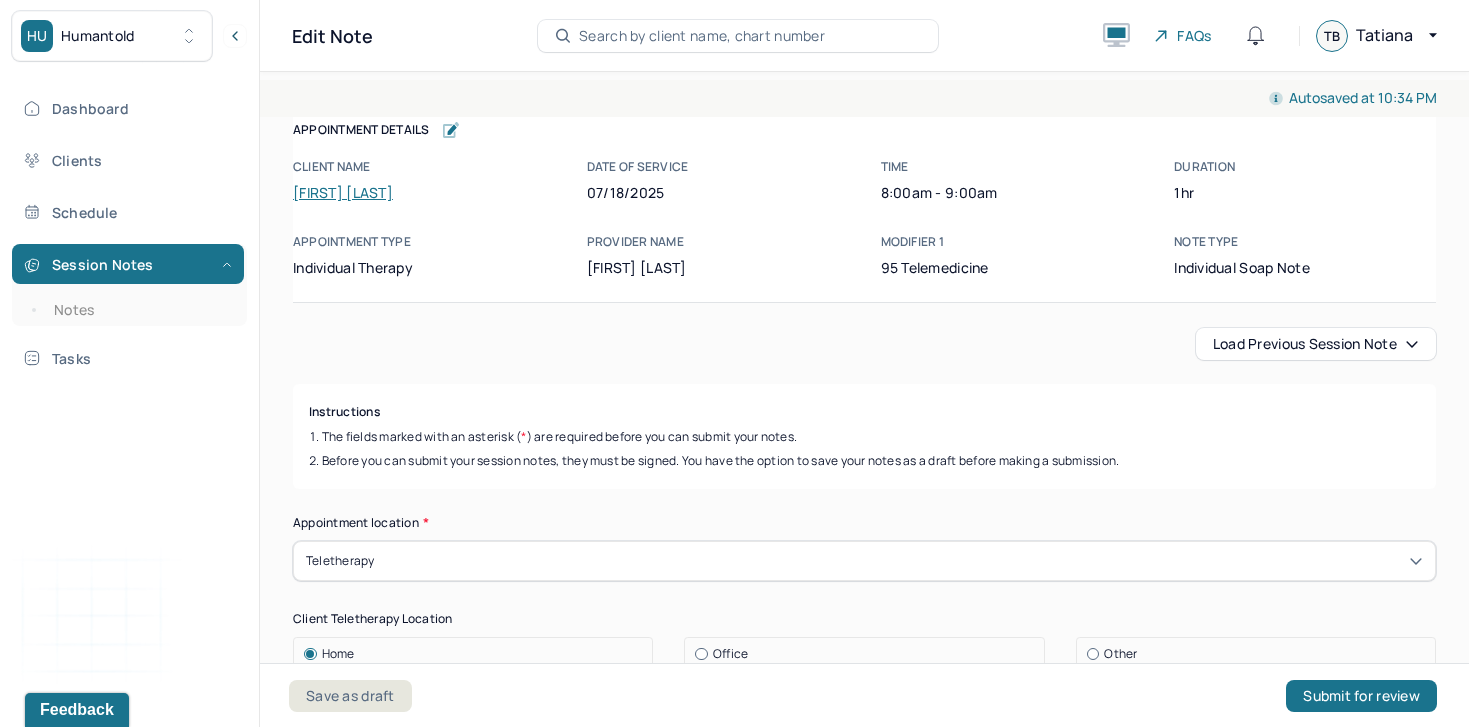 scroll, scrollTop: 0, scrollLeft: 0, axis: both 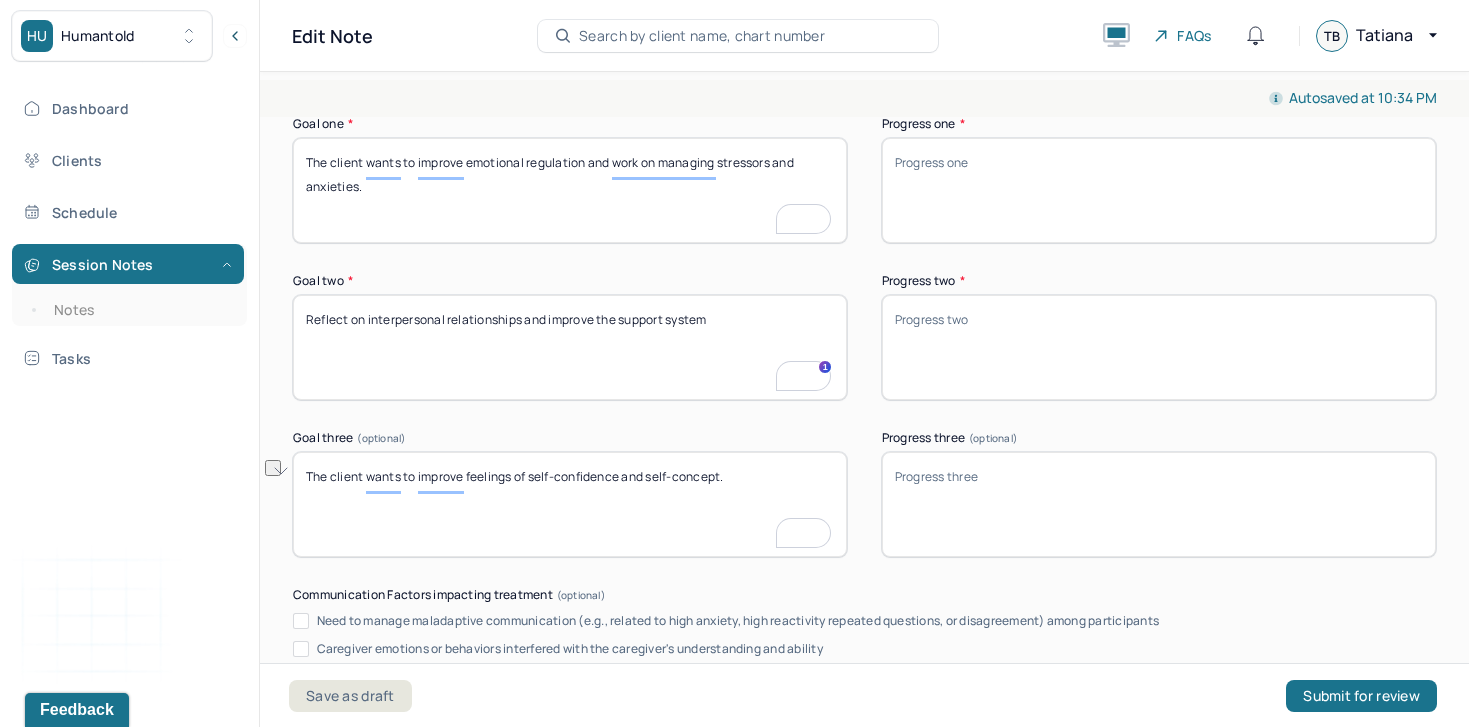 click on "Progress three (optional)" at bounding box center [1159, 504] 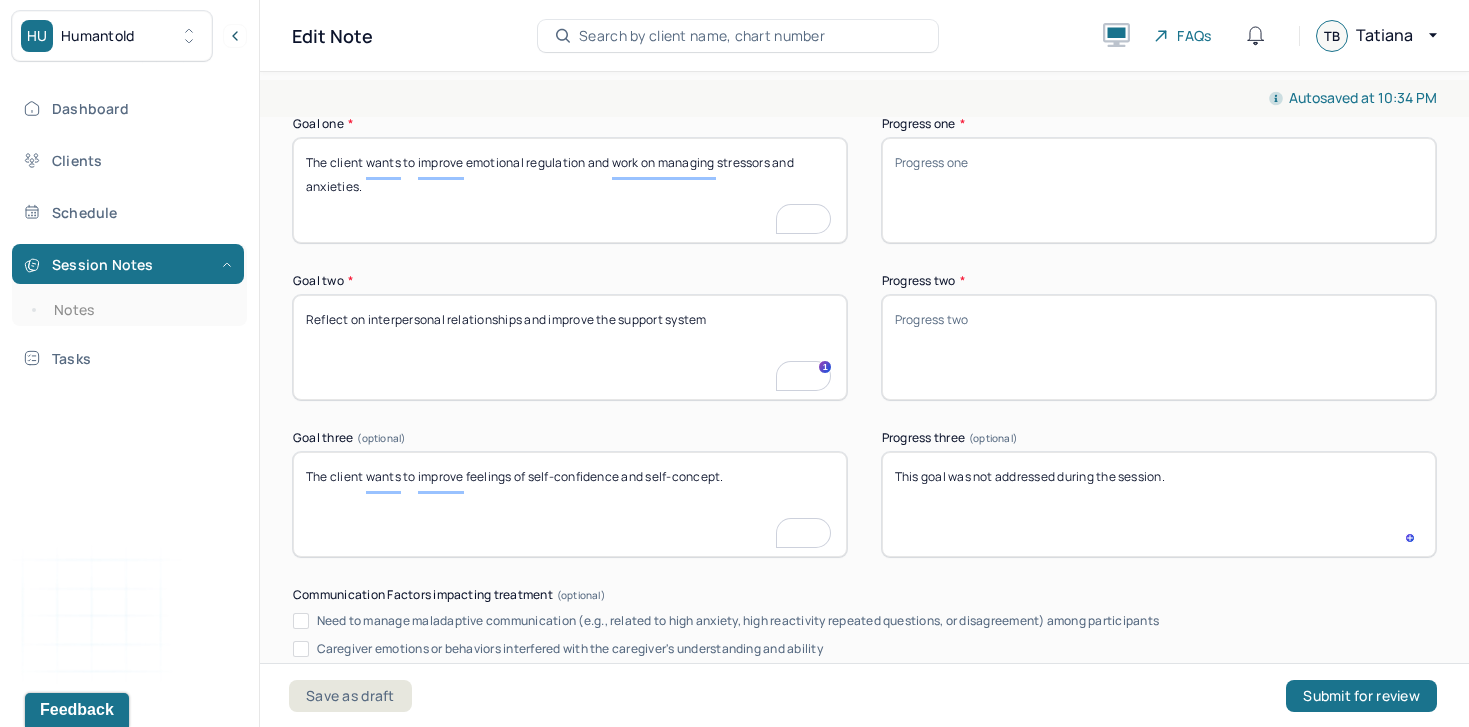 type on "This goal was not addressed during the session." 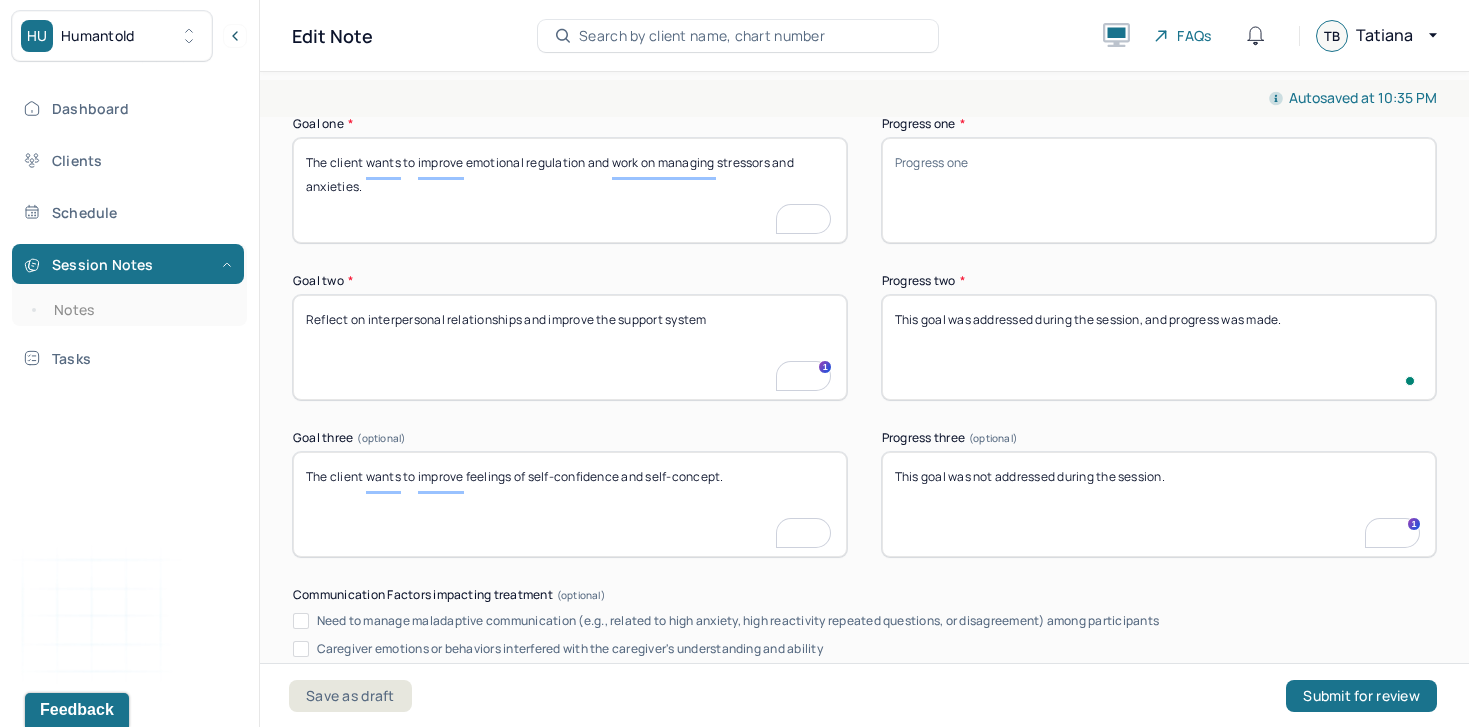 click on "This goal was addressed during the session, and progress was made." at bounding box center [1159, 347] 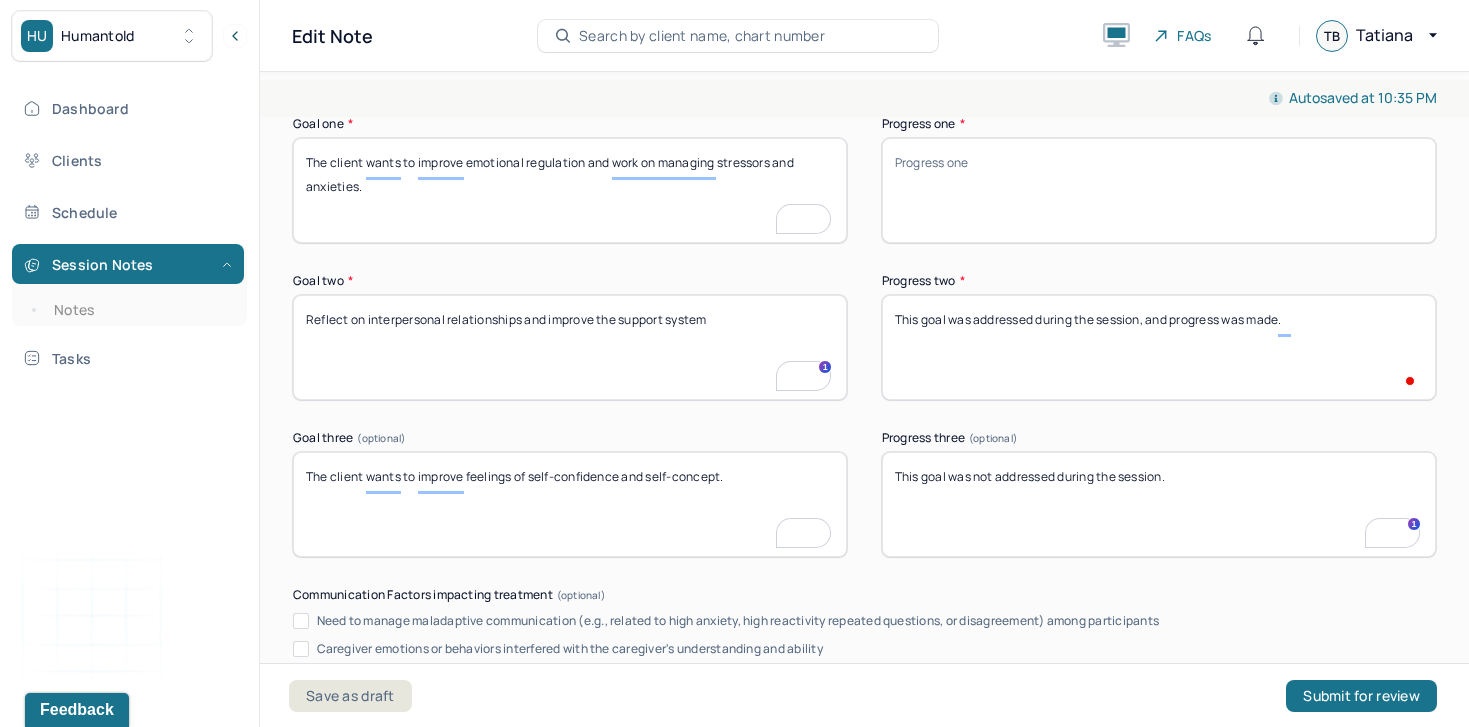 click on "This goal was addressed during the session, and progress was made." at bounding box center (1159, 347) 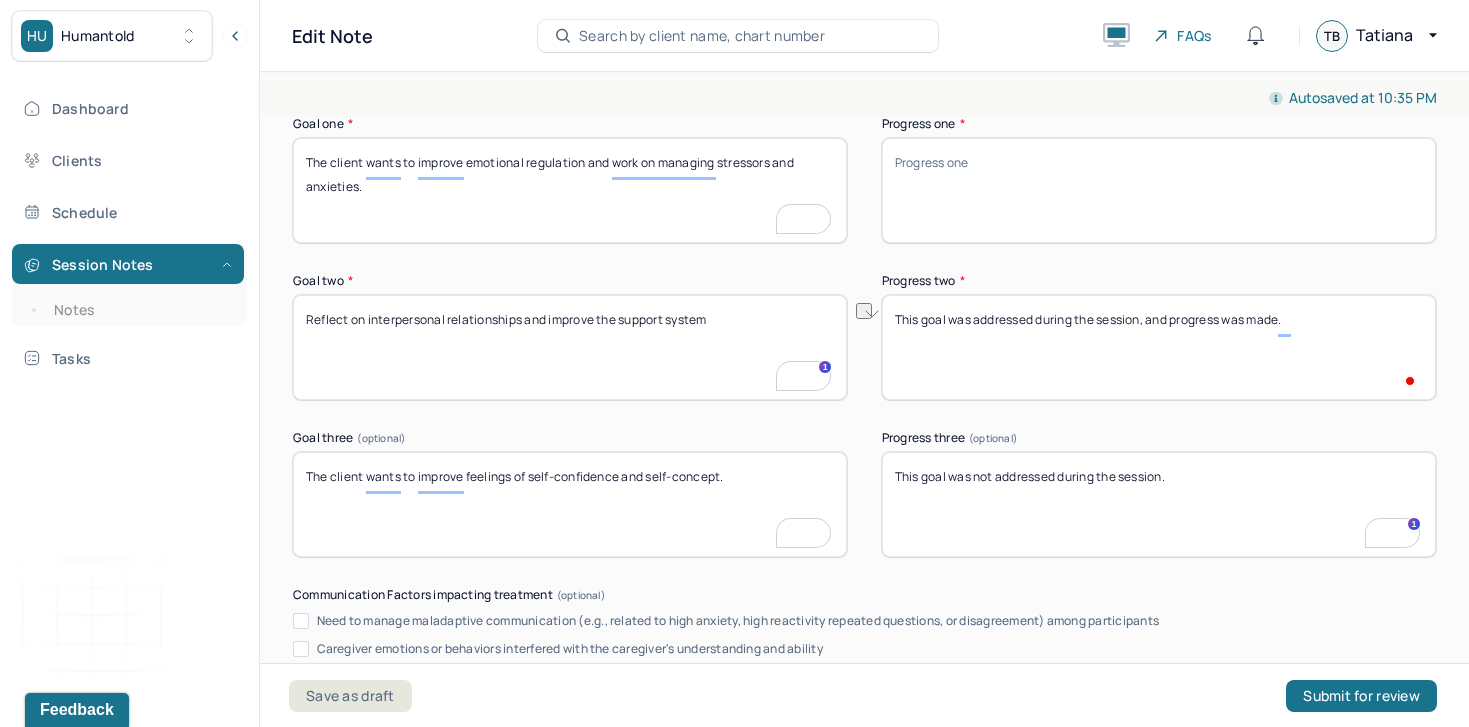 type on "This goal was addressed during the session, and progress was made." 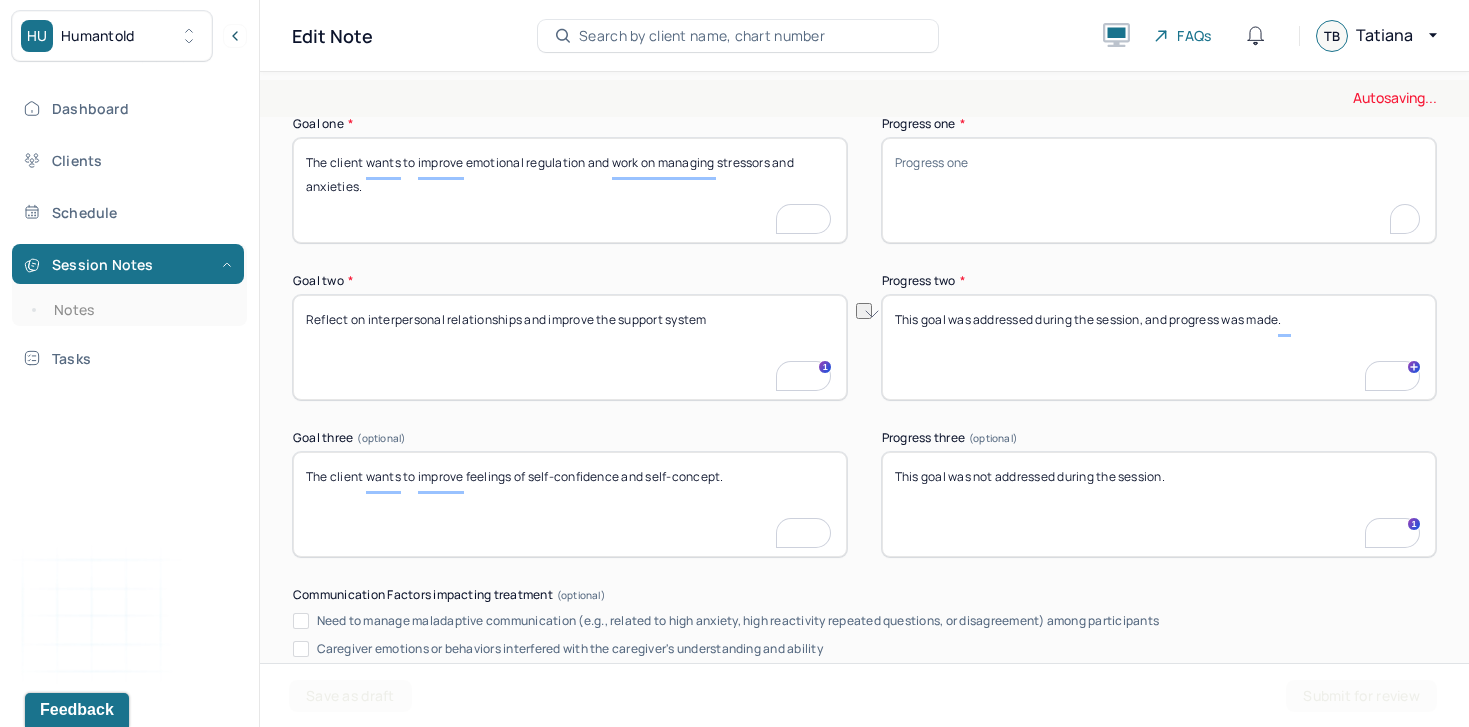 click on "Progress one *" at bounding box center (1159, 190) 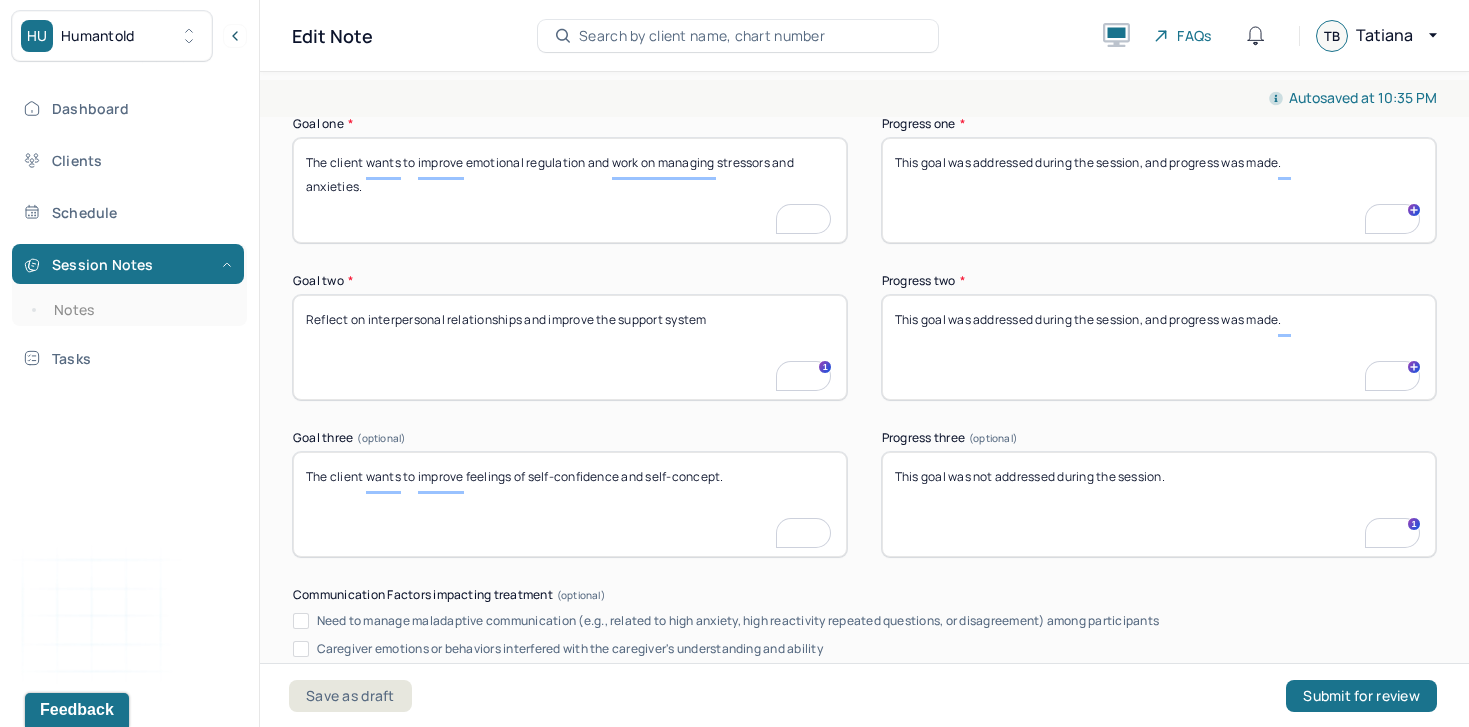 type on "This goal was addressed during the session, and progress was made." 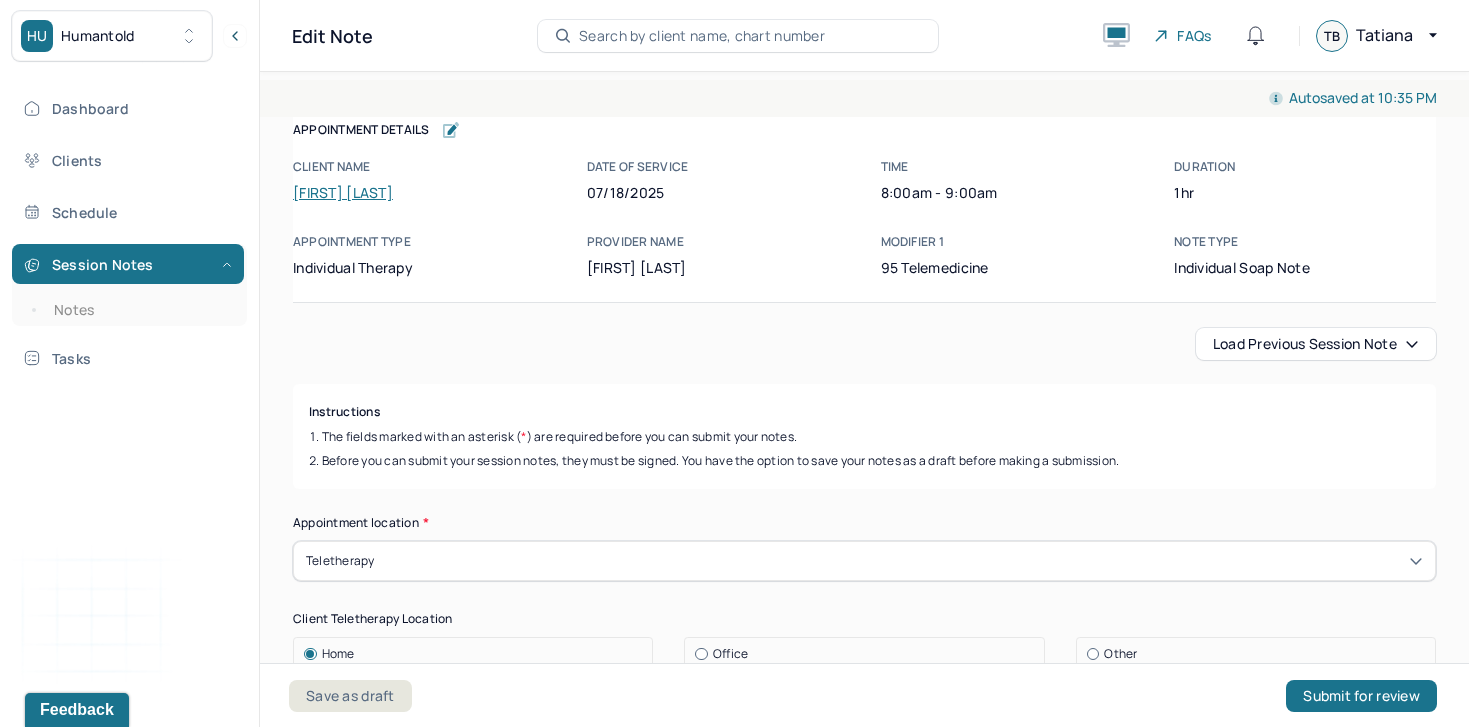 scroll, scrollTop: 0, scrollLeft: 0, axis: both 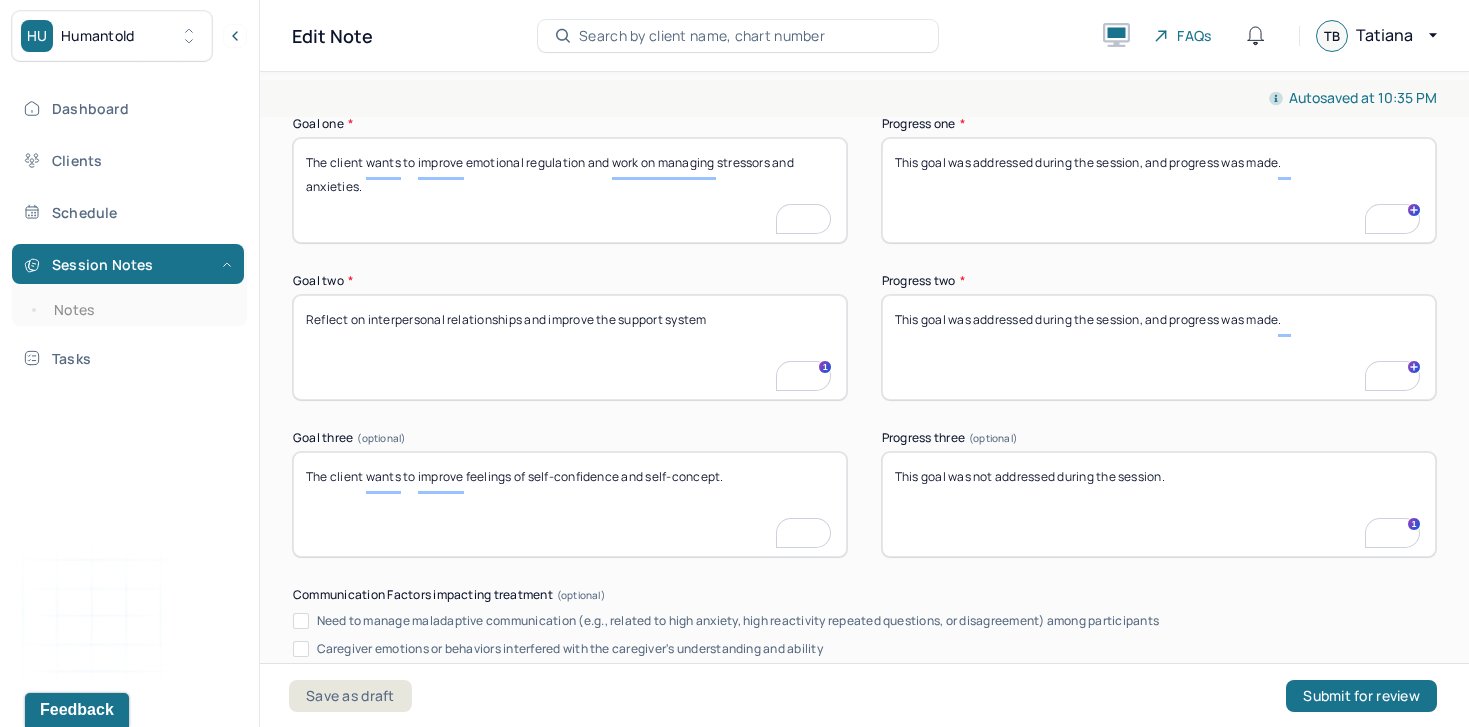 click on "This goal was addressed during the session, and progress was made." at bounding box center [1159, 347] 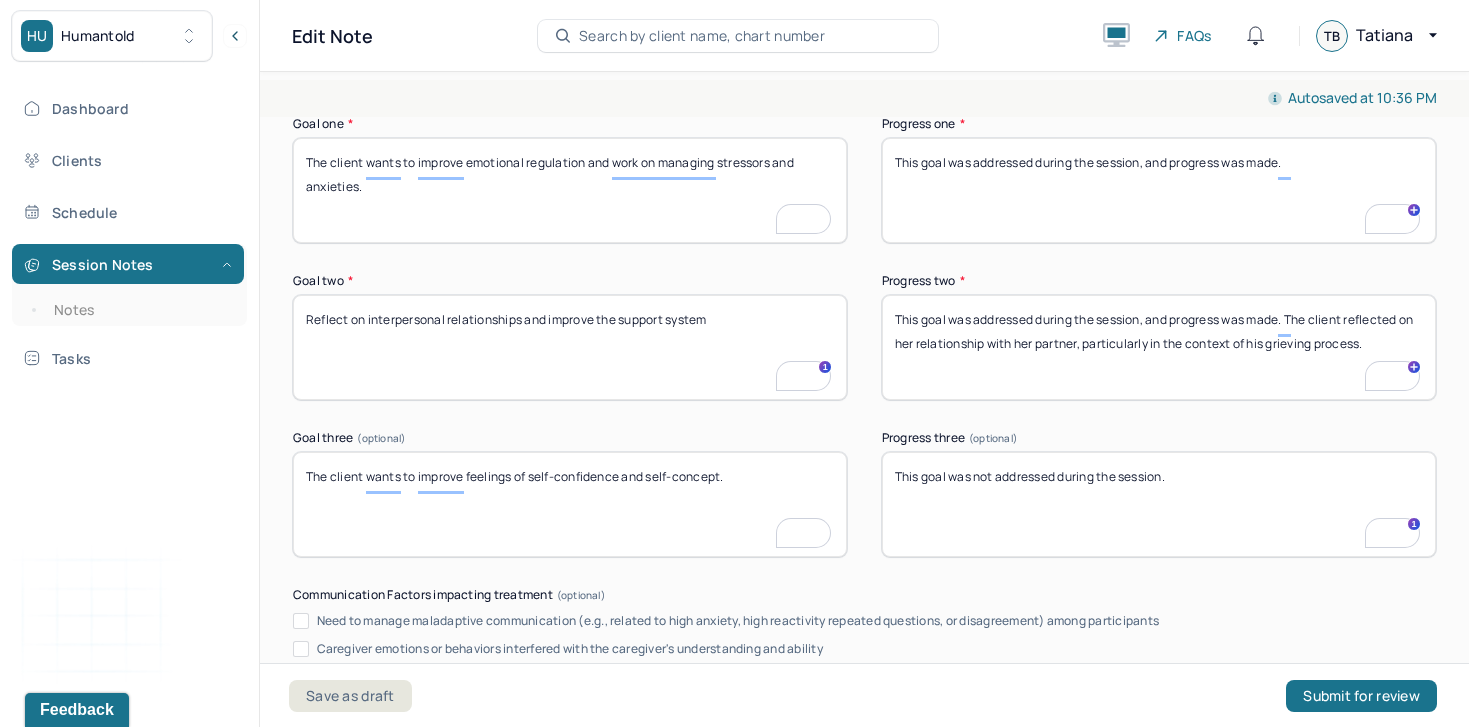type on "This goal was addressed during the session, and progress was made. The client reflected on her relationship with her partner, particularly in the context of his grieving process." 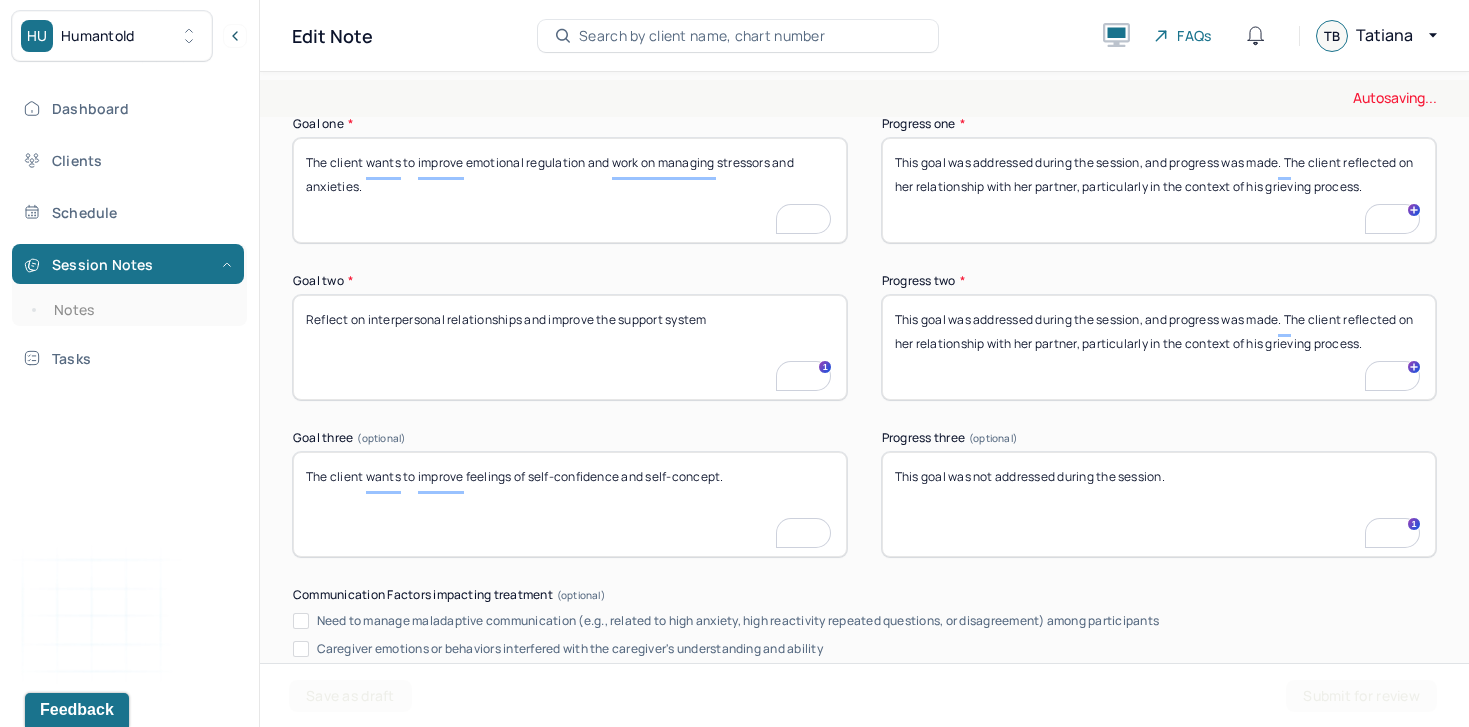 scroll, scrollTop: 3809, scrollLeft: 0, axis: vertical 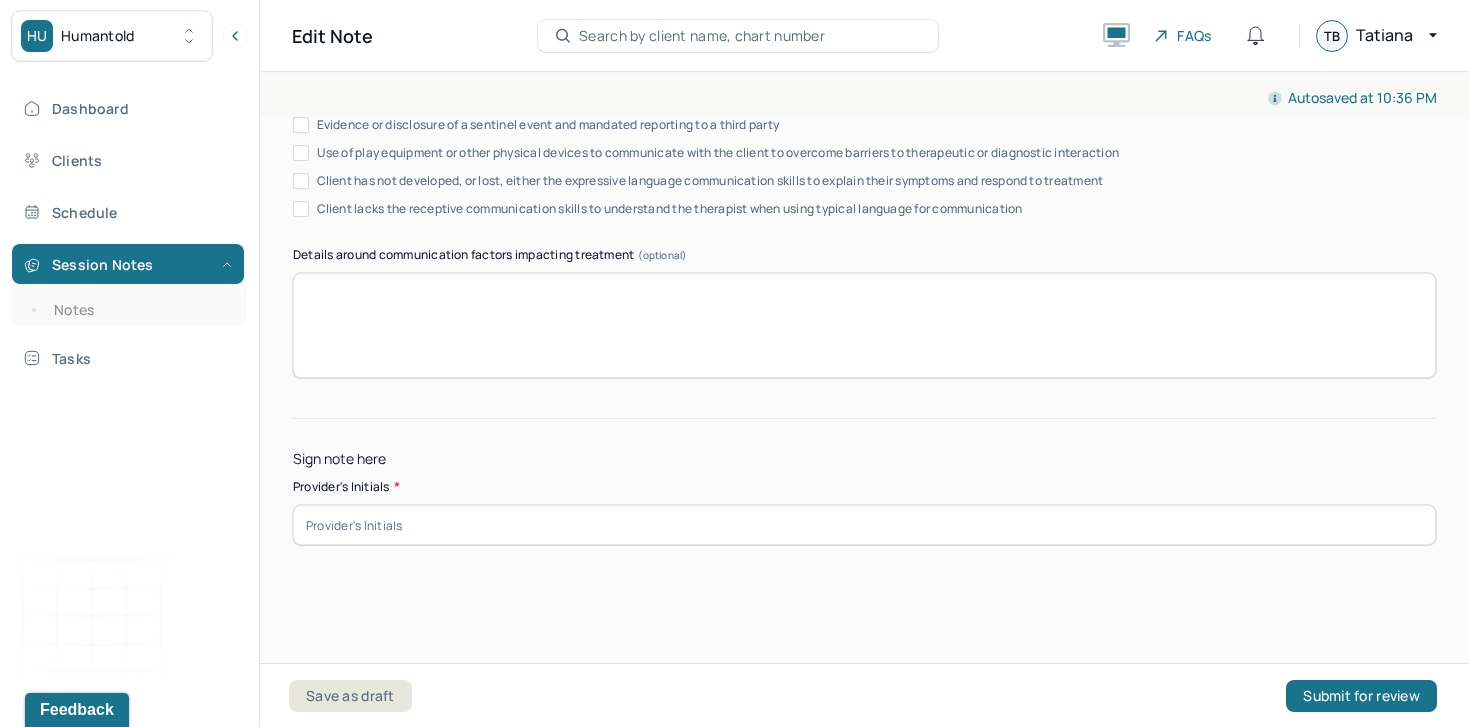 type on "This goal was addressed during the session, and progress was made. The client reflected on her relationship with her partner, particularly in the context of his grieving process." 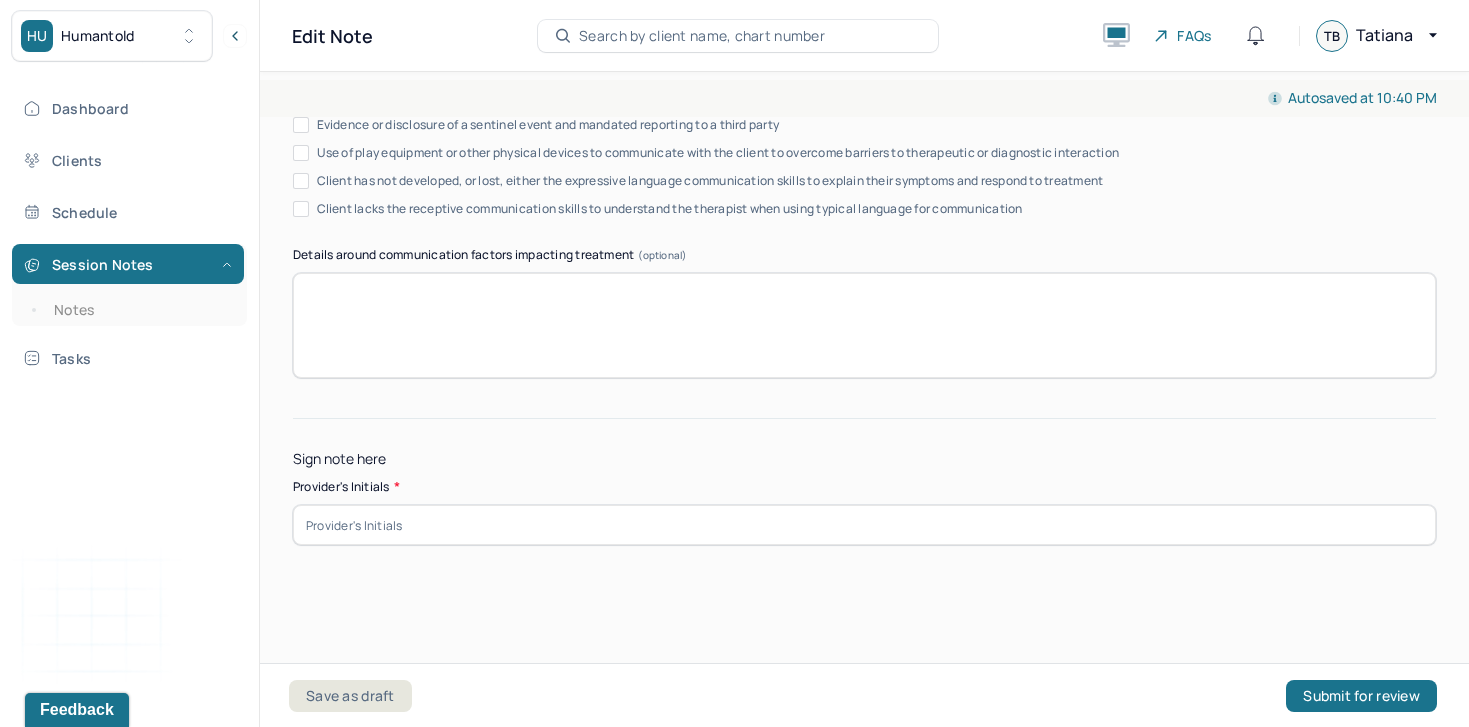 click at bounding box center (864, 525) 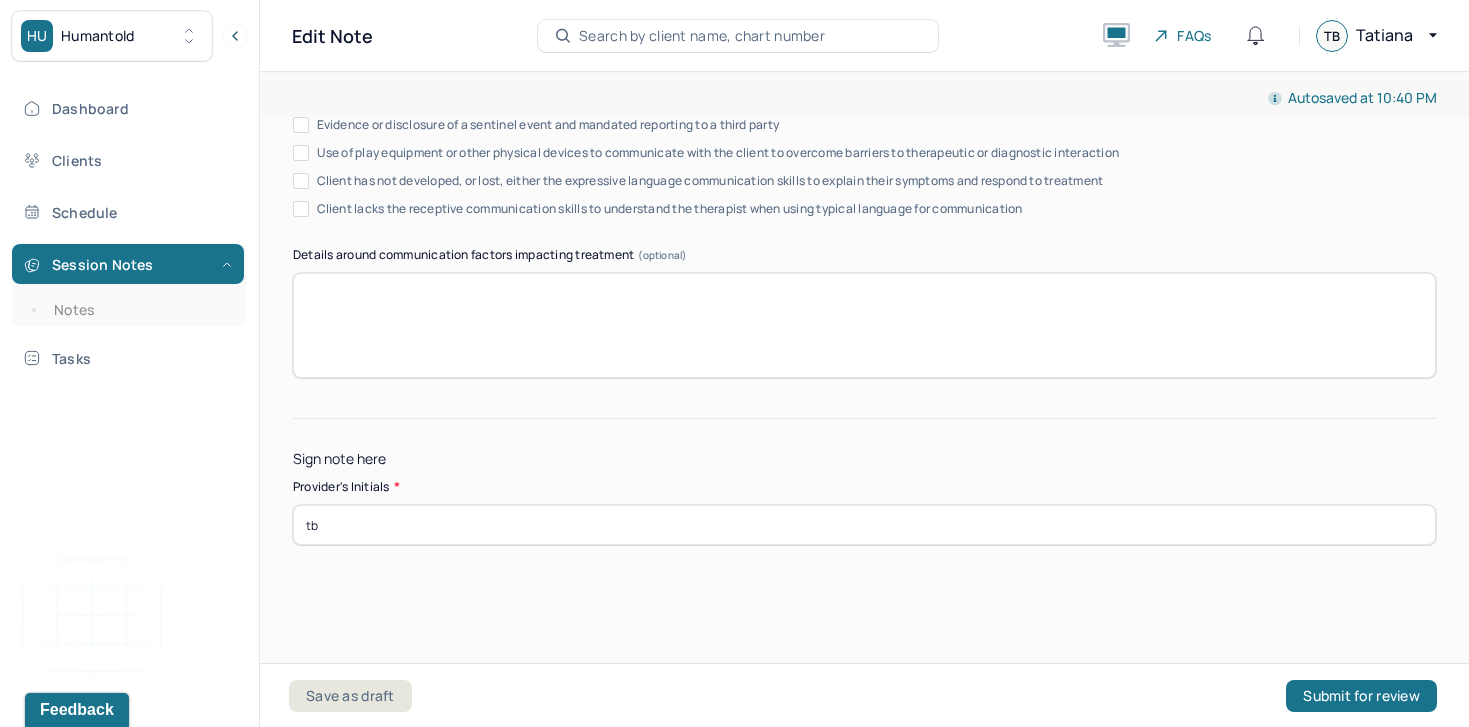 scroll, scrollTop: 3834, scrollLeft: 0, axis: vertical 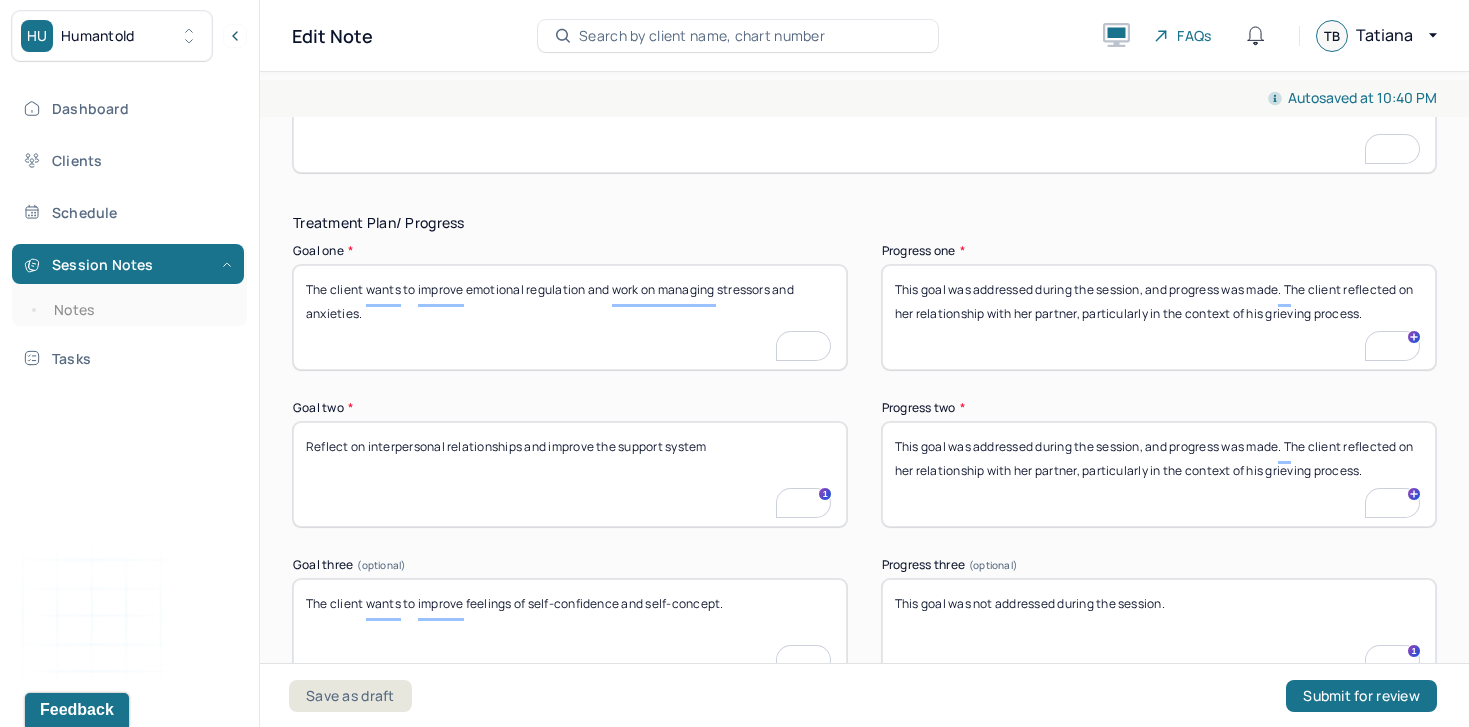 type on "tb" 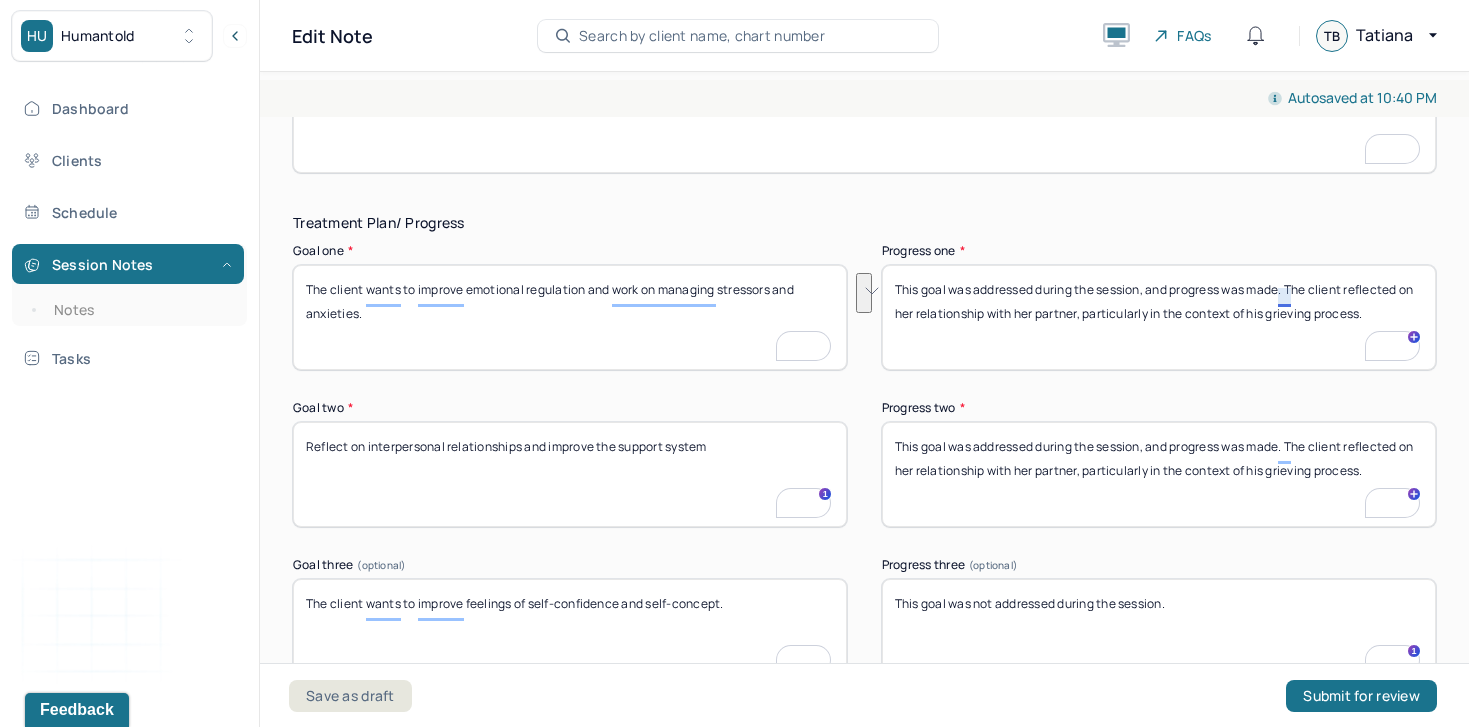 drag, startPoint x: 1376, startPoint y: 323, endPoint x: 1291, endPoint y: 297, distance: 88.88757 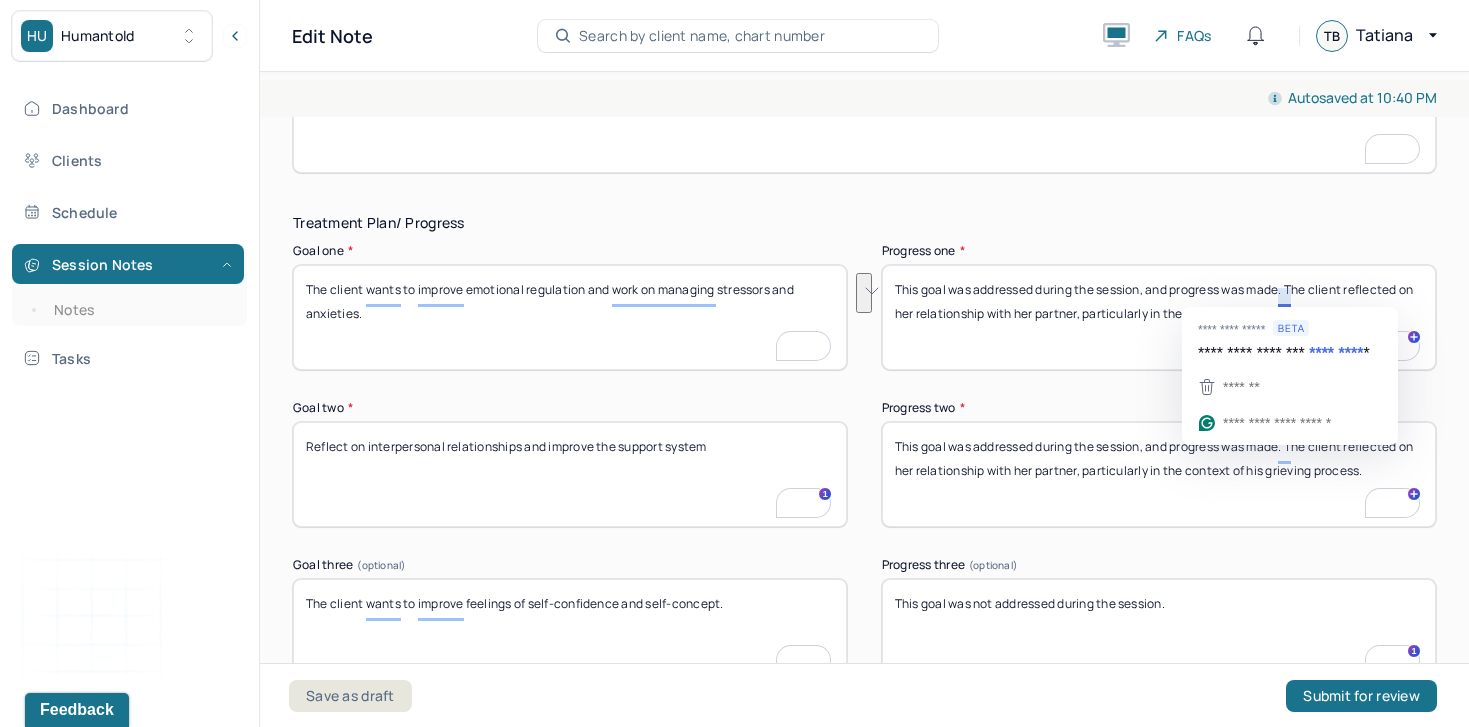 paste on "ported a decrease in anxiety surrounding processed food—a key area of previous emotional distress—indicating progress in emotional regulation and management of anxiety" 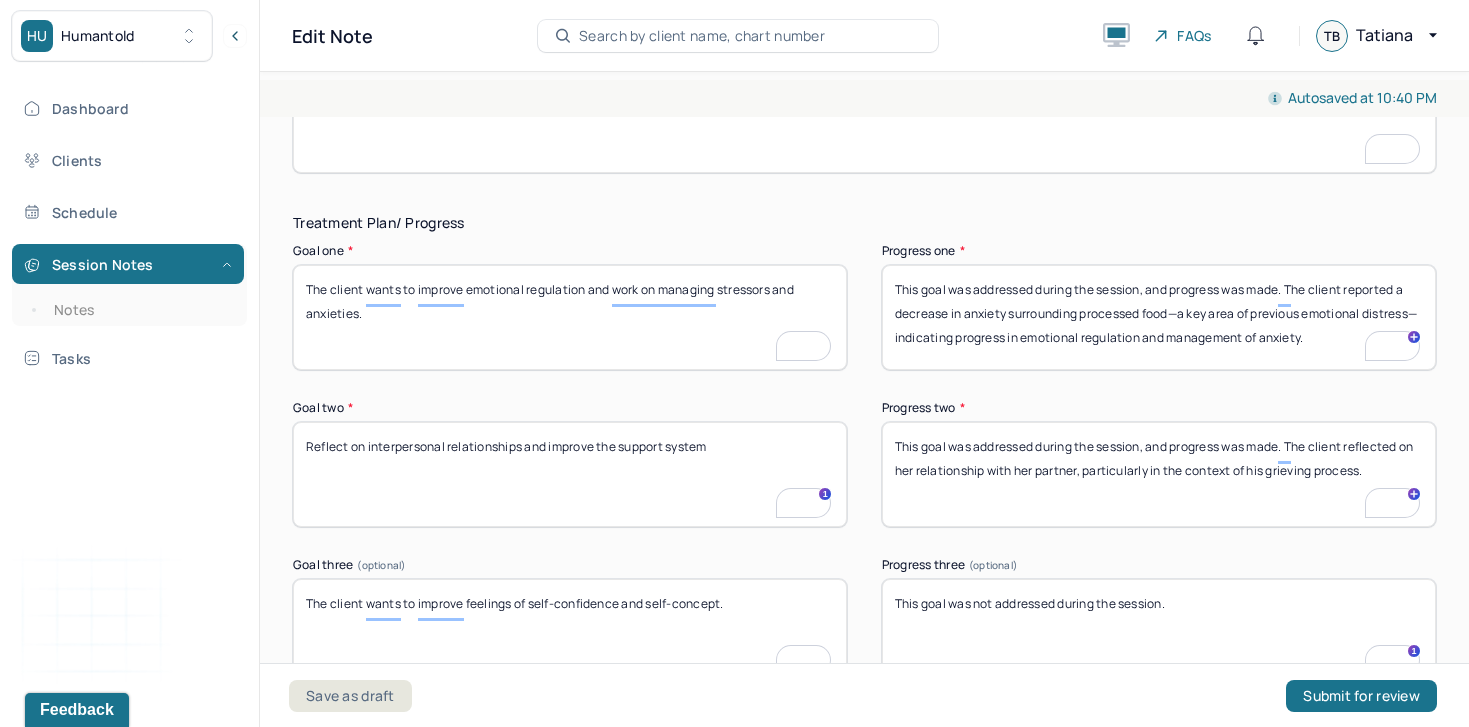 click on "This goal was addressed during the session, and progress was made. The client reported a decrease in anxiety surrounding processed food—a key area of previous emotional distress—indicating progress in emotional regulation and management of anxiety." at bounding box center [1159, 317] 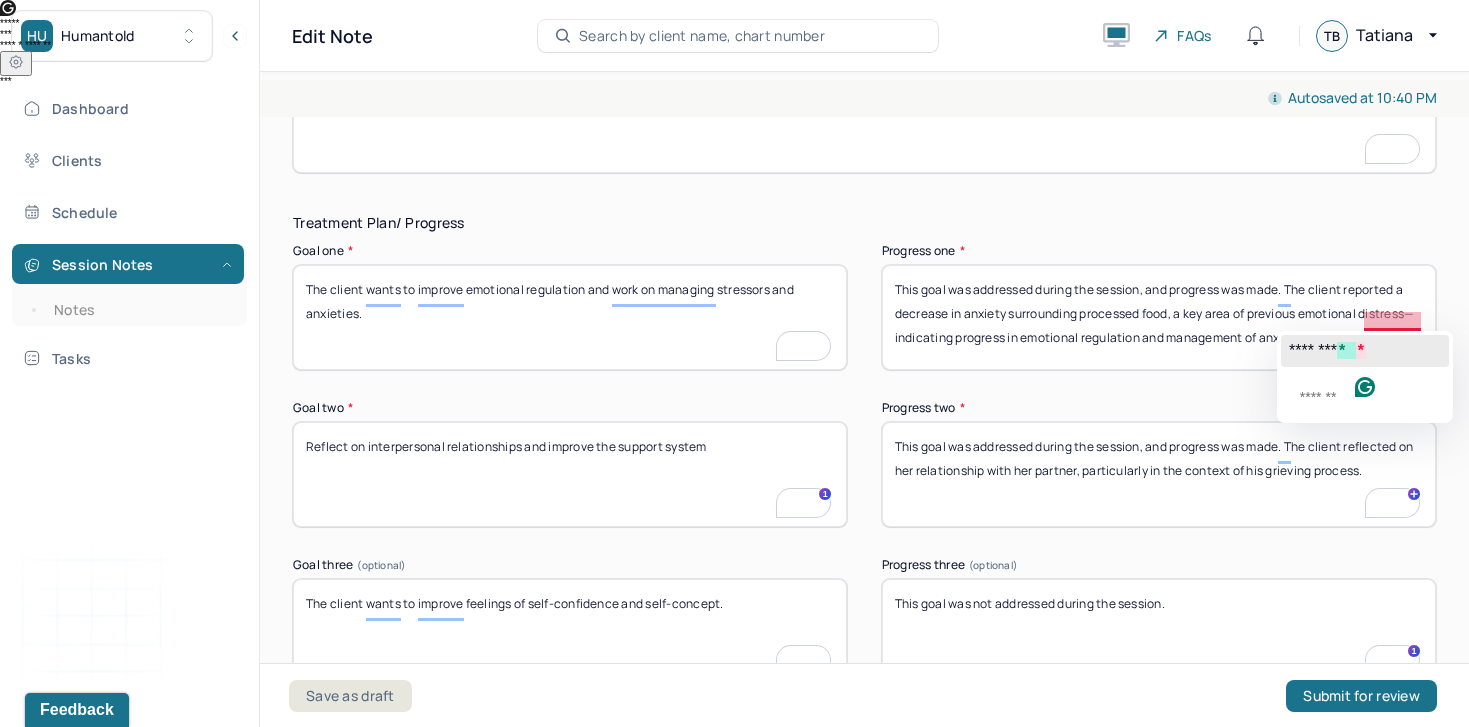 click on "*" 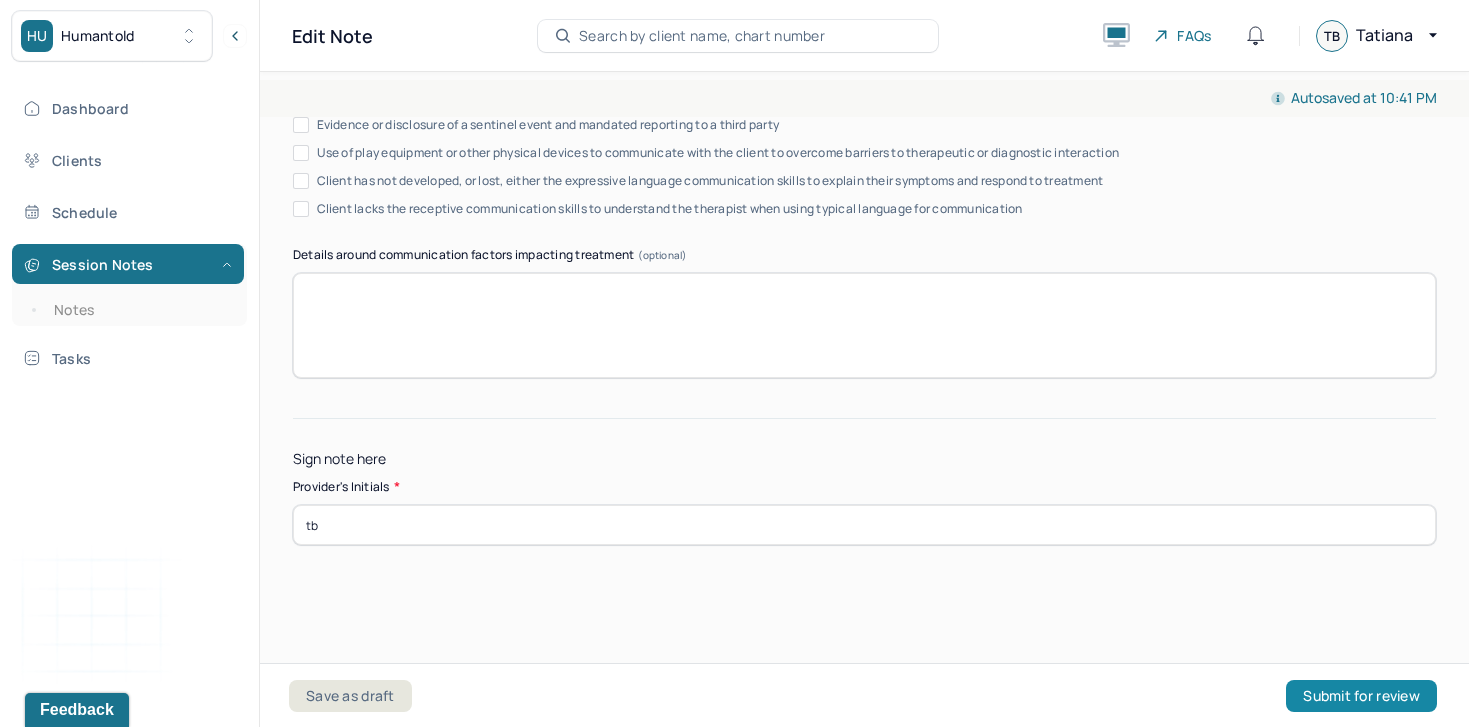 type on "This goal was addressed during the session, and progress was made. The client reported a decrease in anxiety surrounding processed food, a key area of previous emotional distress, indicating progress in emotional regulation and management of anxiety." 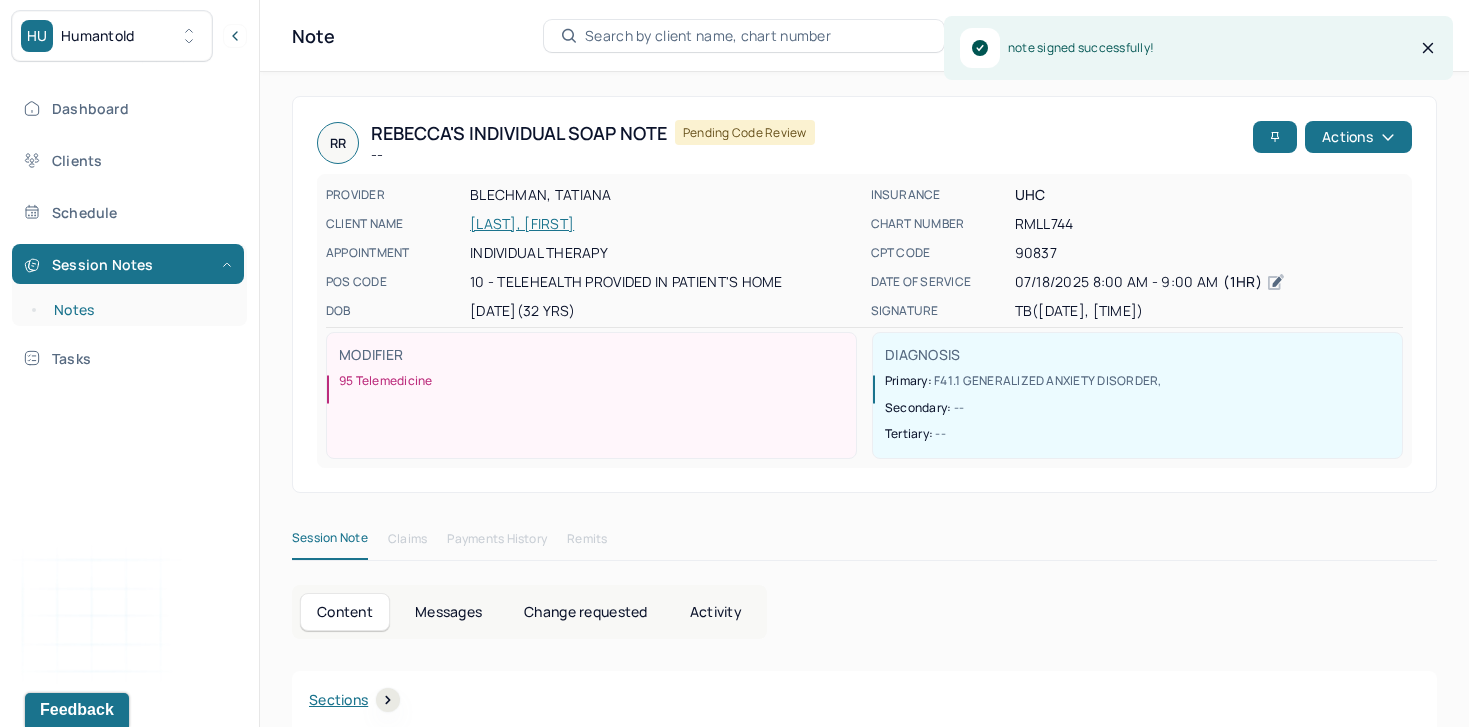 click on "Notes" at bounding box center (139, 310) 